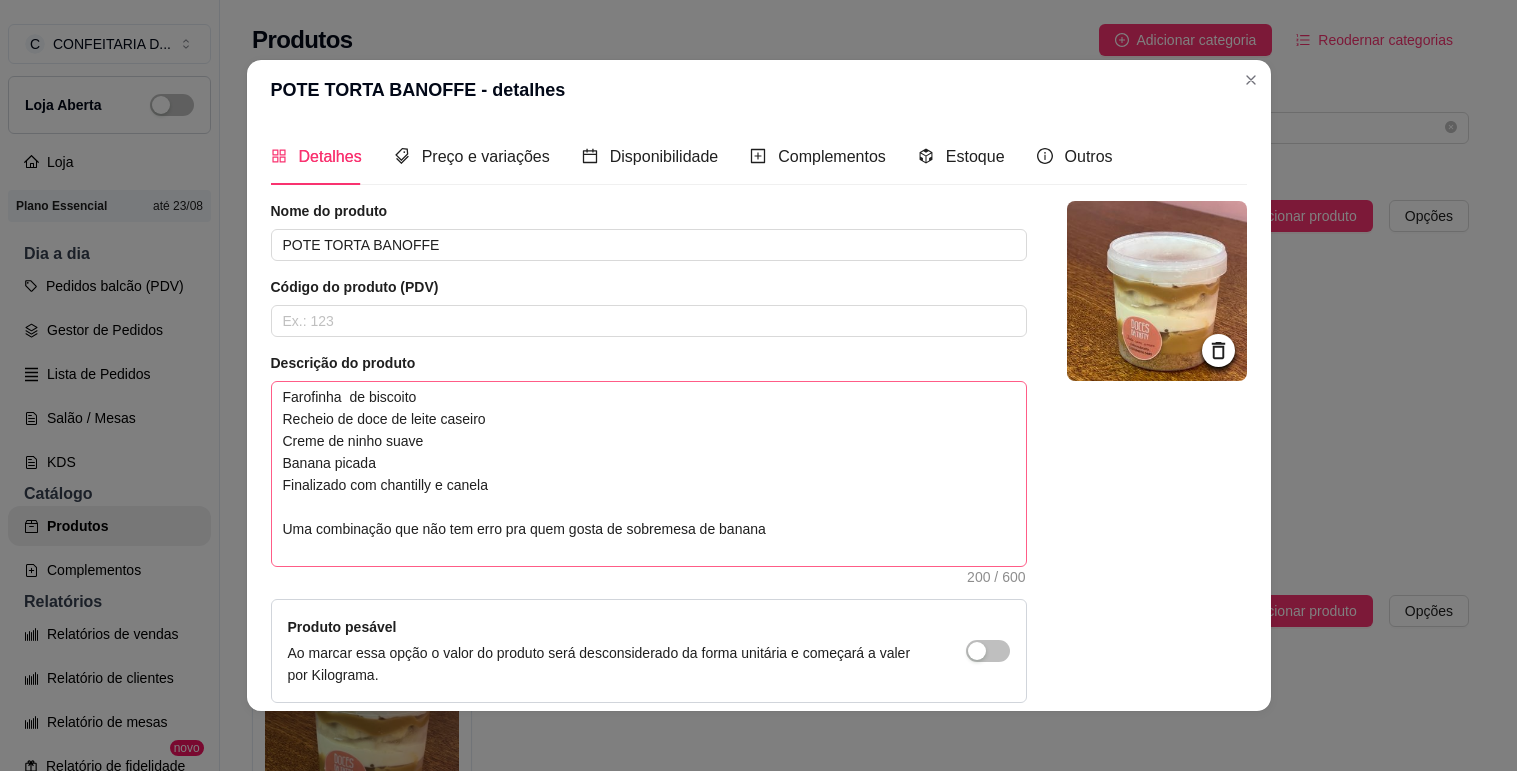 scroll, scrollTop: 0, scrollLeft: 0, axis: both 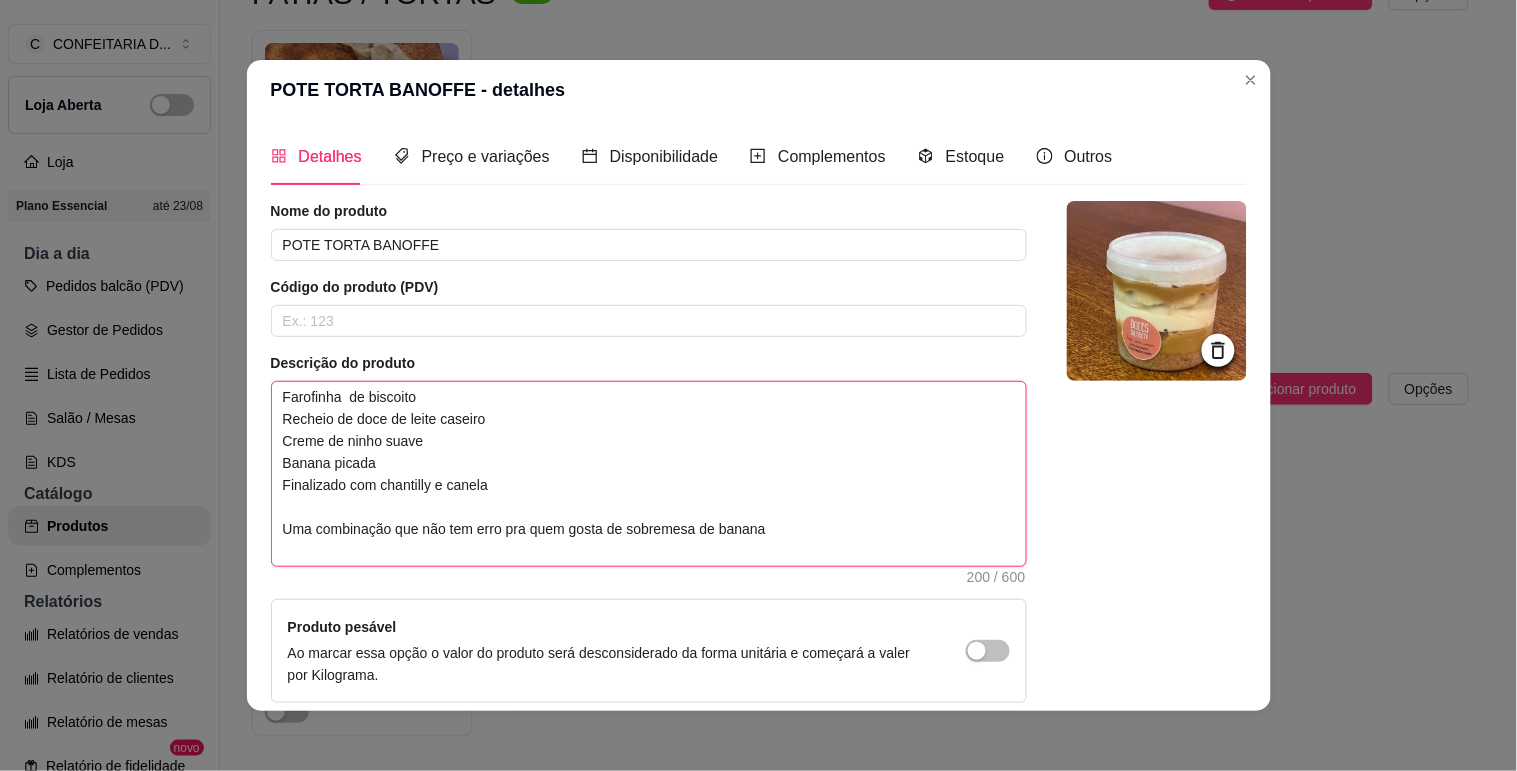 drag, startPoint x: 343, startPoint y: 433, endPoint x: 317, endPoint y: 434, distance: 26.019224 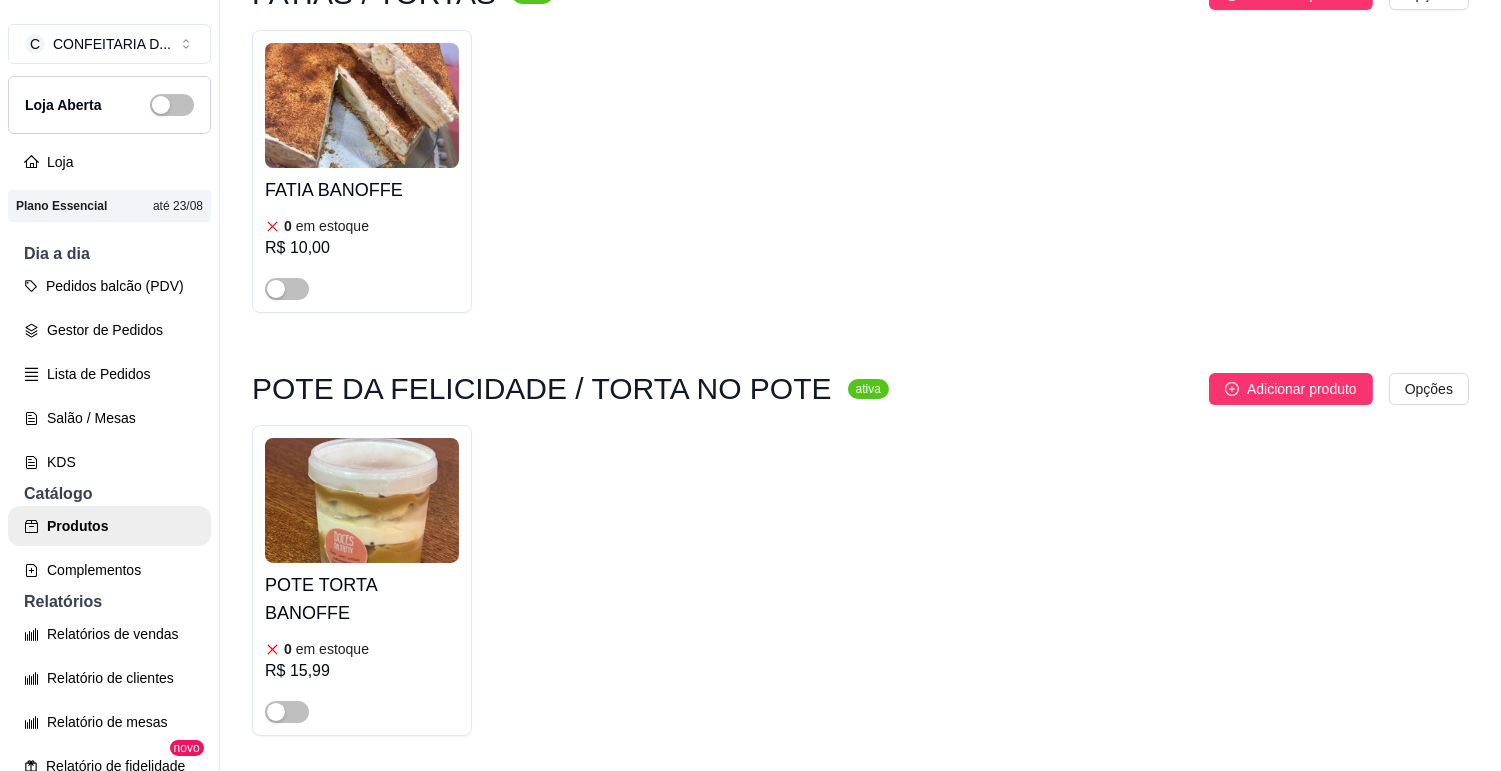 click on "FATIA BANOFFE   0 em estoque R$ 10,00" at bounding box center (860, 171) 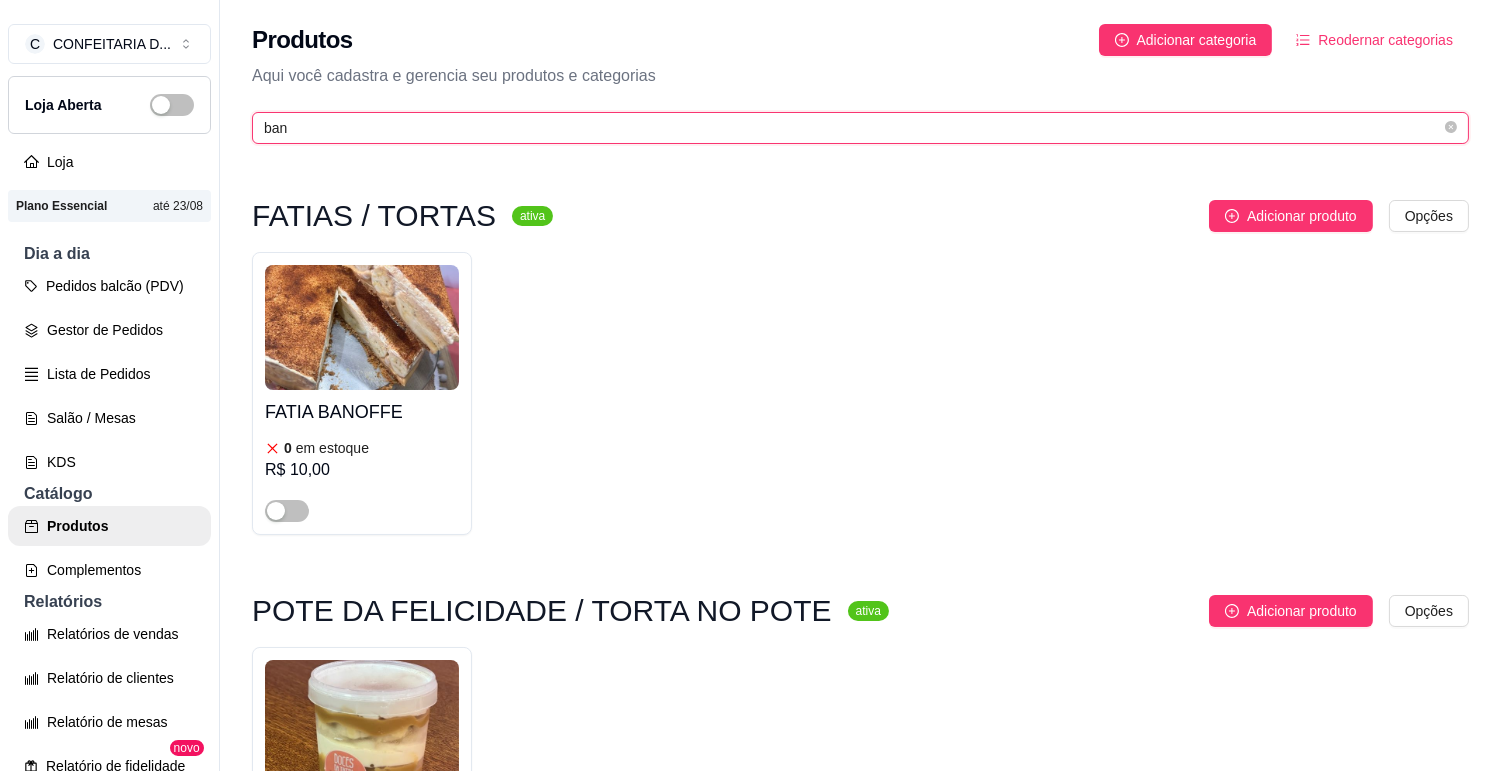 click on "ban" at bounding box center [852, 128] 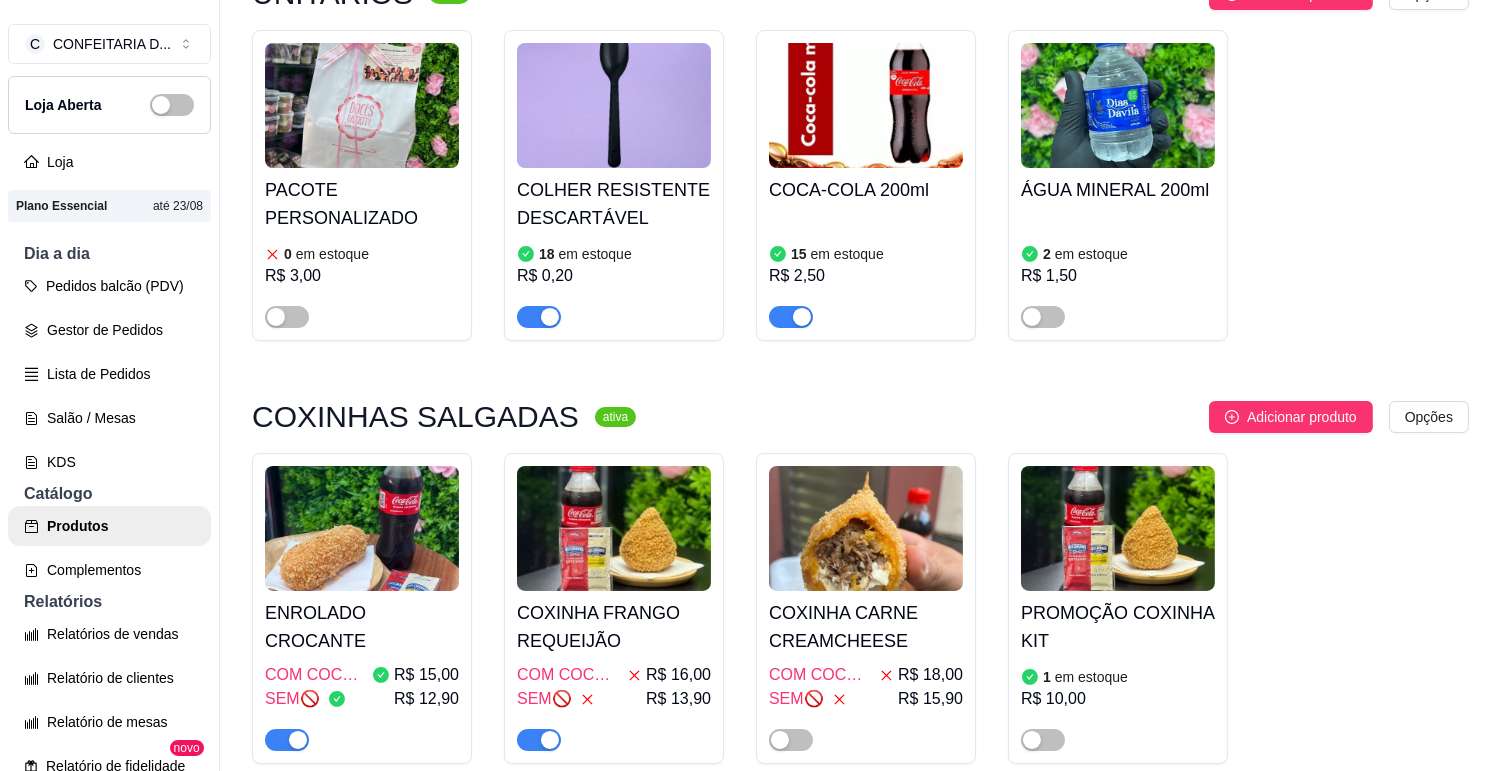 scroll, scrollTop: 333, scrollLeft: 0, axis: vertical 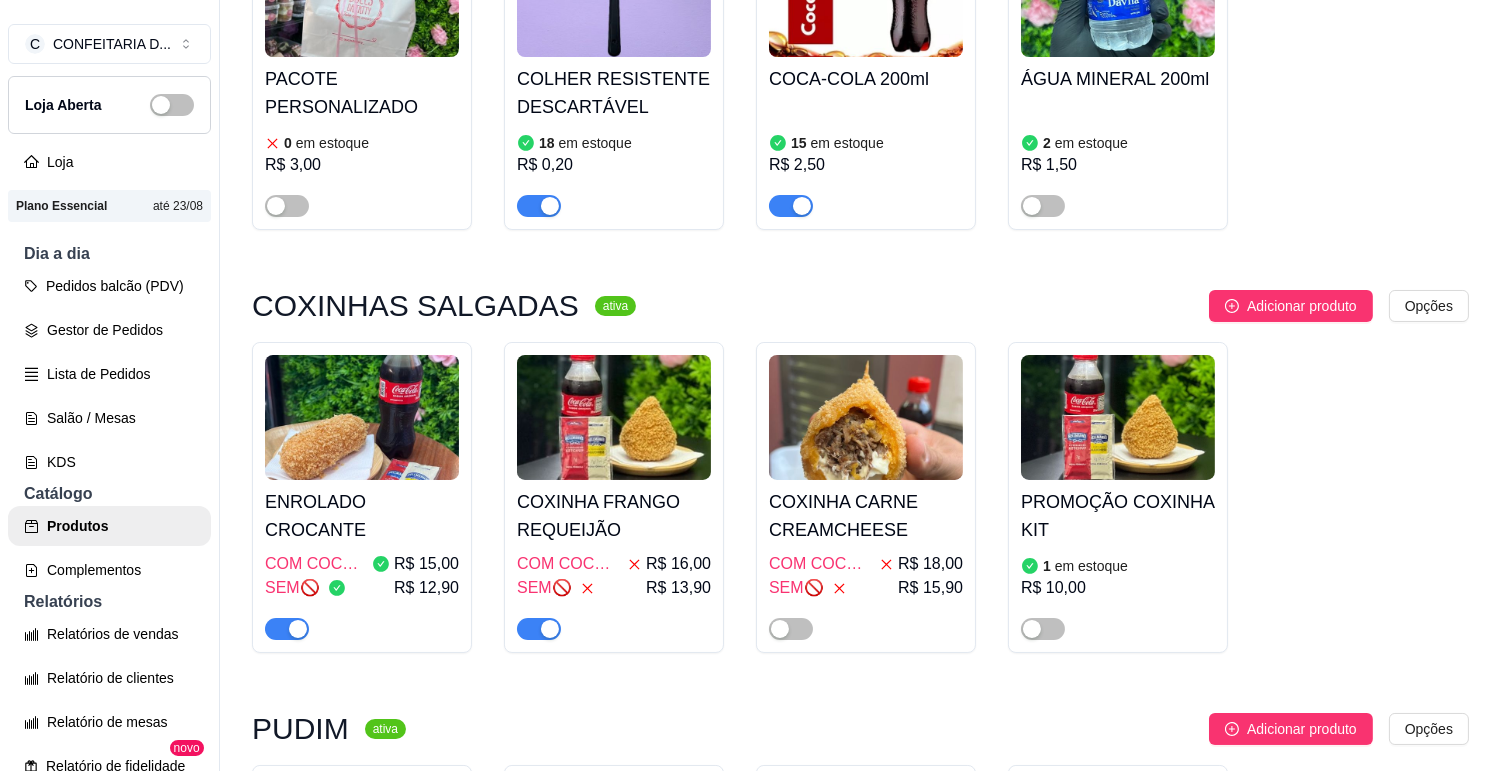 type 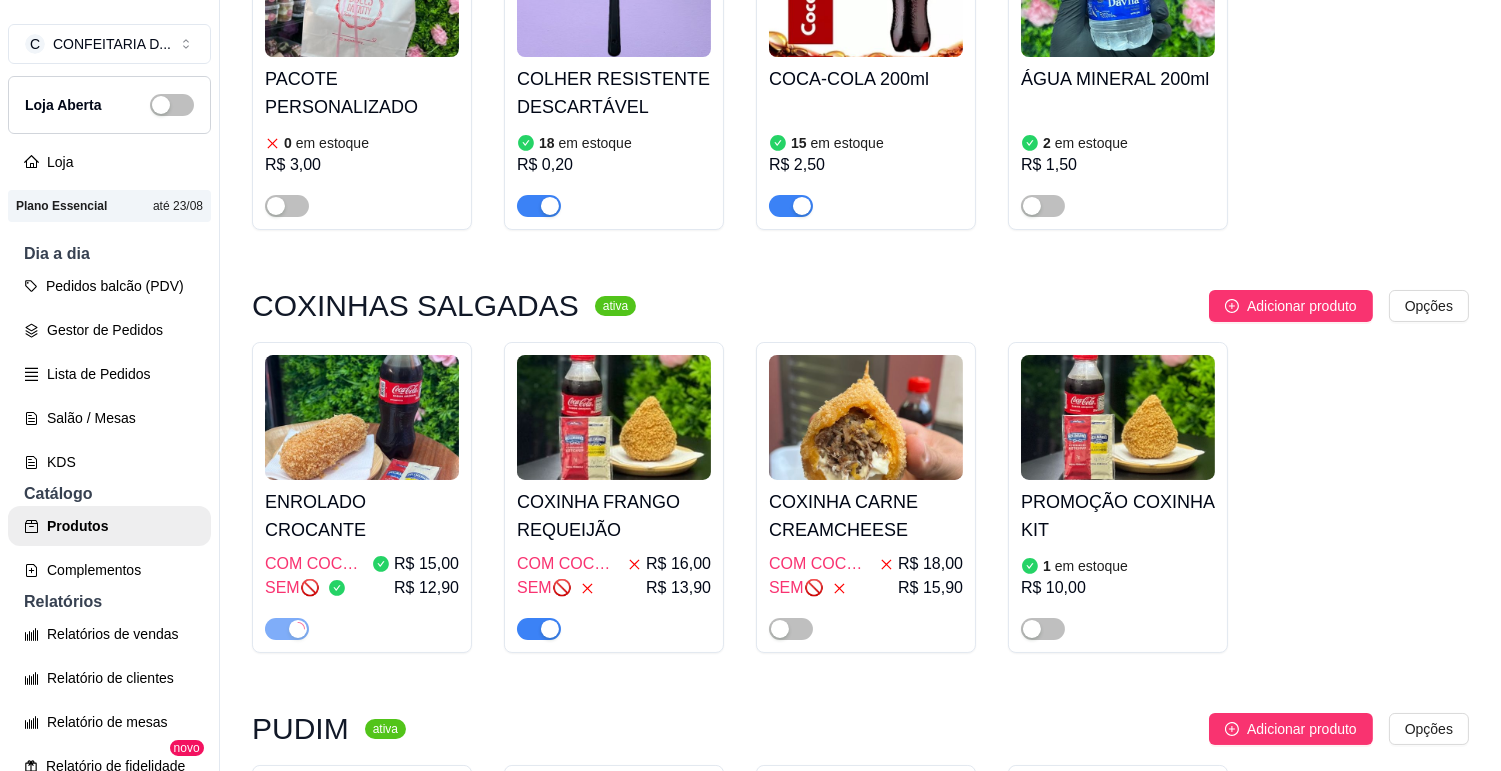 click on "COXINHA FRANGO REQUEIJÃO" at bounding box center [614, 516] 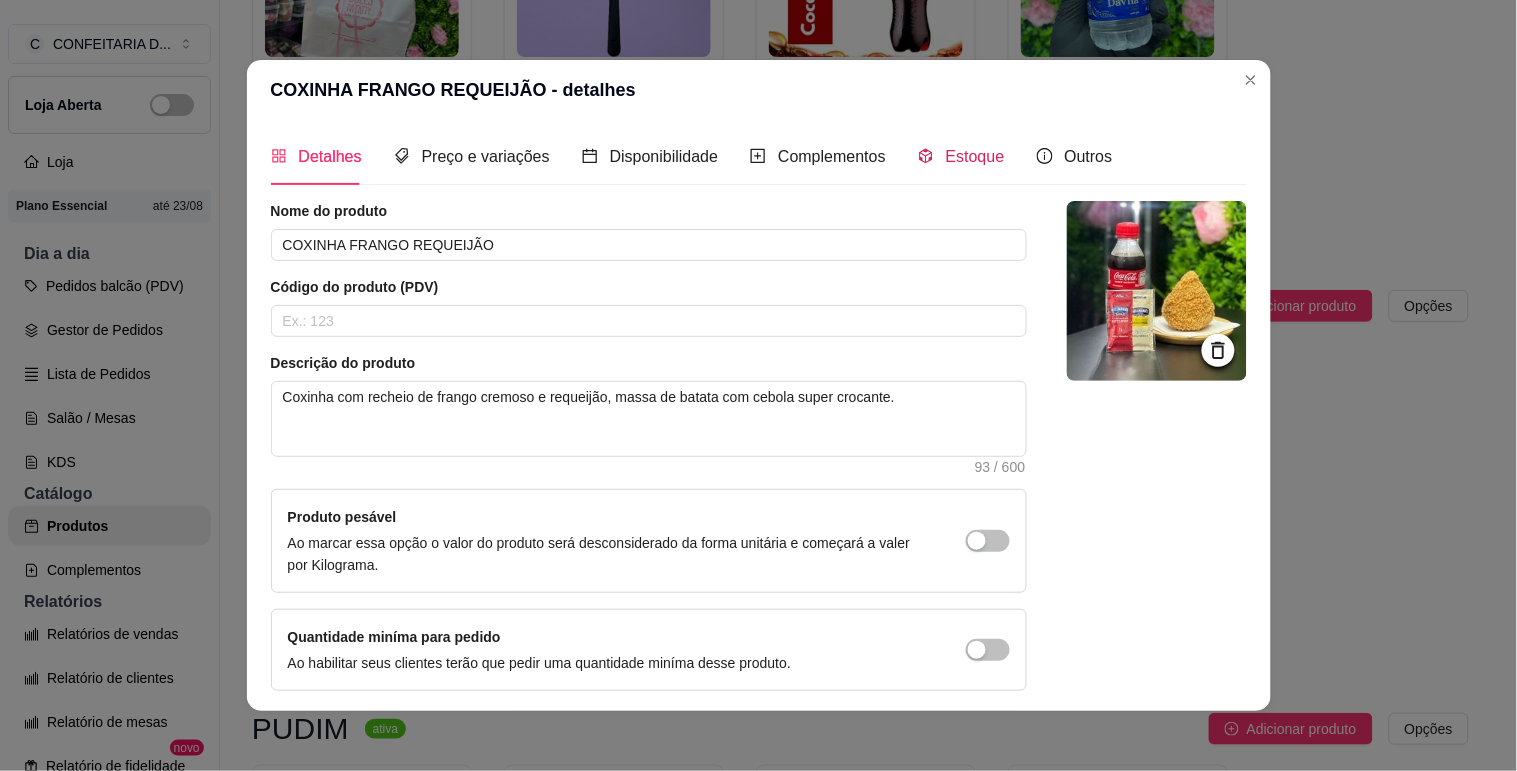 click 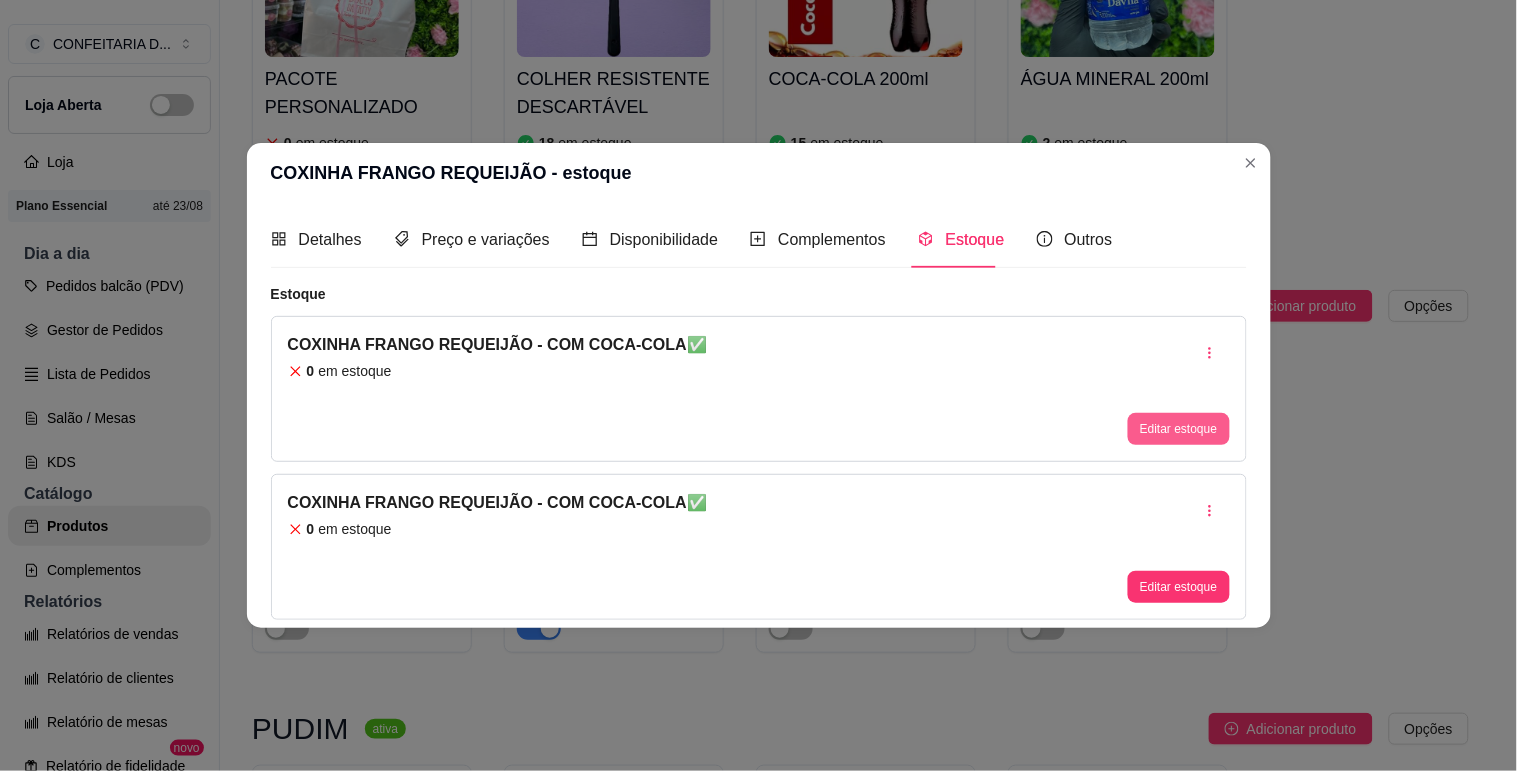 click on "Editar estoque" at bounding box center (1178, 429) 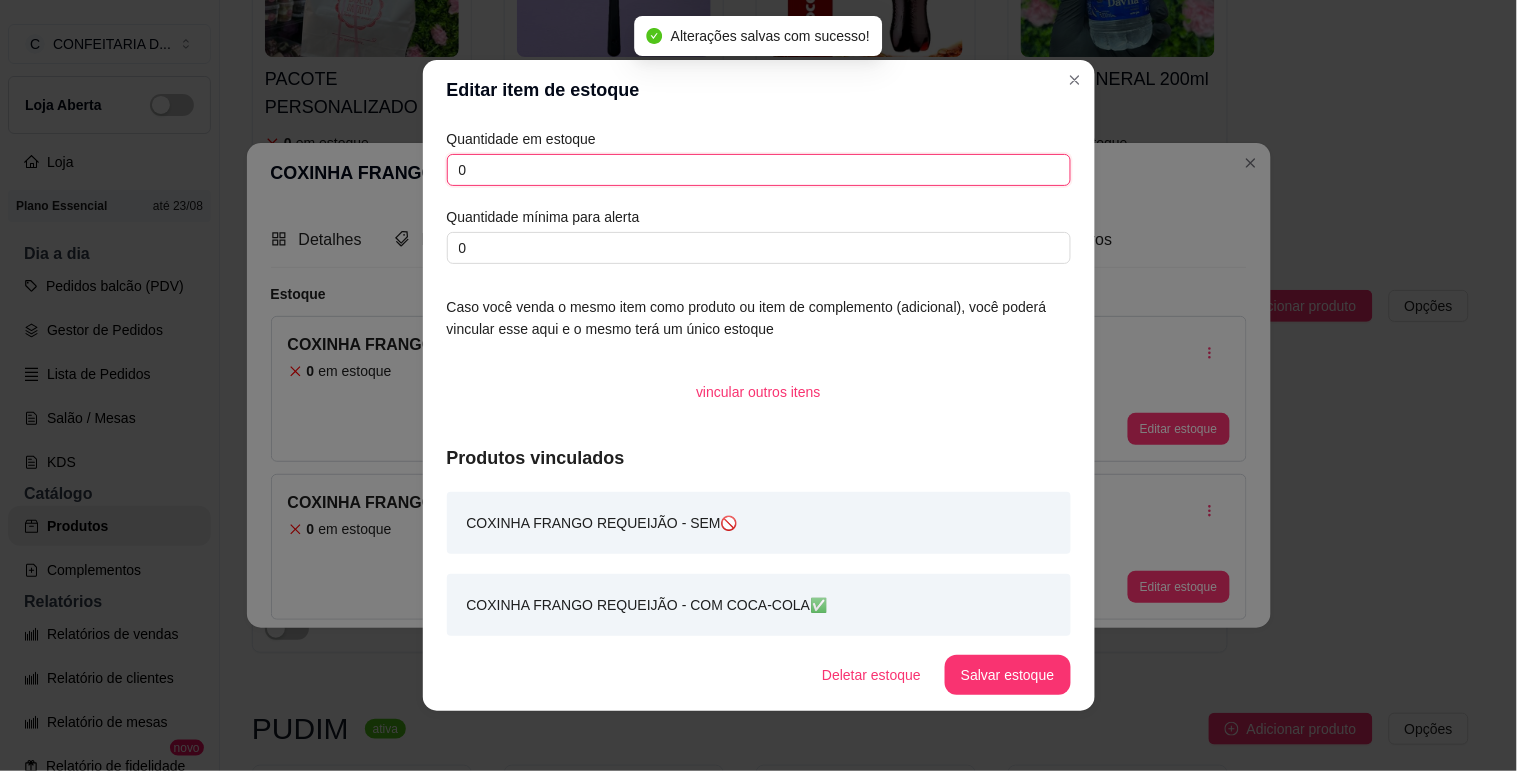 click on "0" at bounding box center (759, 170) 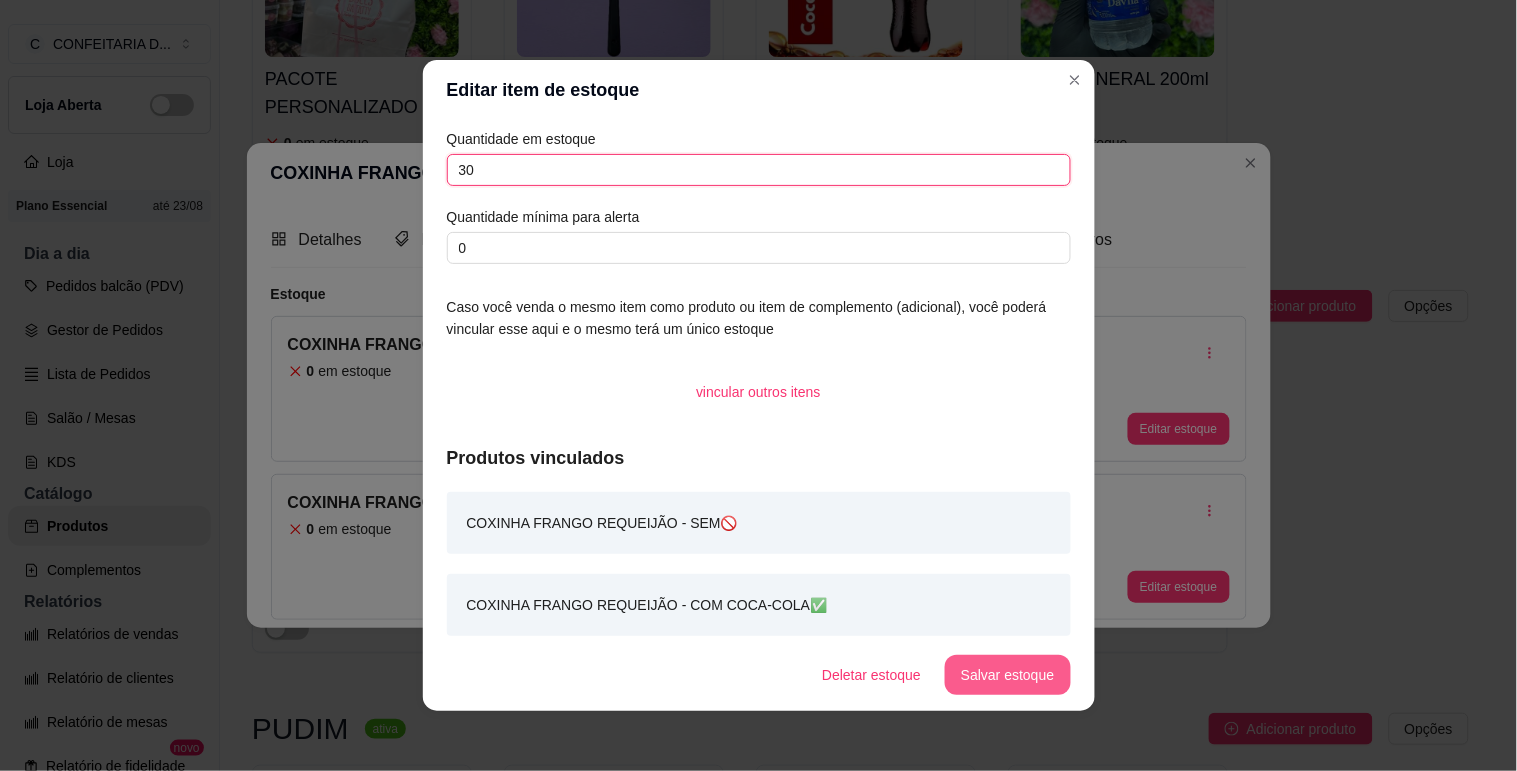type on "30" 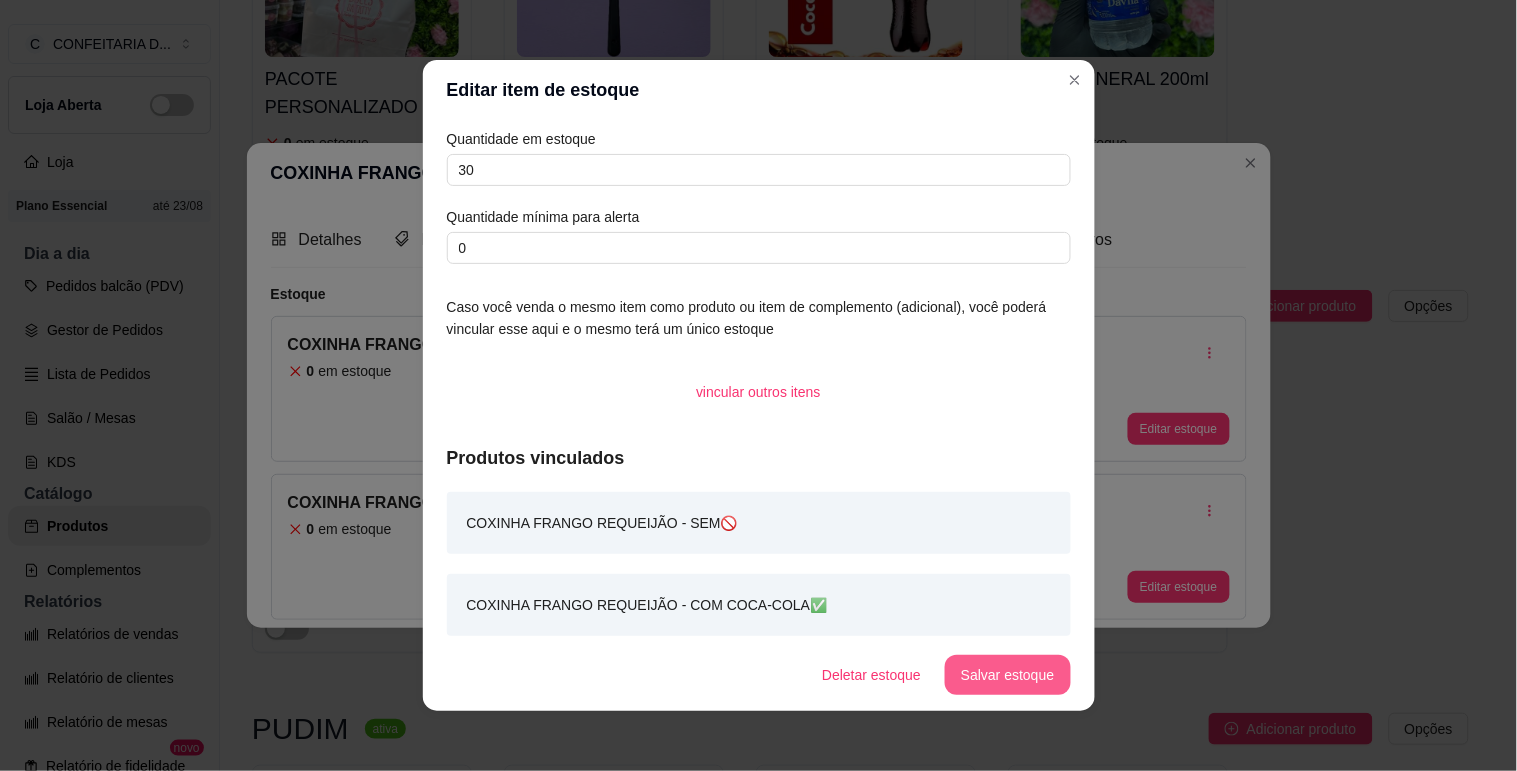 click on "Salvar estoque" at bounding box center [1007, 675] 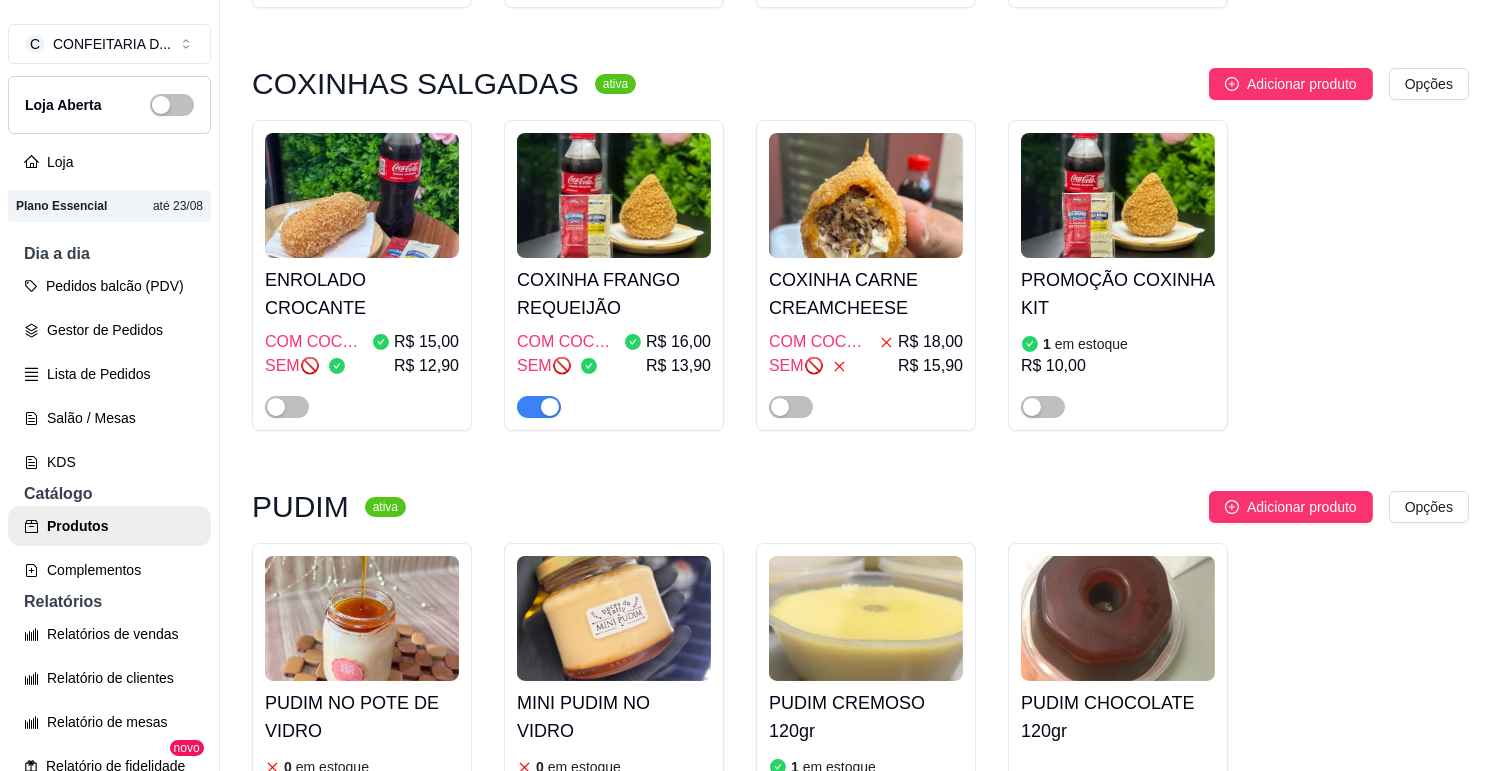 scroll, scrollTop: 777, scrollLeft: 0, axis: vertical 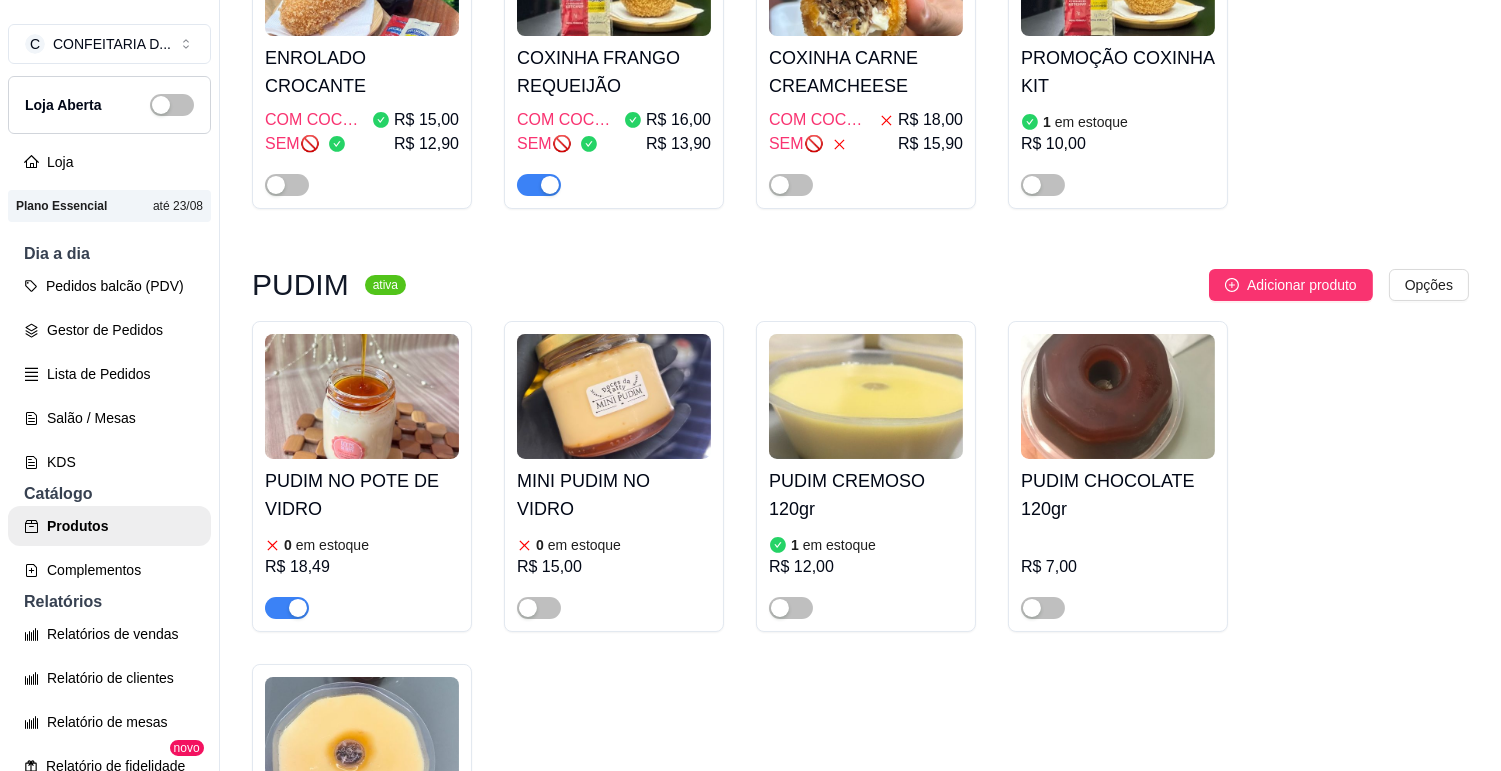 click at bounding box center (362, 396) 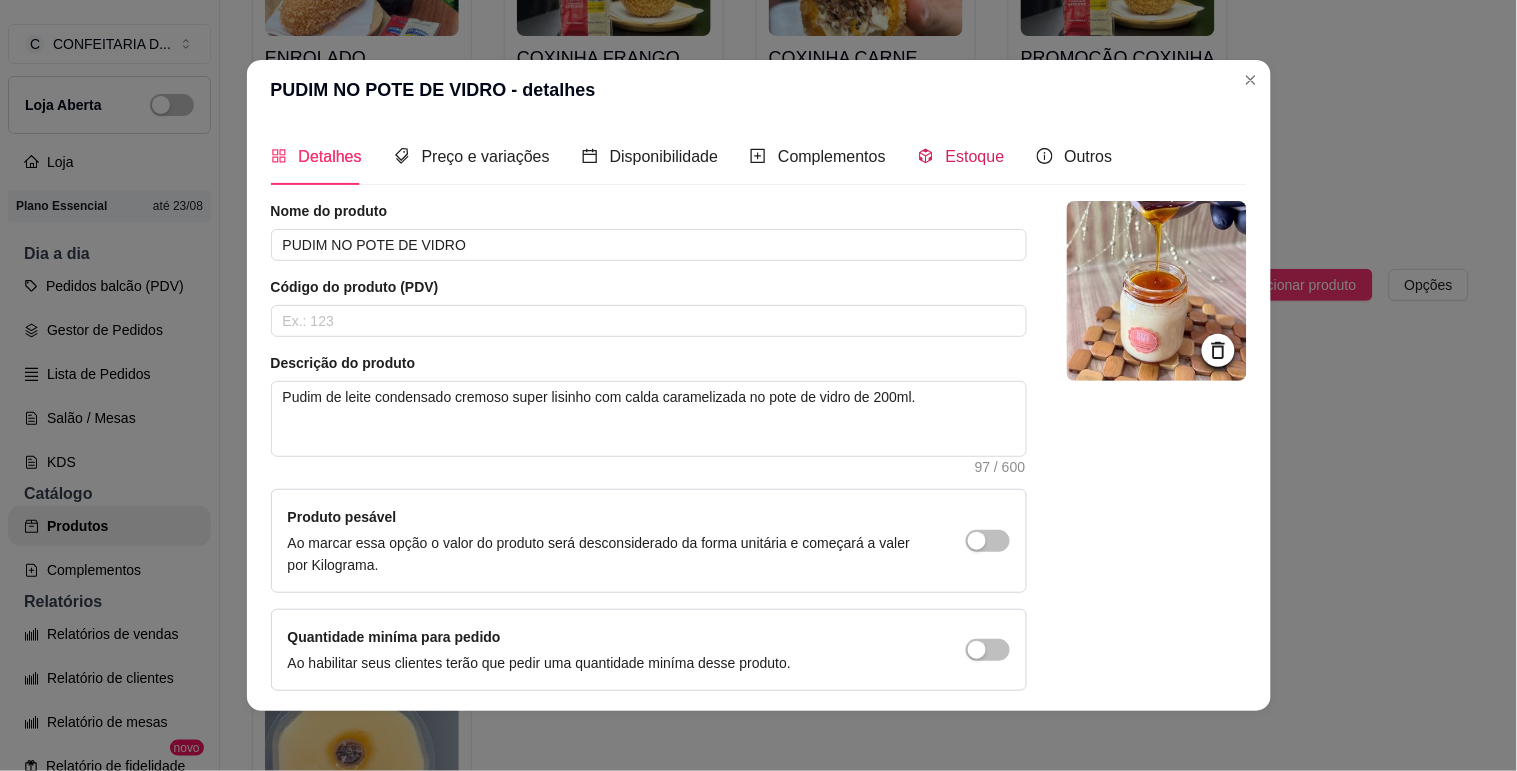 click on "Estoque" at bounding box center (975, 156) 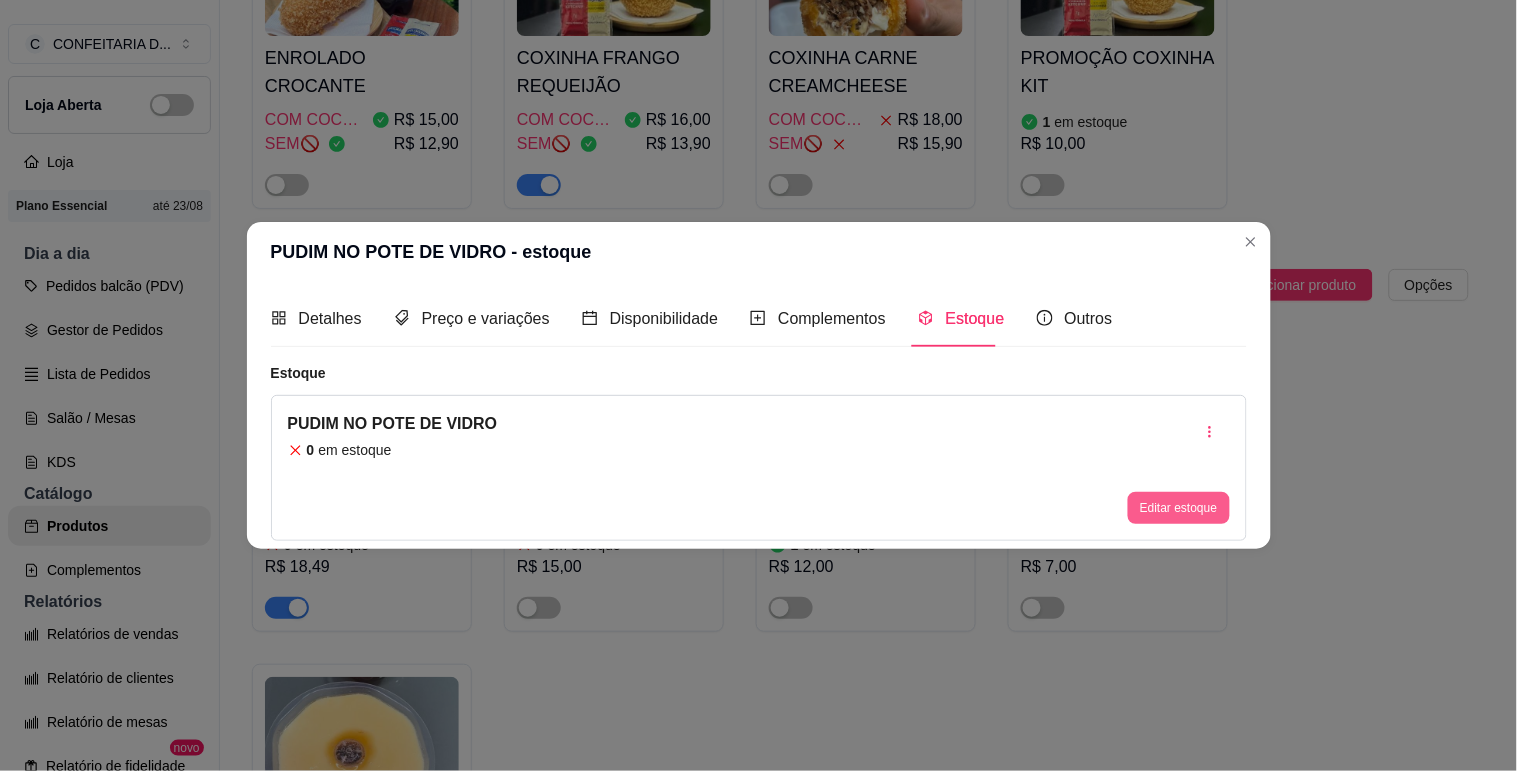 click on "Editar estoque" at bounding box center [1178, 508] 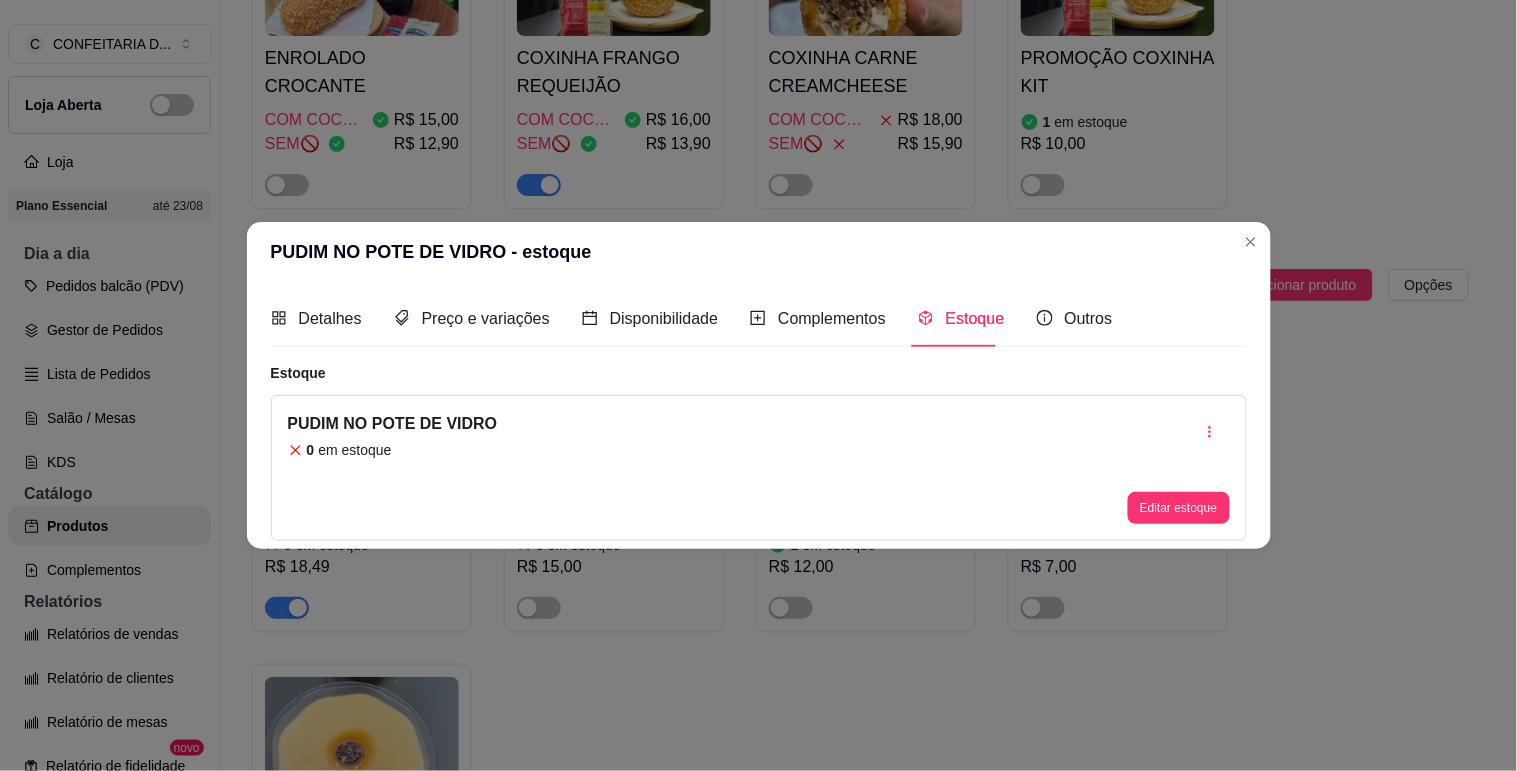 click on "0" at bounding box center [758, 208] 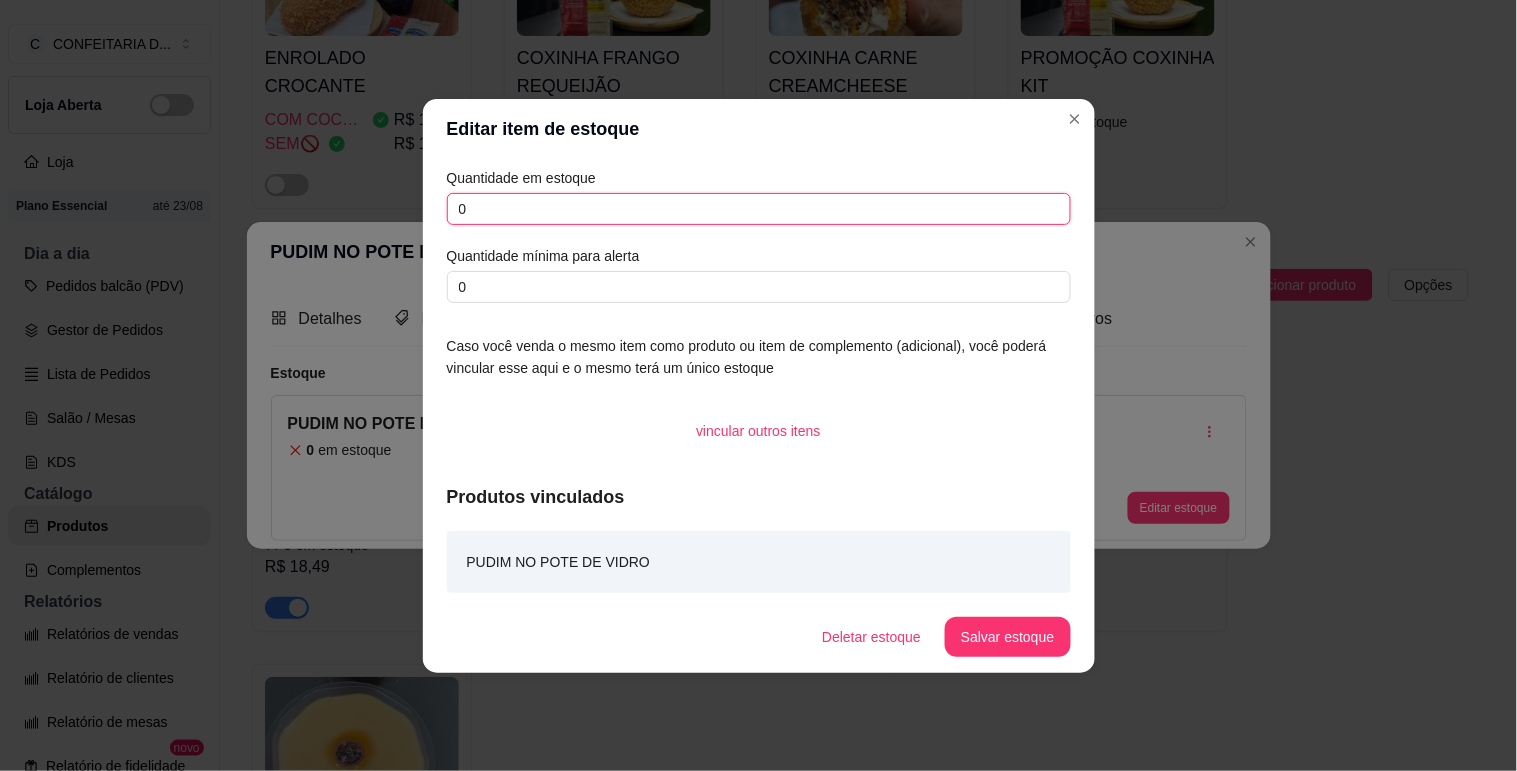click on "0" at bounding box center [759, 209] 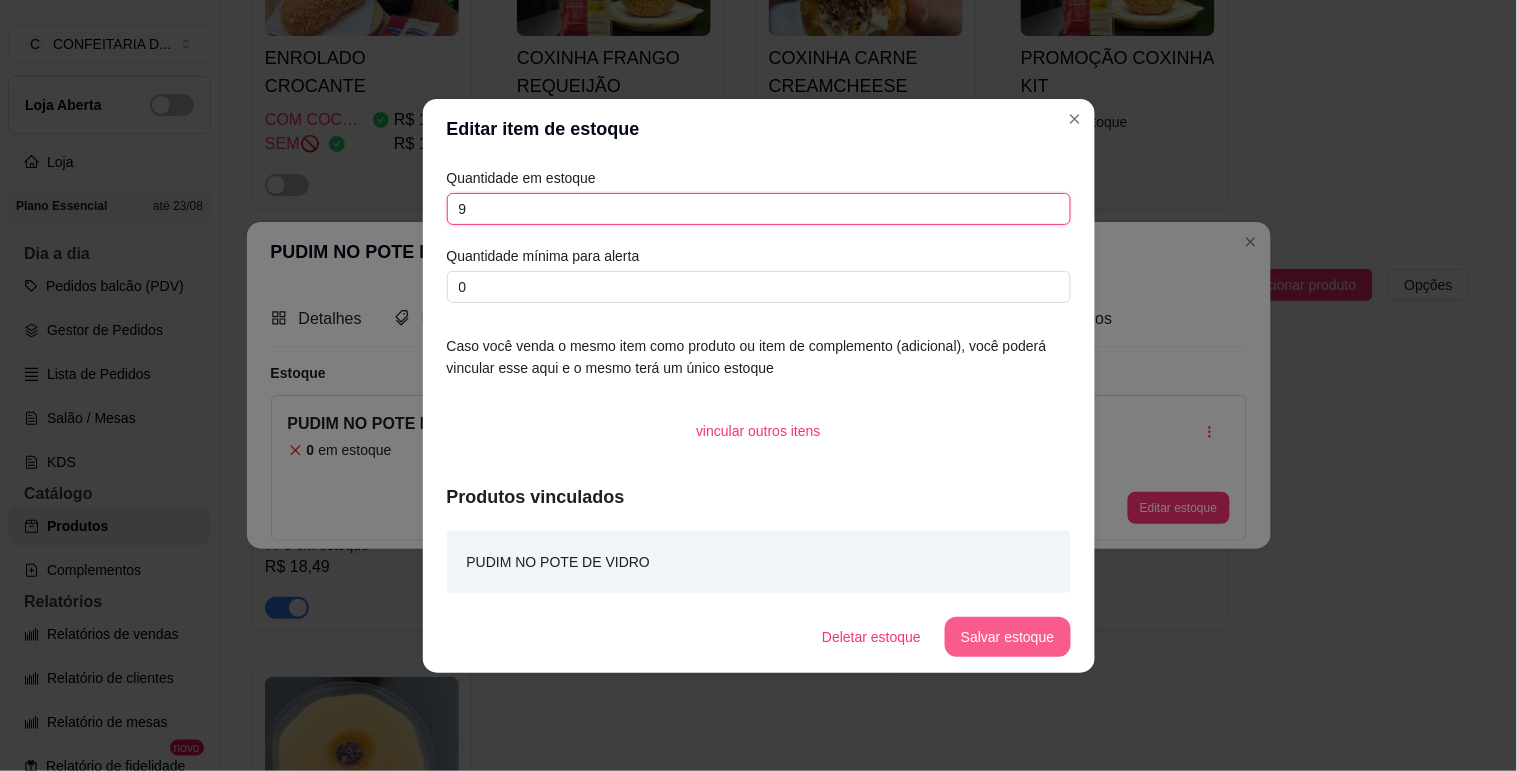 type on "9" 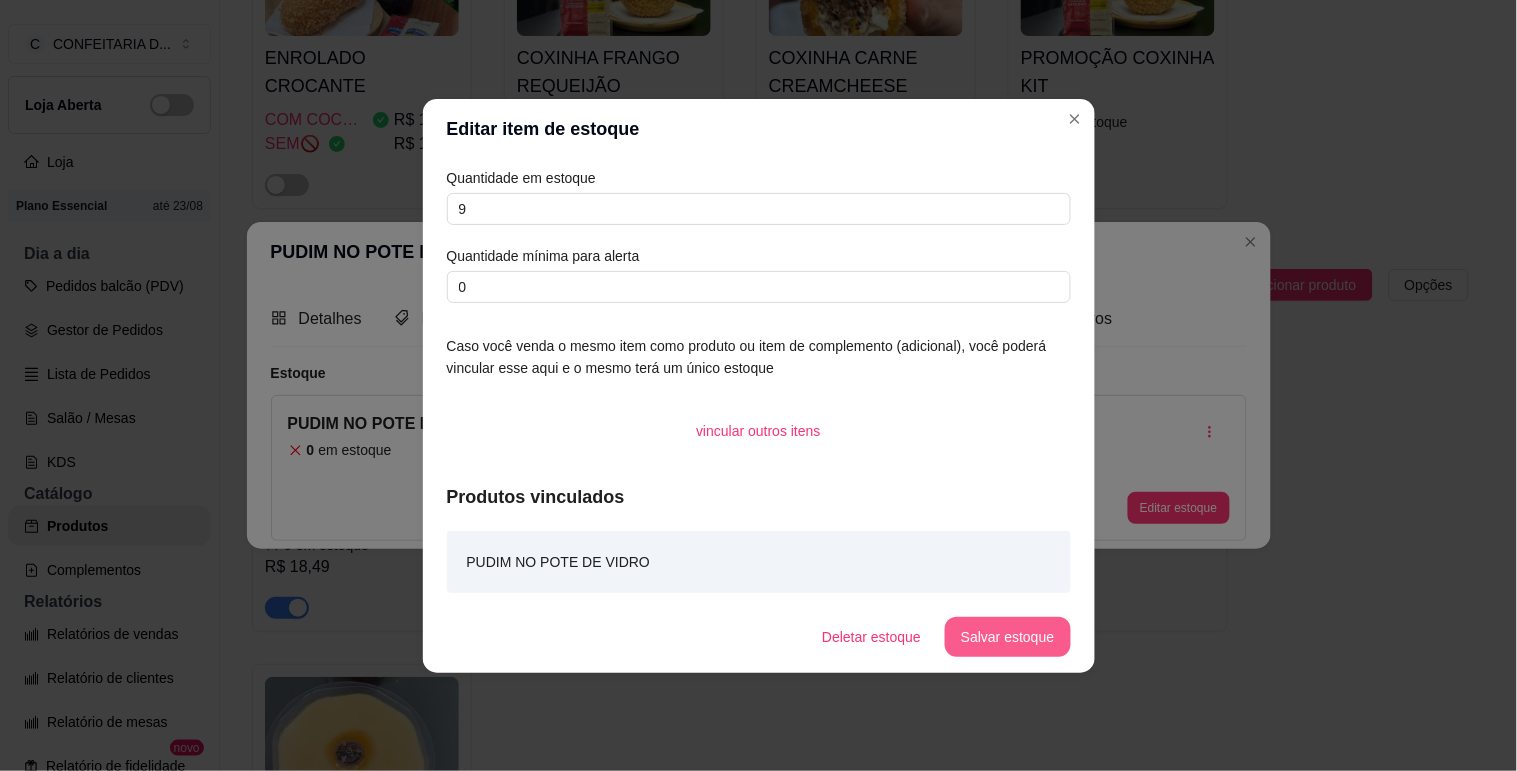 click on "Salvar estoque" at bounding box center (1007, 637) 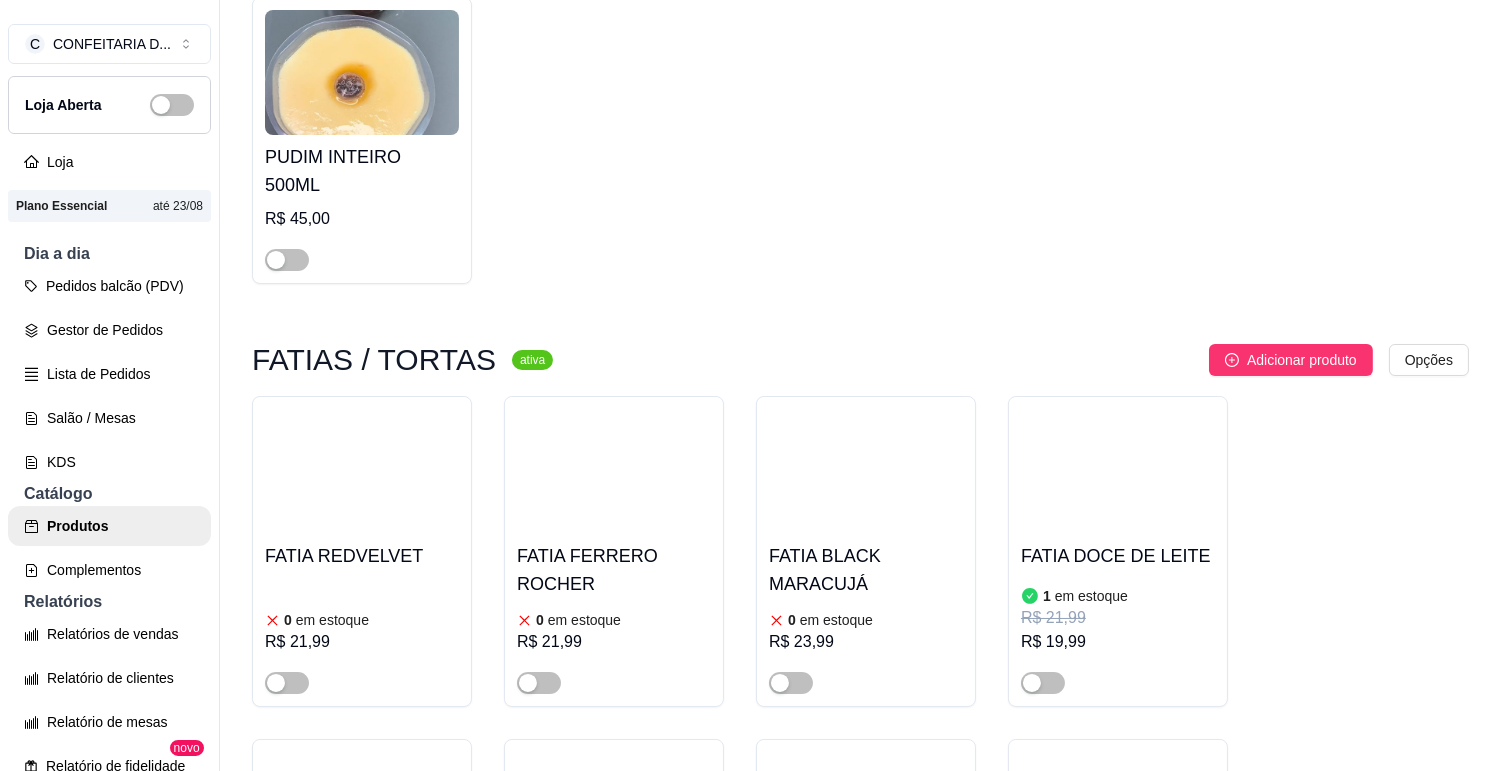scroll, scrollTop: 1777, scrollLeft: 0, axis: vertical 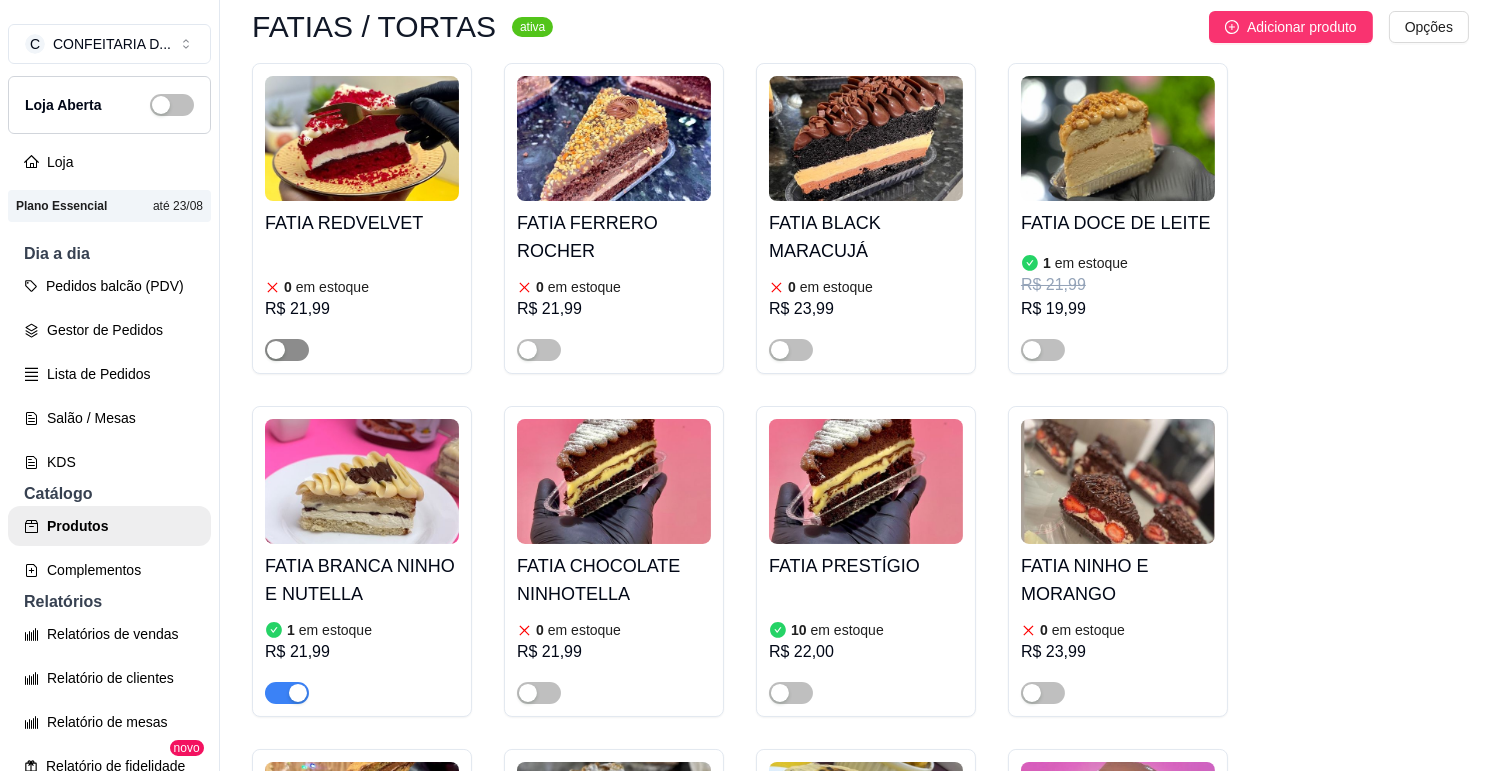 click at bounding box center [276, 350] 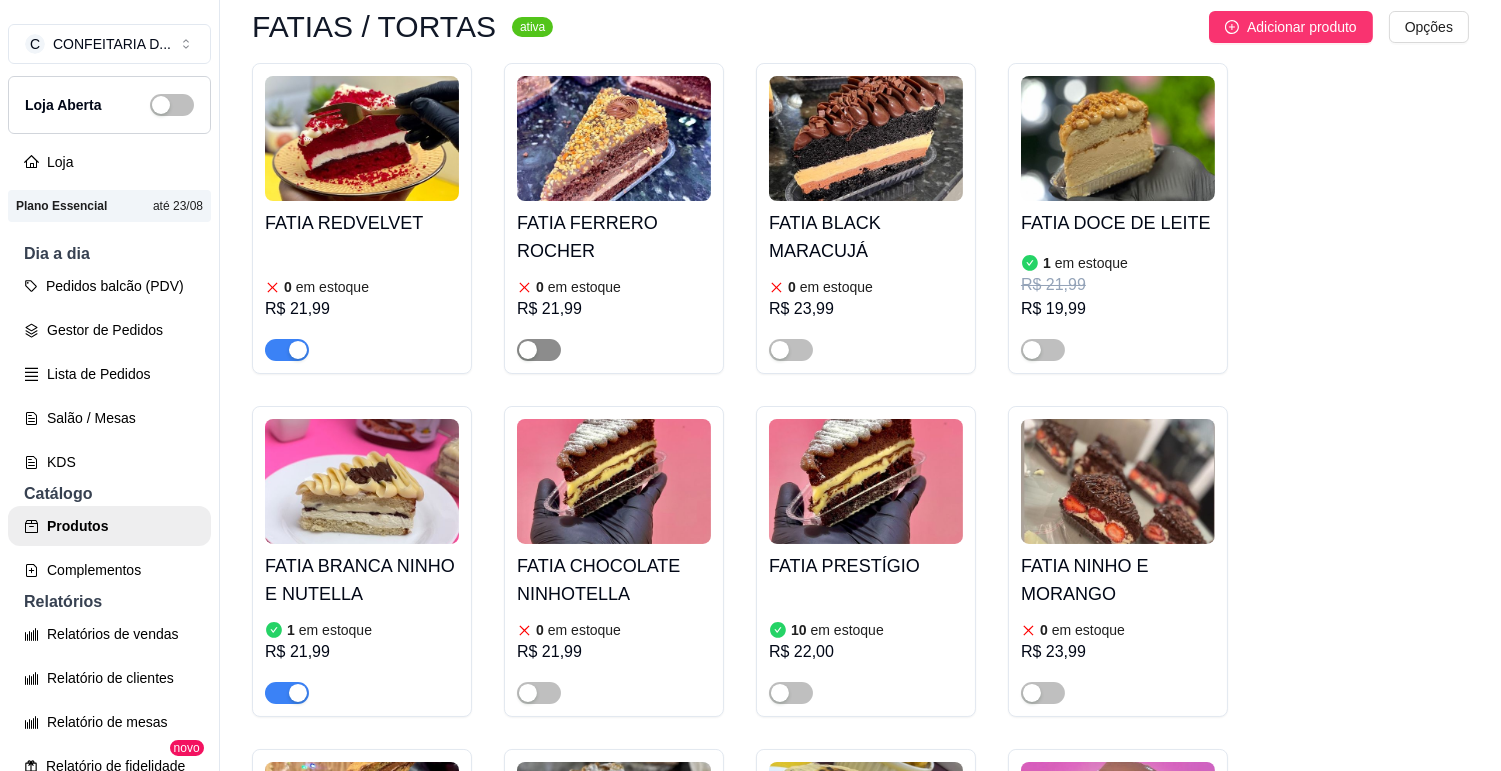 click at bounding box center [539, 350] 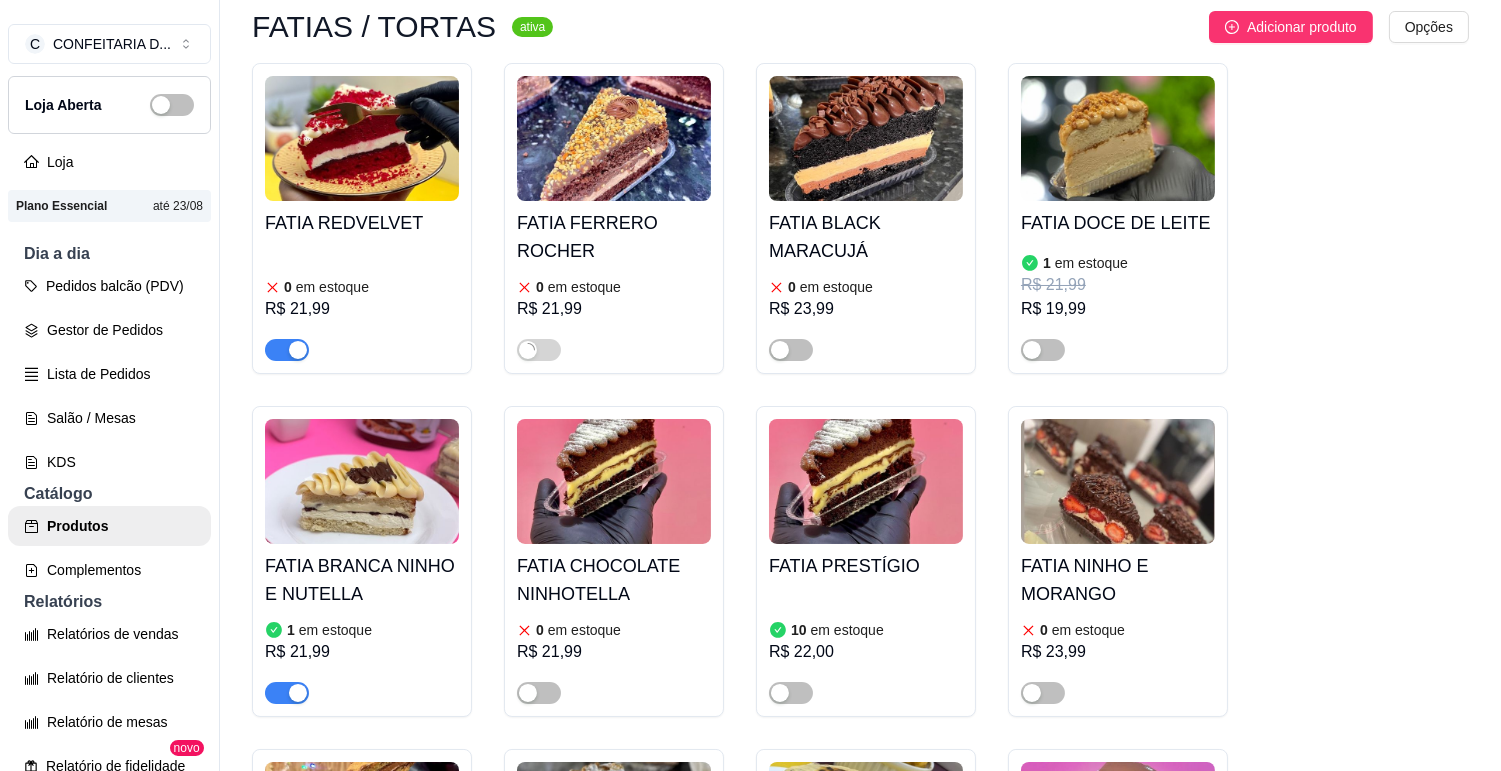 click on "FATIA REDVELVET   0 em estoque R$ 21,99" at bounding box center [362, 281] 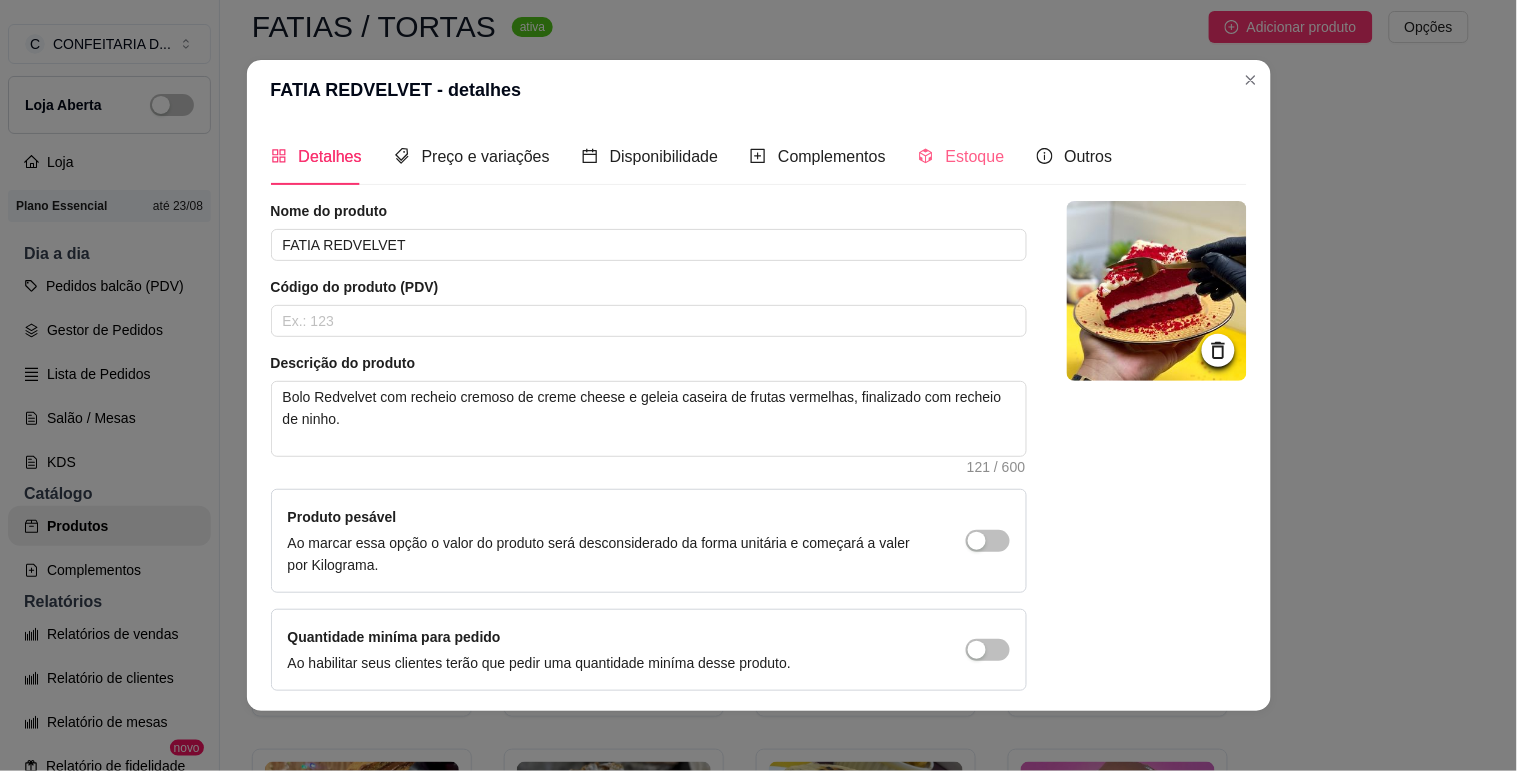 click on "Estoque" at bounding box center [961, 156] 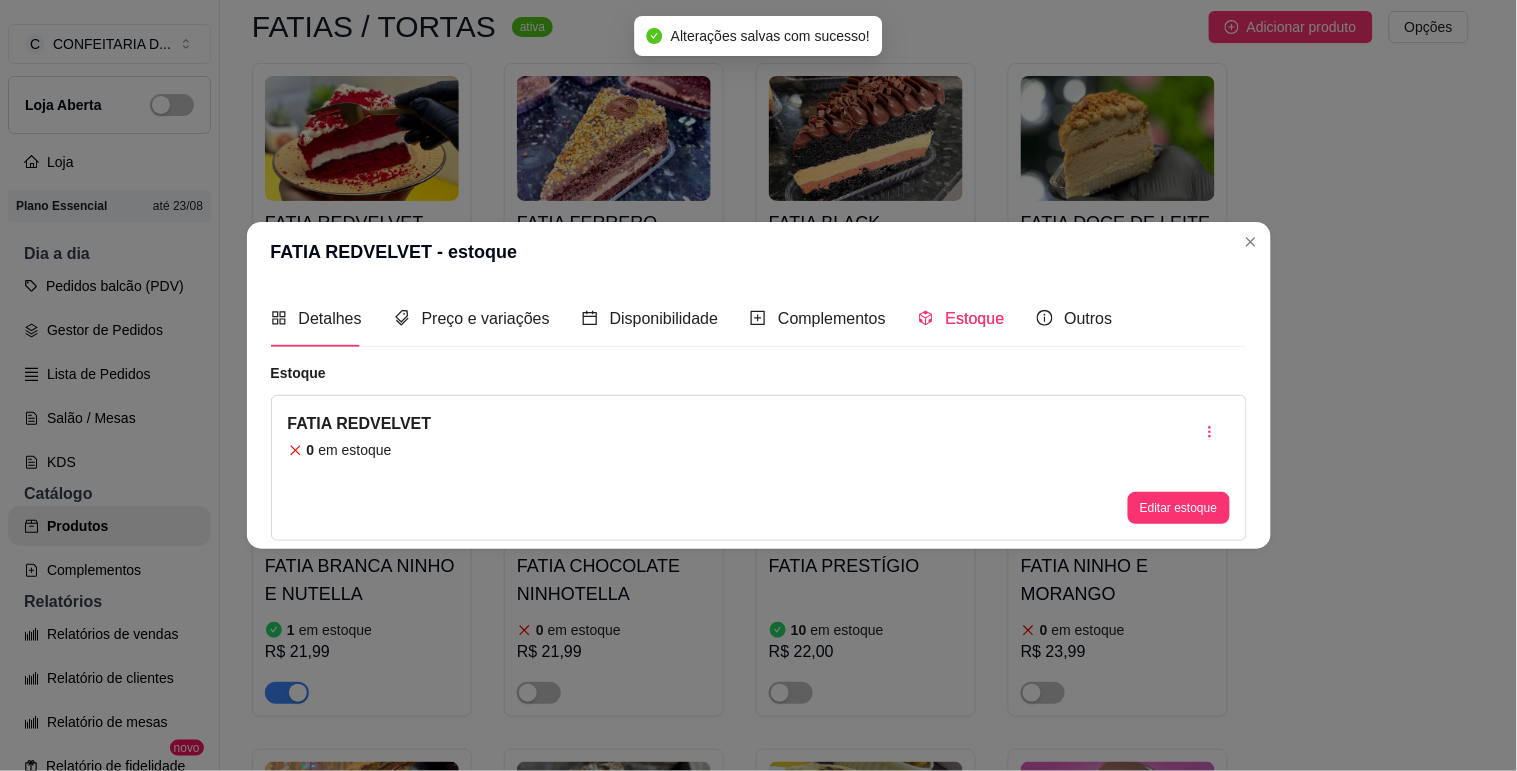 type 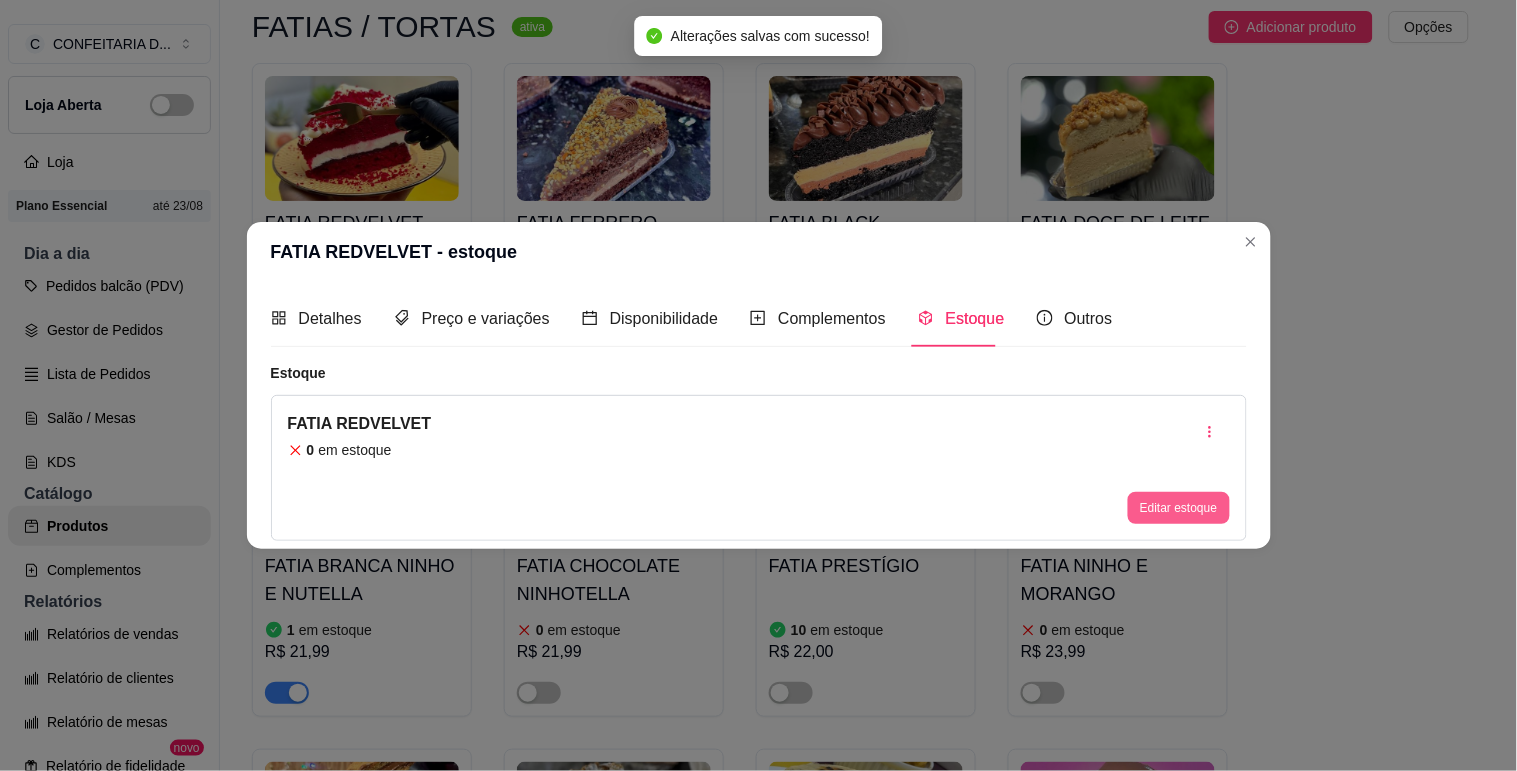 click on "Editar estoque" at bounding box center (1178, 508) 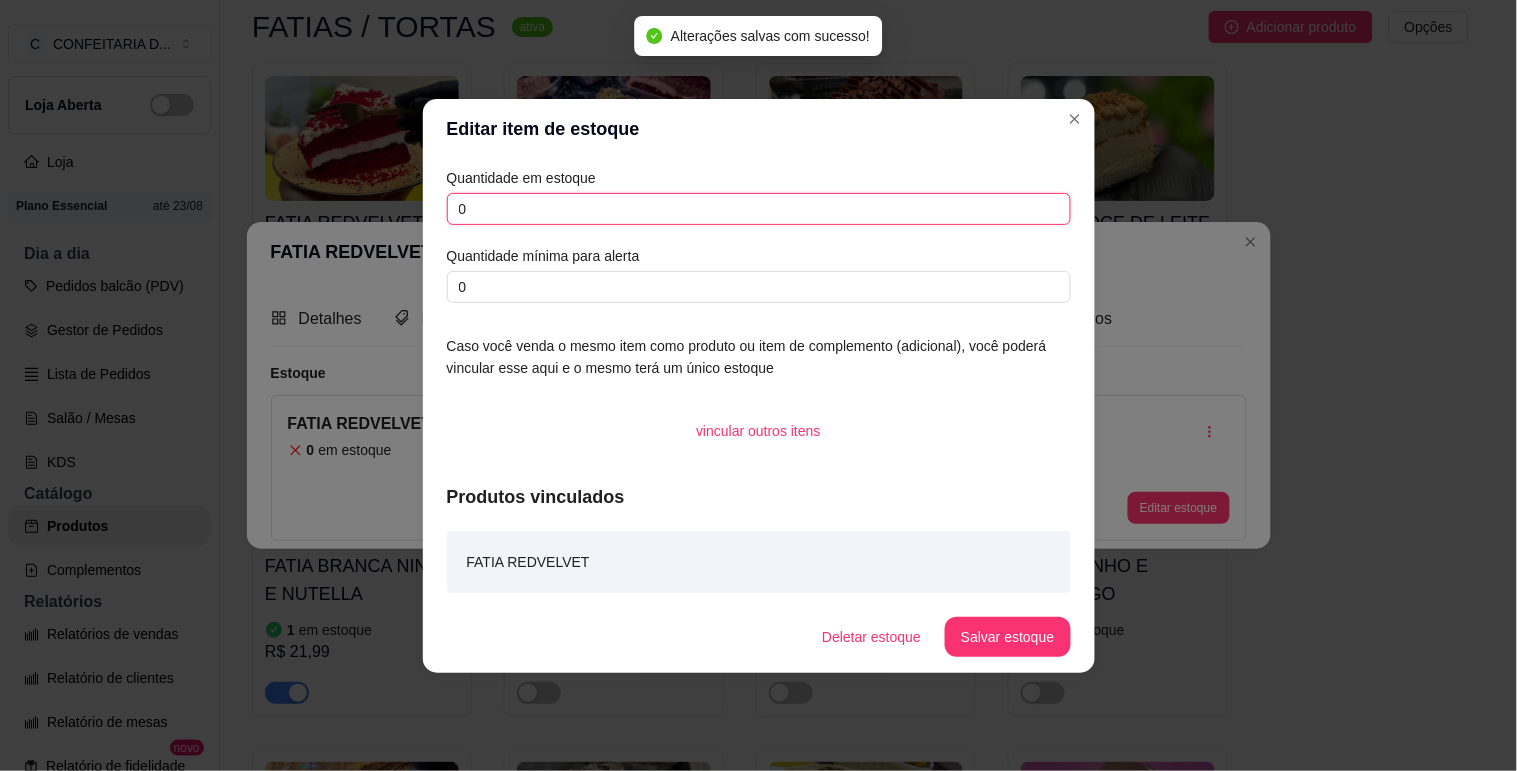 click on "0" at bounding box center [759, 209] 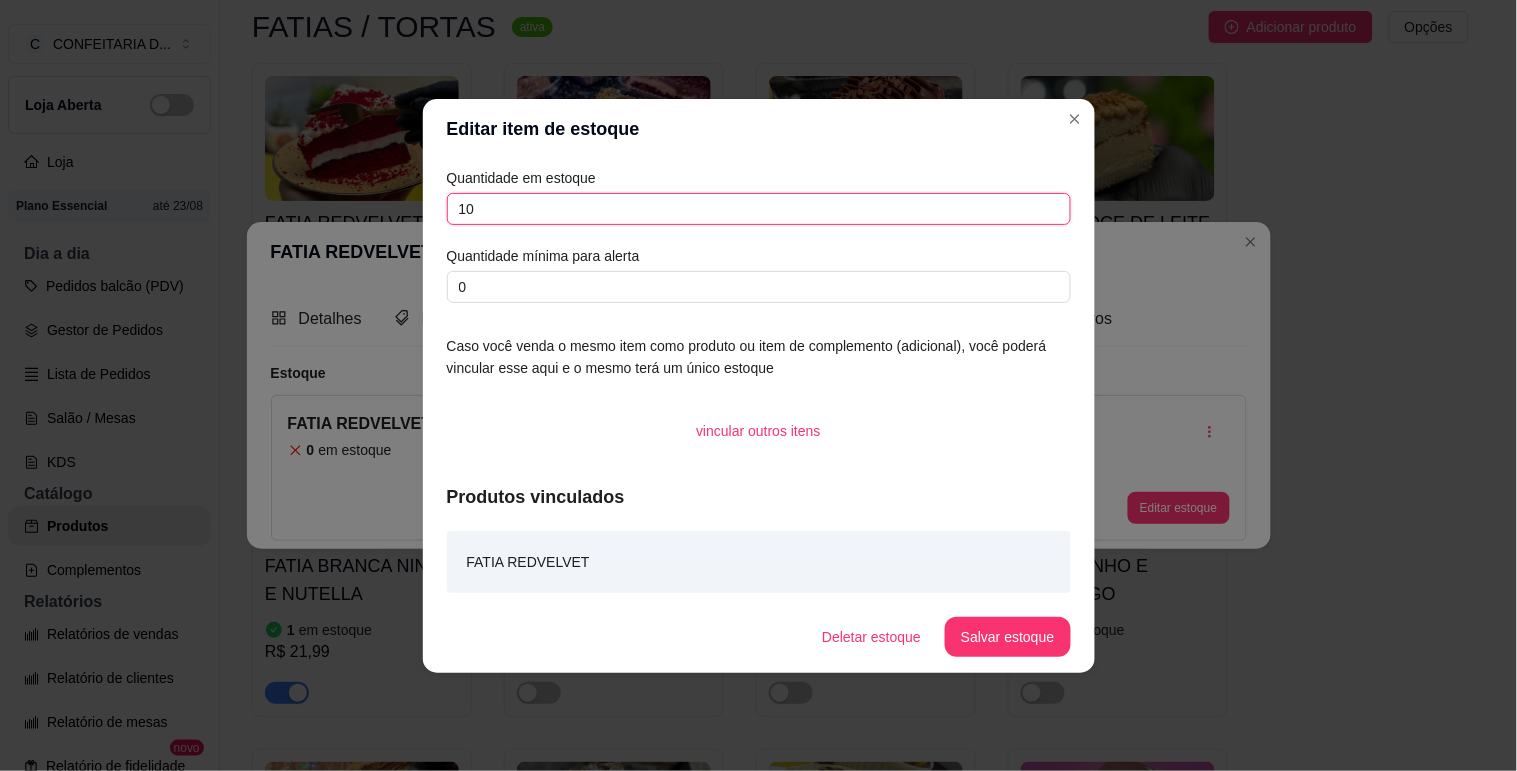 type on "10" 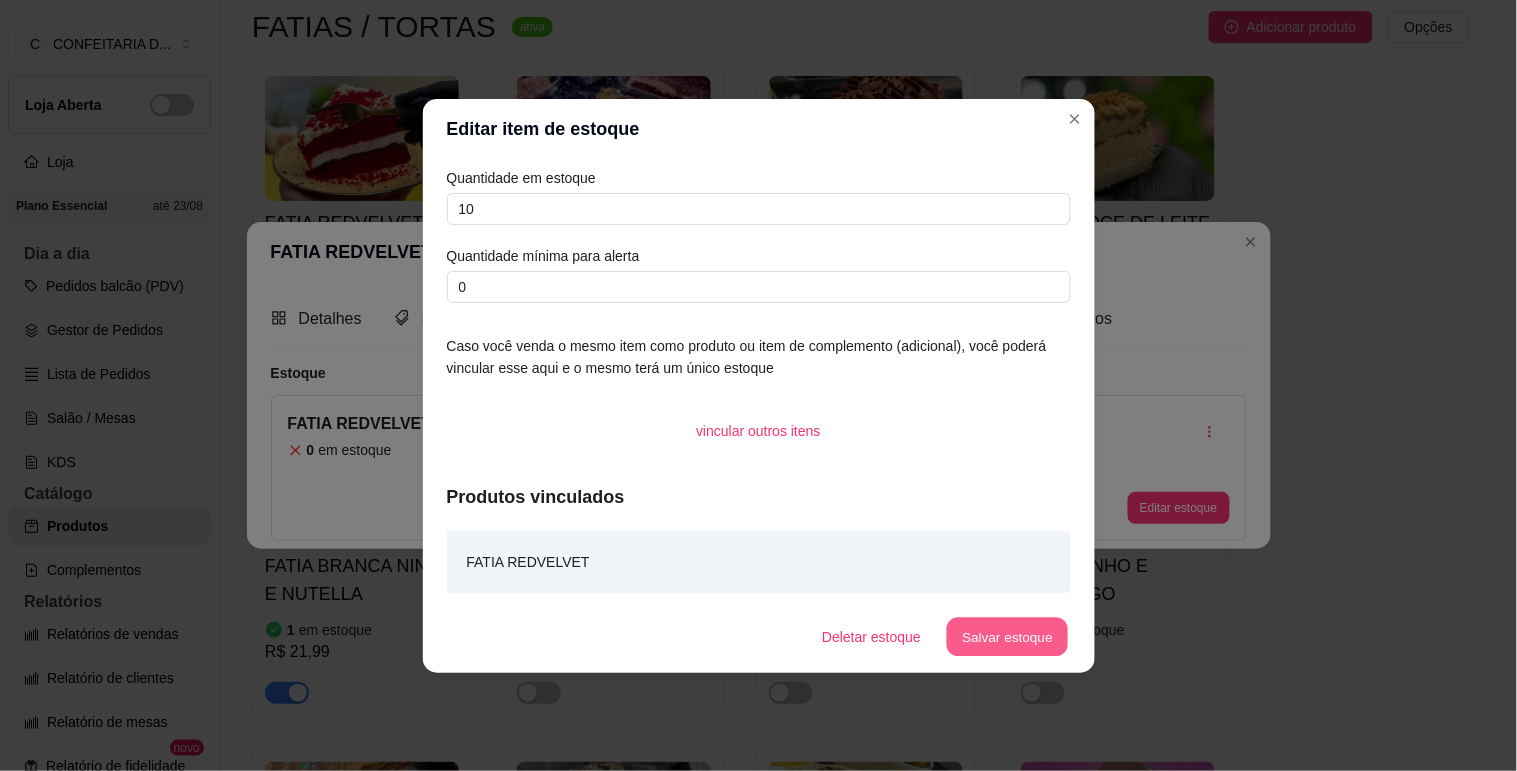 click on "Salvar estoque" at bounding box center [1008, 636] 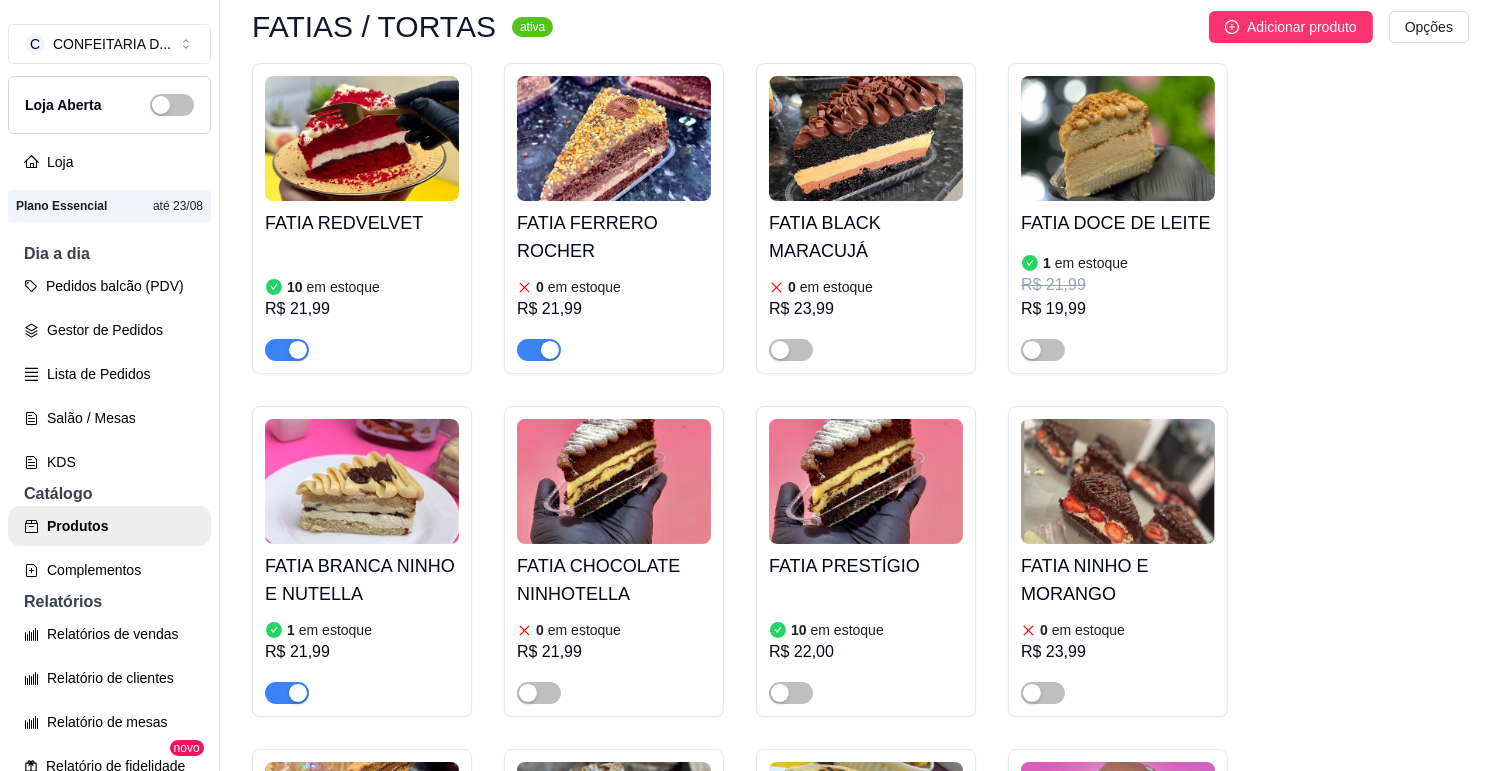 click on "FATIA FERRERO ROCHER" at bounding box center [614, 237] 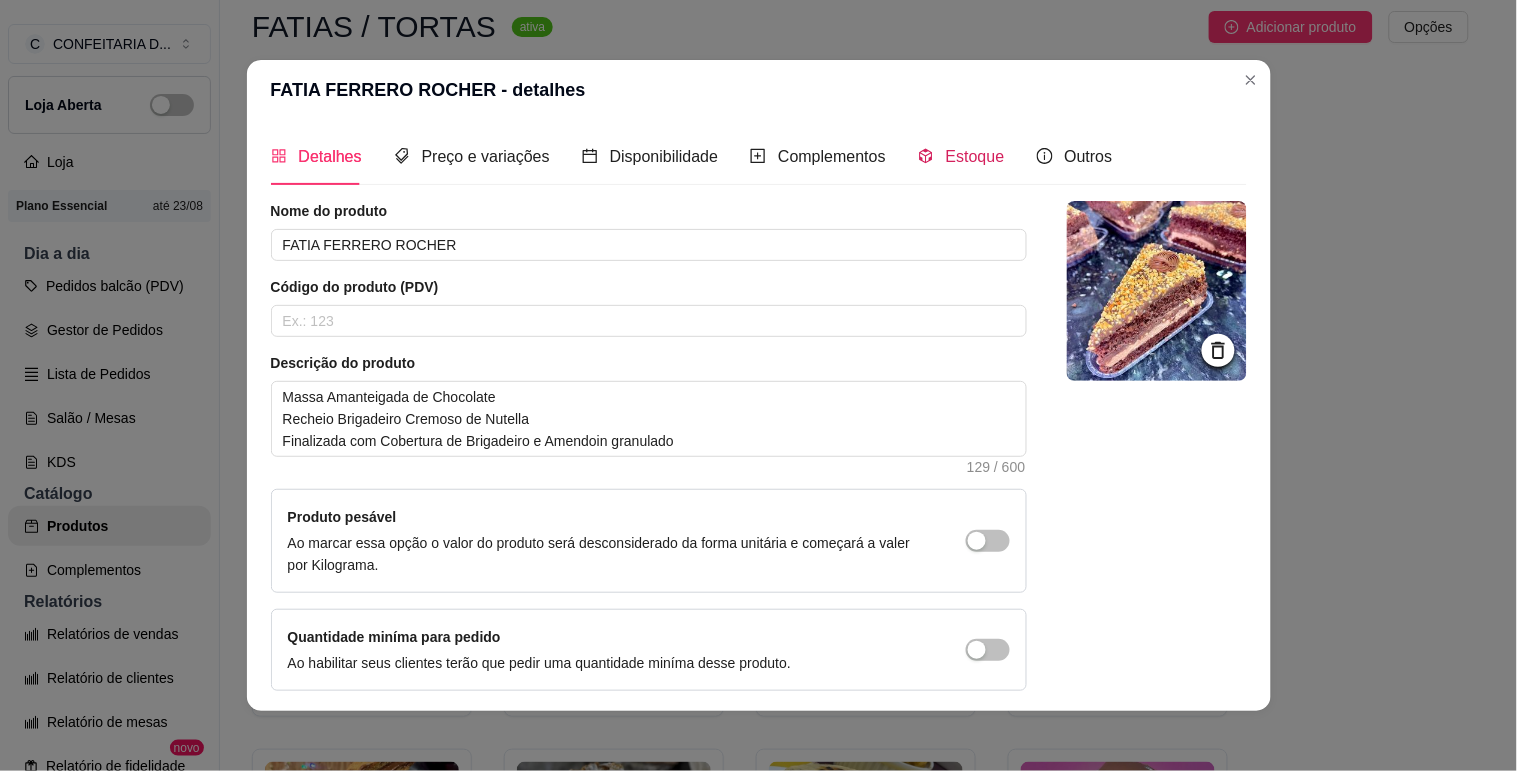 click on "Estoque" at bounding box center [975, 156] 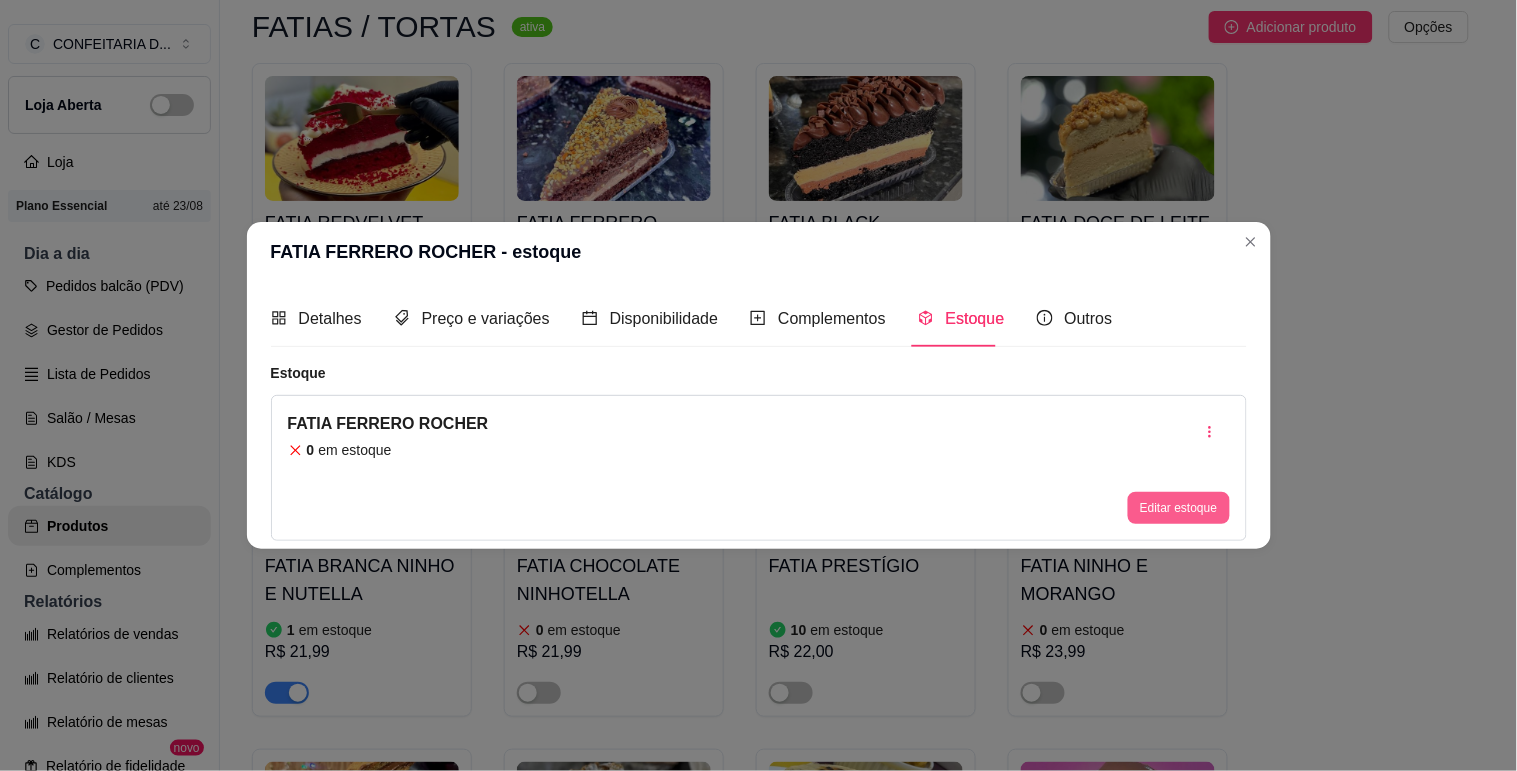 click on "Editar estoque" at bounding box center (1178, 508) 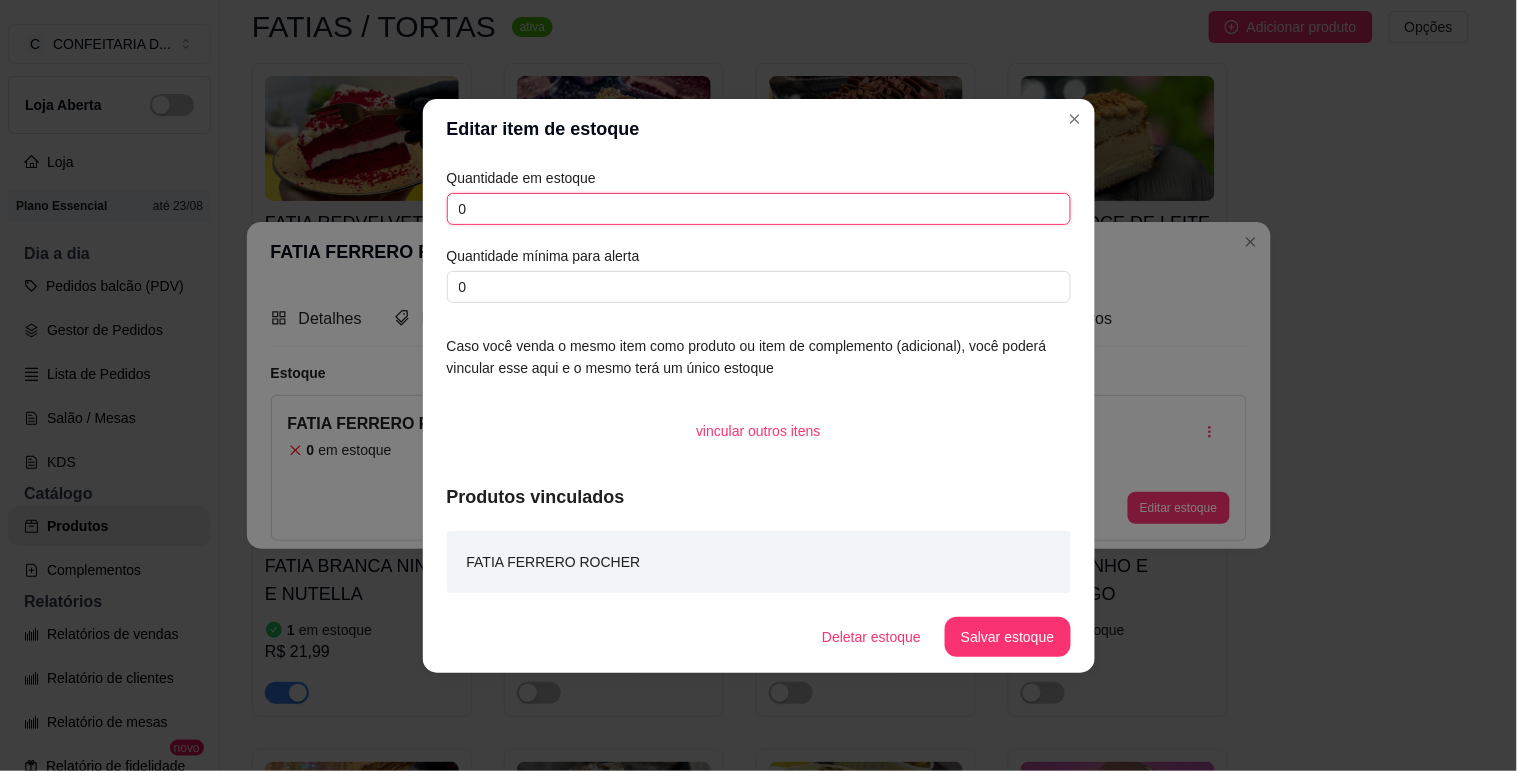 click on "0" at bounding box center (759, 209) 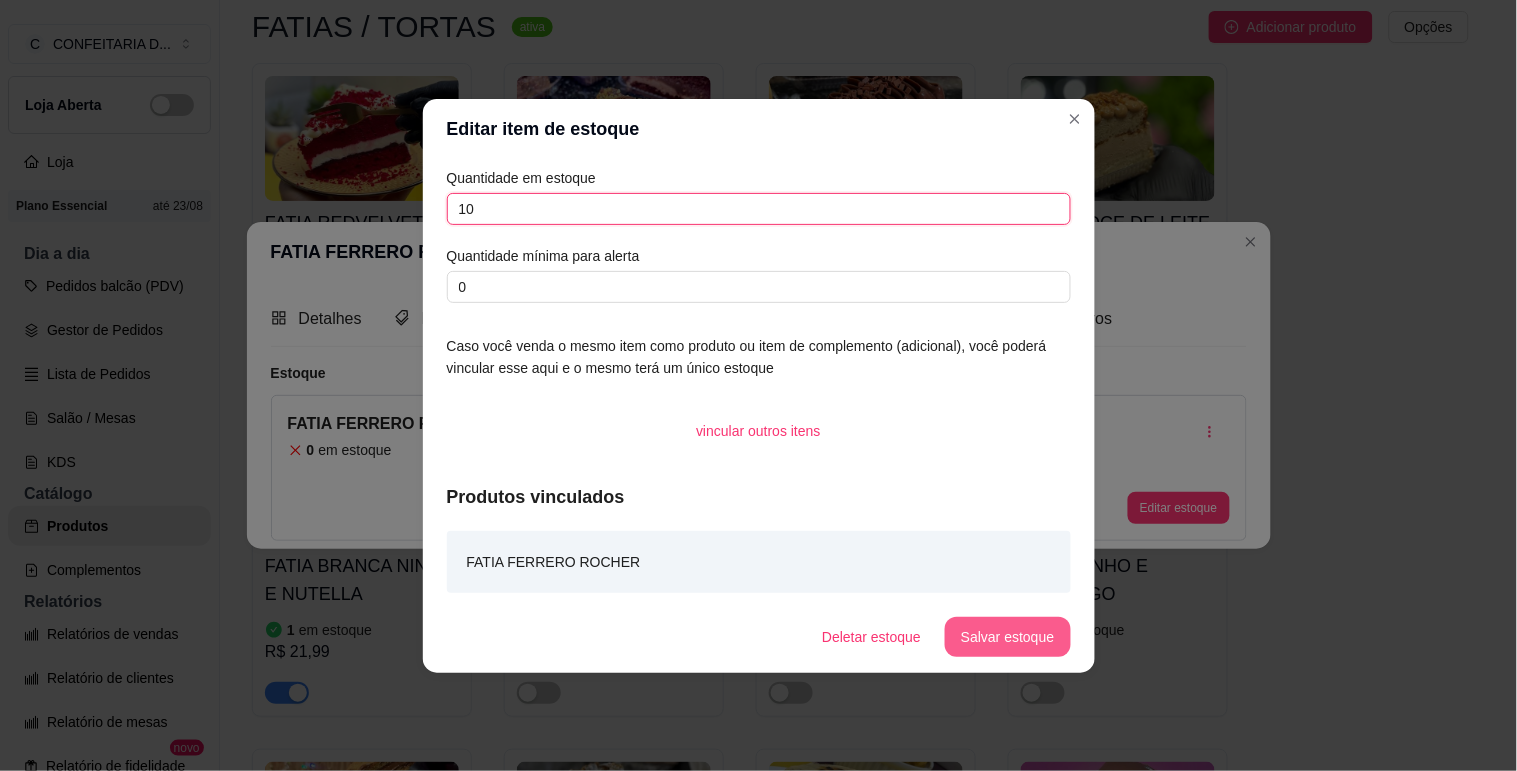type on "10" 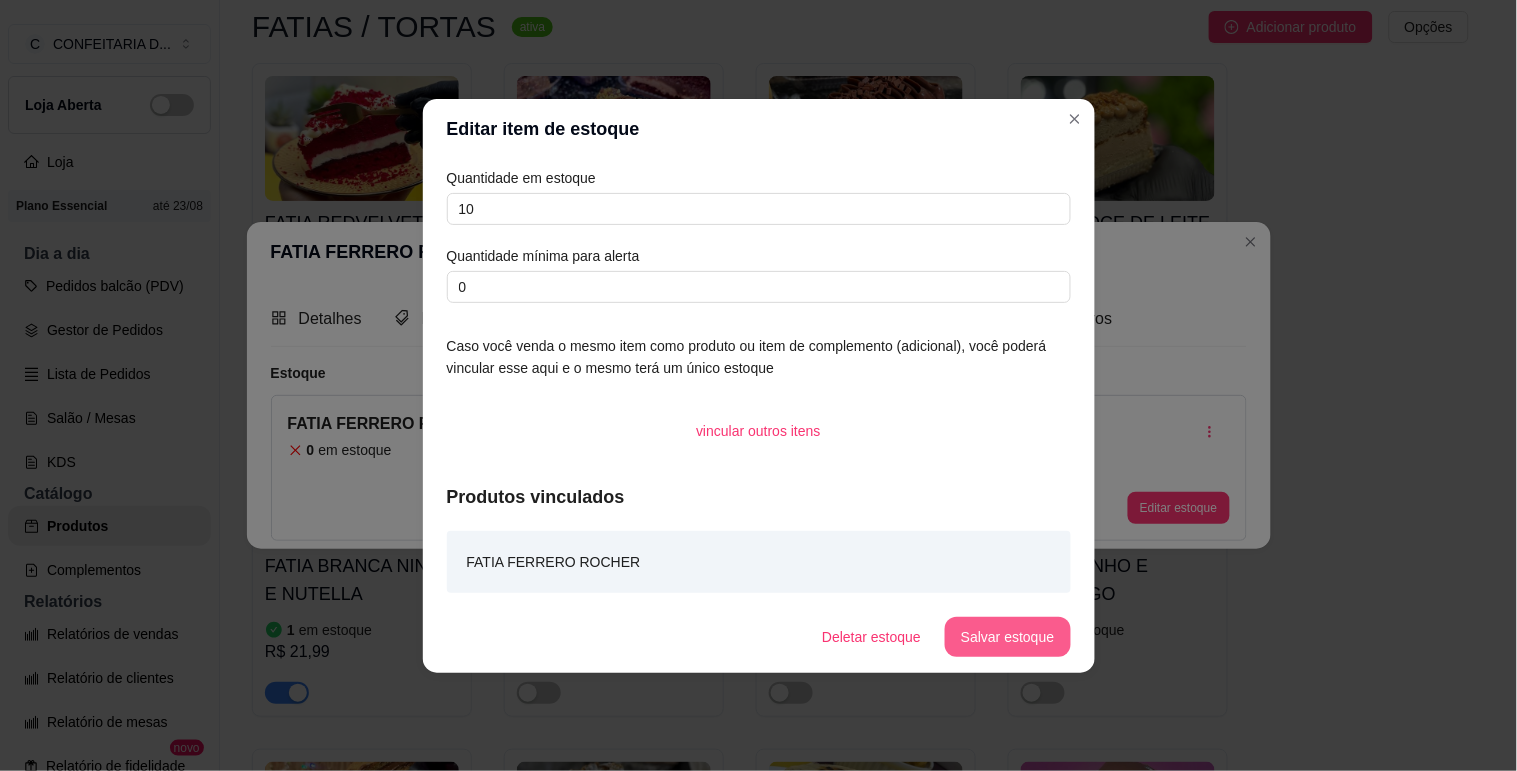 click on "Salvar estoque" at bounding box center (1007, 637) 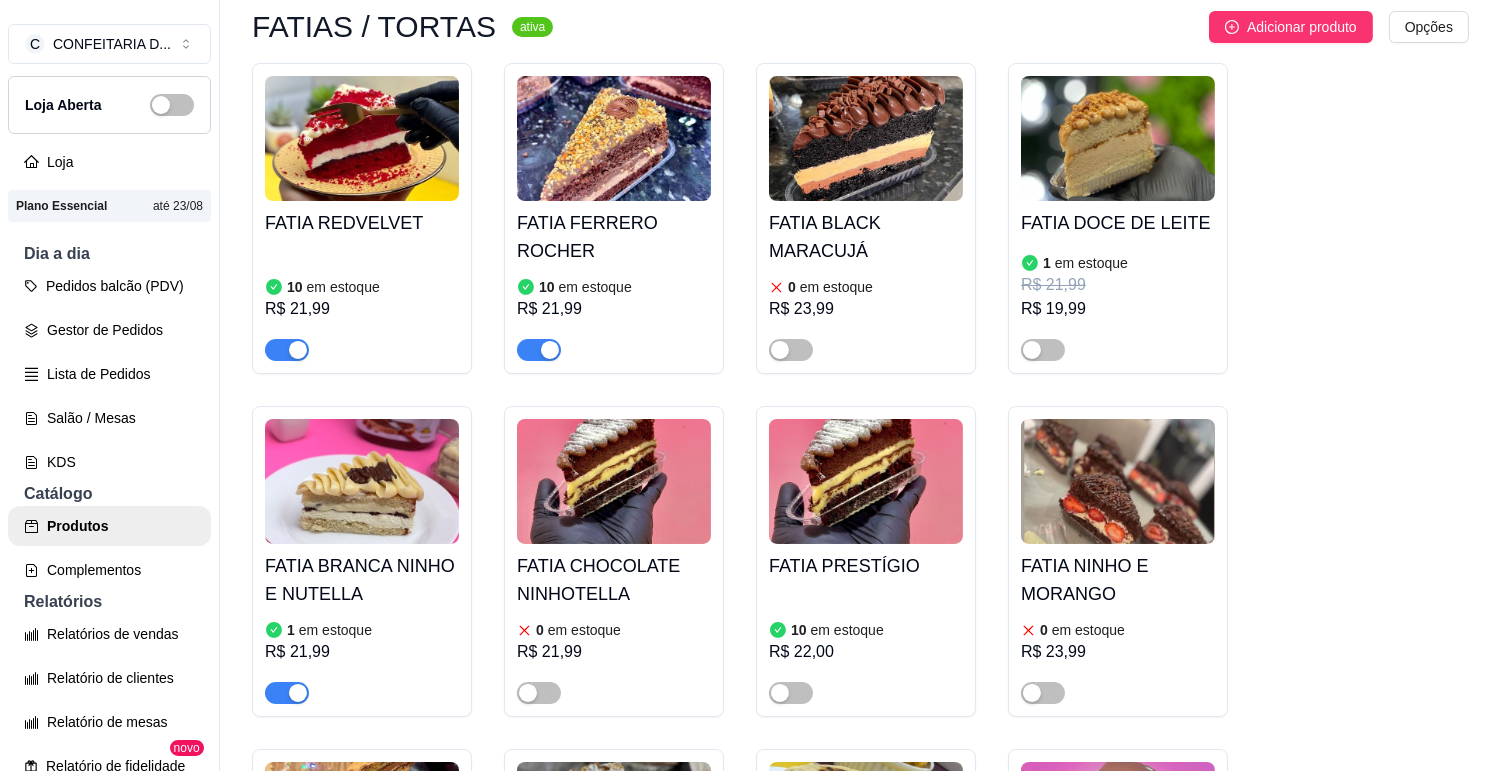 scroll, scrollTop: 1888, scrollLeft: 0, axis: vertical 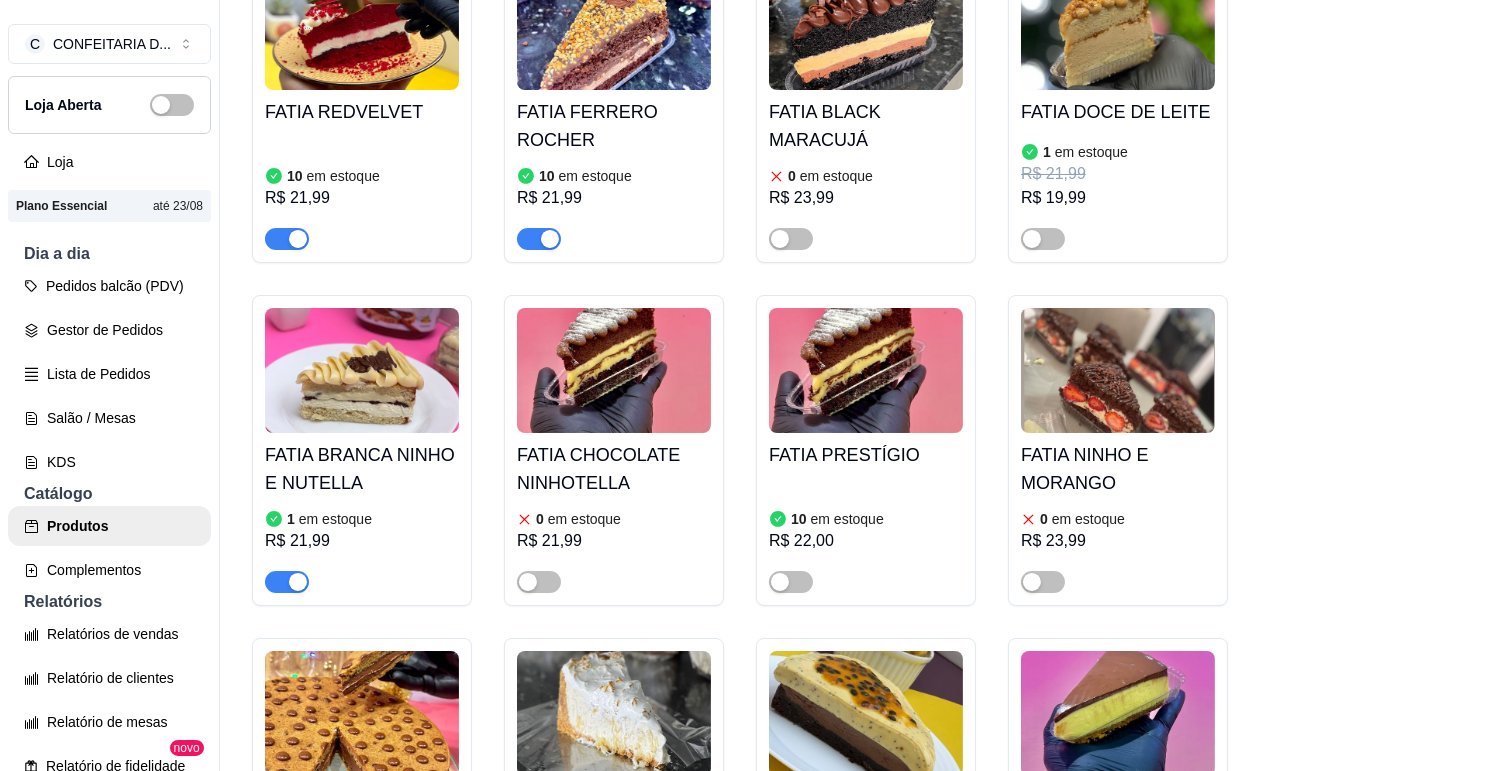 click at bounding box center (362, 370) 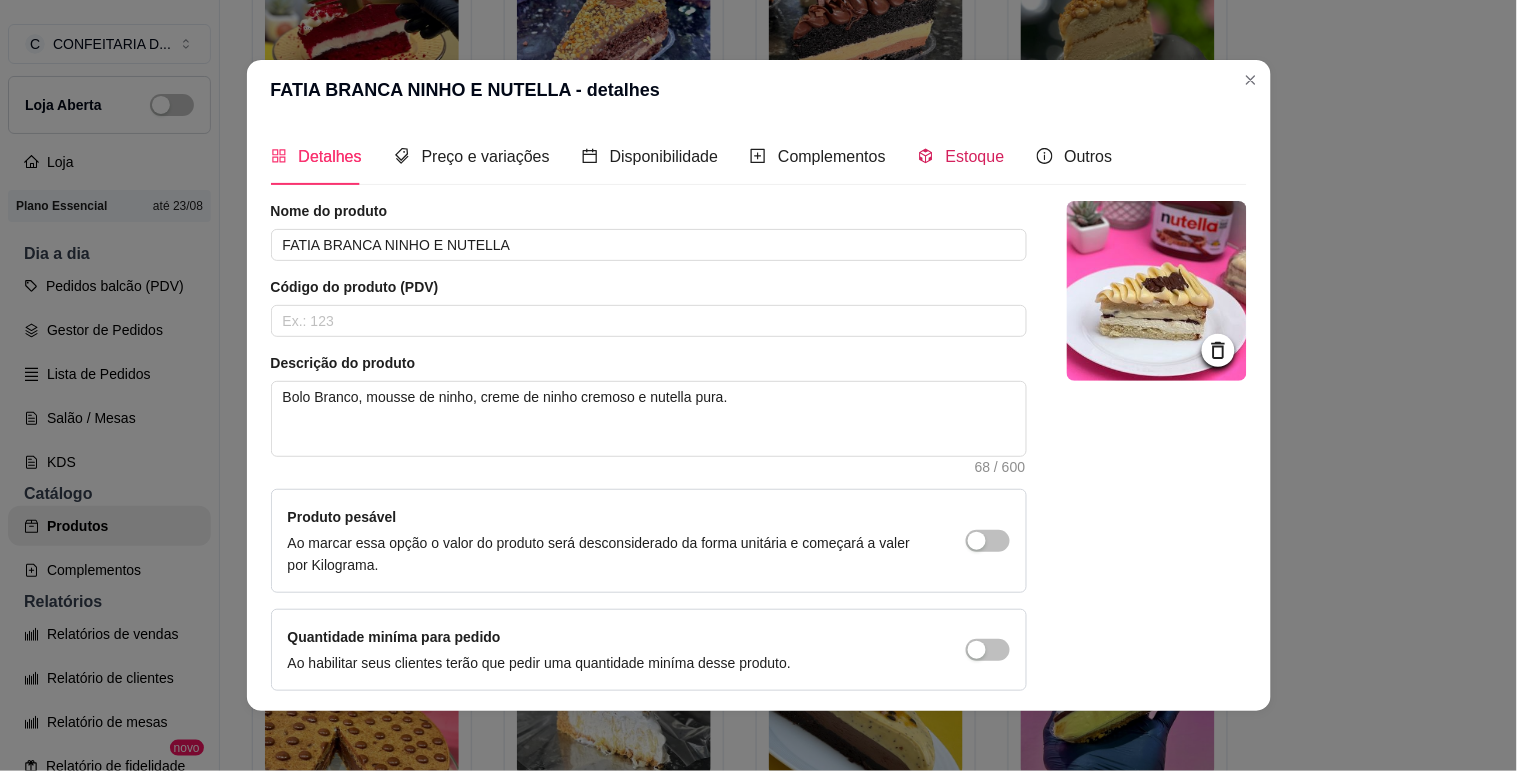click on "Estoque" at bounding box center [975, 156] 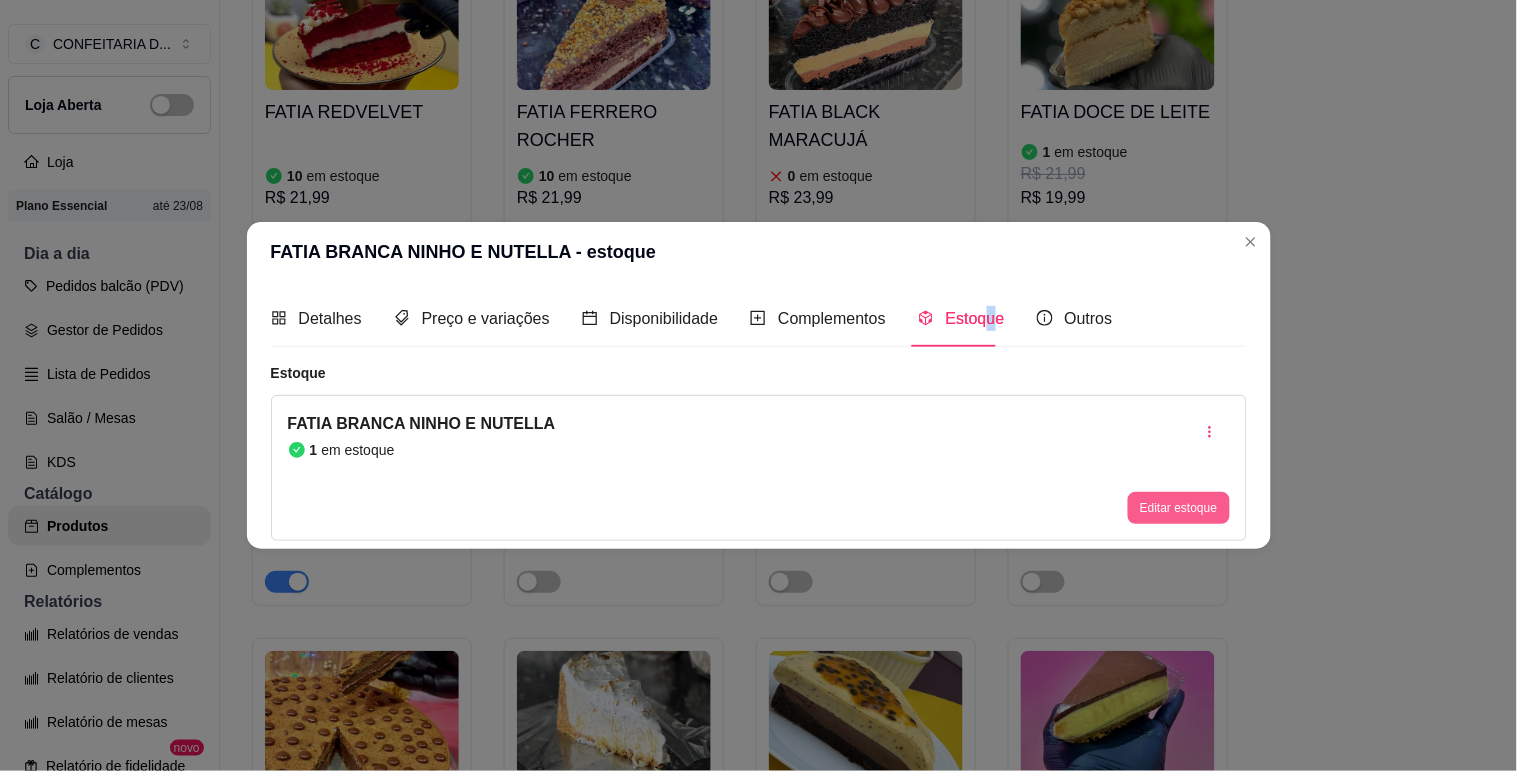 click on "Editar estoque" at bounding box center [1178, 508] 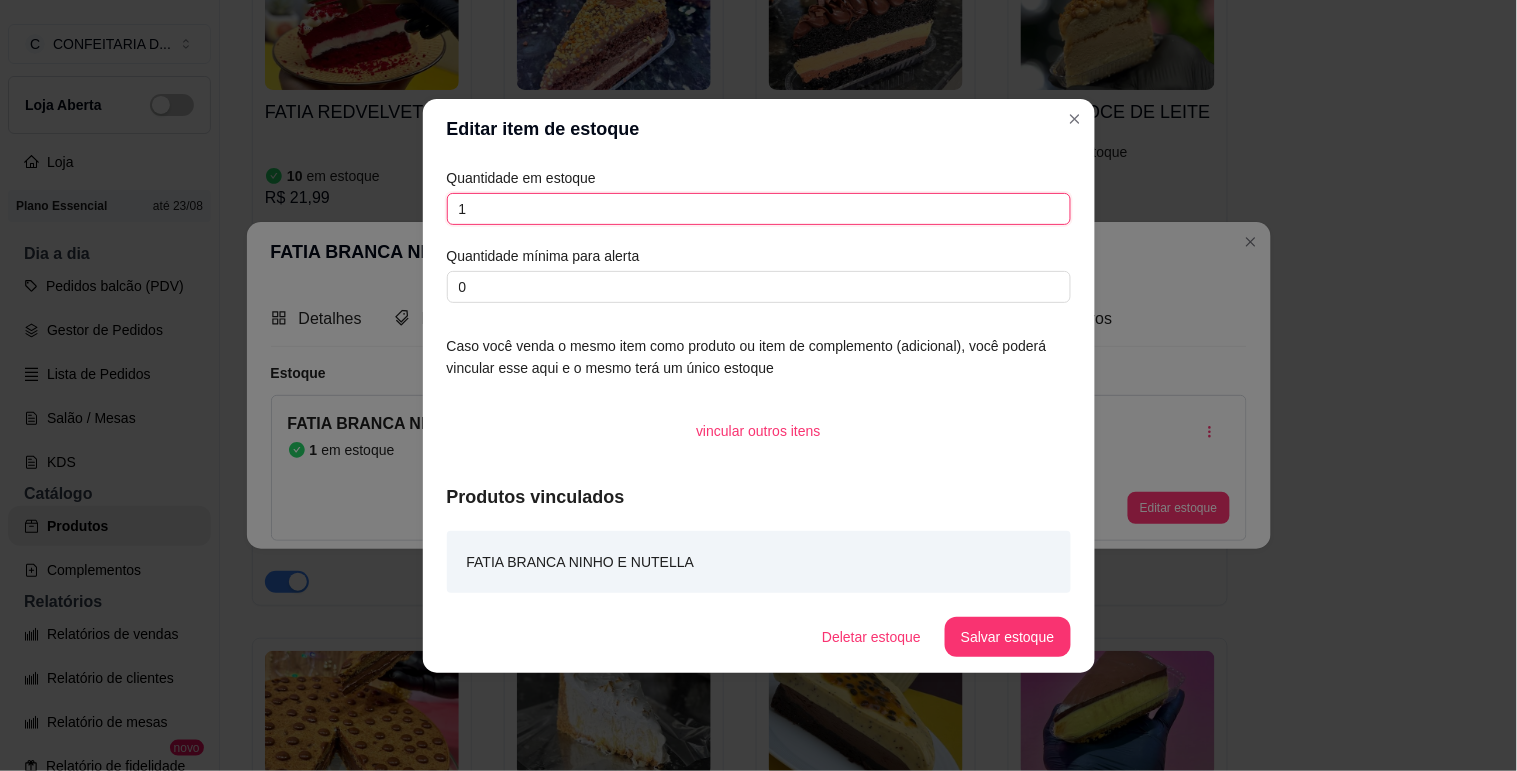 click on "1" at bounding box center [759, 209] 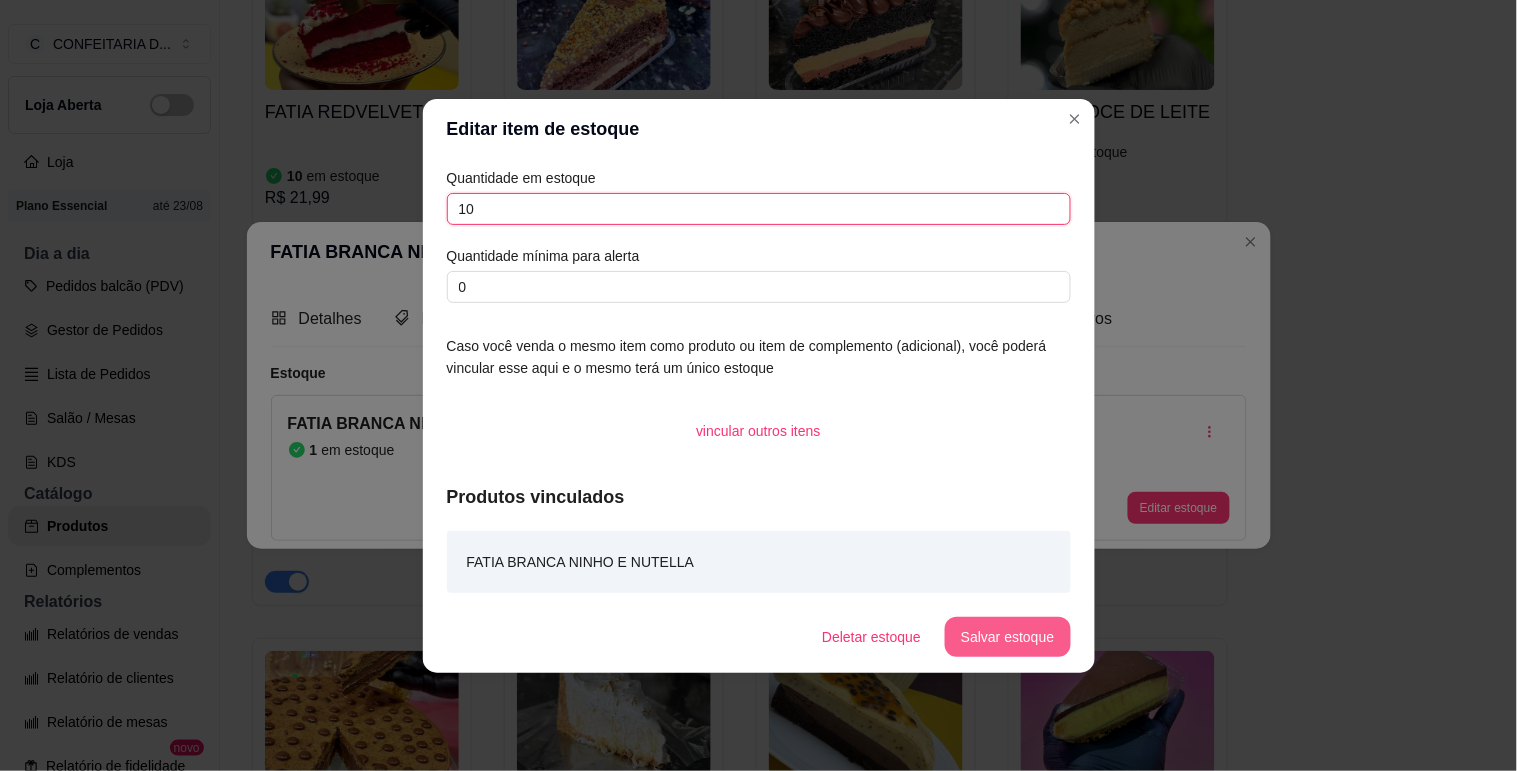 type on "10" 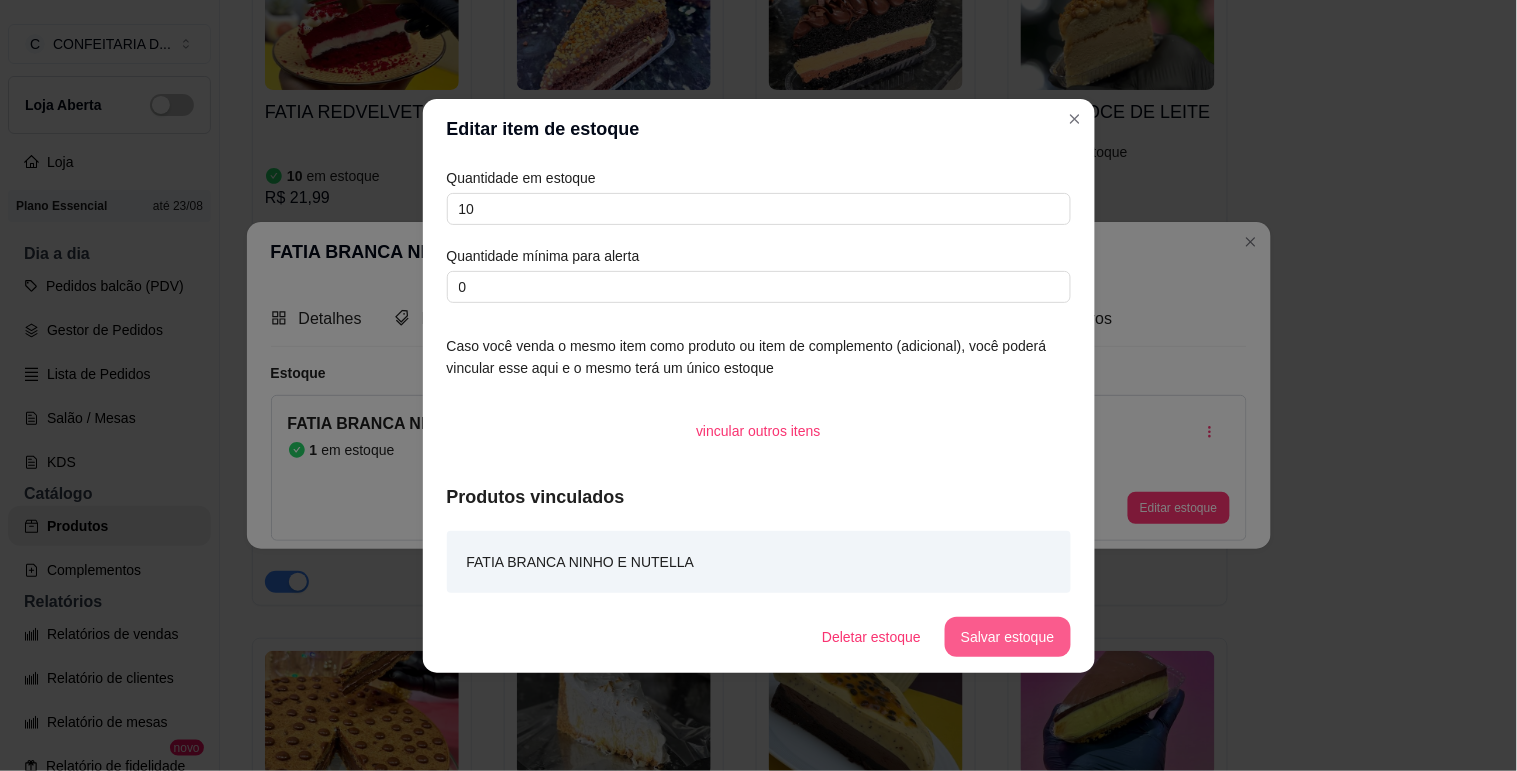 click on "Salvar estoque" at bounding box center [1007, 637] 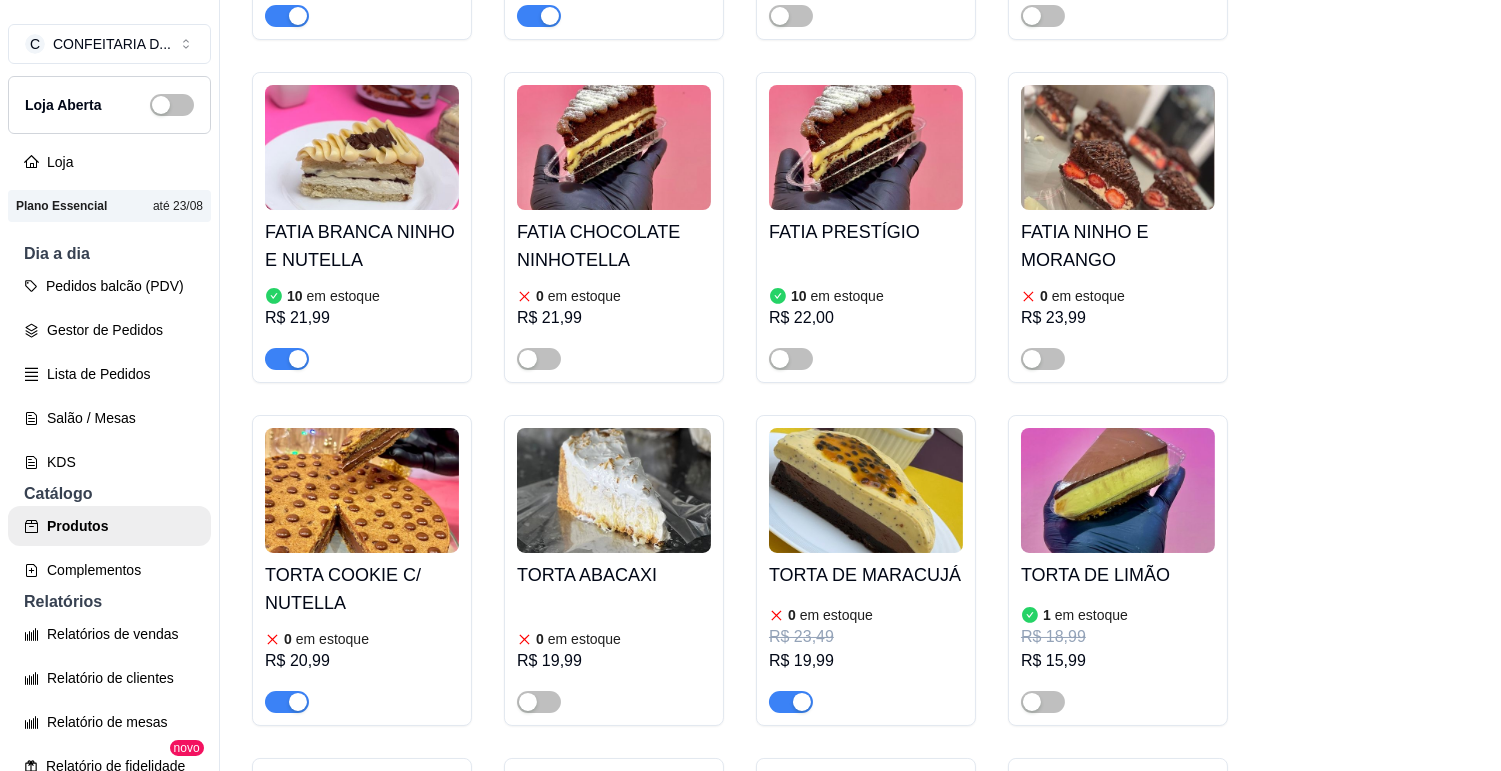scroll, scrollTop: 2333, scrollLeft: 0, axis: vertical 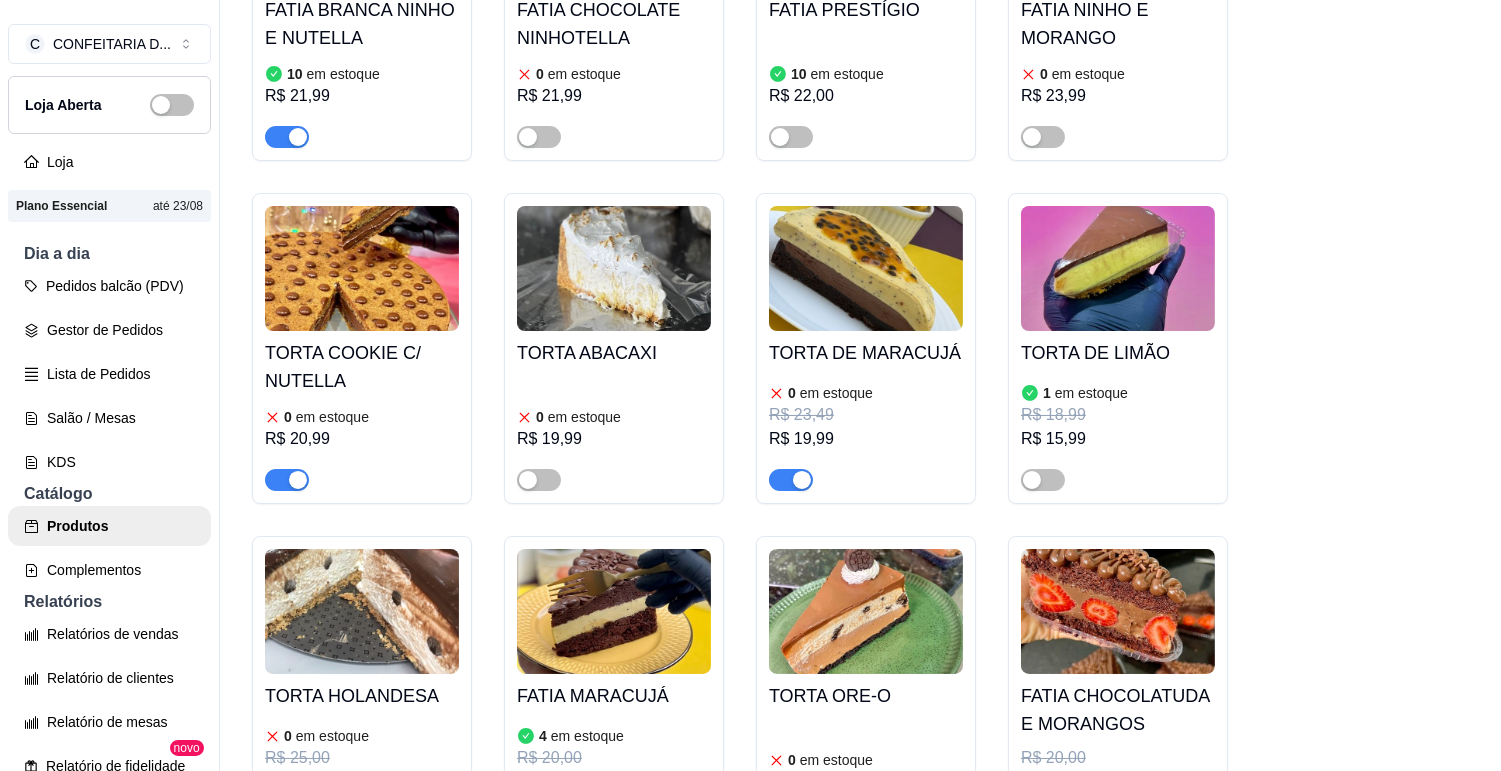 click at bounding box center (802, 480) 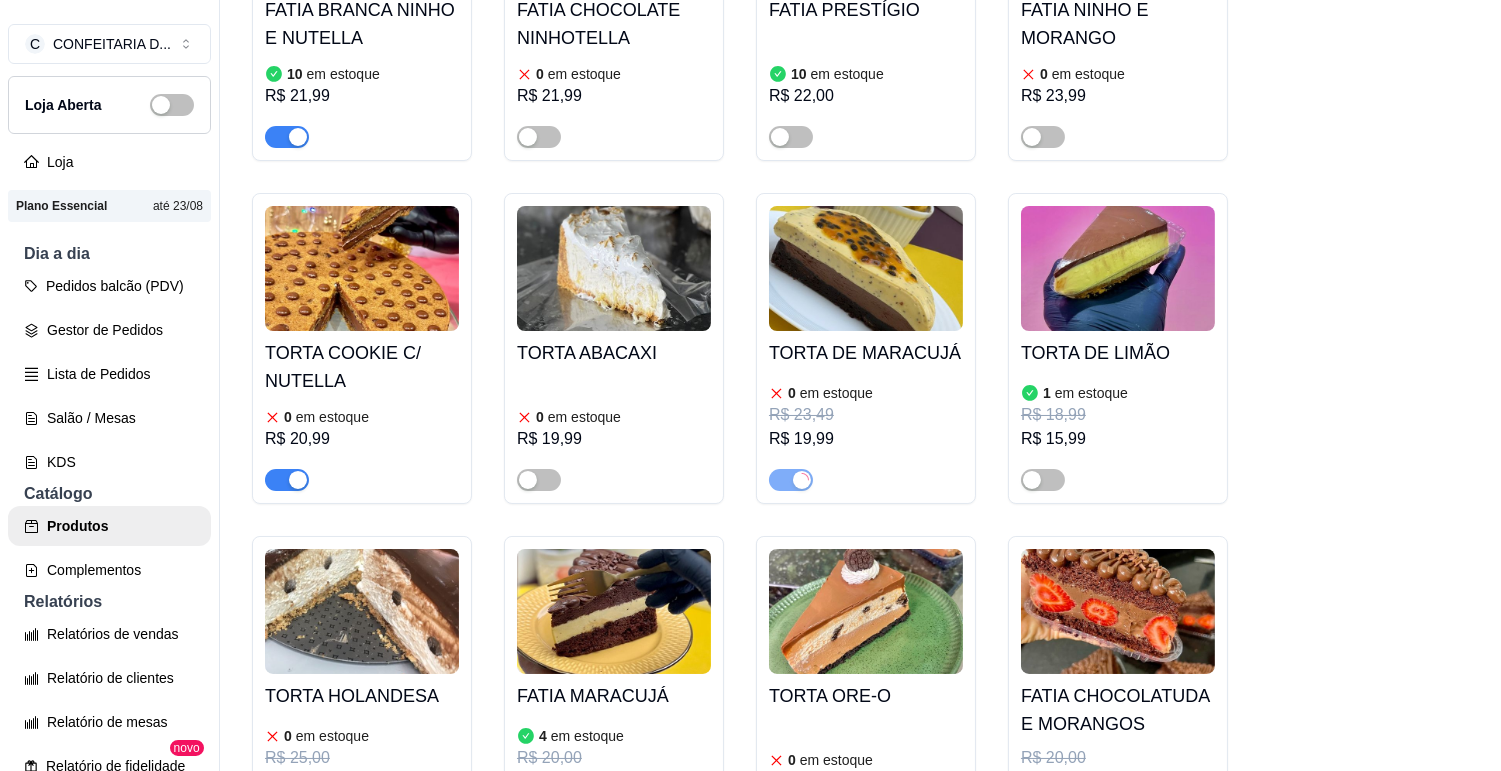 click on "TORTA COOKIE C/ NUTELLA" at bounding box center [362, 367] 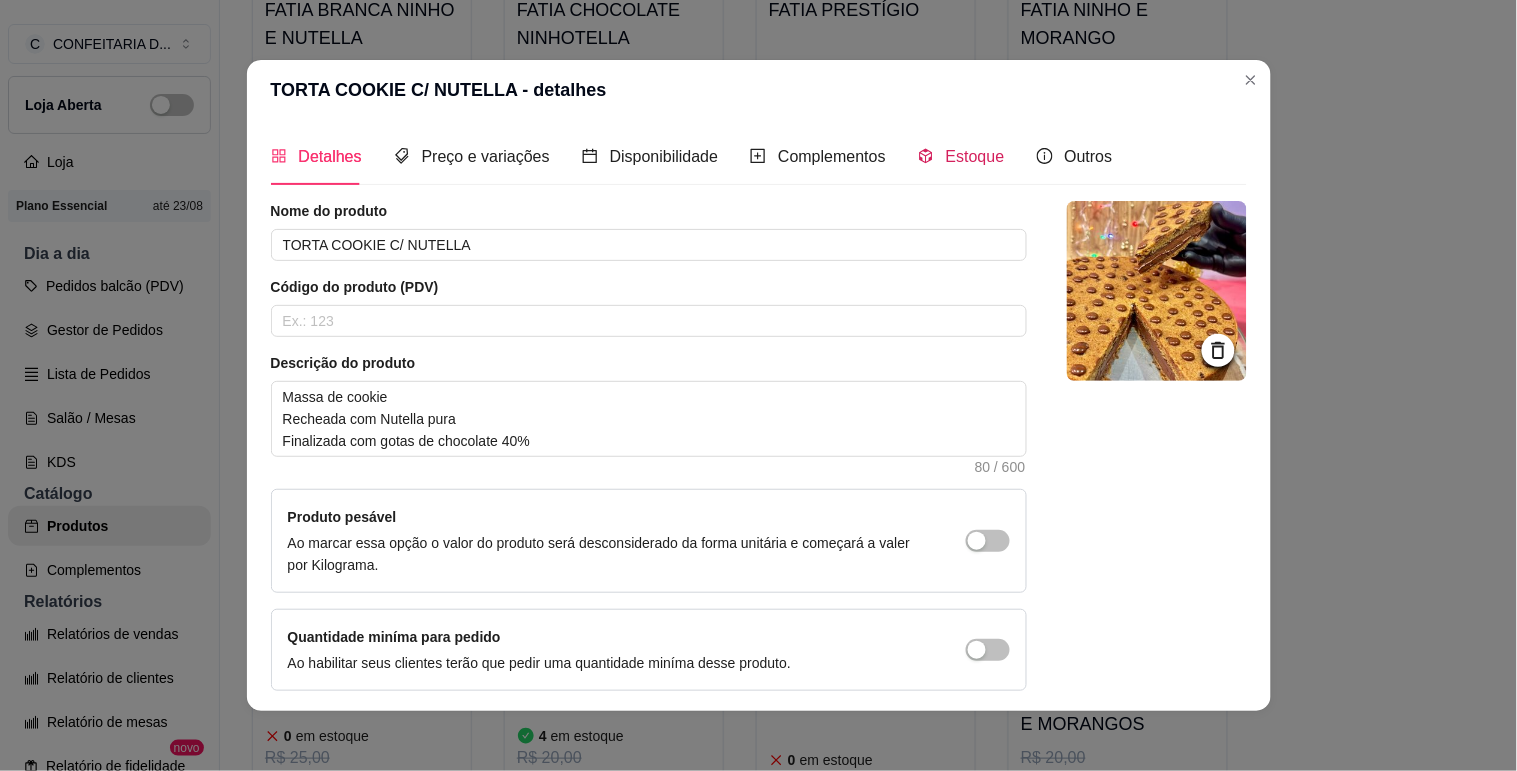click at bounding box center (926, 156) 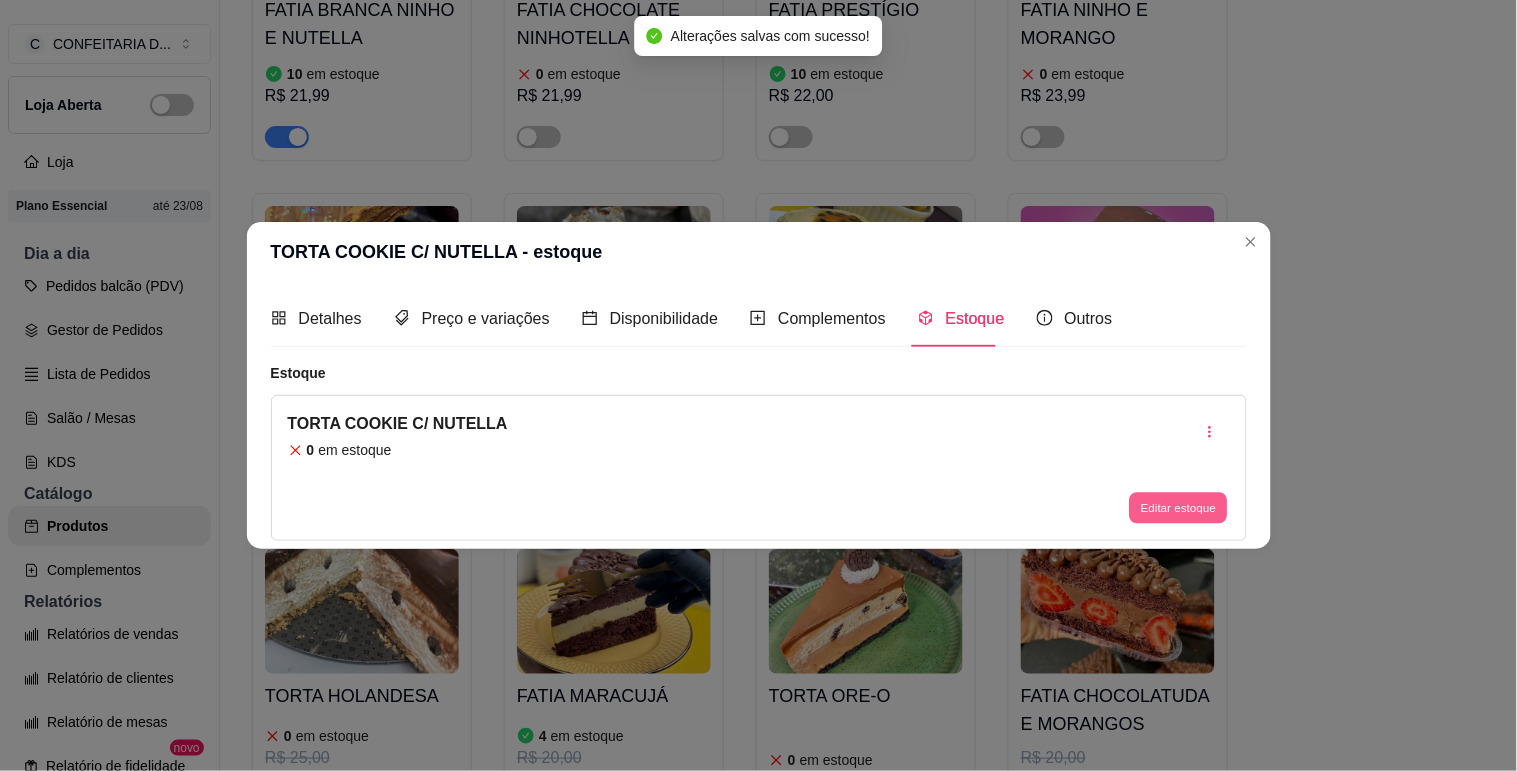 click on "Editar estoque" at bounding box center [1179, 508] 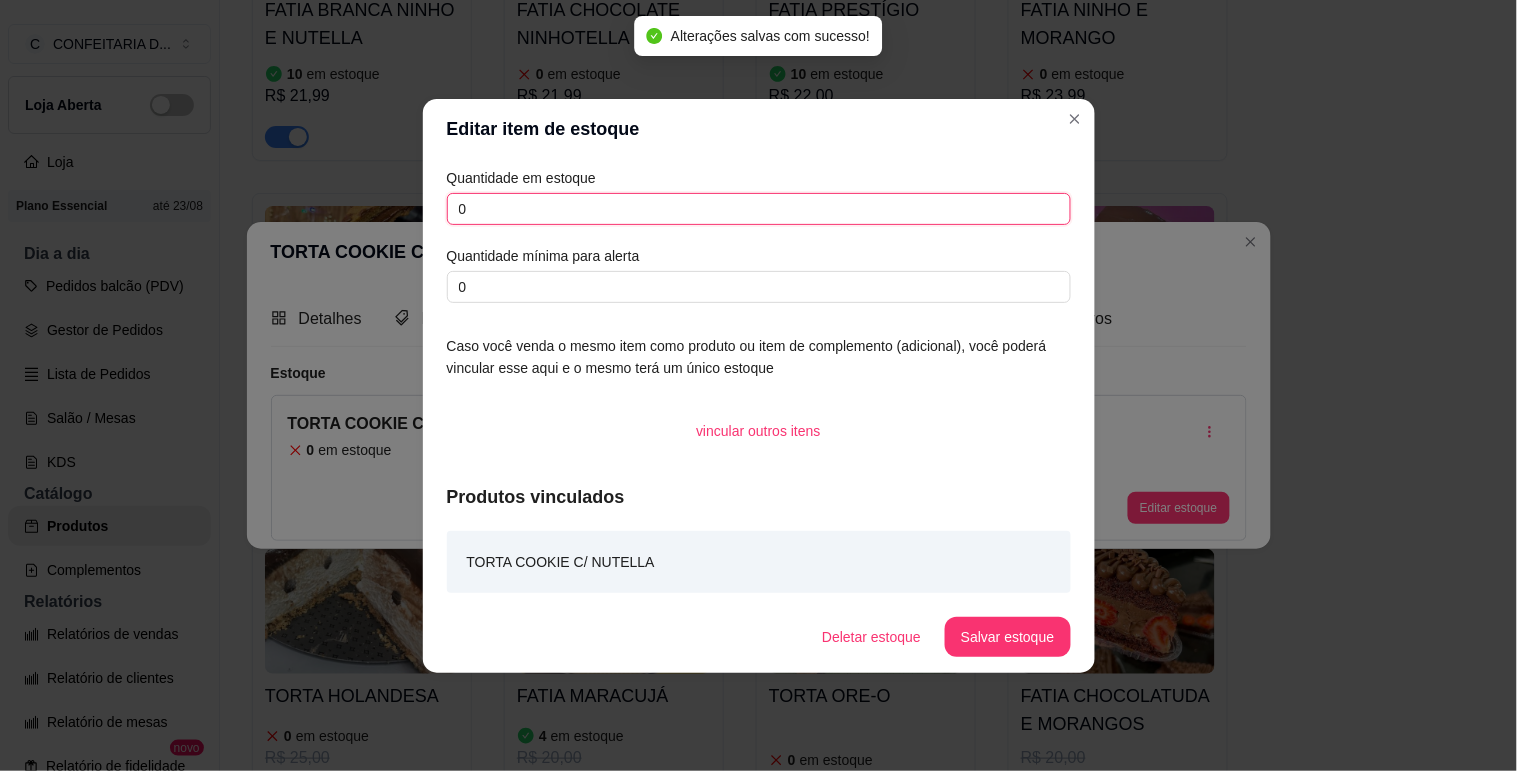 click on "0" at bounding box center (759, 209) 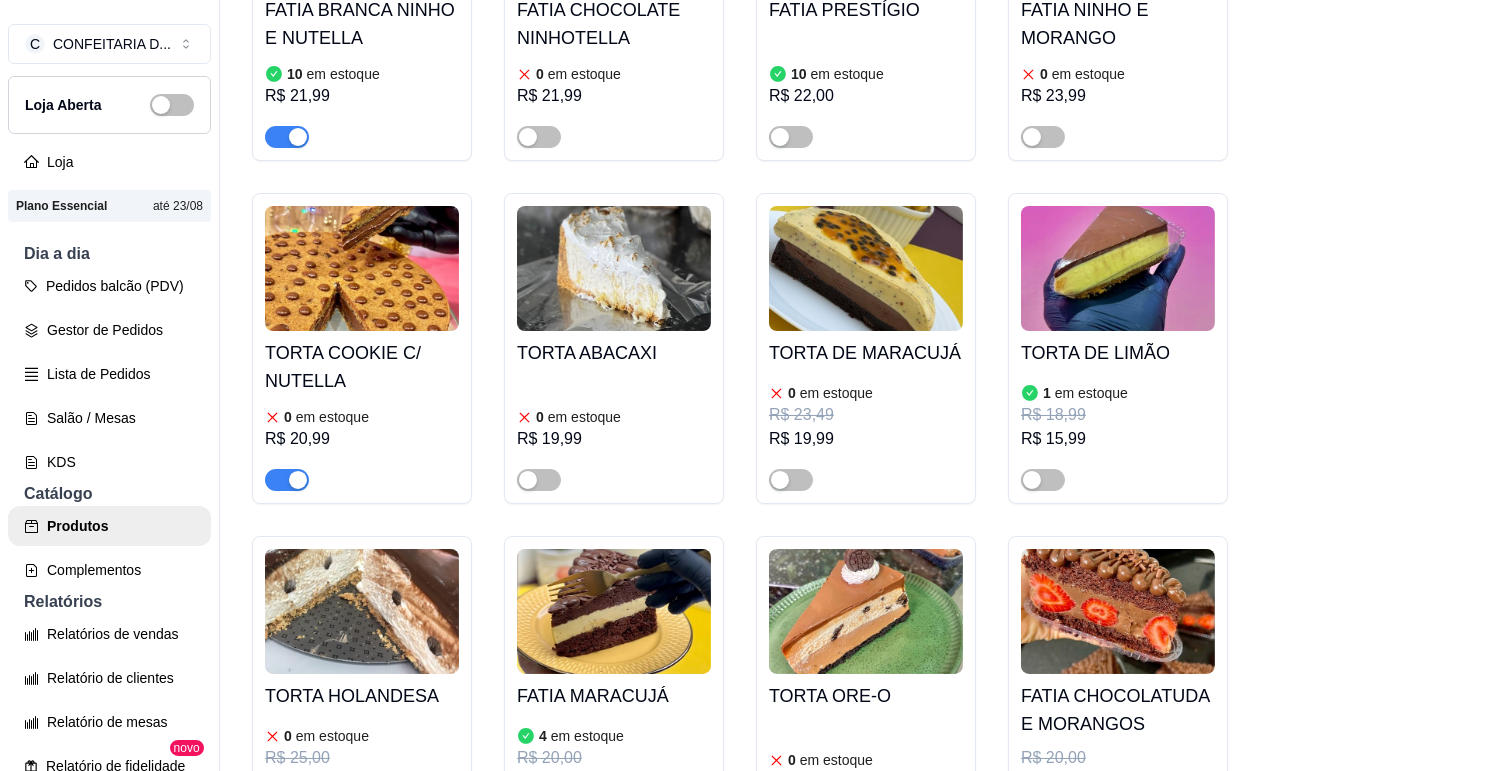 click at bounding box center [298, 480] 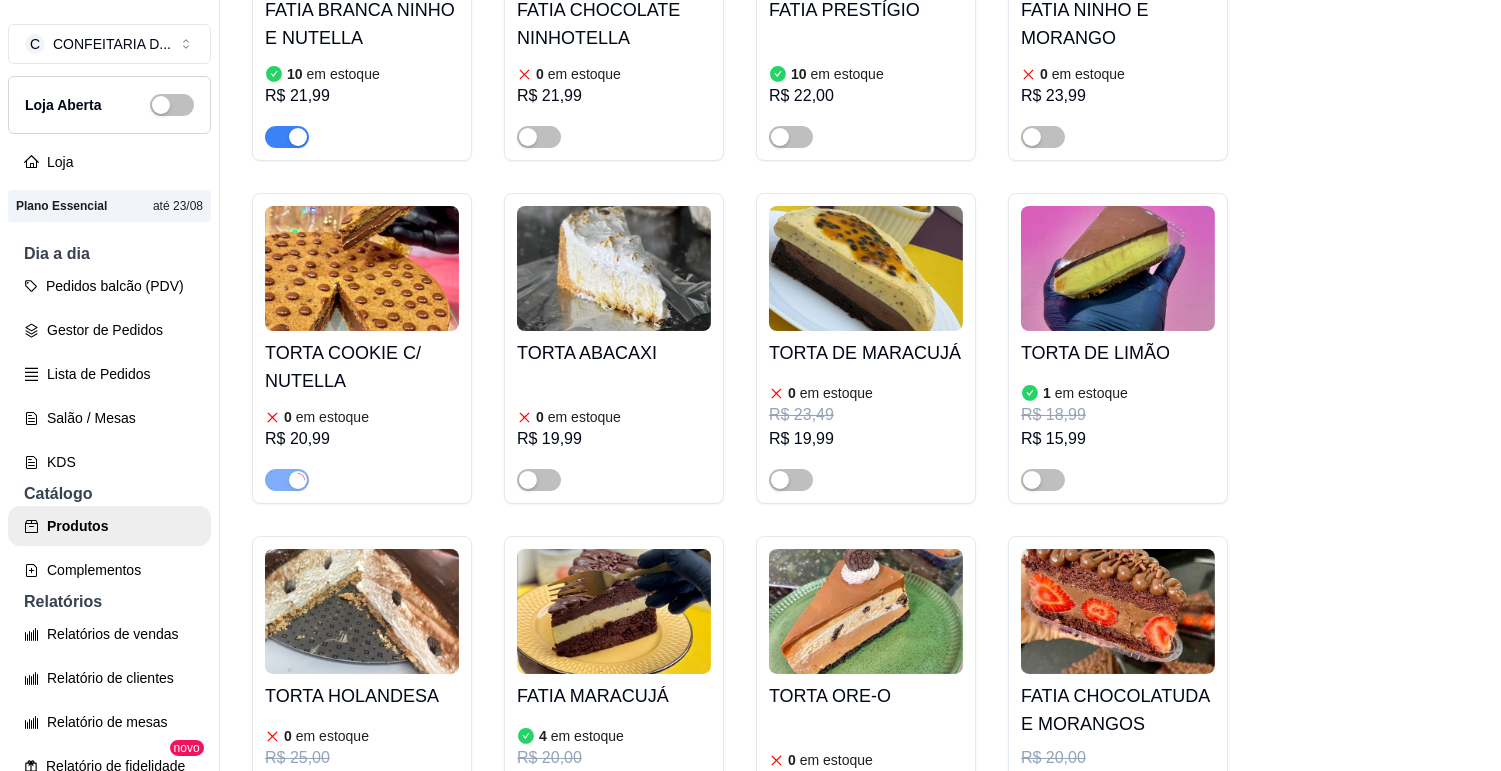 click on "TORTA COOKIE C/ NUTELLA" at bounding box center (362, 367) 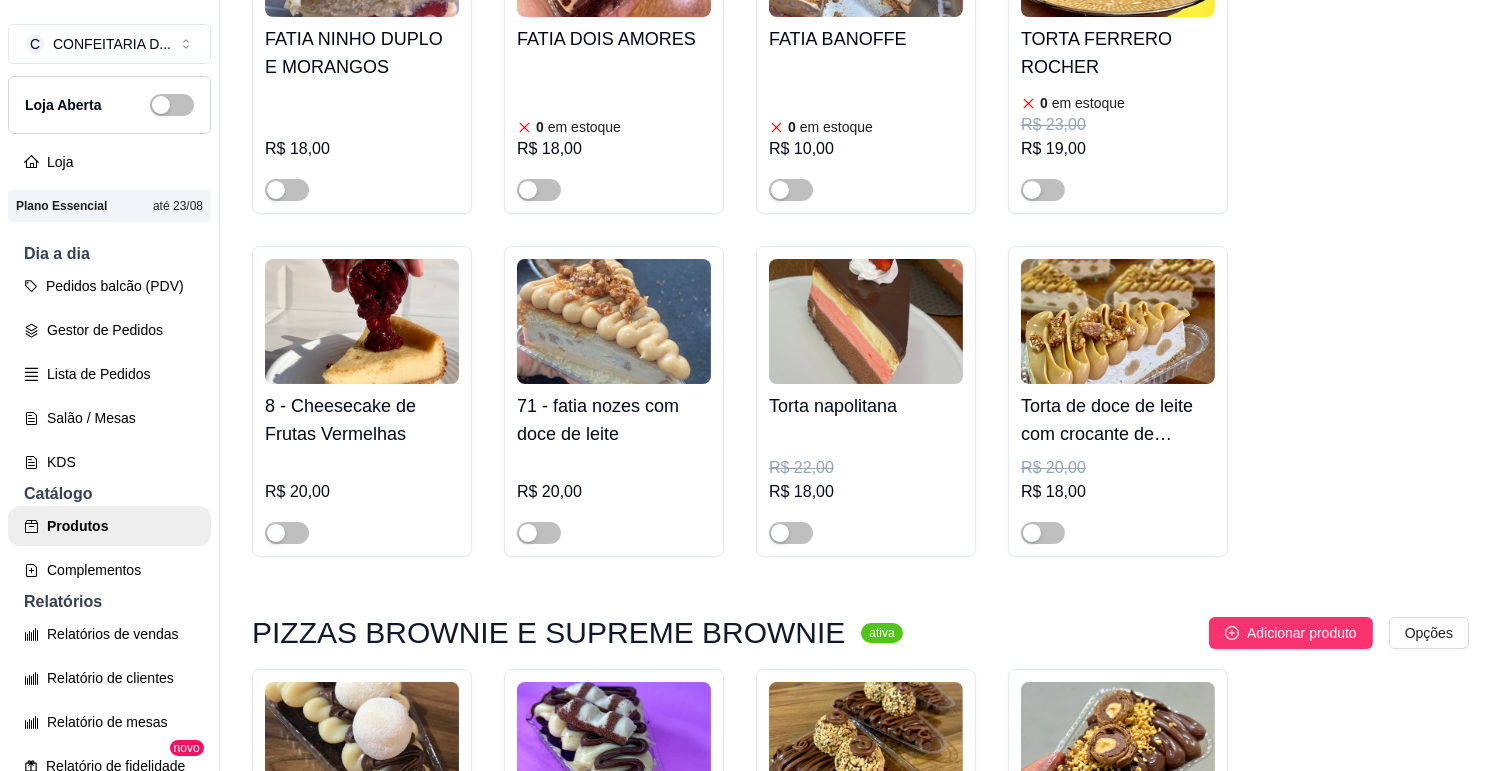 scroll, scrollTop: 3777, scrollLeft: 0, axis: vertical 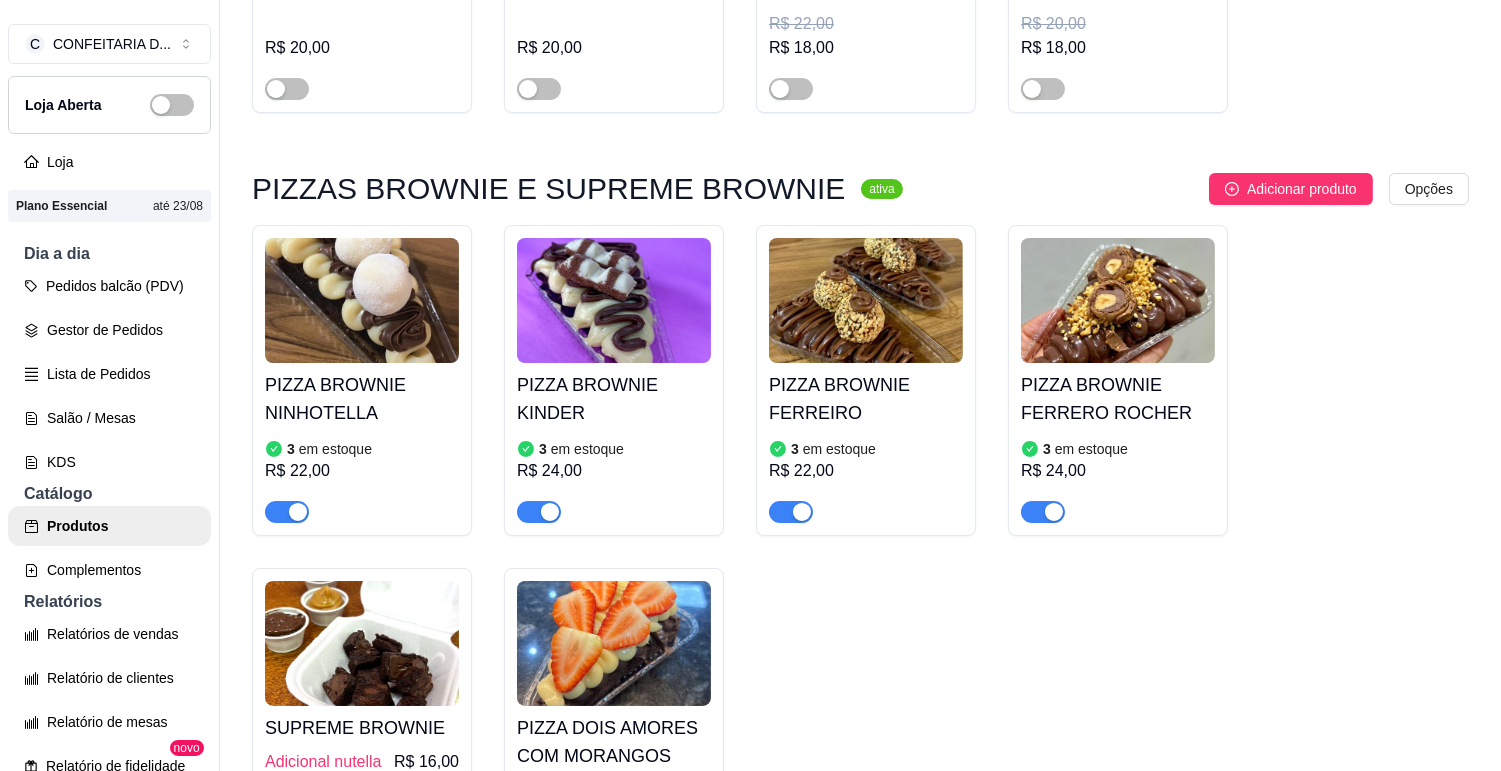 click at bounding box center (362, 300) 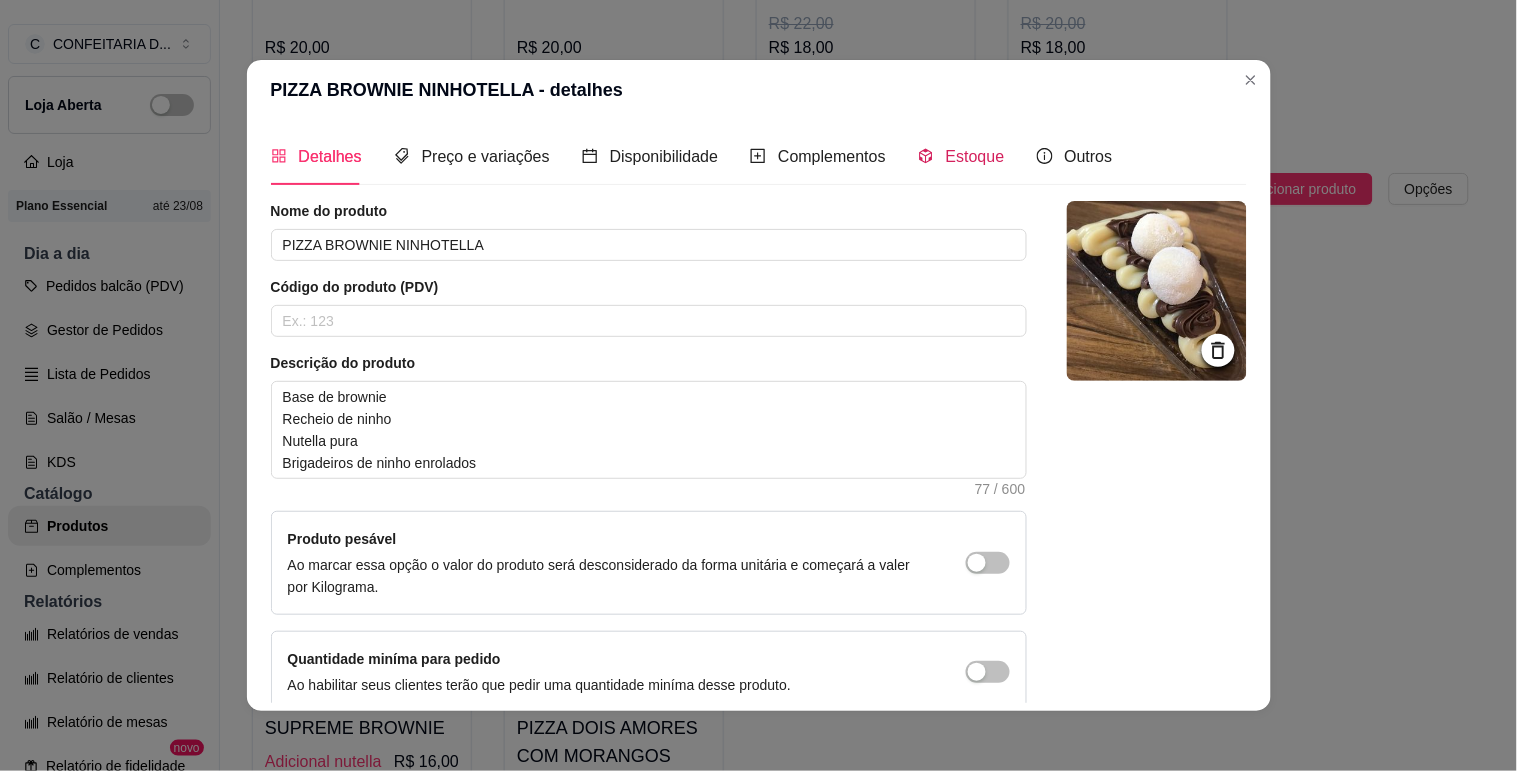 click on "Estoque" at bounding box center [961, 156] 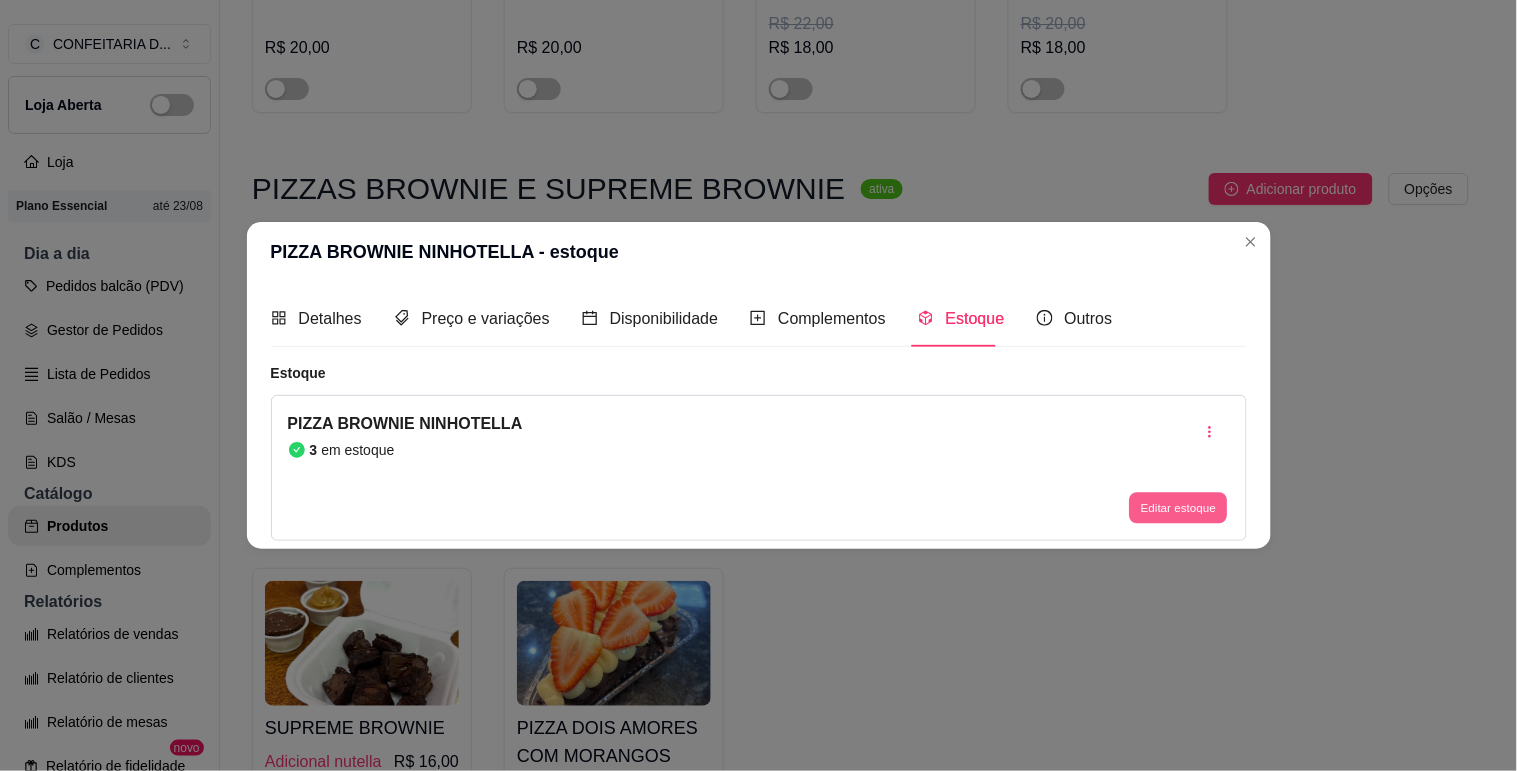 click on "Editar estoque" at bounding box center [1179, 508] 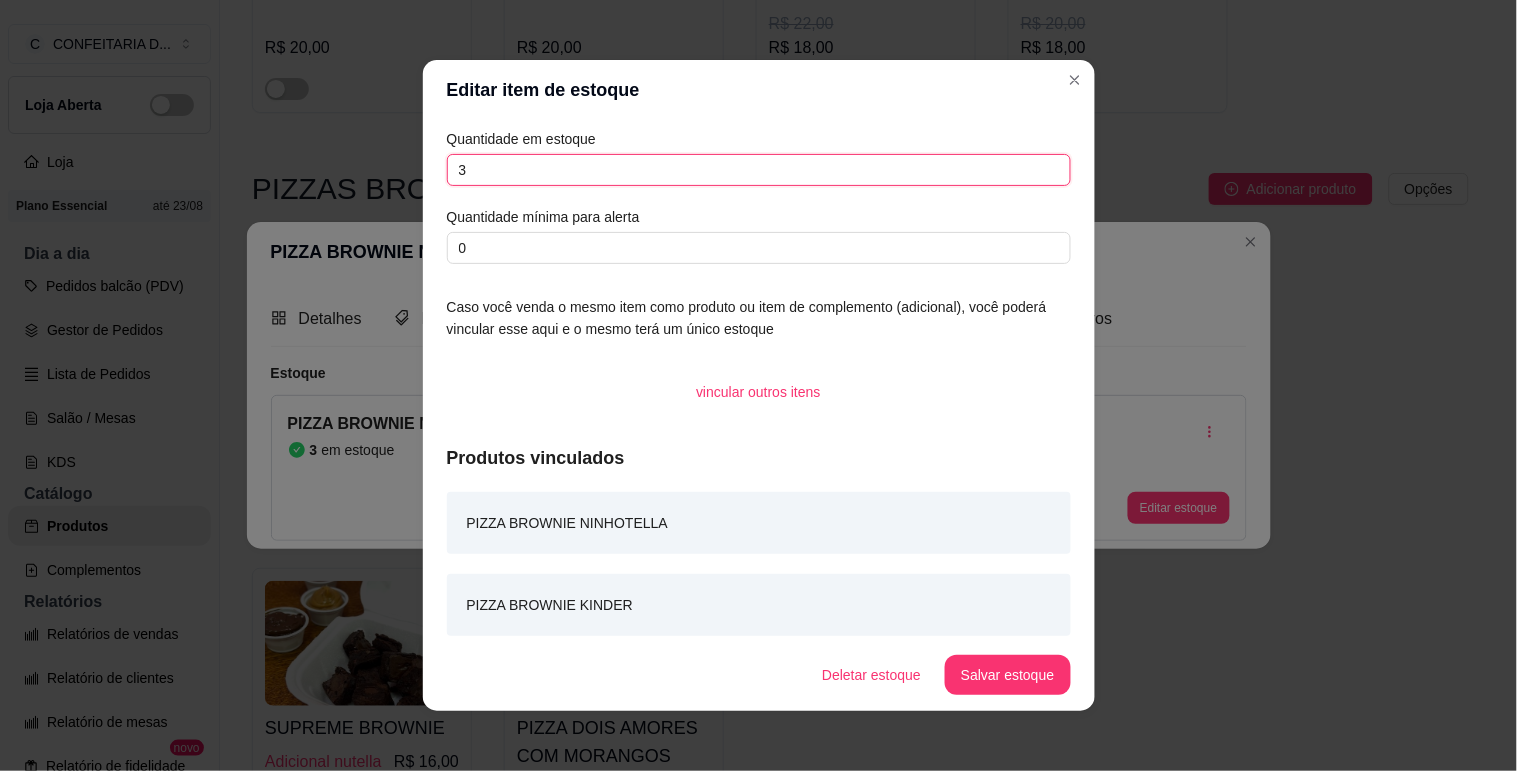 click on "3" at bounding box center (759, 170) 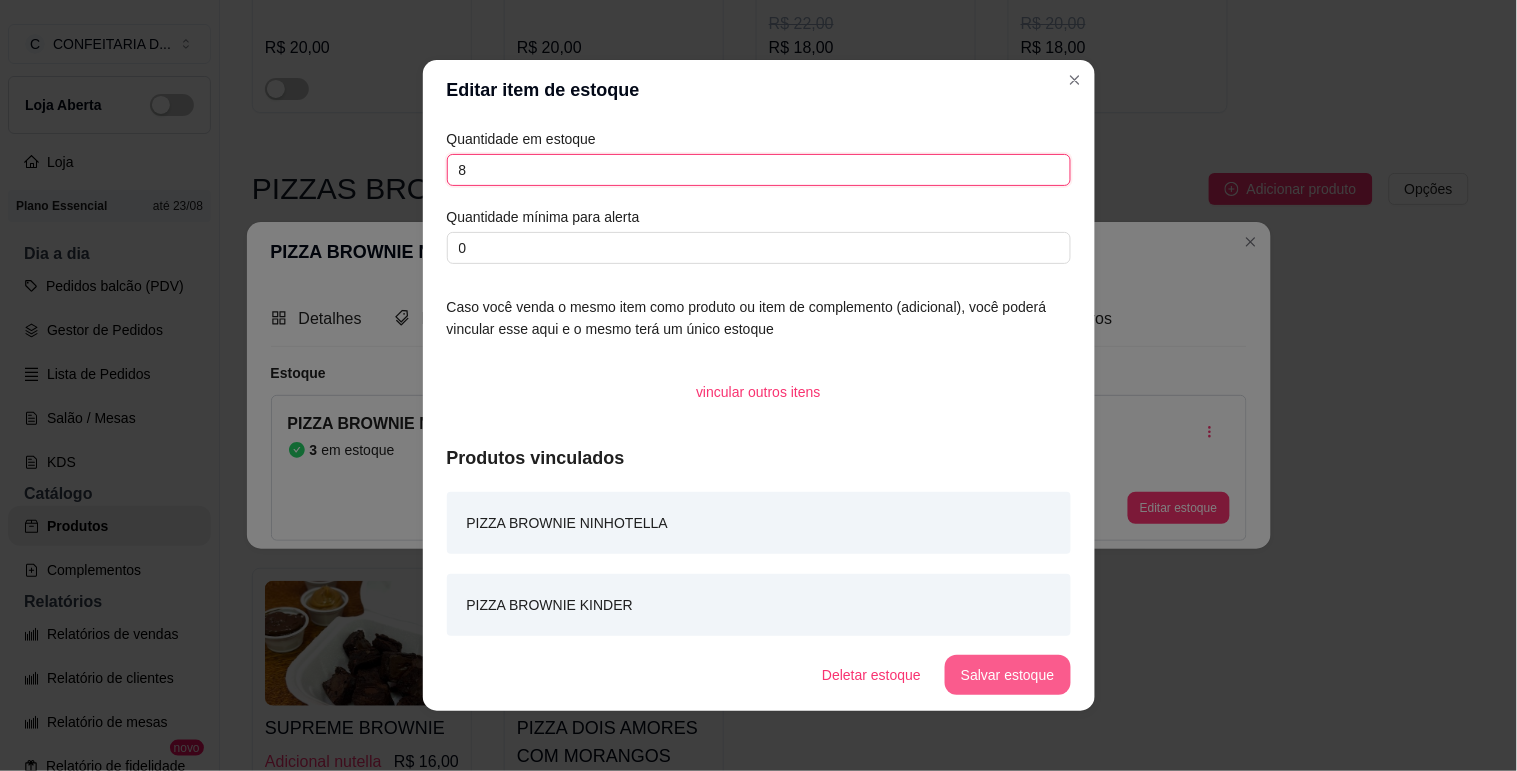 type on "8" 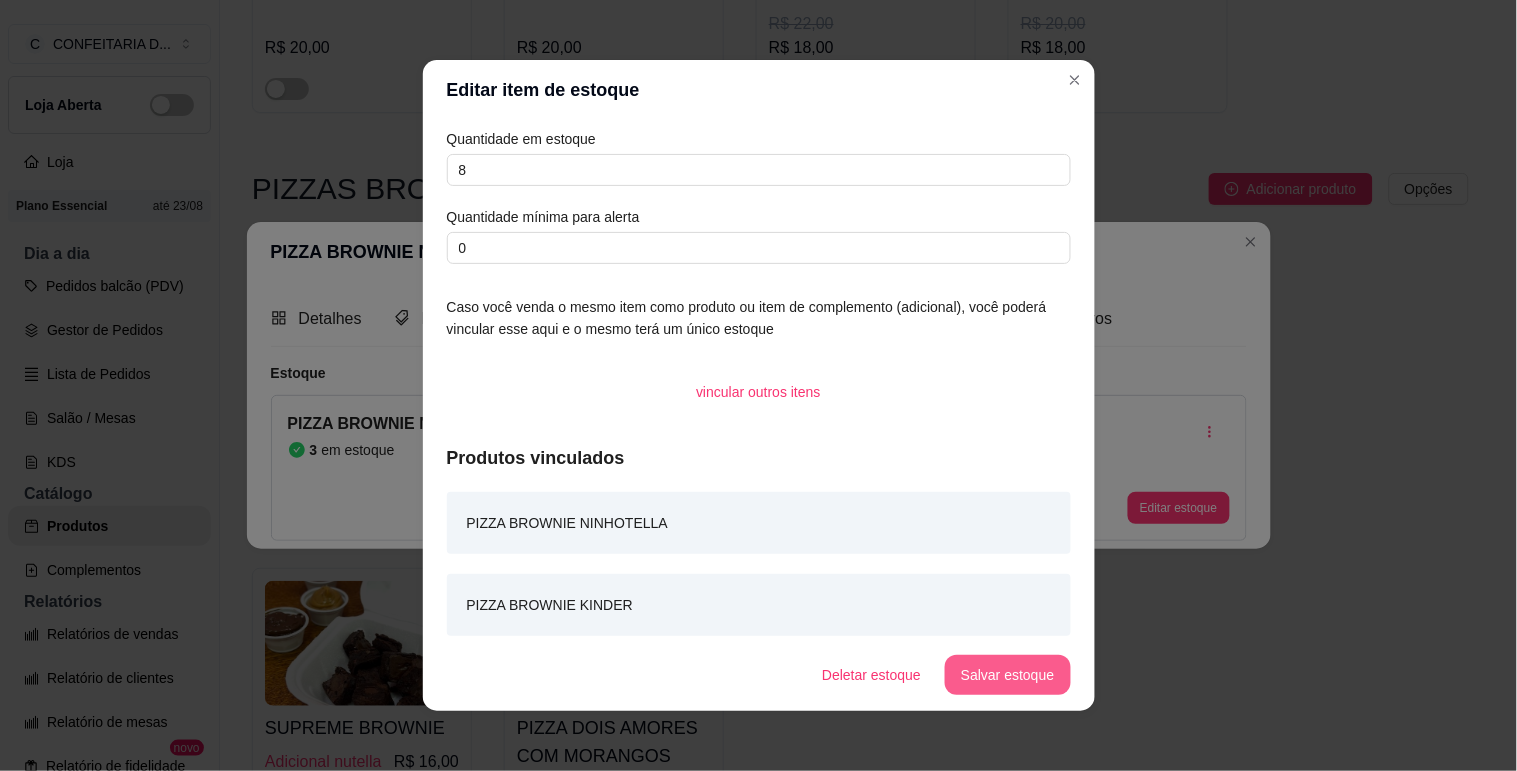 click on "Salvar estoque" at bounding box center (1007, 675) 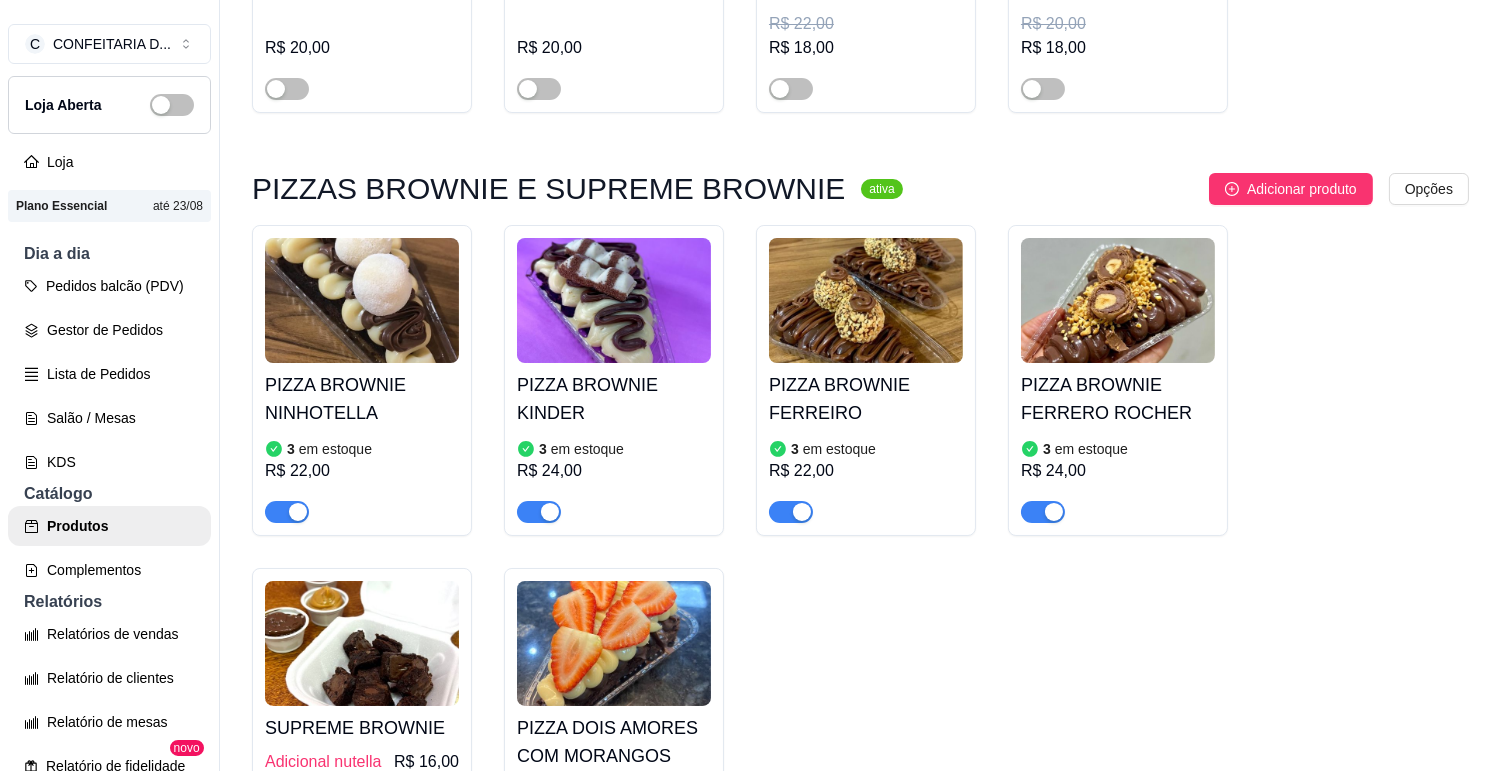 scroll, scrollTop: 4111, scrollLeft: 0, axis: vertical 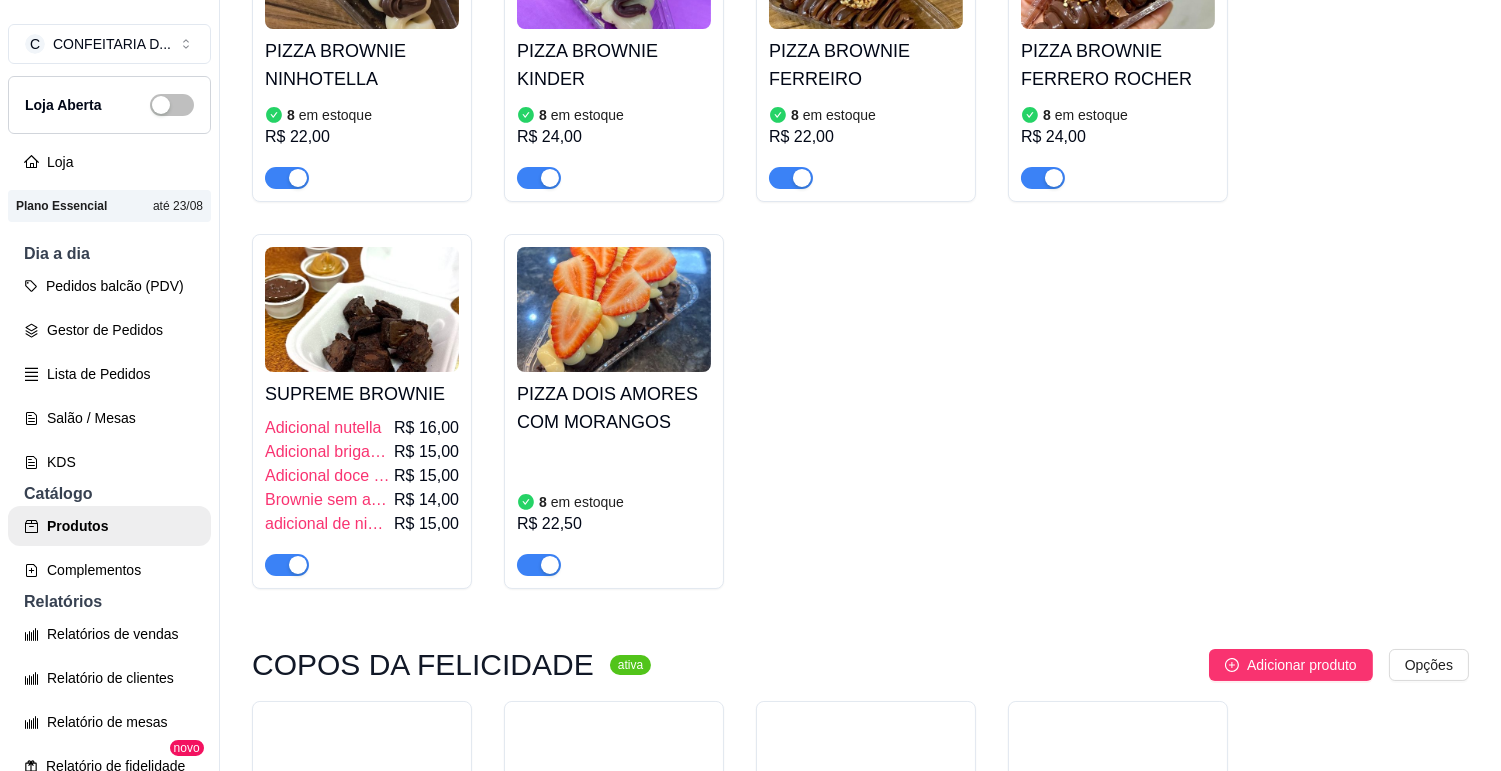 click at bounding box center (298, 565) 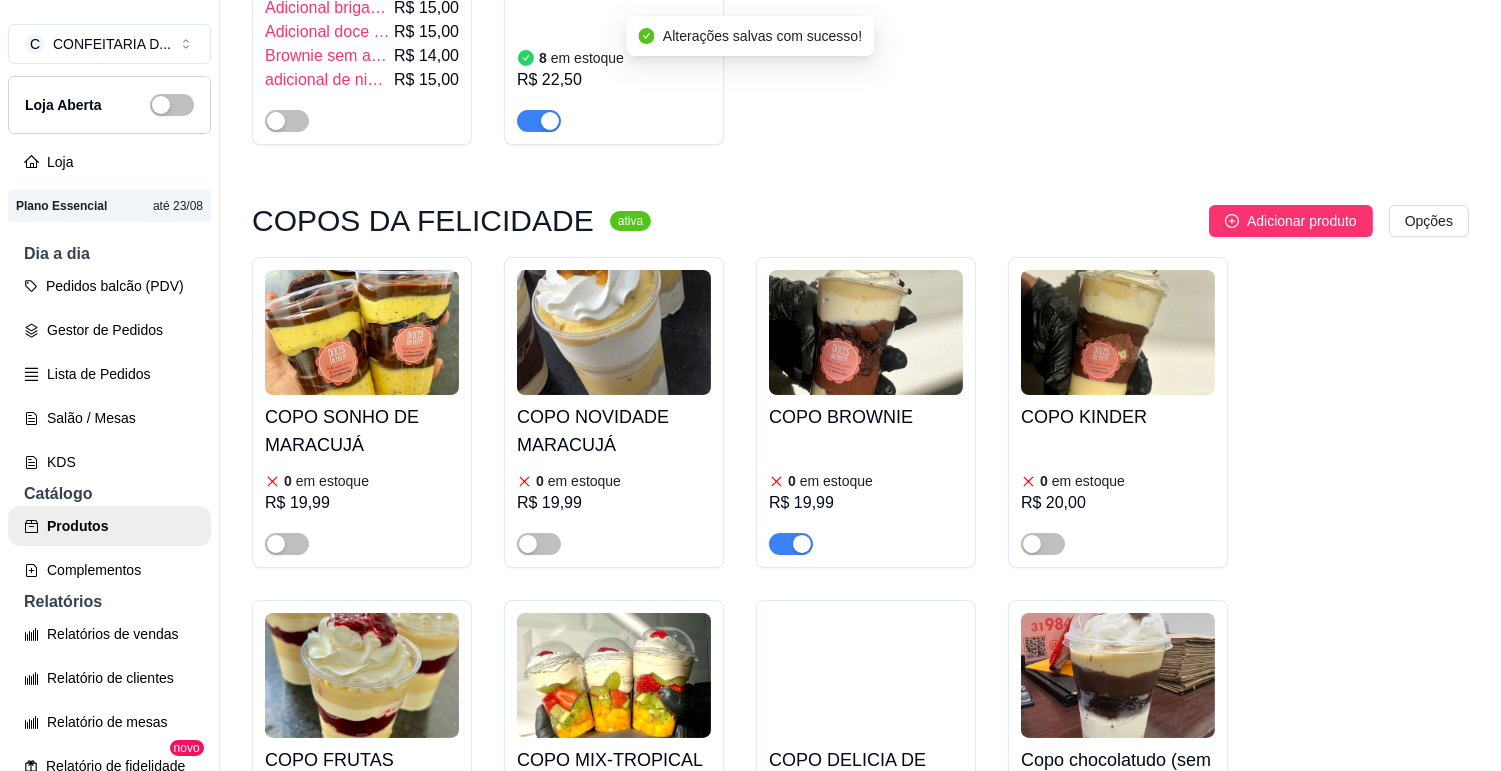 scroll, scrollTop: 4666, scrollLeft: 0, axis: vertical 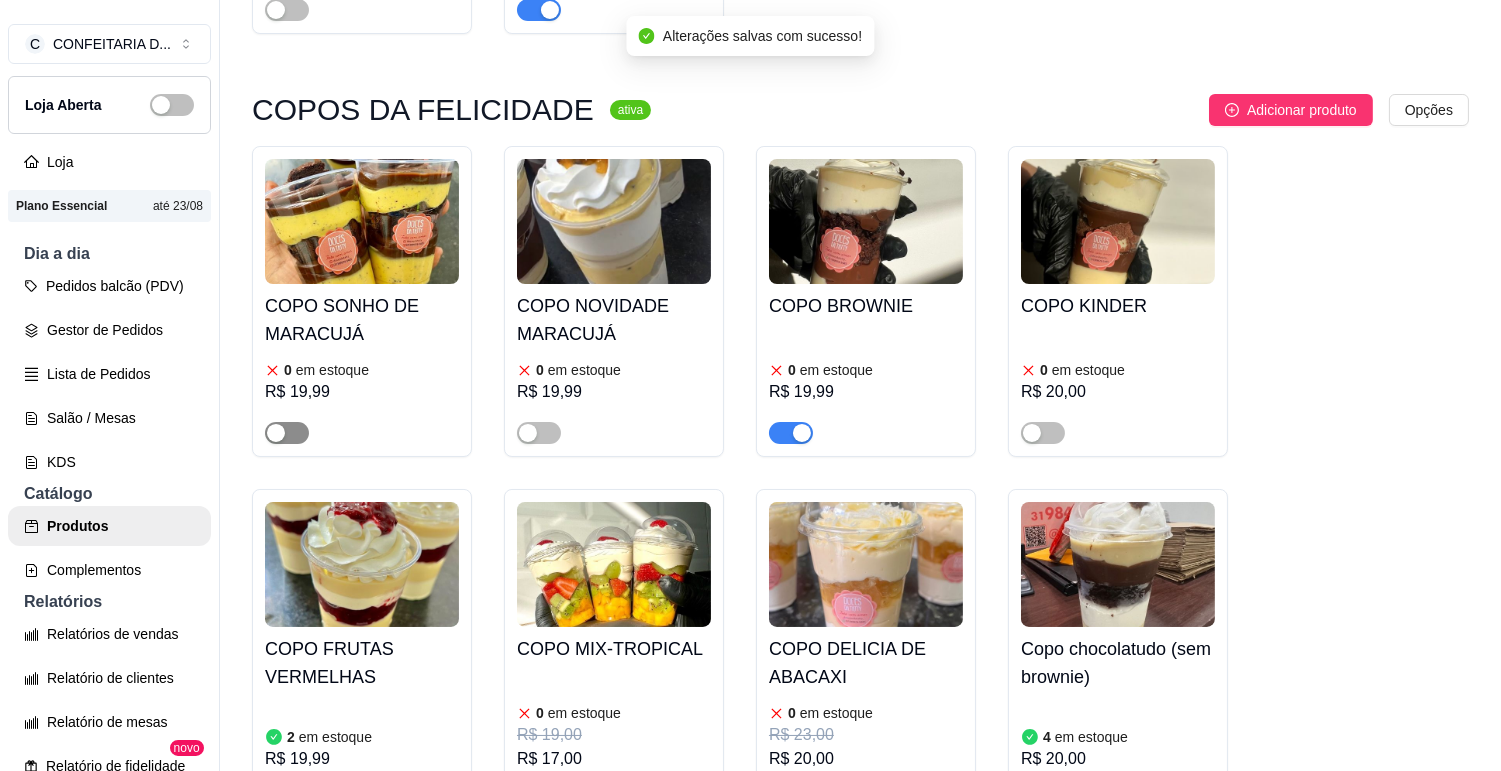 drag, startPoint x: 283, startPoint y: 420, endPoint x: 384, endPoint y: 414, distance: 101.17806 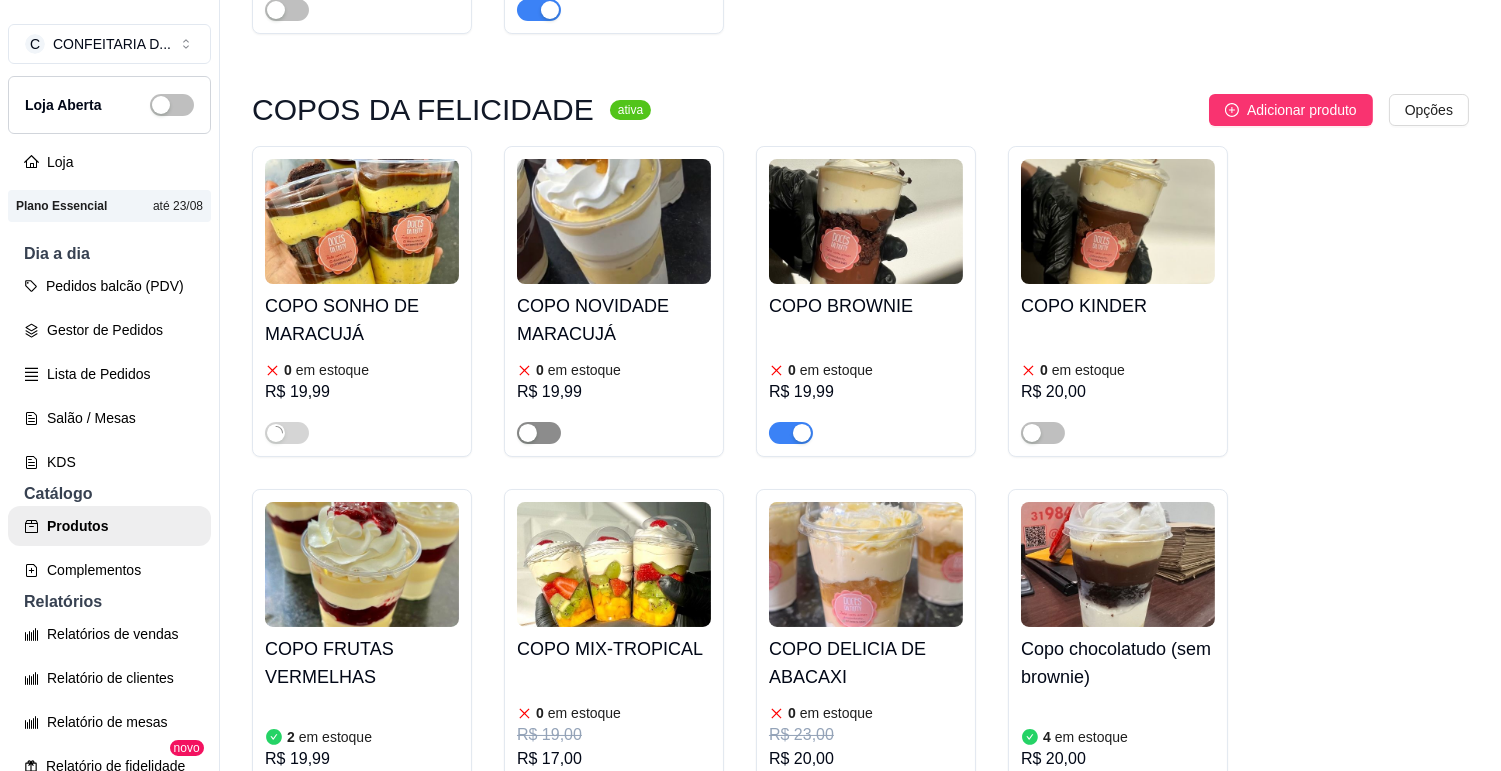 click at bounding box center [528, 433] 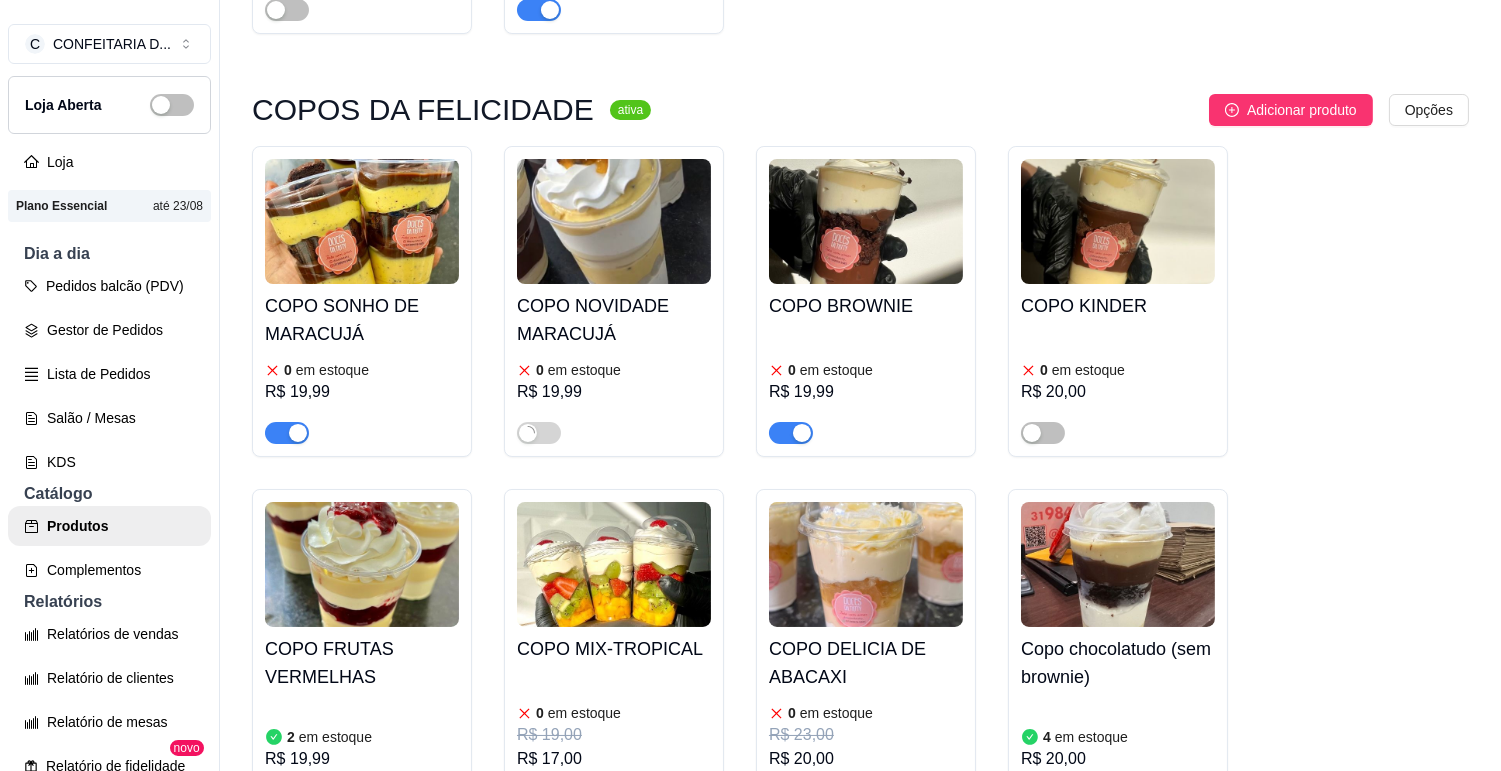 click on "COPO SONHO DE MARACUJÁ" at bounding box center (362, 320) 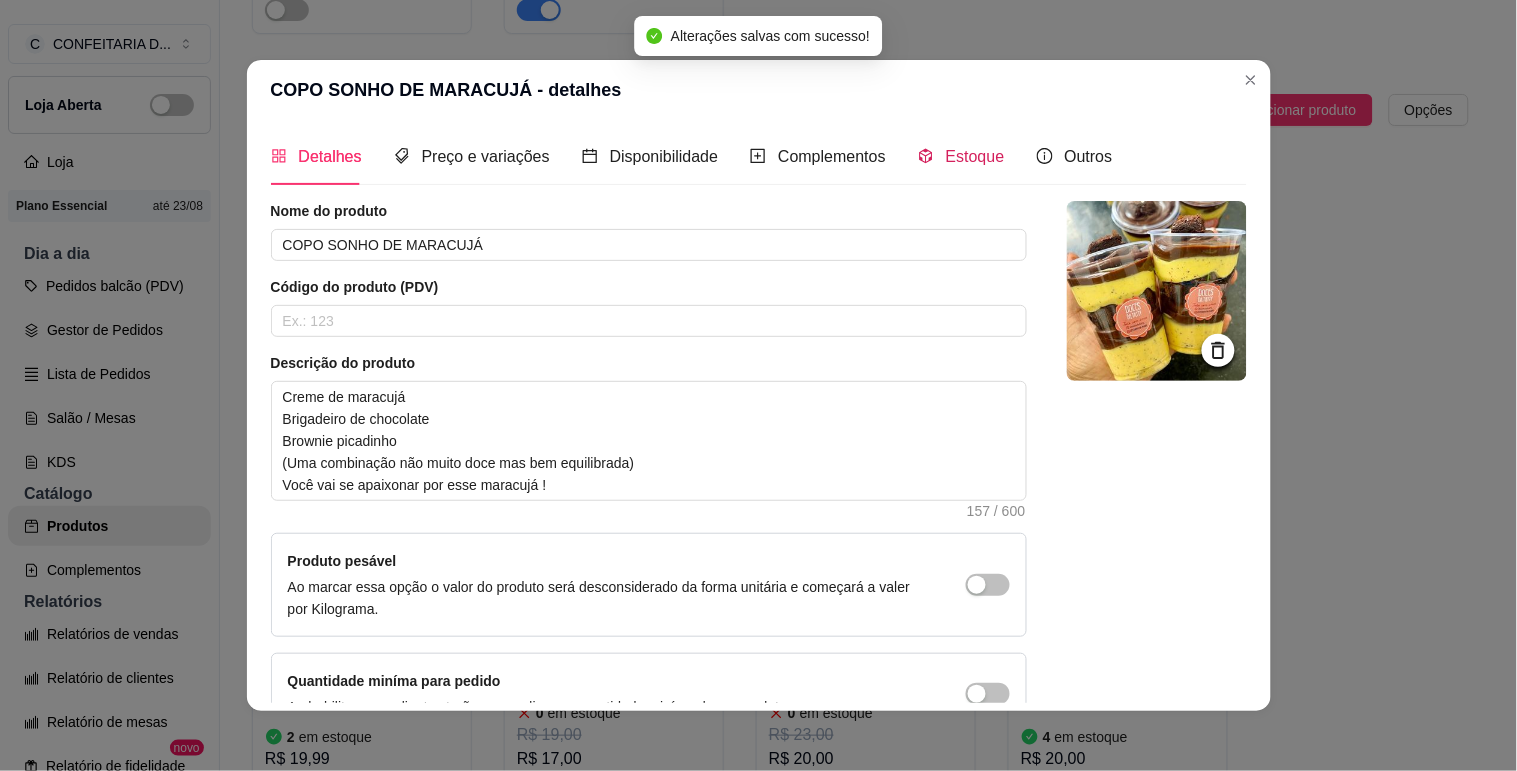 click on "Estoque" at bounding box center [975, 156] 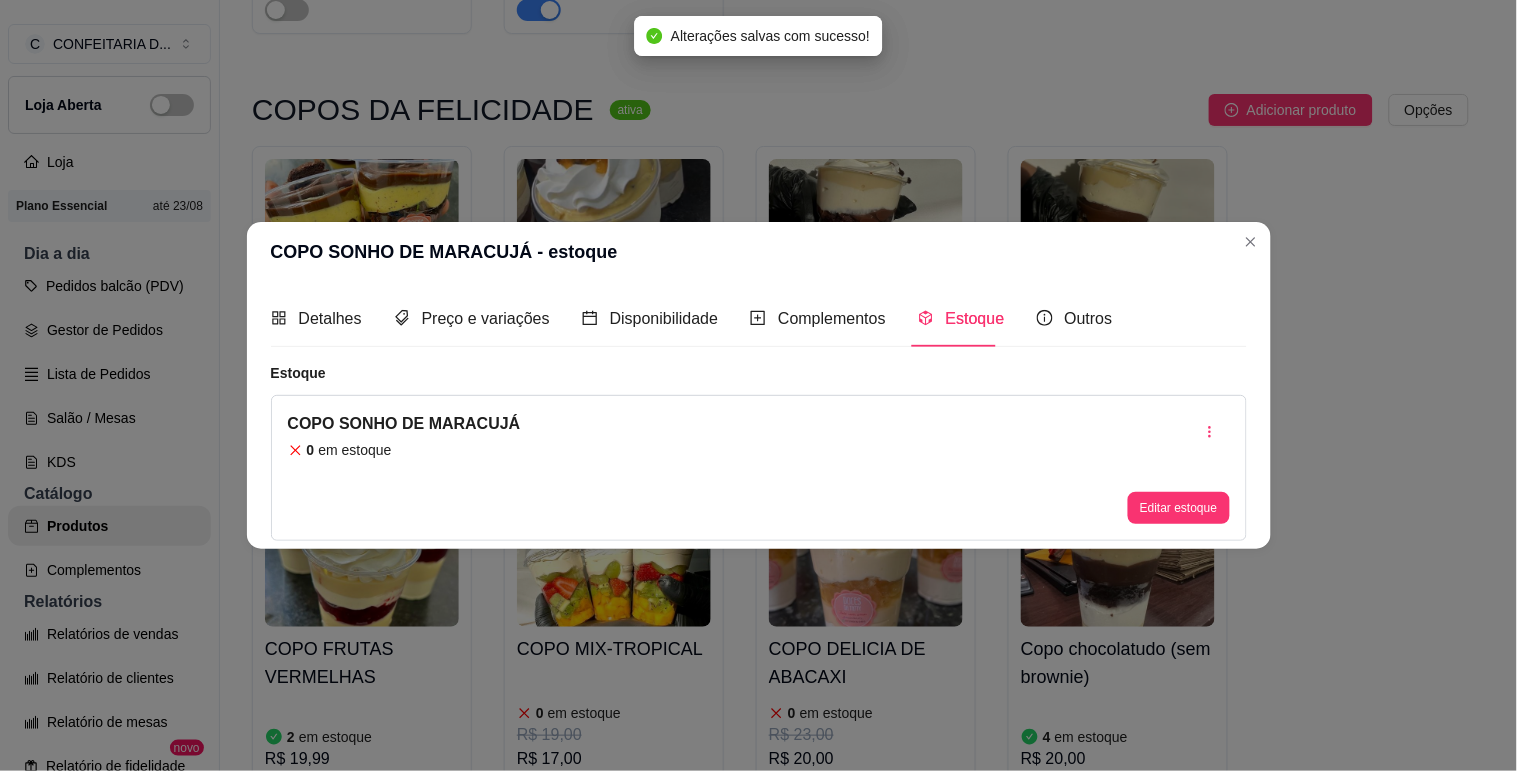 type 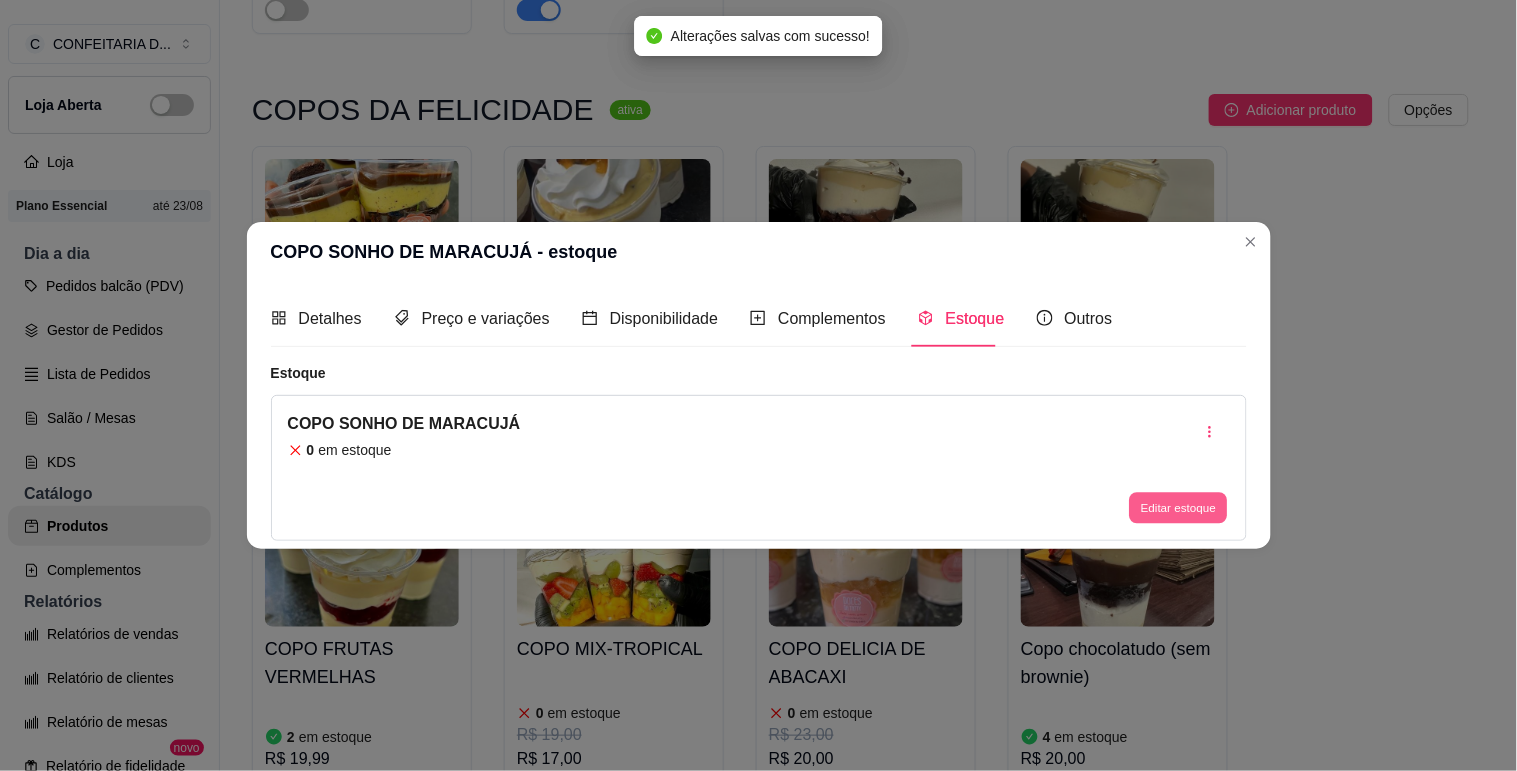 click on "Editar estoque" at bounding box center [1179, 508] 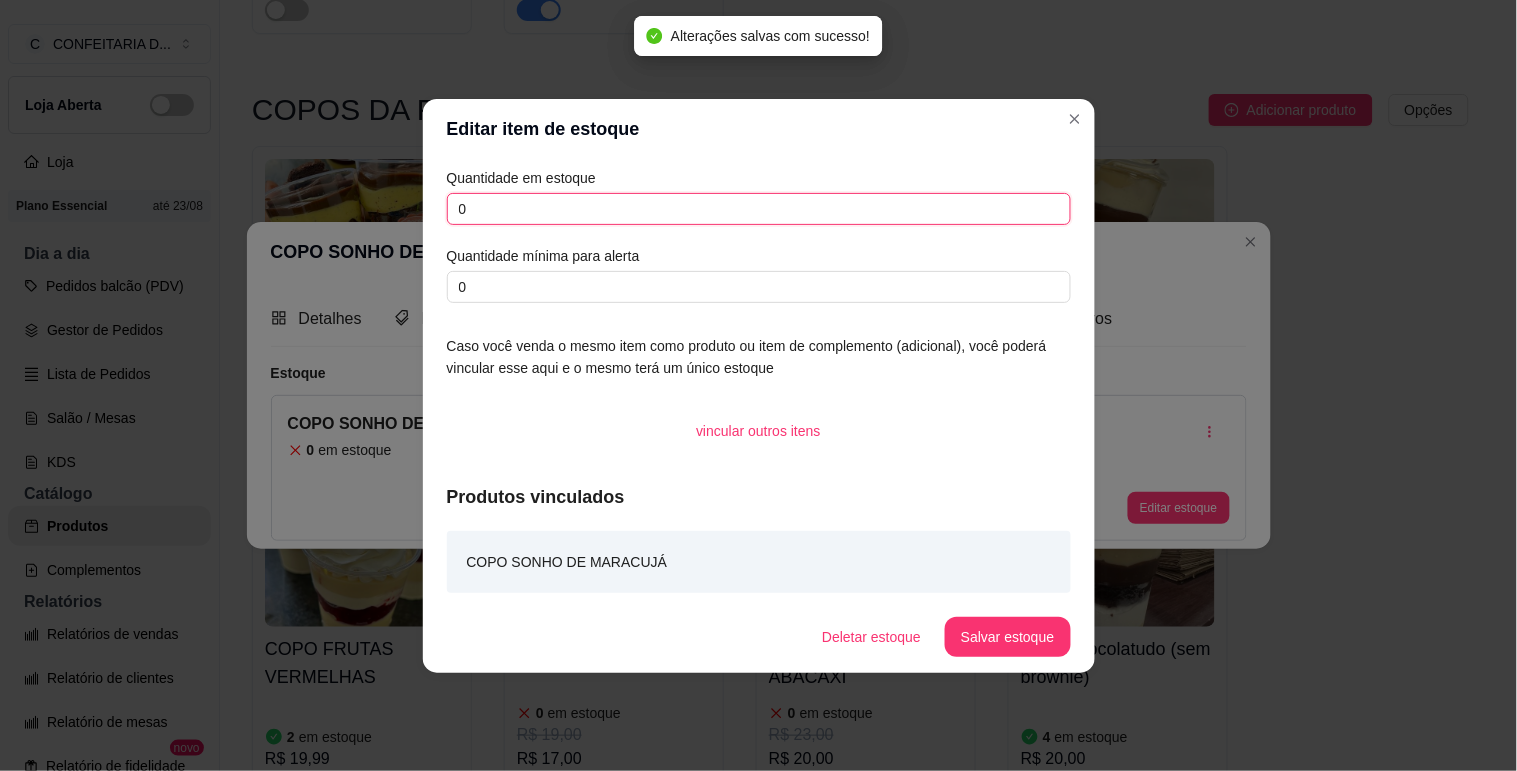 click on "0" at bounding box center (759, 209) 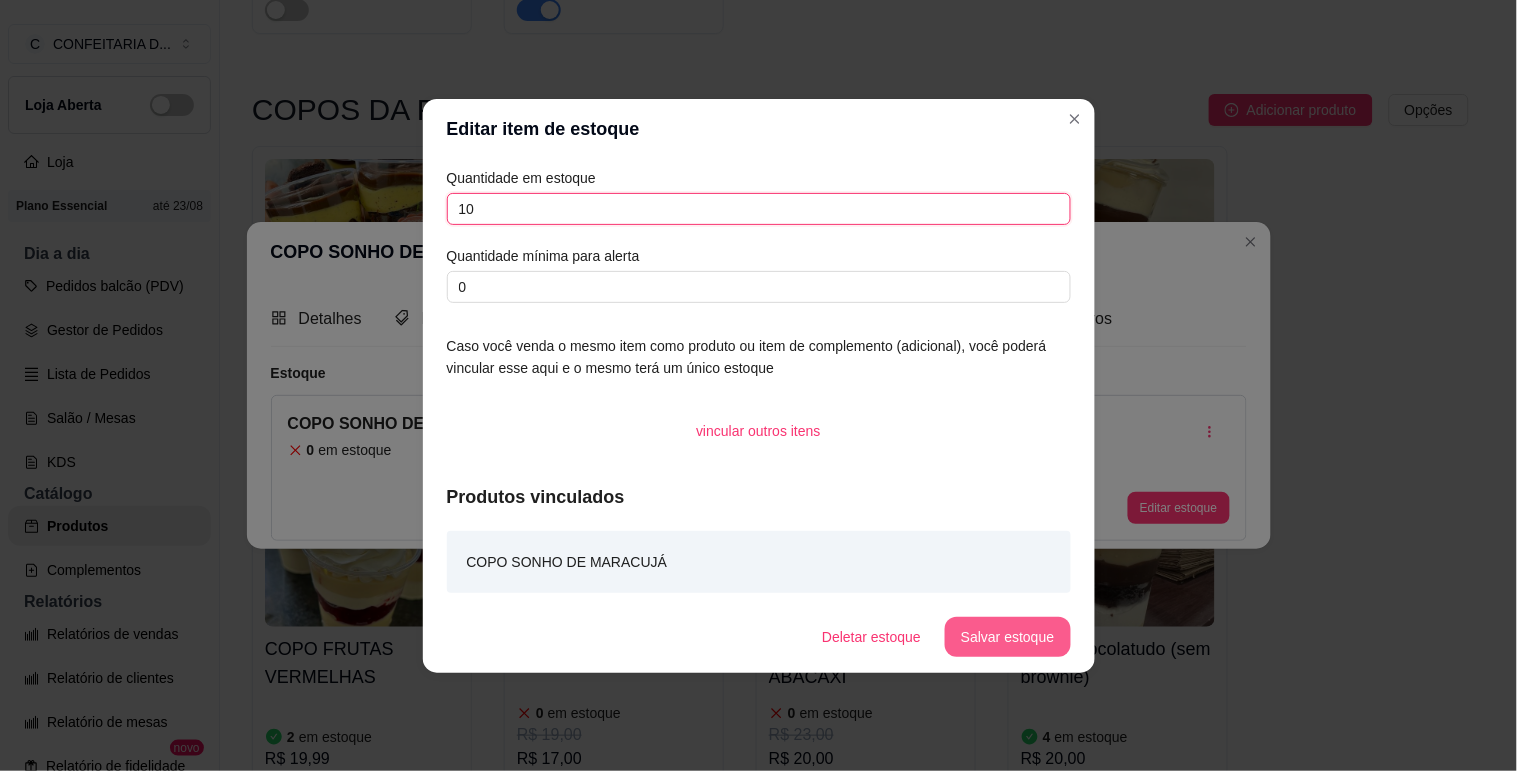 type on "10" 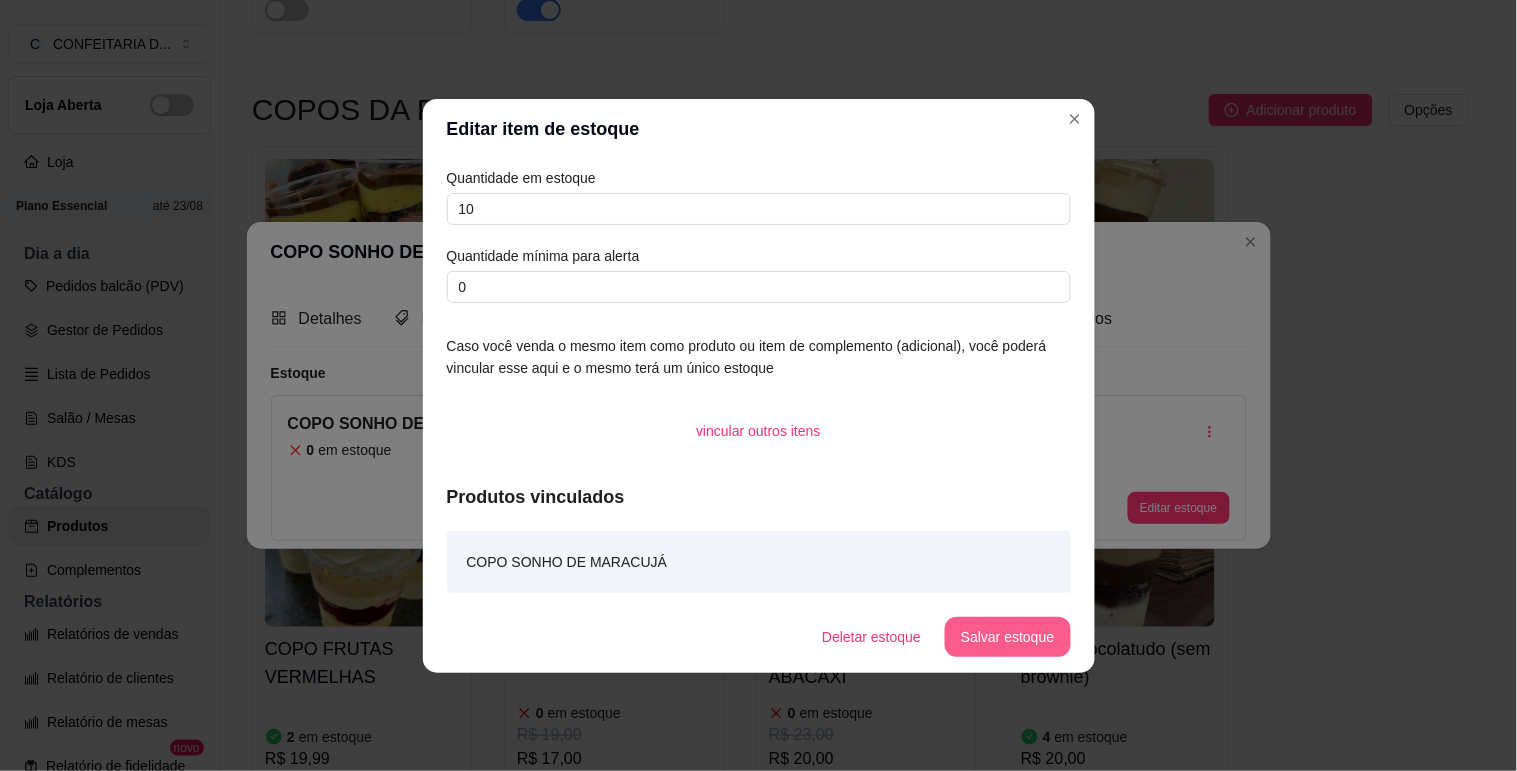 click on "Salvar estoque" at bounding box center [1007, 637] 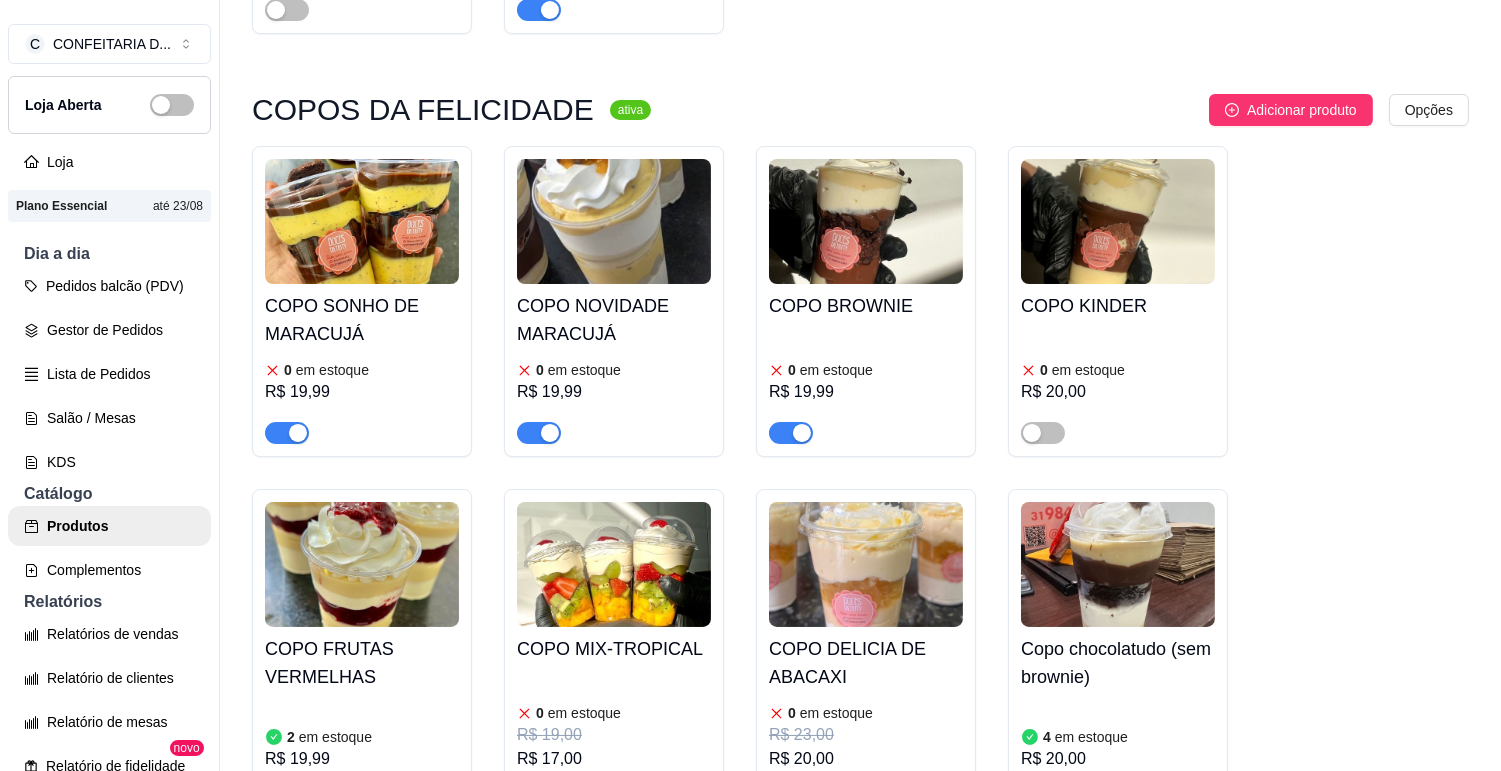 click on "COPO SONHO DE MARACUJÁ   0 em estoque R$ 19,99 COPO NOVIDADE MARACUJÁ   0 em estoque R$ 19,99 COPO BROWNIE   0 em estoque R$ 19,99 COPO KINDER   0 em estoque R$ 20,00 COPO FRUTAS VERMELHAS   2 em estoque R$ 19,99 COPO MIX-TROPICAL   0 em estoque R$ 19,00 R$ 17,00 COPO DELICIA DE ABACAXI   0 em estoque R$ 23,00 R$ 20,00 Copo chocolatudo (sem brownie)   4 em estoque R$ 20,00 3 - Nuvem de pêssego    R$ 17,00 4 - Mini kinder    R$ 17,50 24 - Copo ferreiro (pra quem ama um chocolatudo)   R$ 20,00 30 - copo Pêssego   3 em estoque R$ 19,00 Copo kit kat   1 em estoque R$ 19,00" at bounding box center [860, 802] 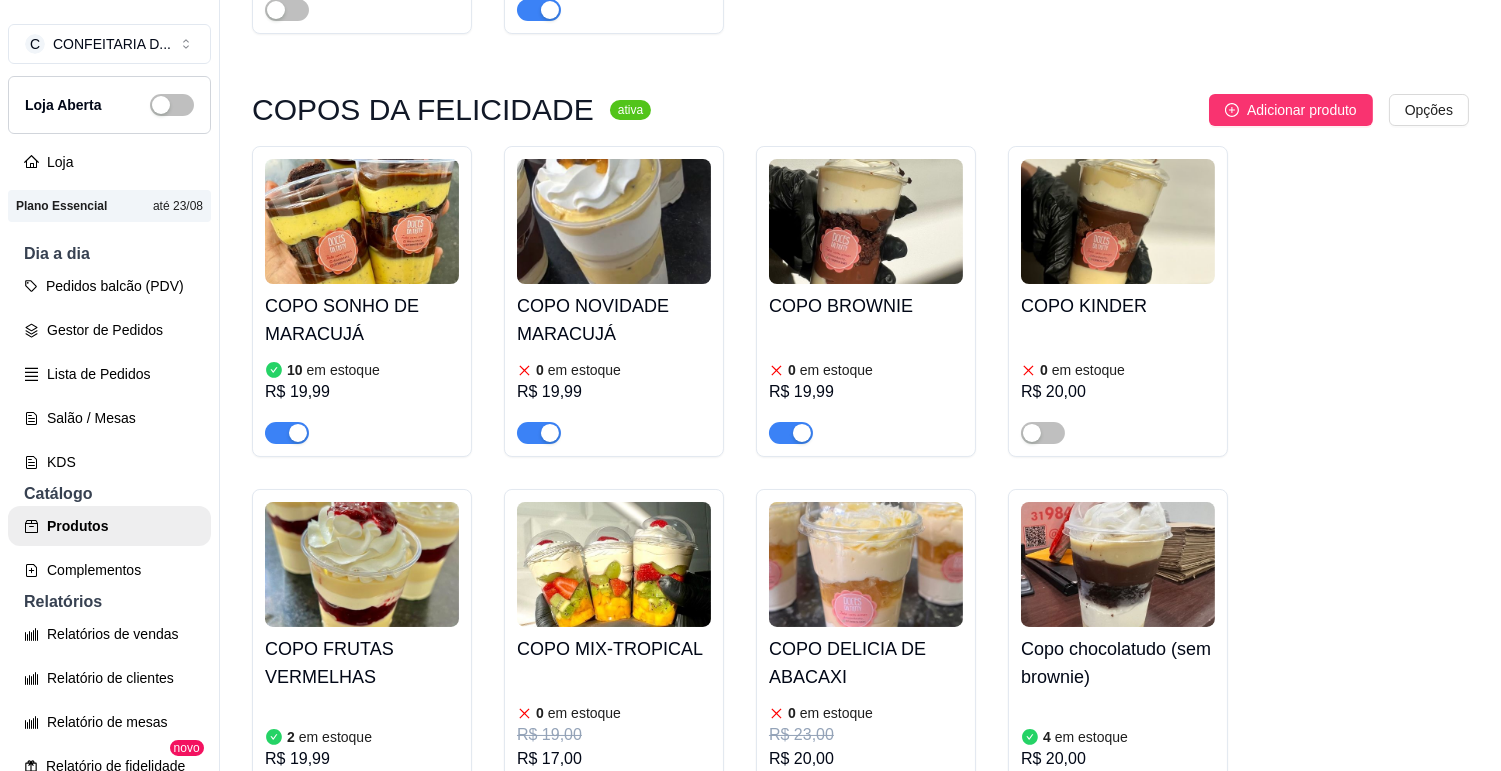 click on "COPO NOVIDADE MARACUJÁ" at bounding box center [614, 320] 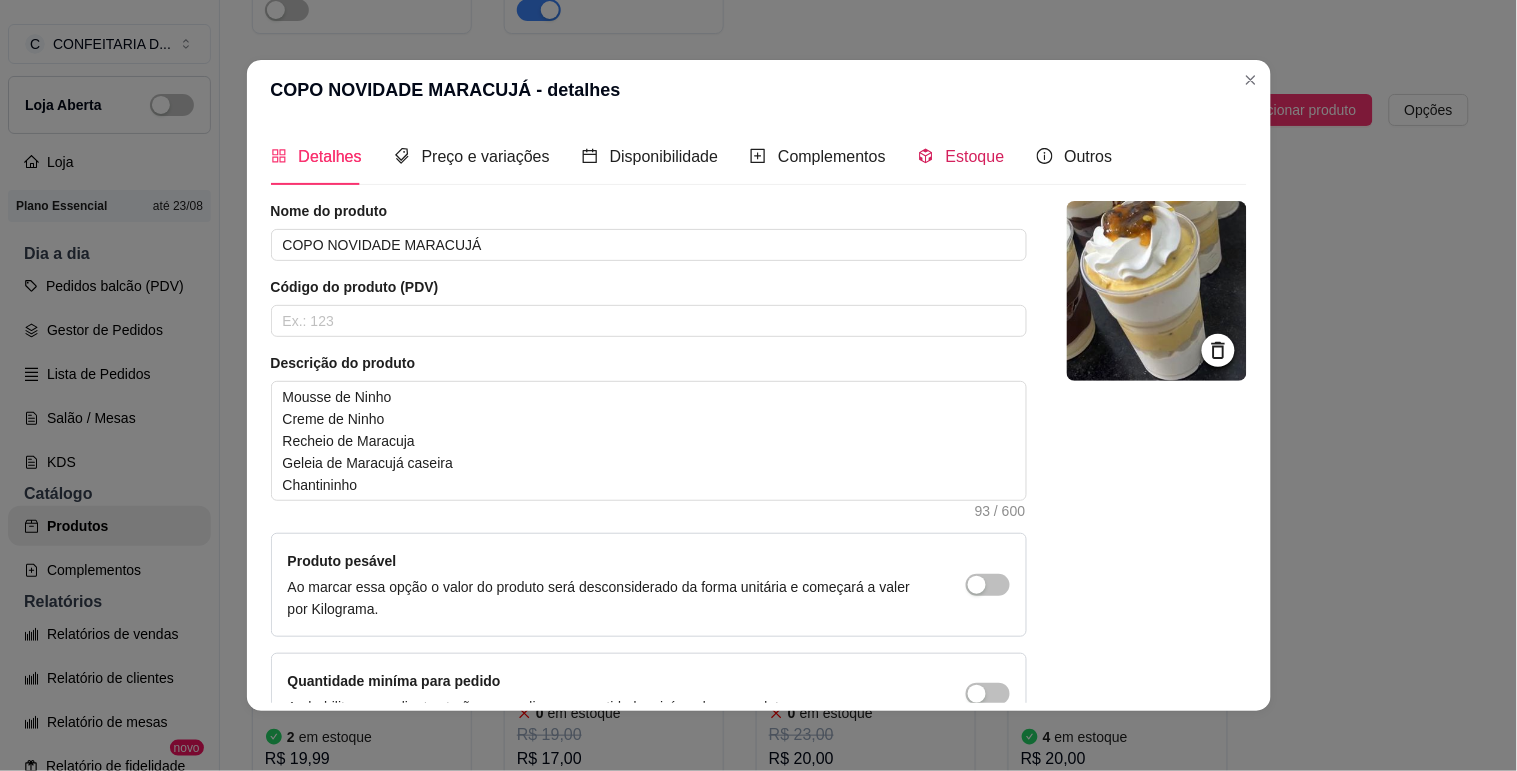 click 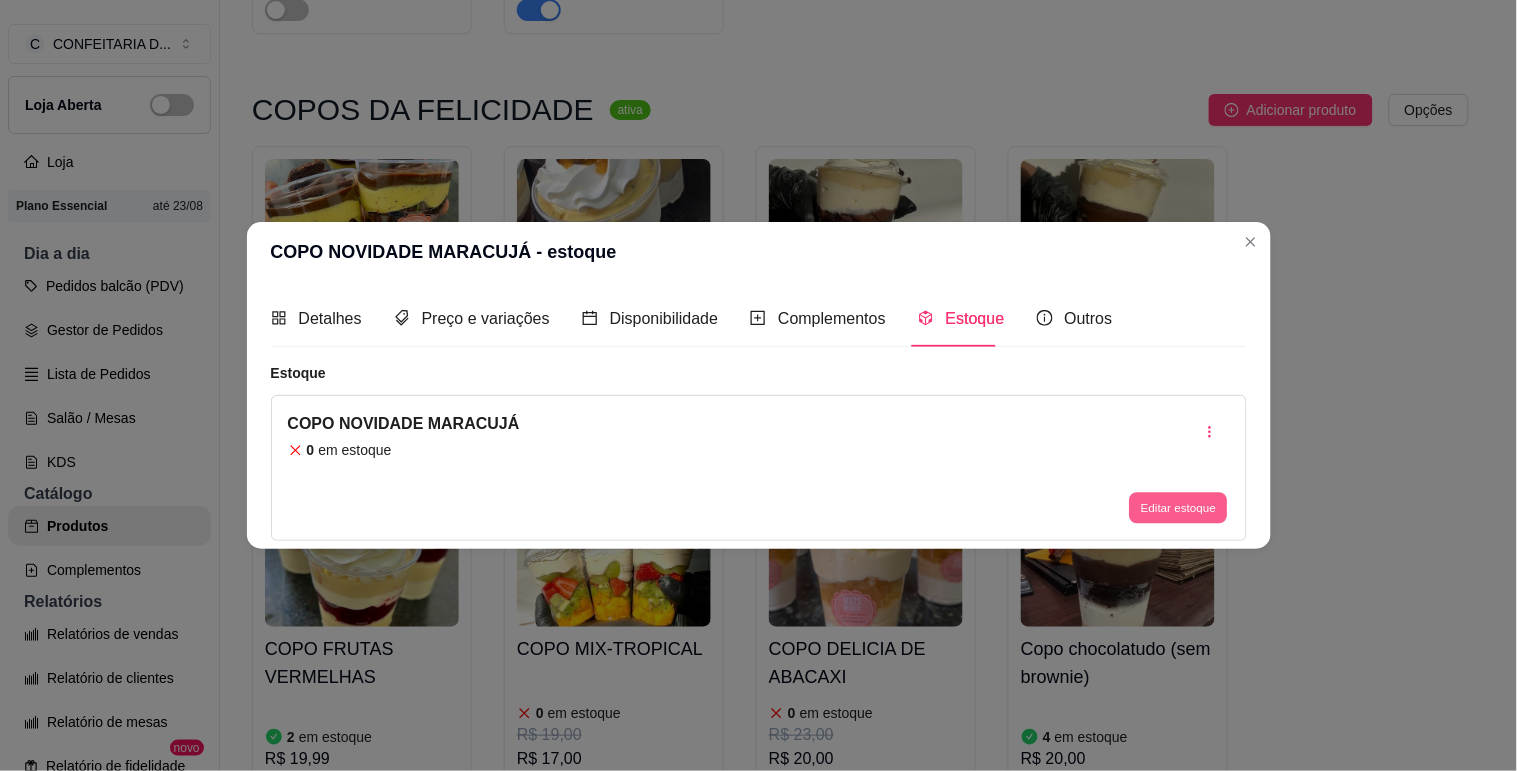 click on "Editar estoque" at bounding box center [1179, 508] 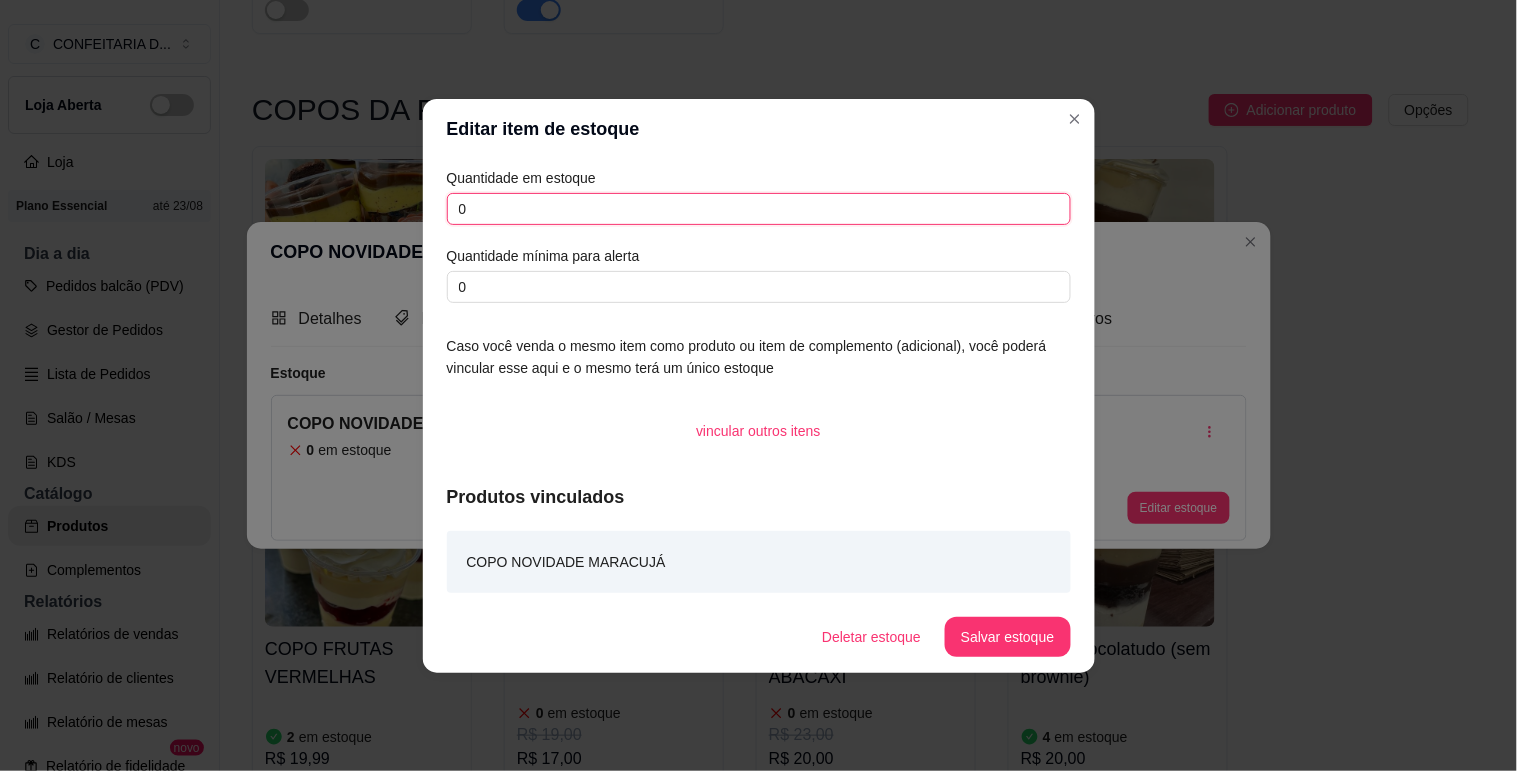 click on "0" at bounding box center (759, 209) 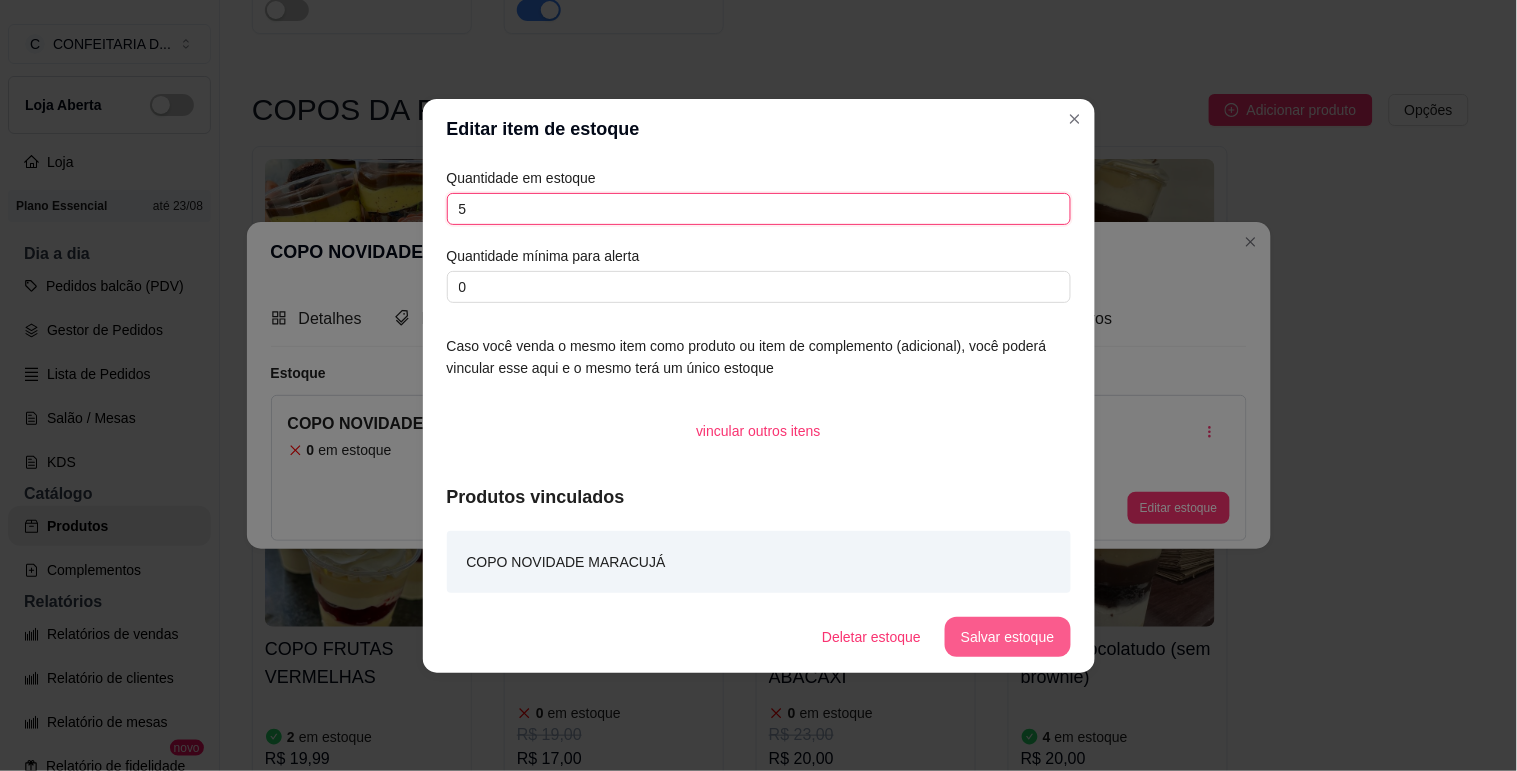 type on "5" 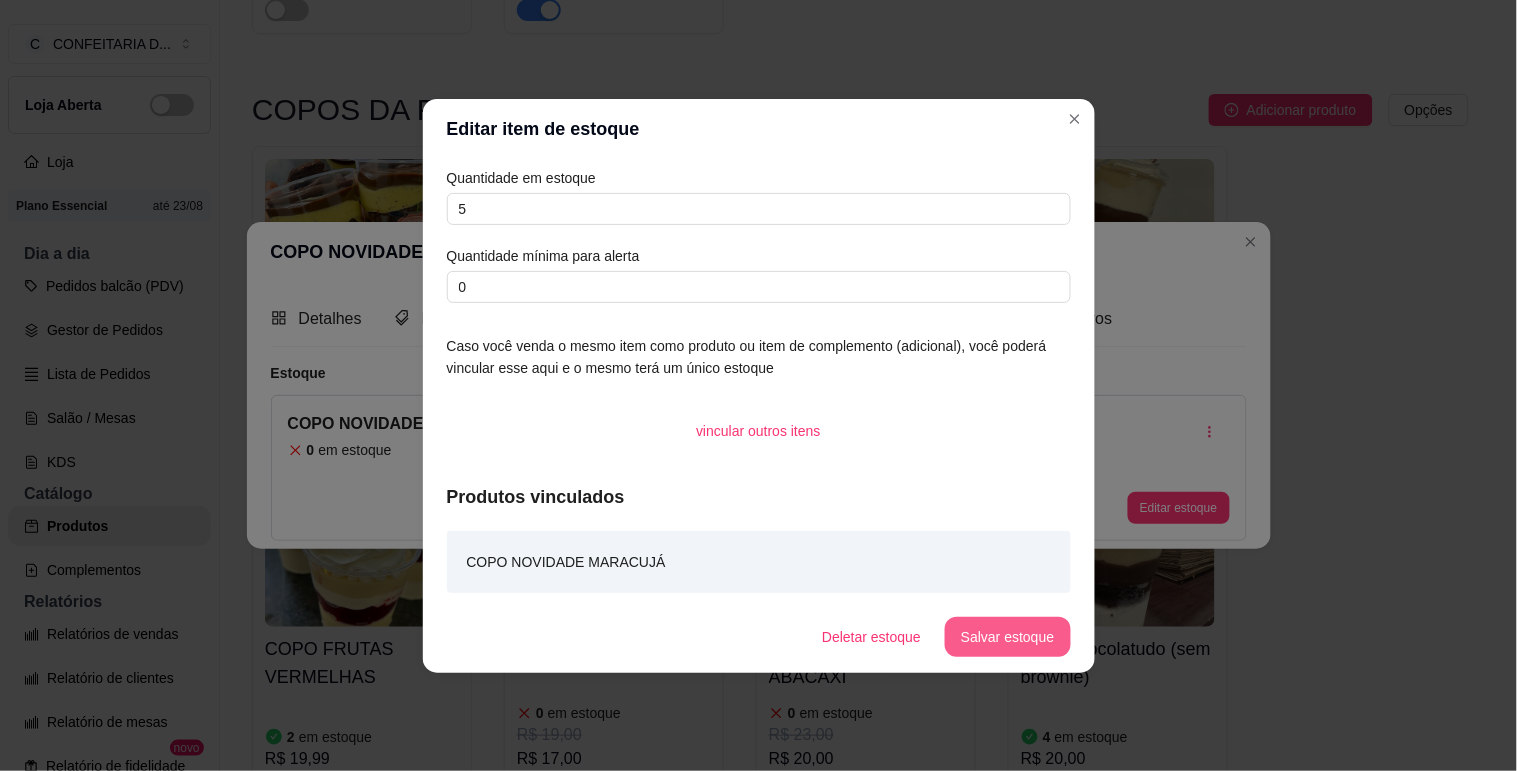 click on "Salvar estoque" at bounding box center (1007, 637) 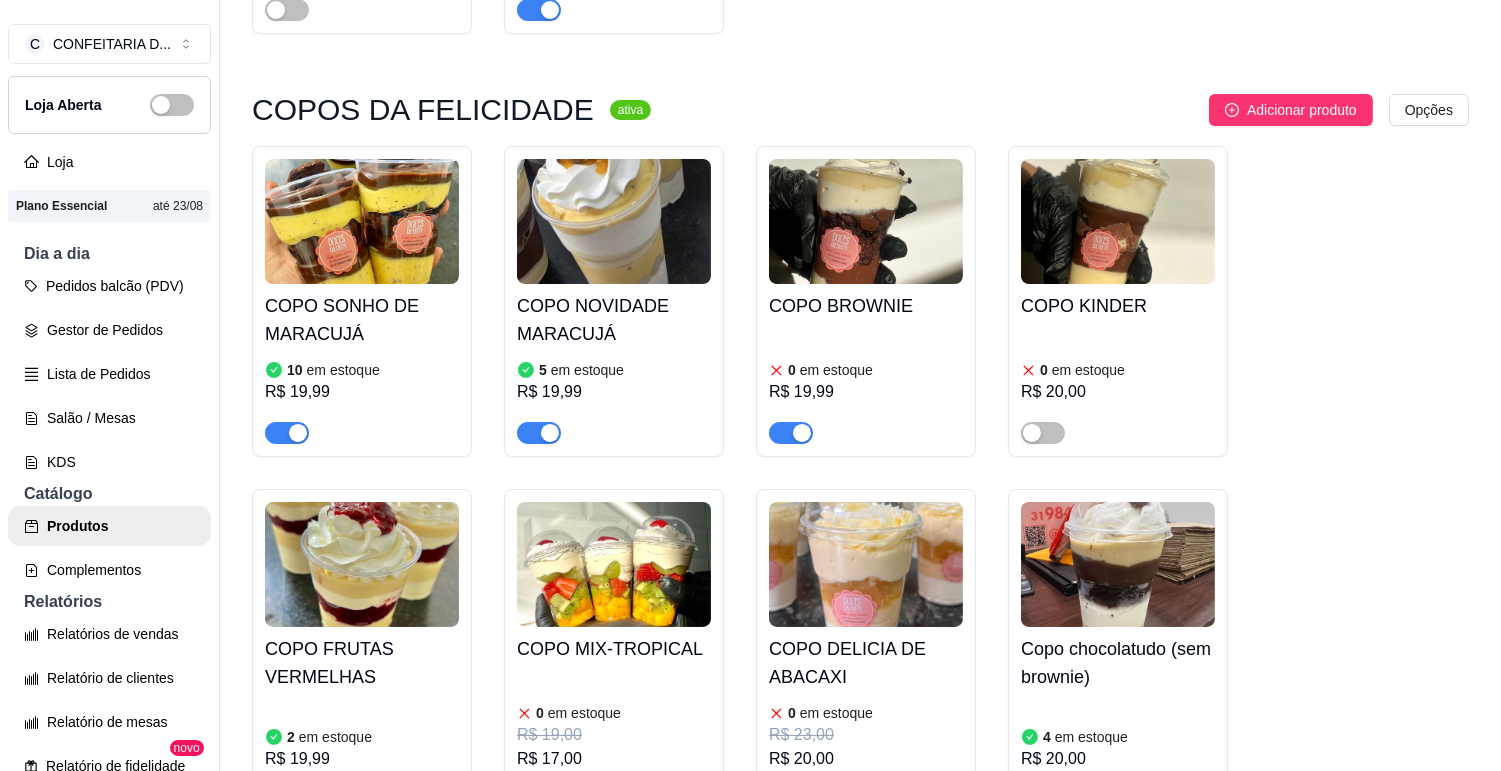 click on "COPO BROWNIE" at bounding box center [866, 306] 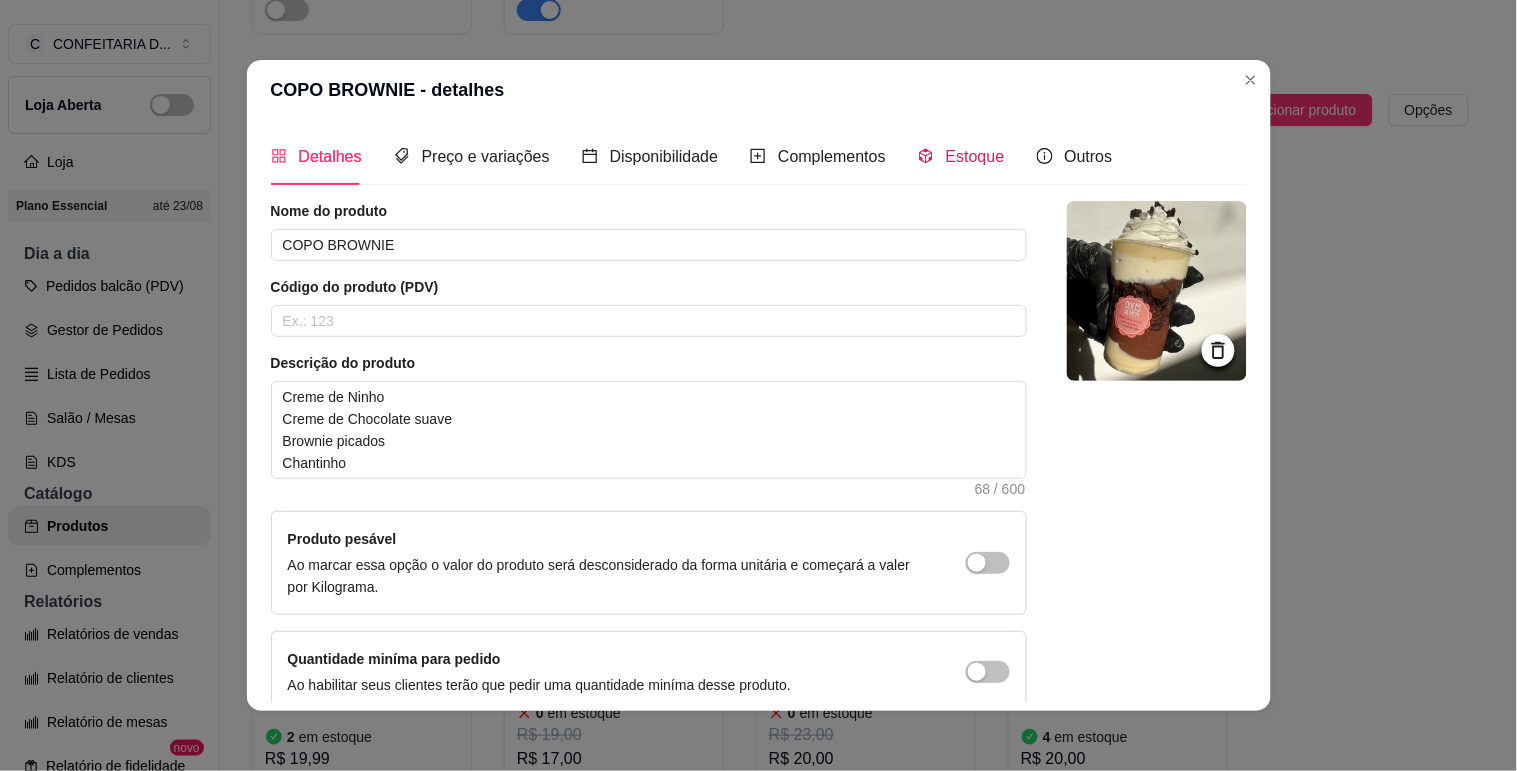click on "Estoque" at bounding box center (961, 156) 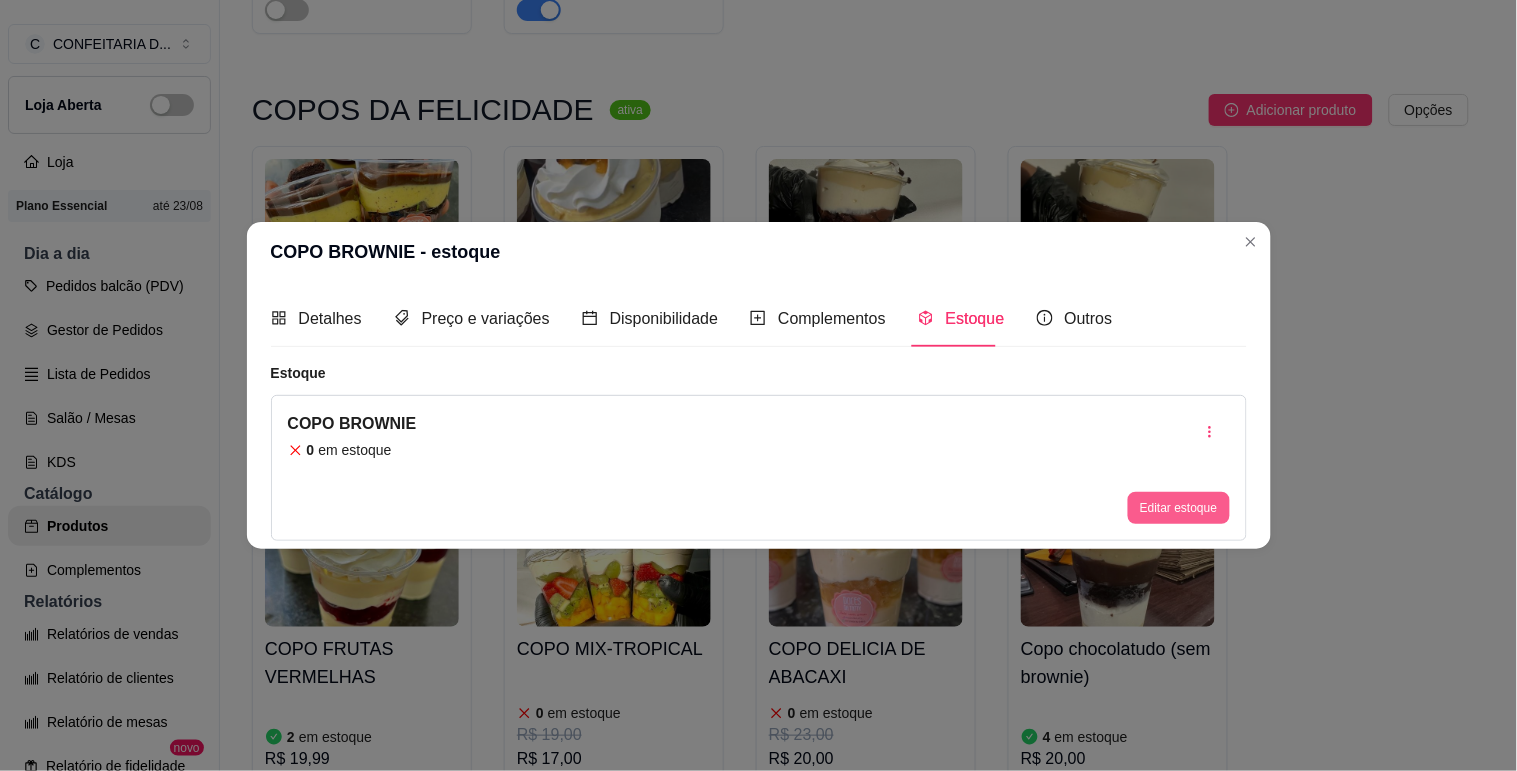click on "Editar estoque" at bounding box center [1178, 508] 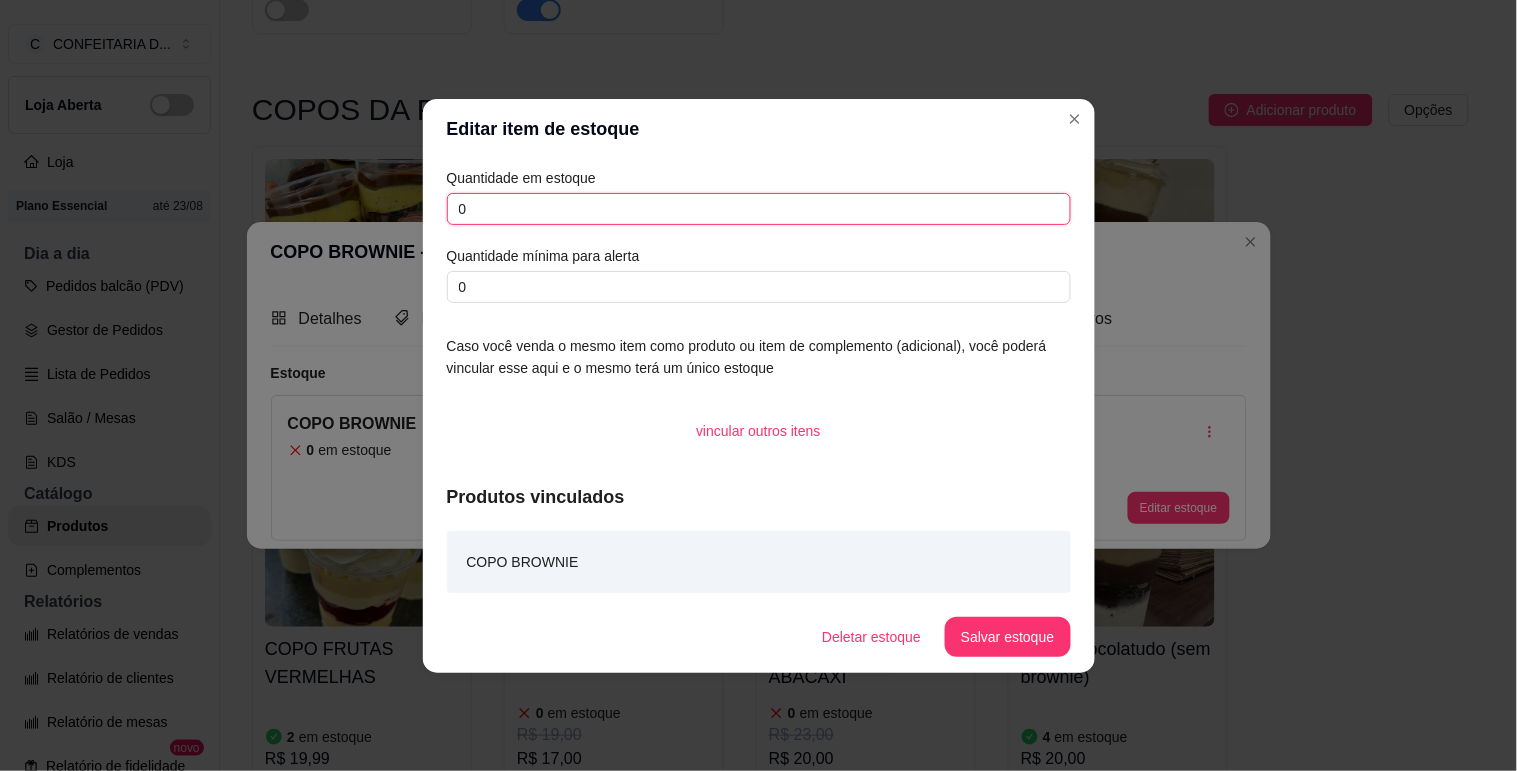 click on "0" at bounding box center (759, 209) 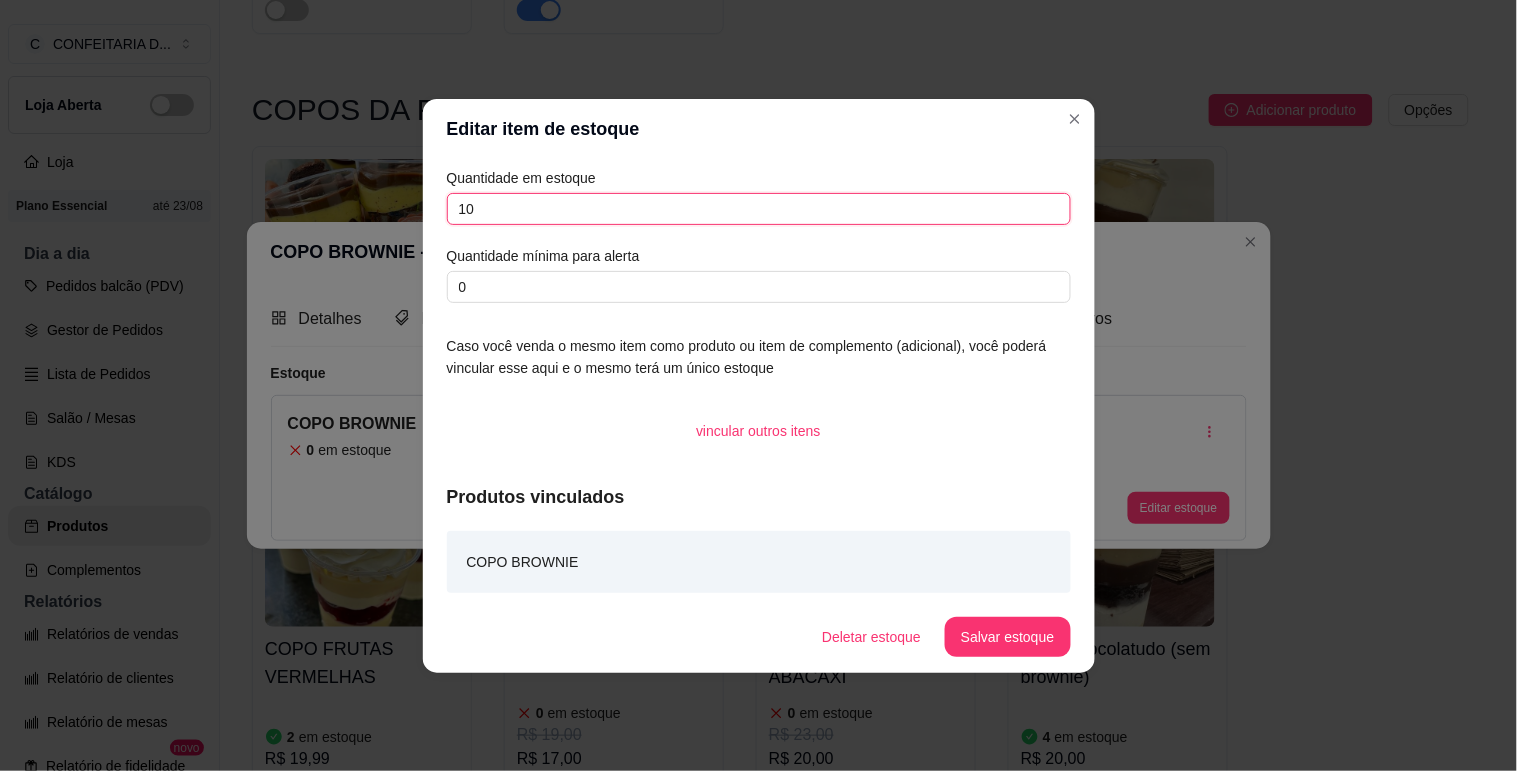 type on "10" 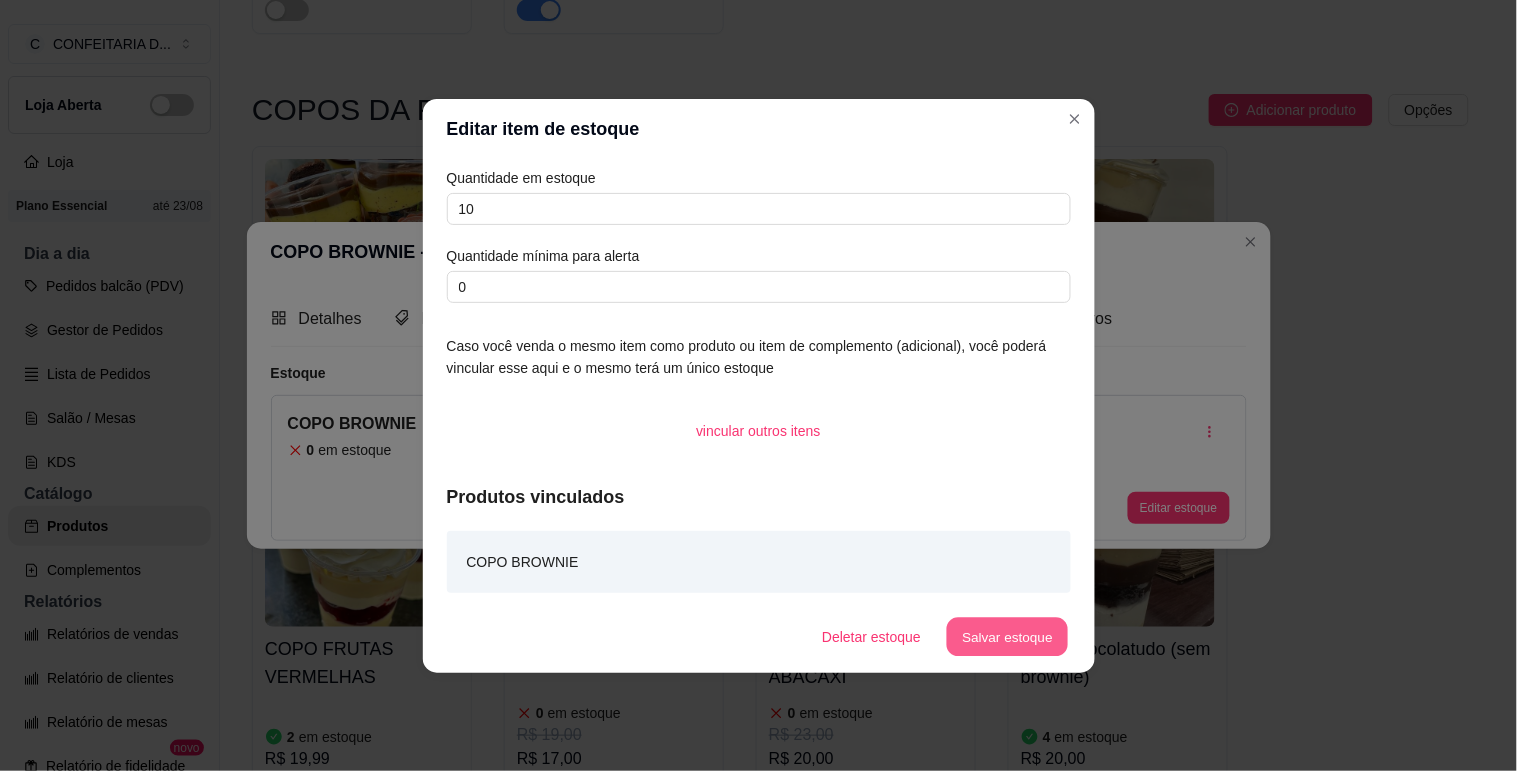 click on "Salvar estoque" at bounding box center [1008, 636] 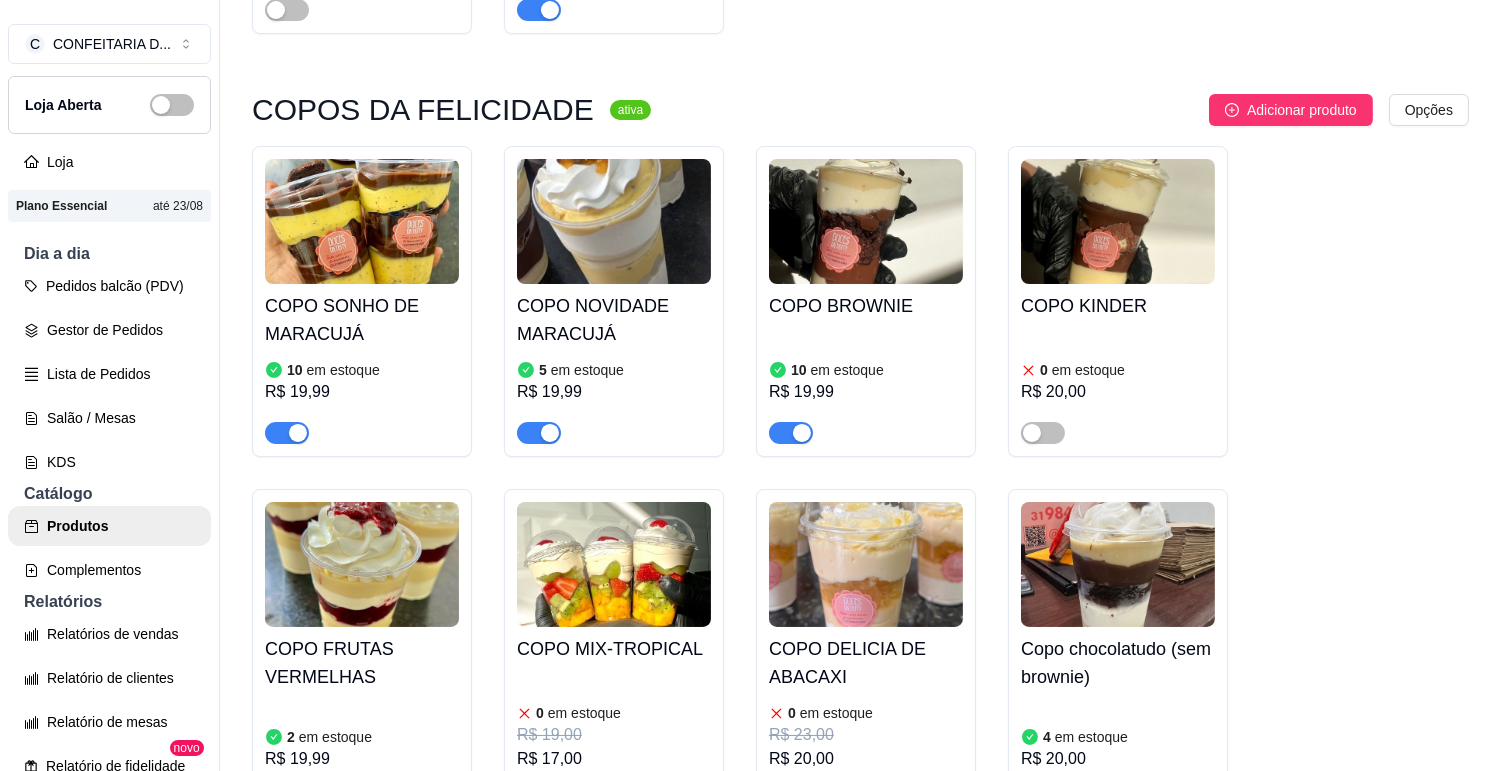 click on "COPO KINDER   0 em estoque R$ 20,00" at bounding box center (1118, 364) 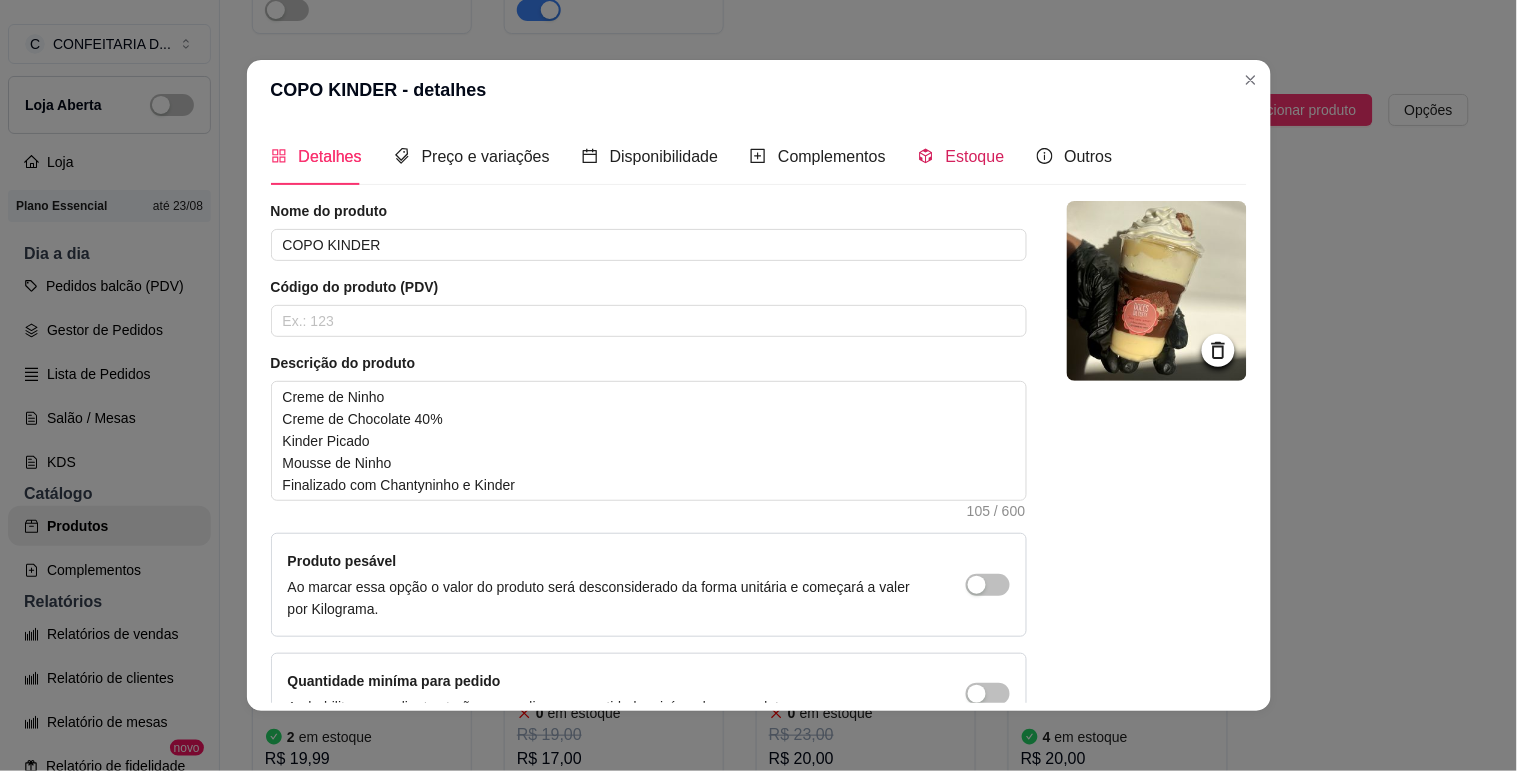 click 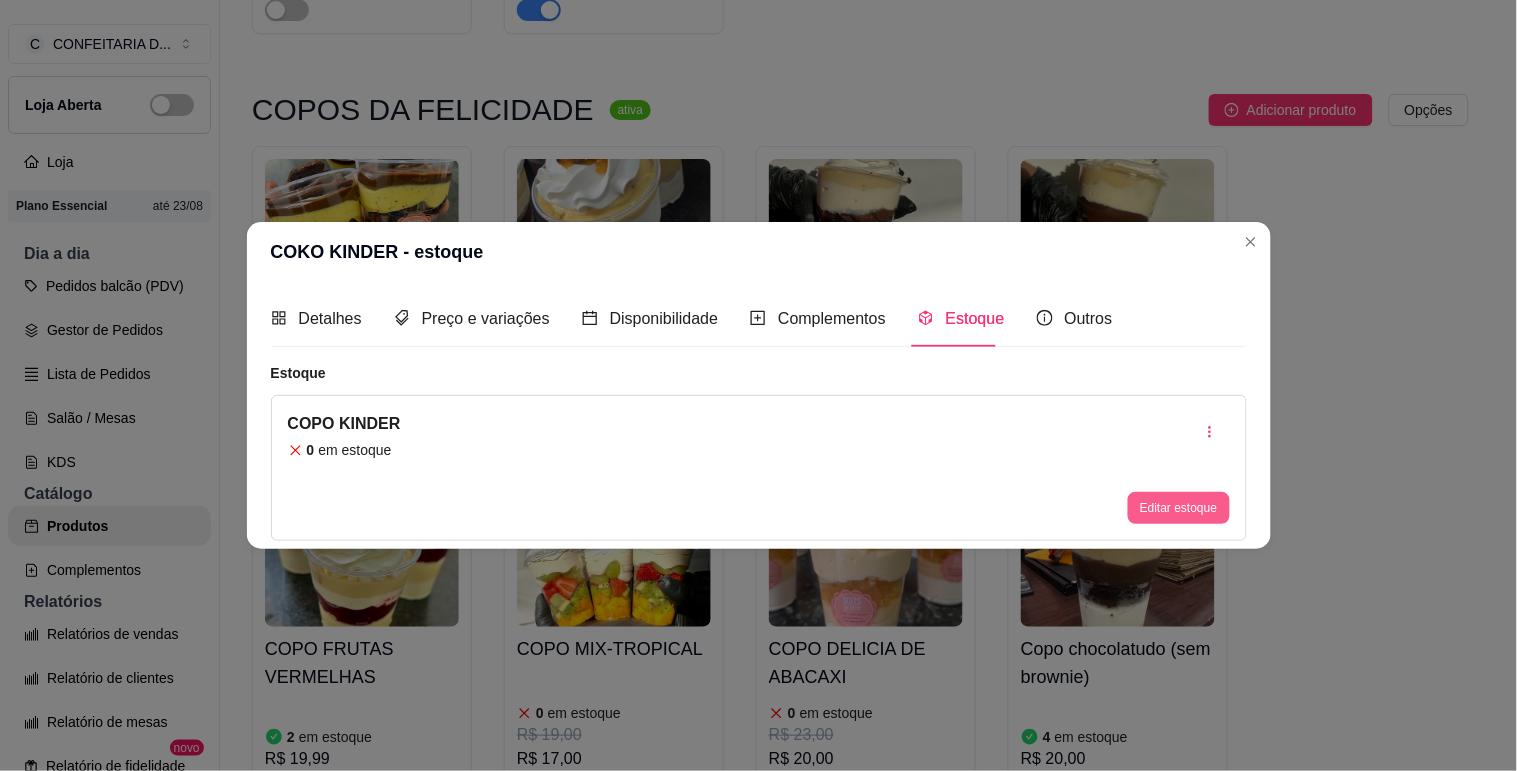 click on "Editar estoque" at bounding box center (1178, 508) 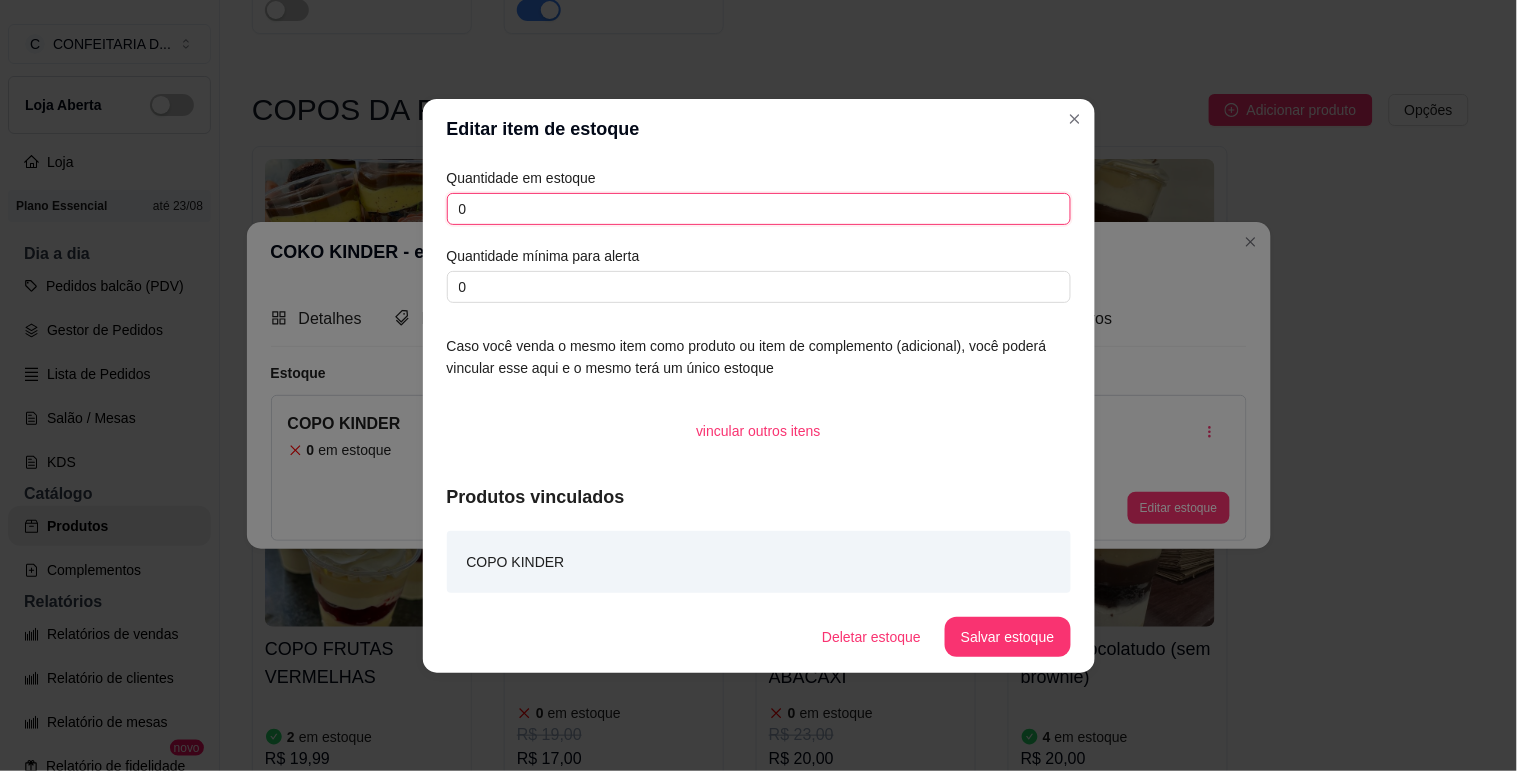 click on "0" at bounding box center (759, 209) 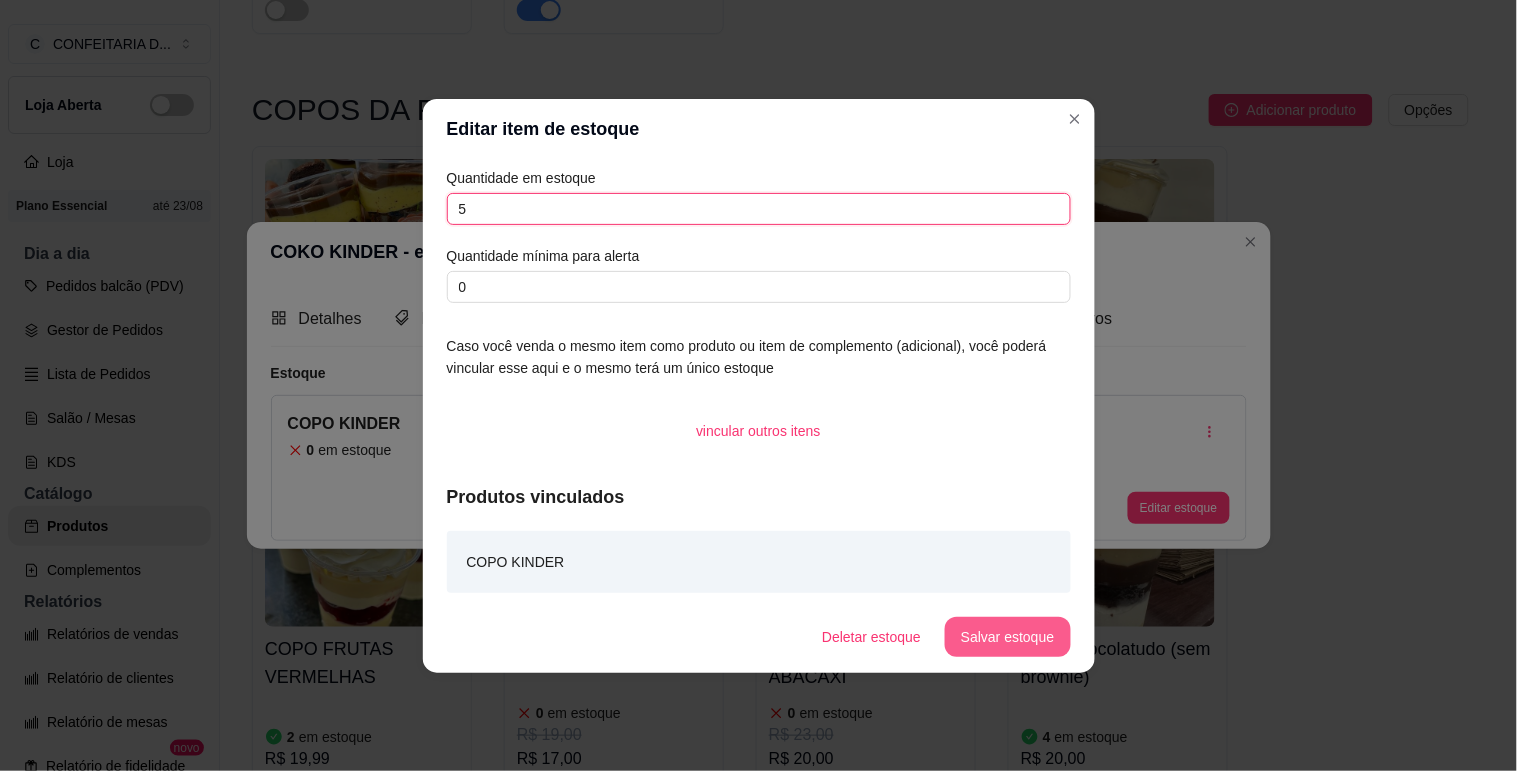 type on "5" 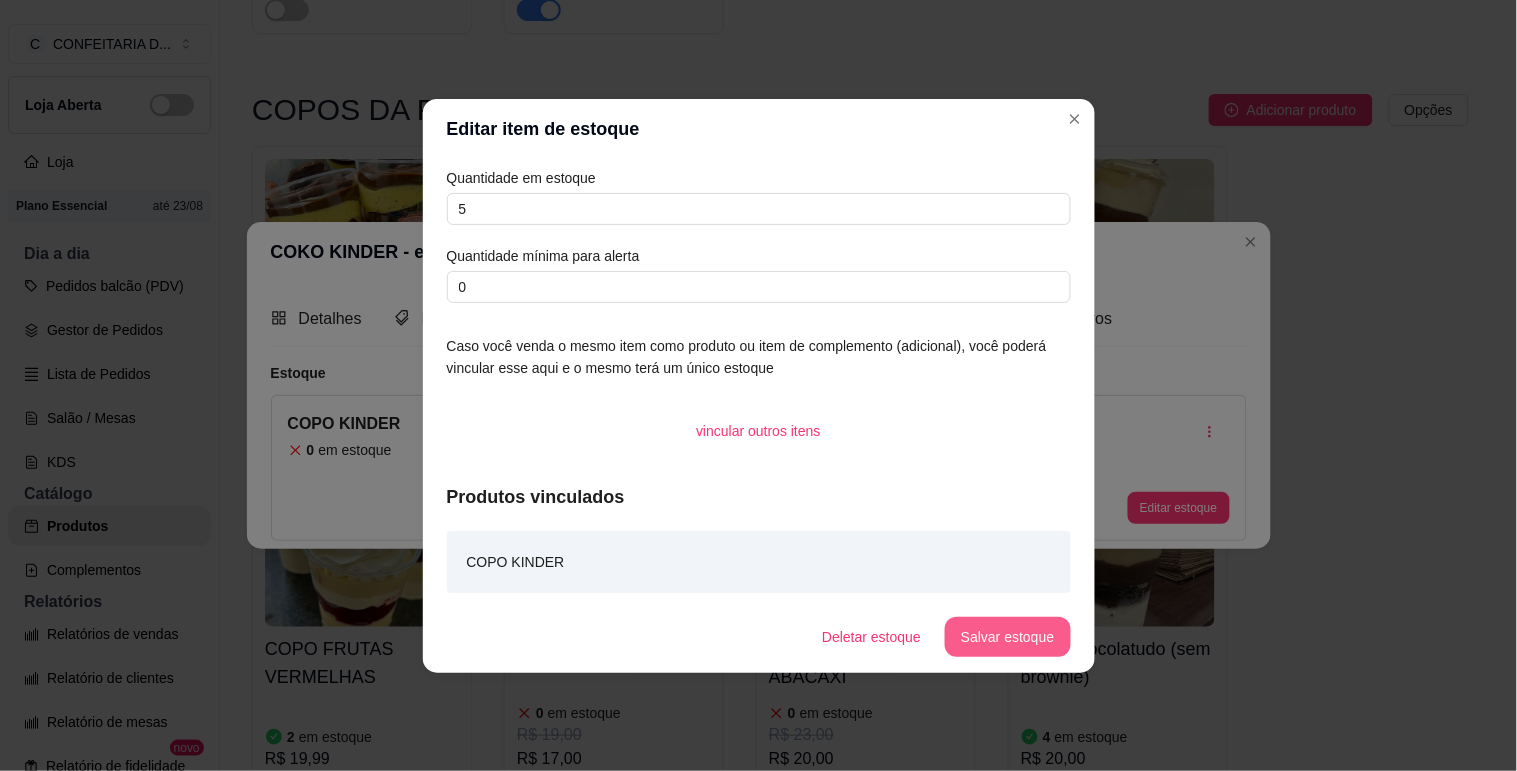 click on "Salvar estoque" at bounding box center [1007, 637] 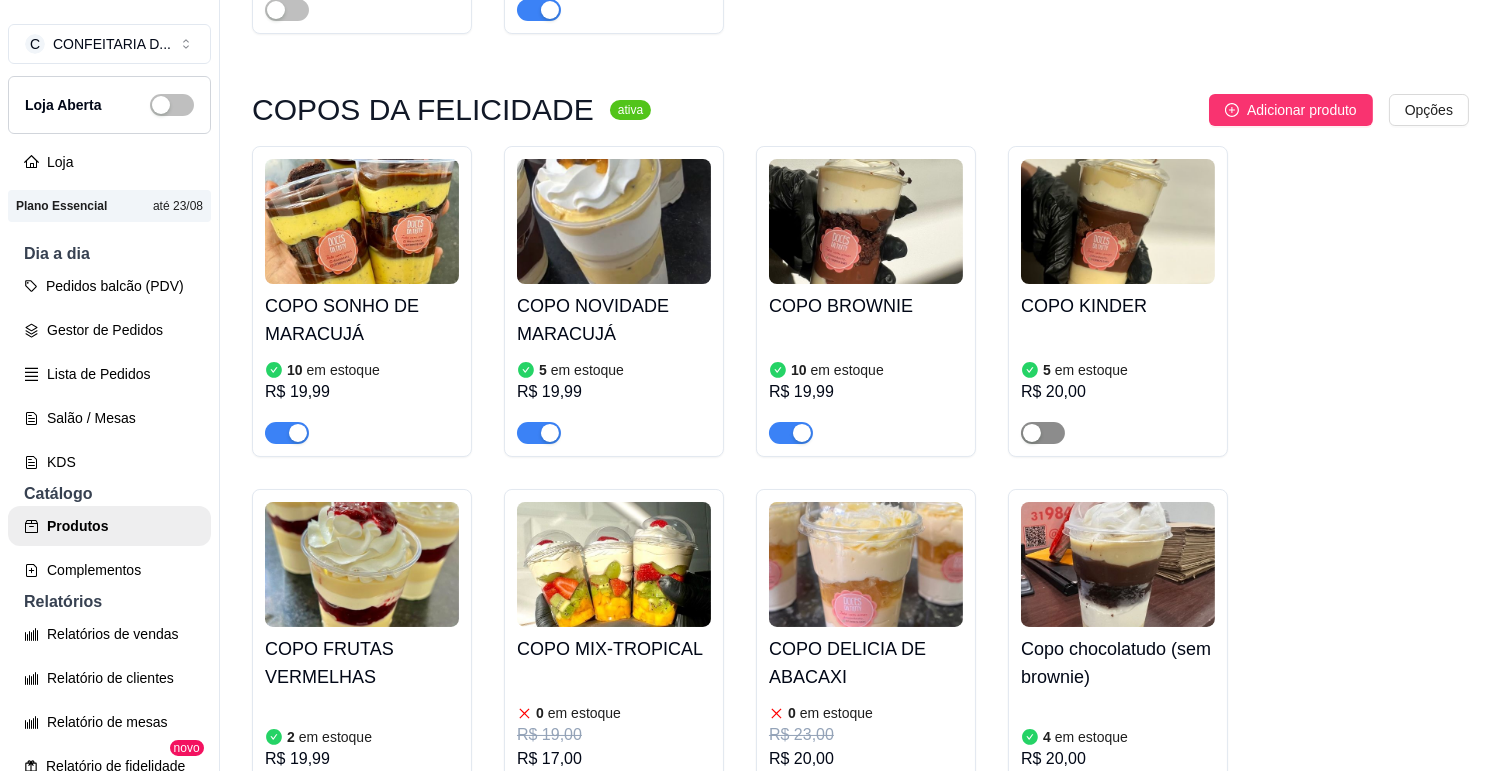 click at bounding box center (1032, 433) 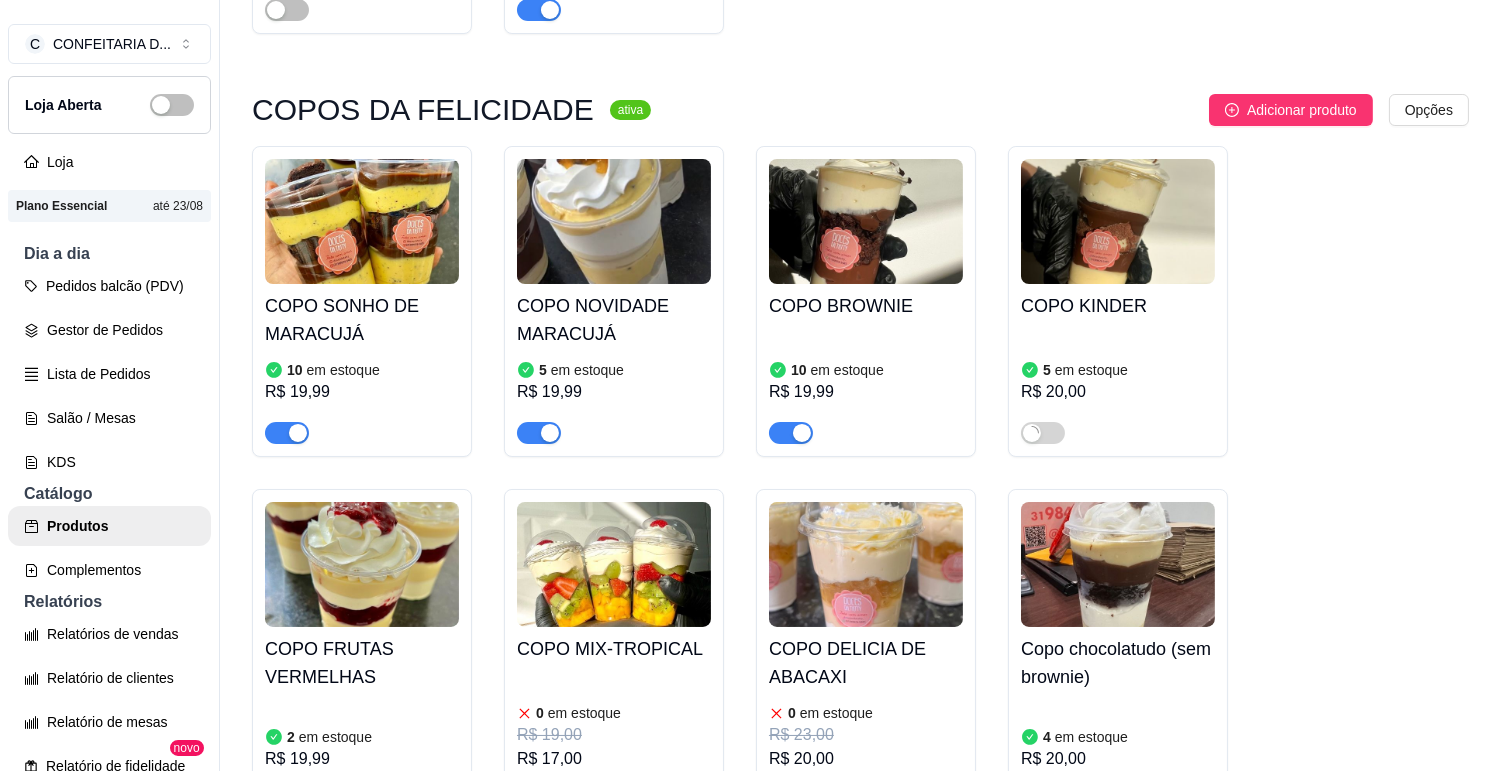 scroll, scrollTop: 4888, scrollLeft: 0, axis: vertical 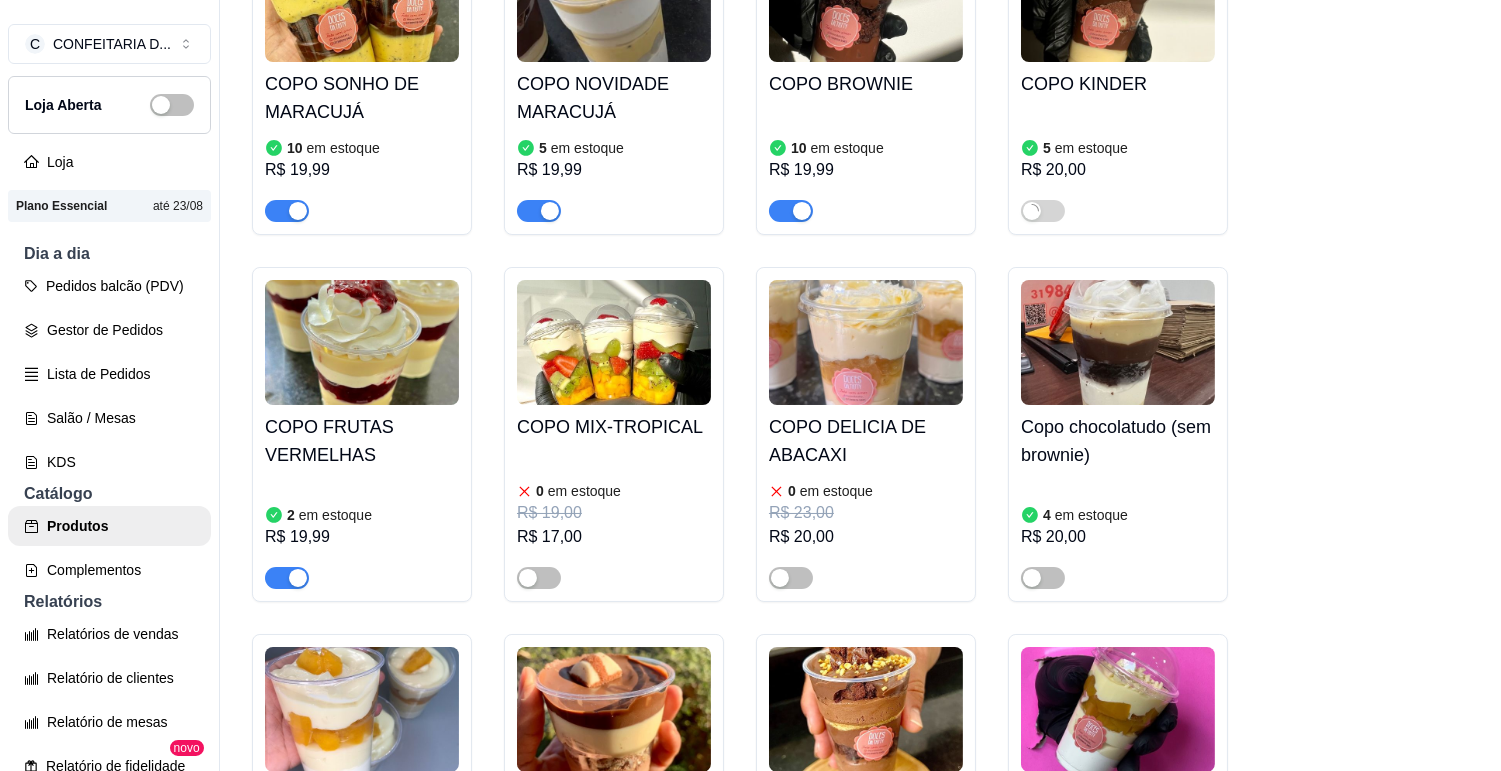 click on "COPO FRUTAS VERMELHAS" at bounding box center (362, 441) 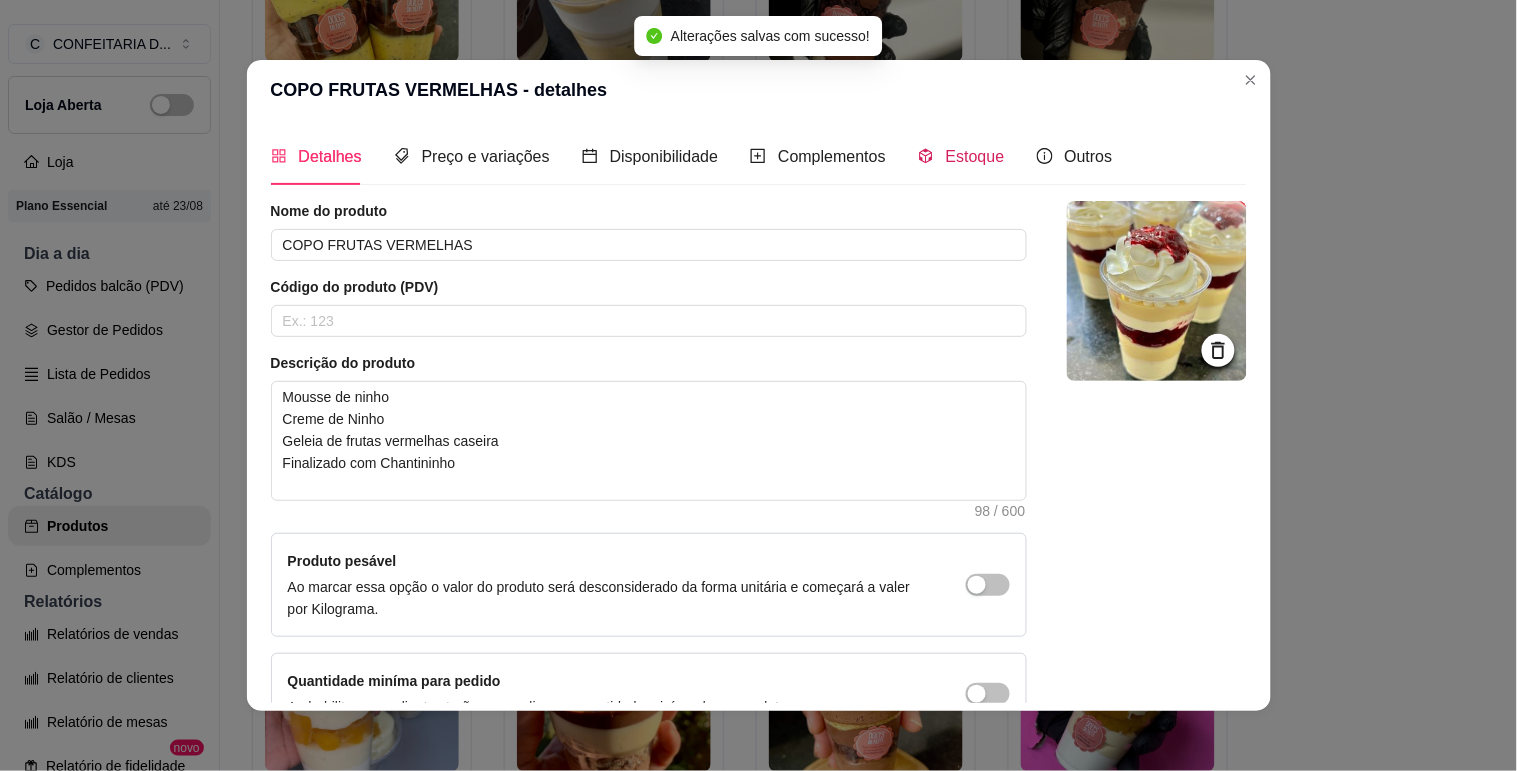 click on "Estoque" at bounding box center [975, 156] 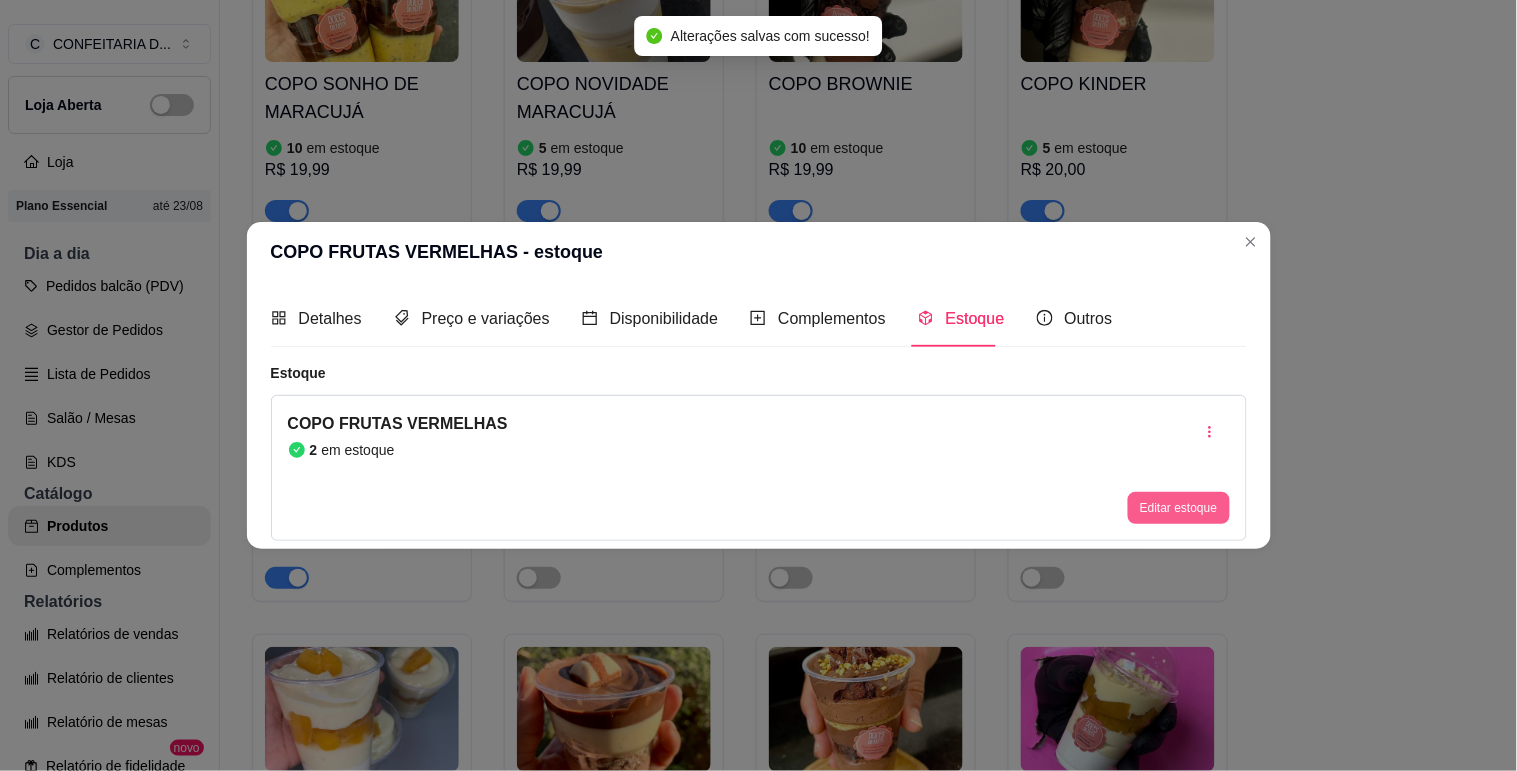 click on "Editar estoque" at bounding box center [1178, 508] 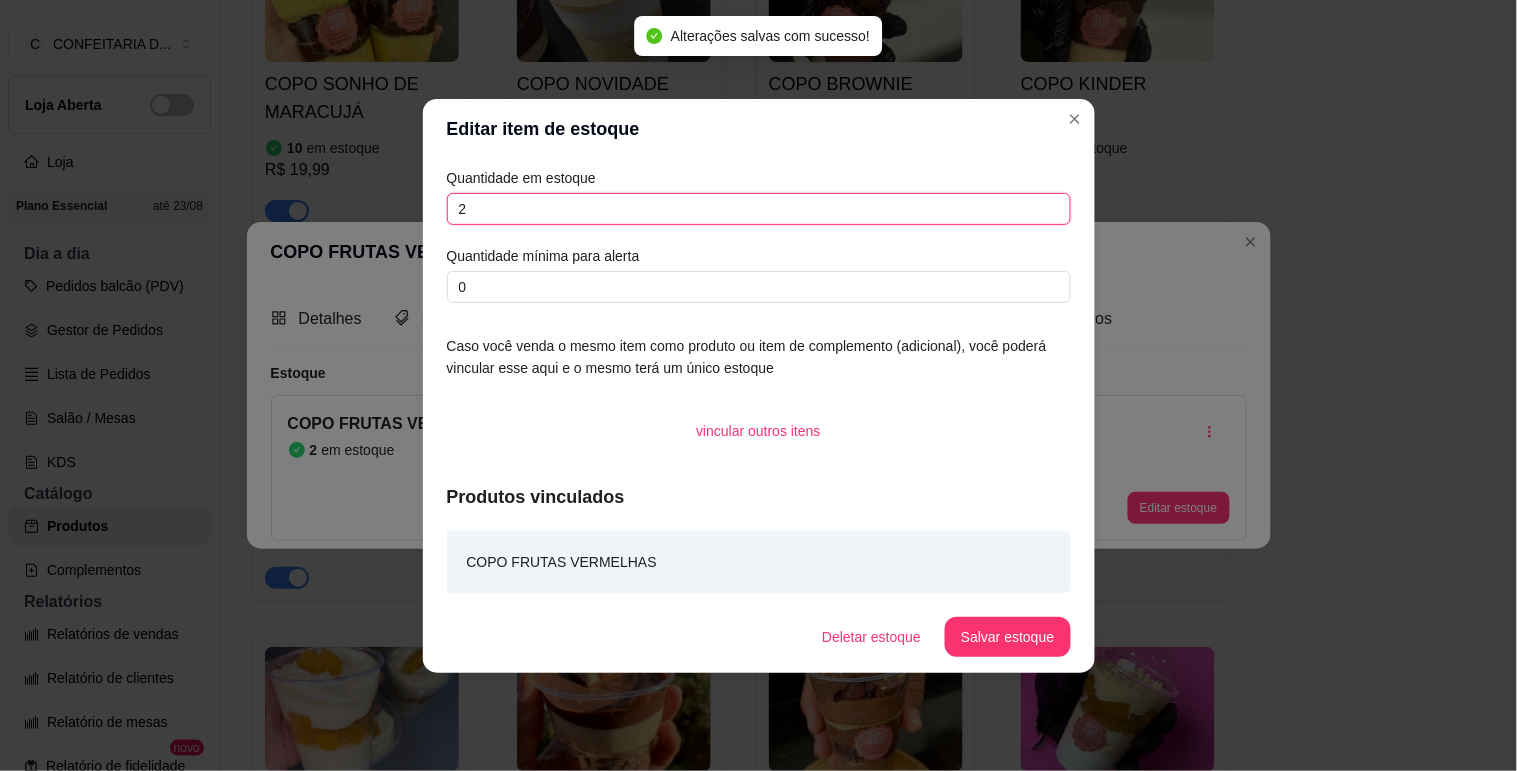 click on "2" at bounding box center [759, 209] 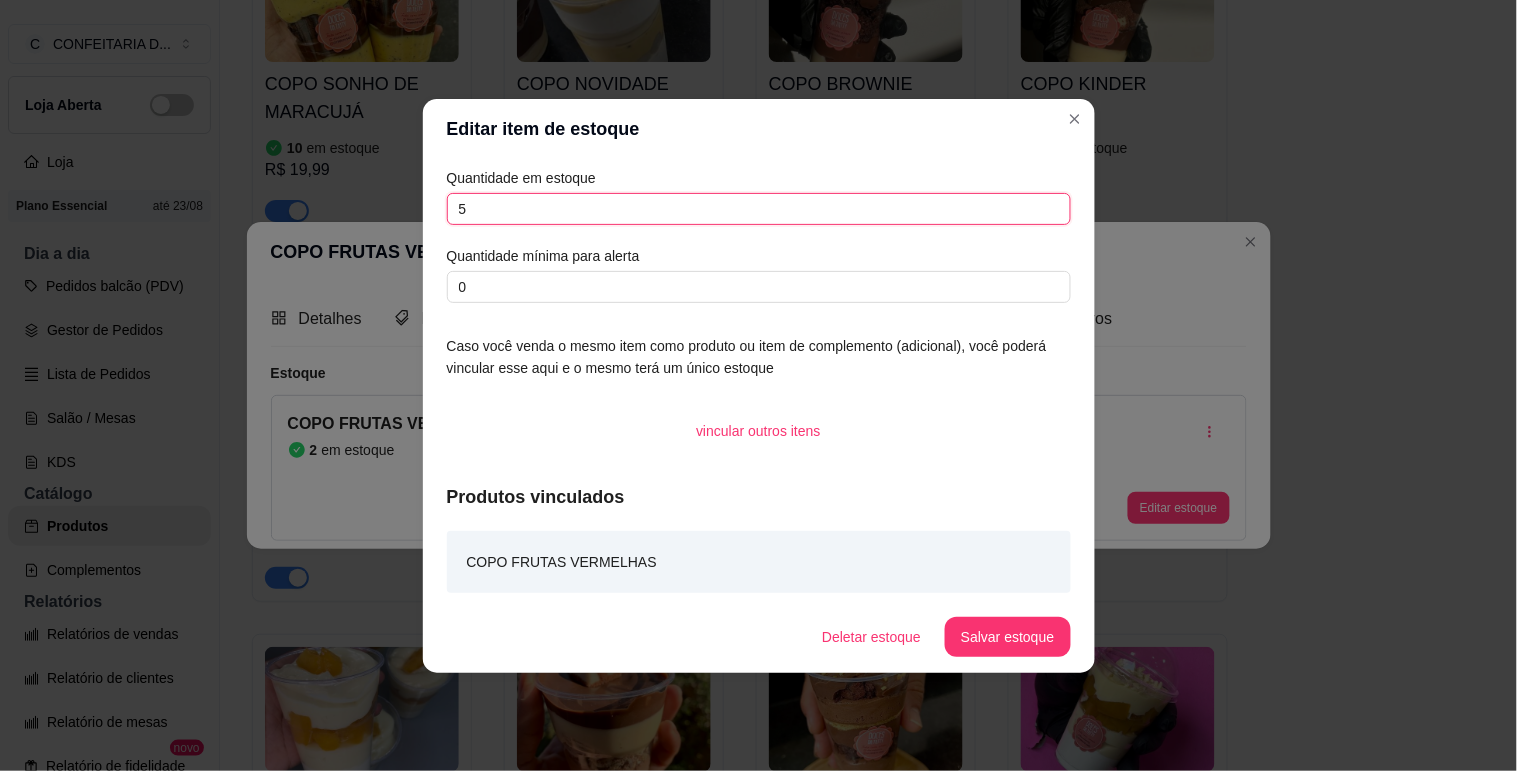 type on "5" 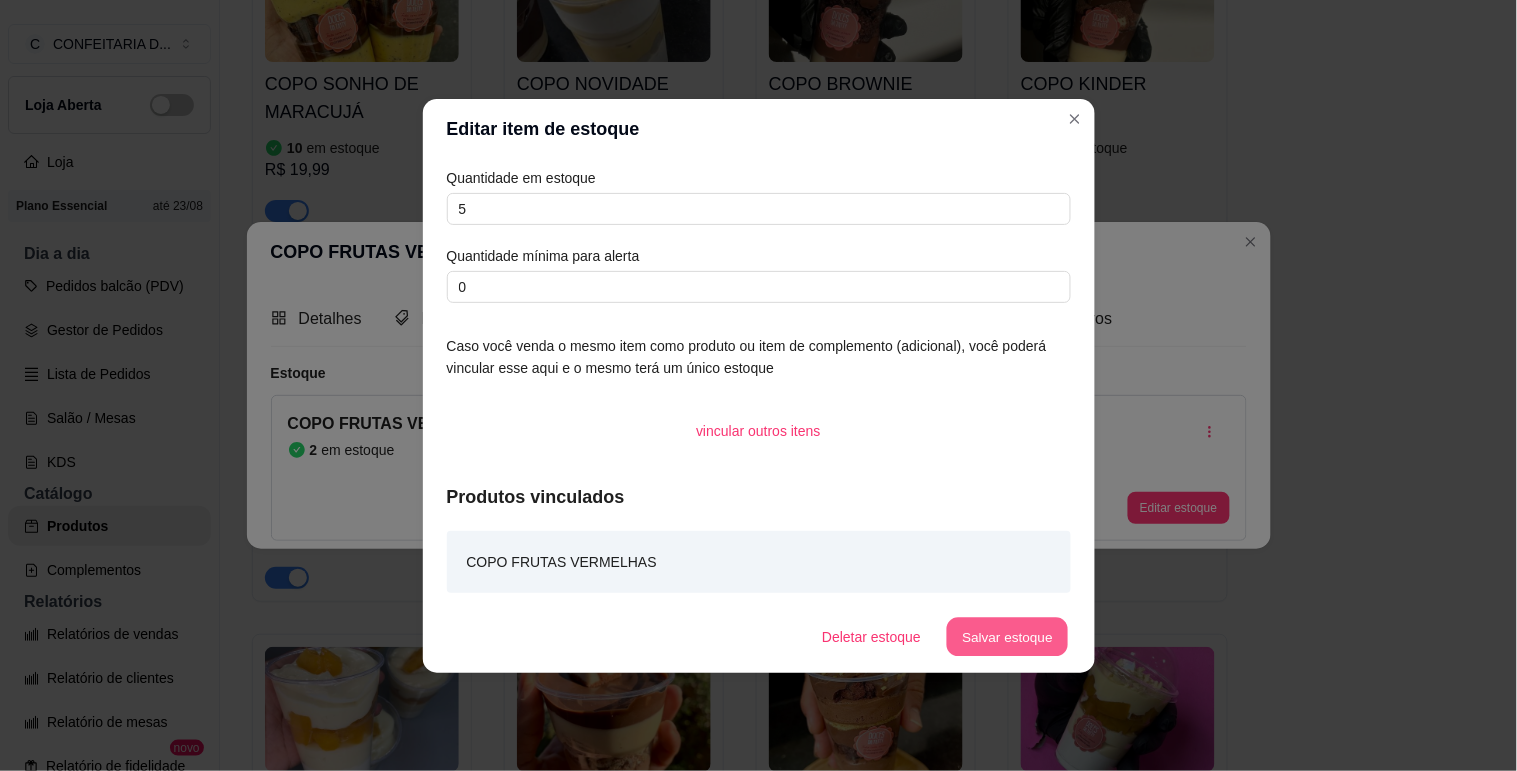 click on "Salvar estoque" at bounding box center (1008, 636) 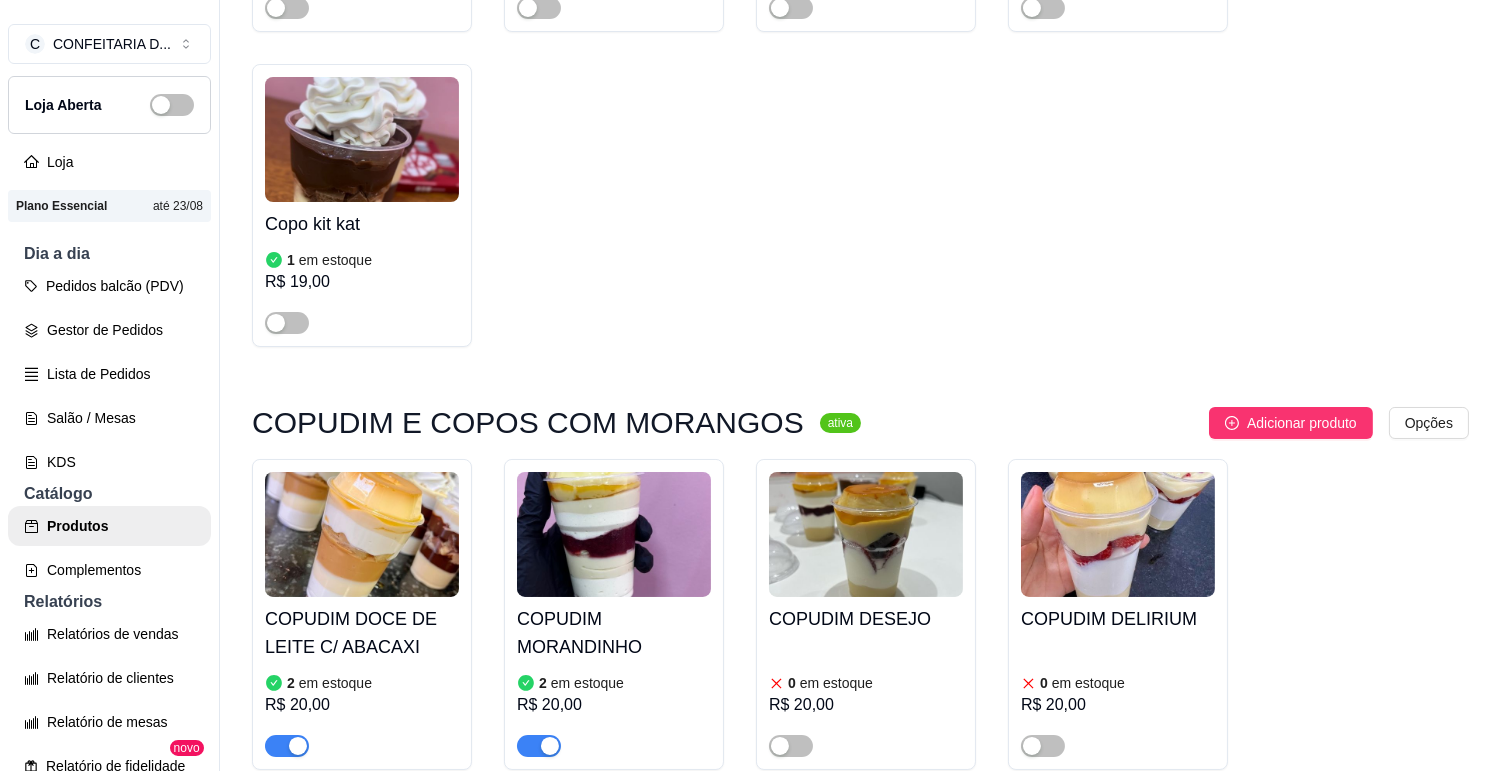 scroll, scrollTop: 6000, scrollLeft: 0, axis: vertical 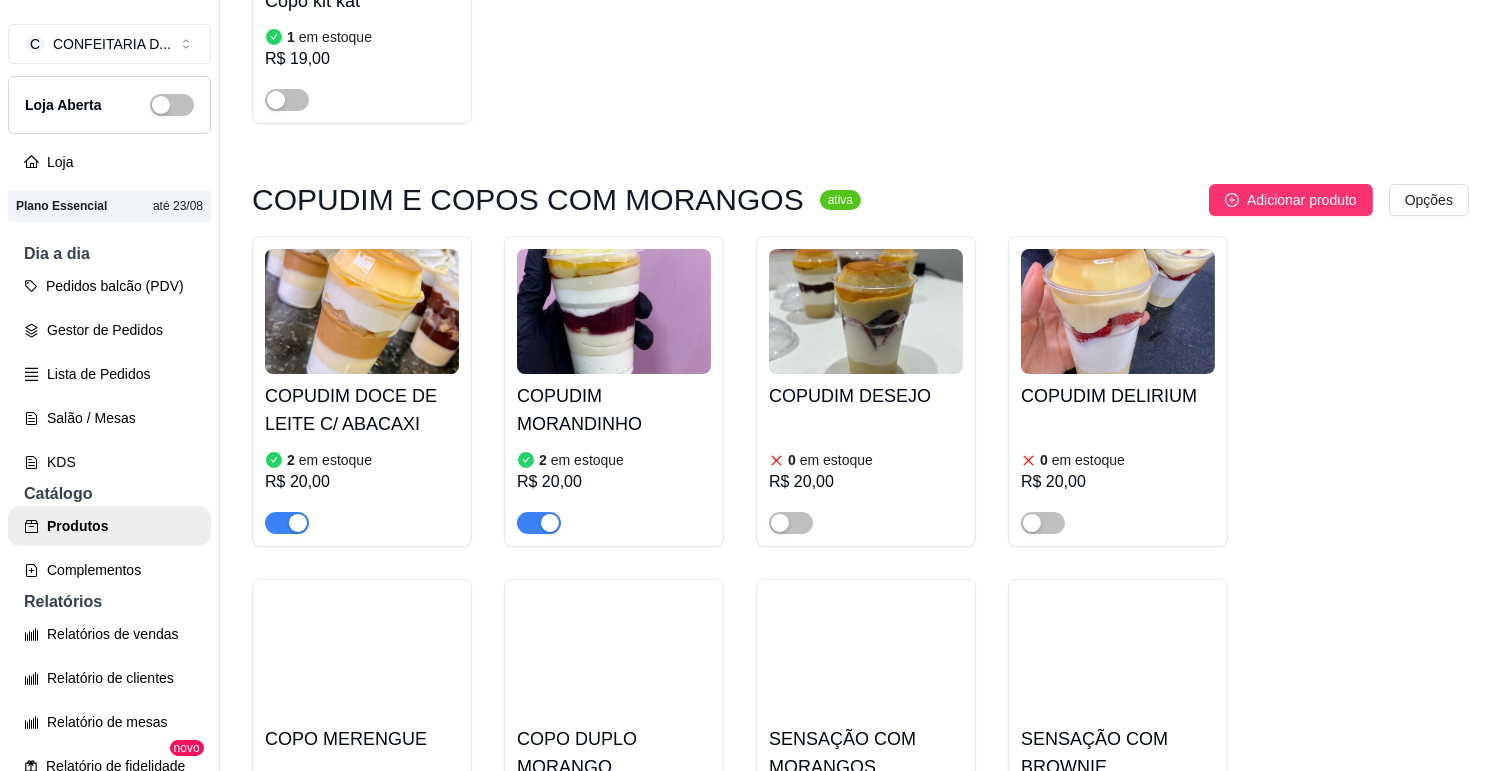 click at bounding box center (362, 311) 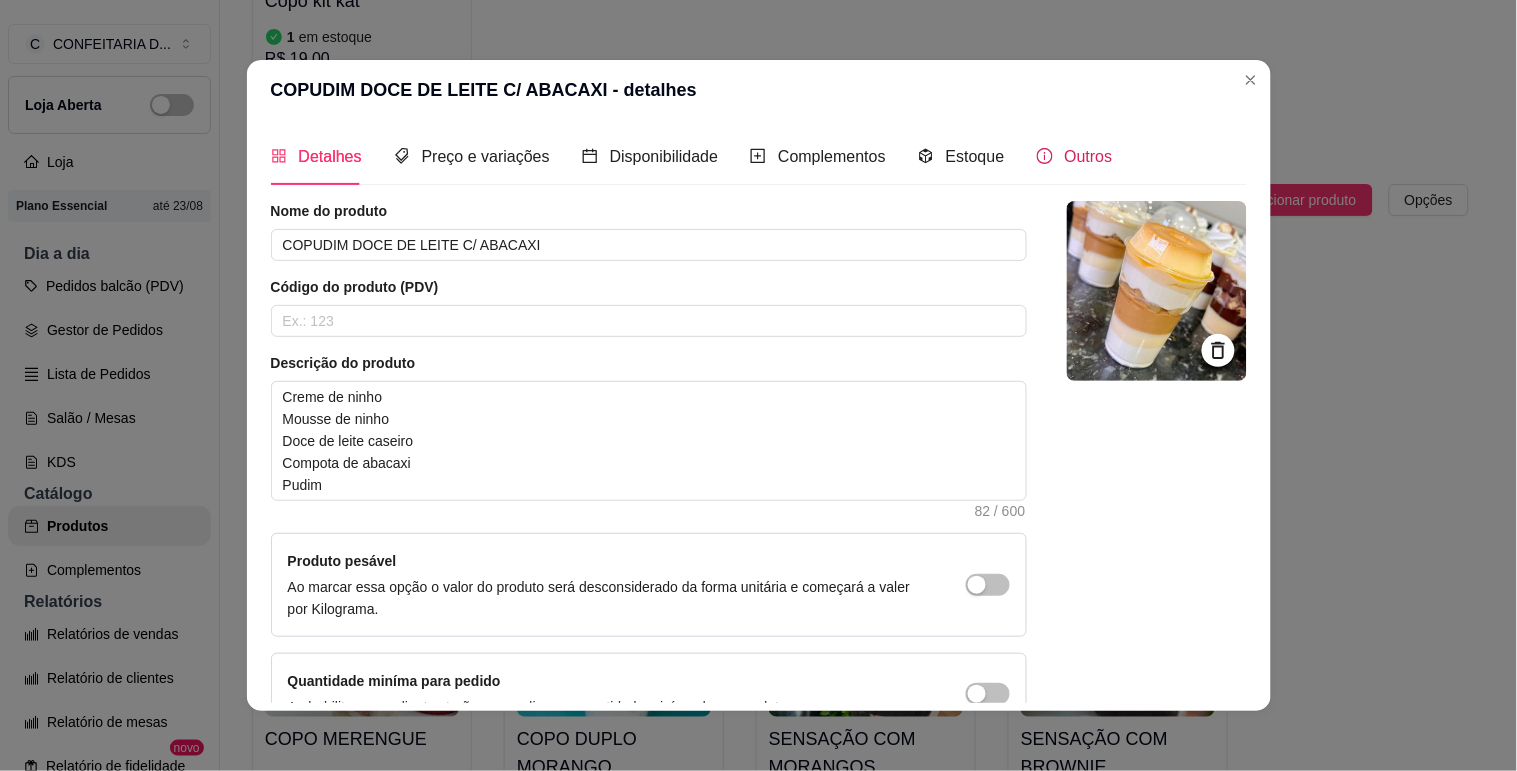 click on "Outros" at bounding box center (1075, 156) 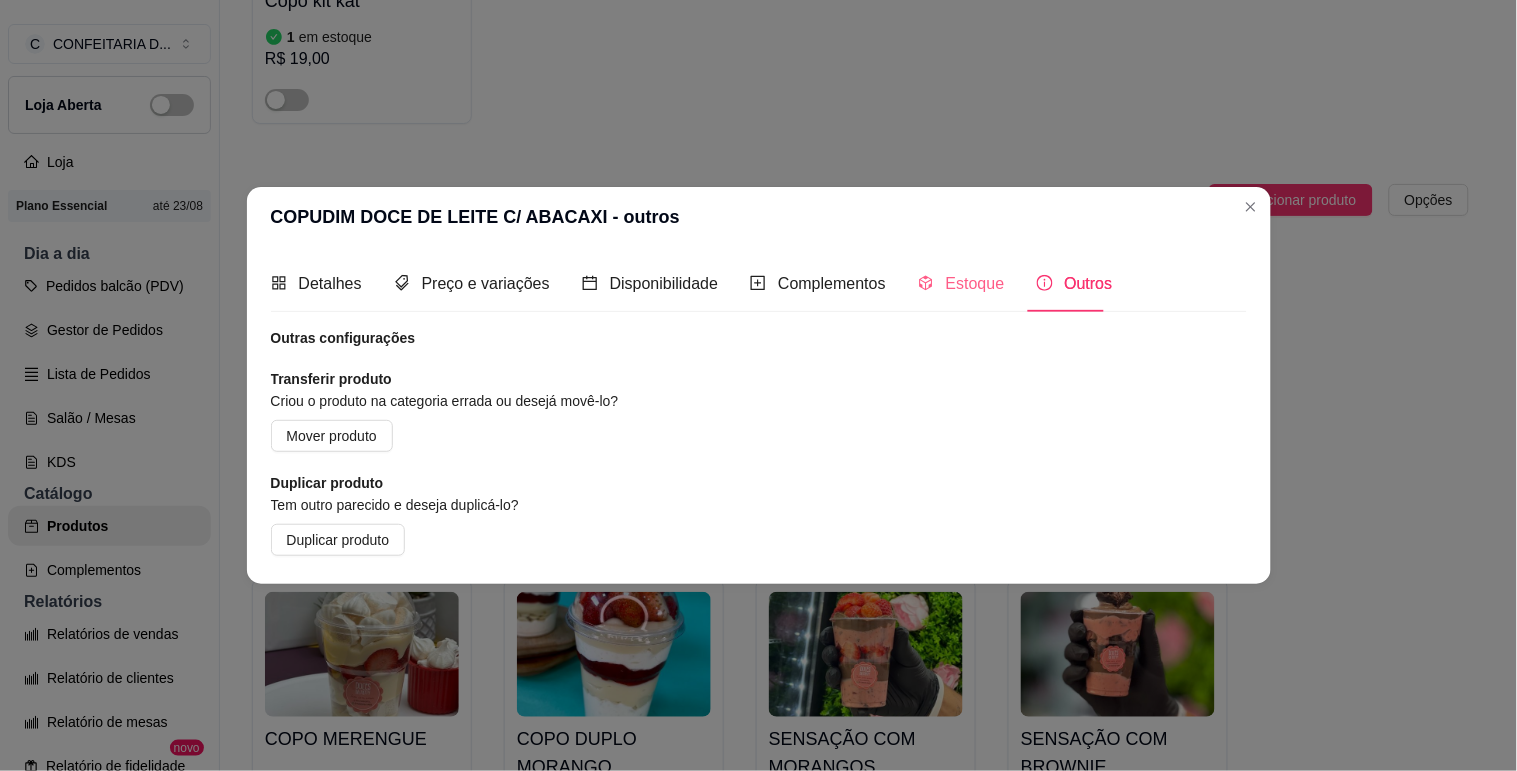 click on "Estoque" at bounding box center [961, 283] 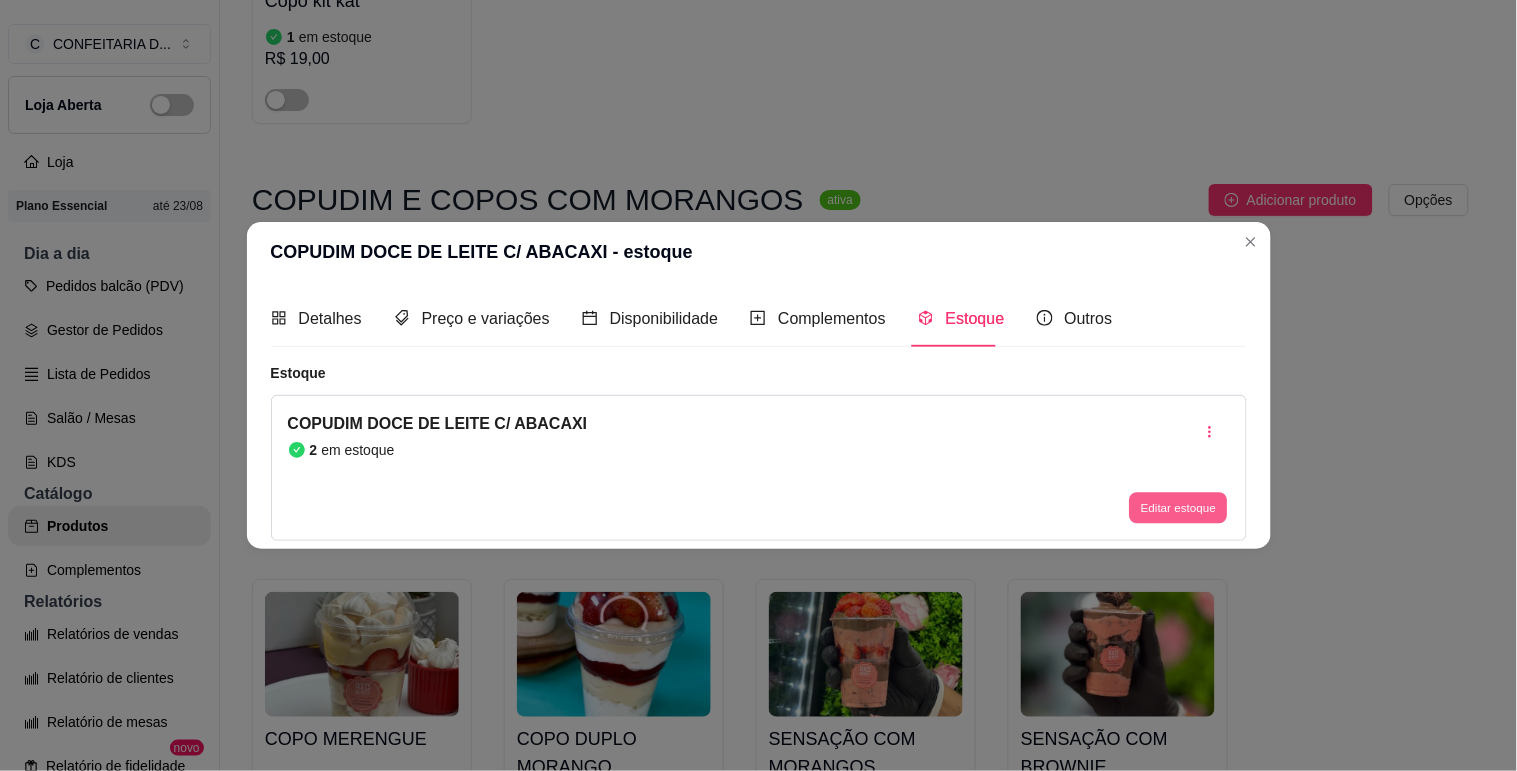 click on "Editar estoque" at bounding box center [1179, 508] 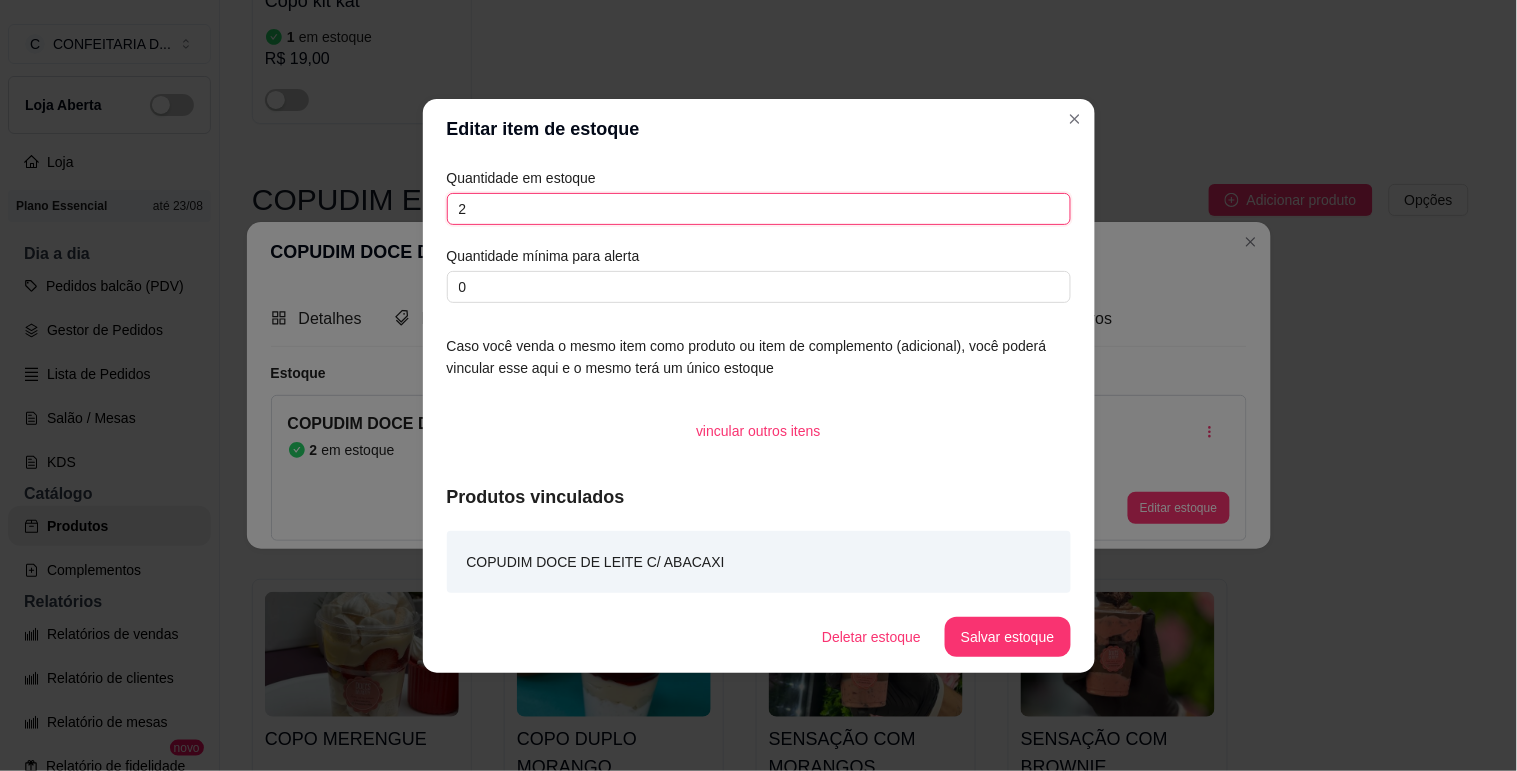 click on "2" at bounding box center (759, 209) 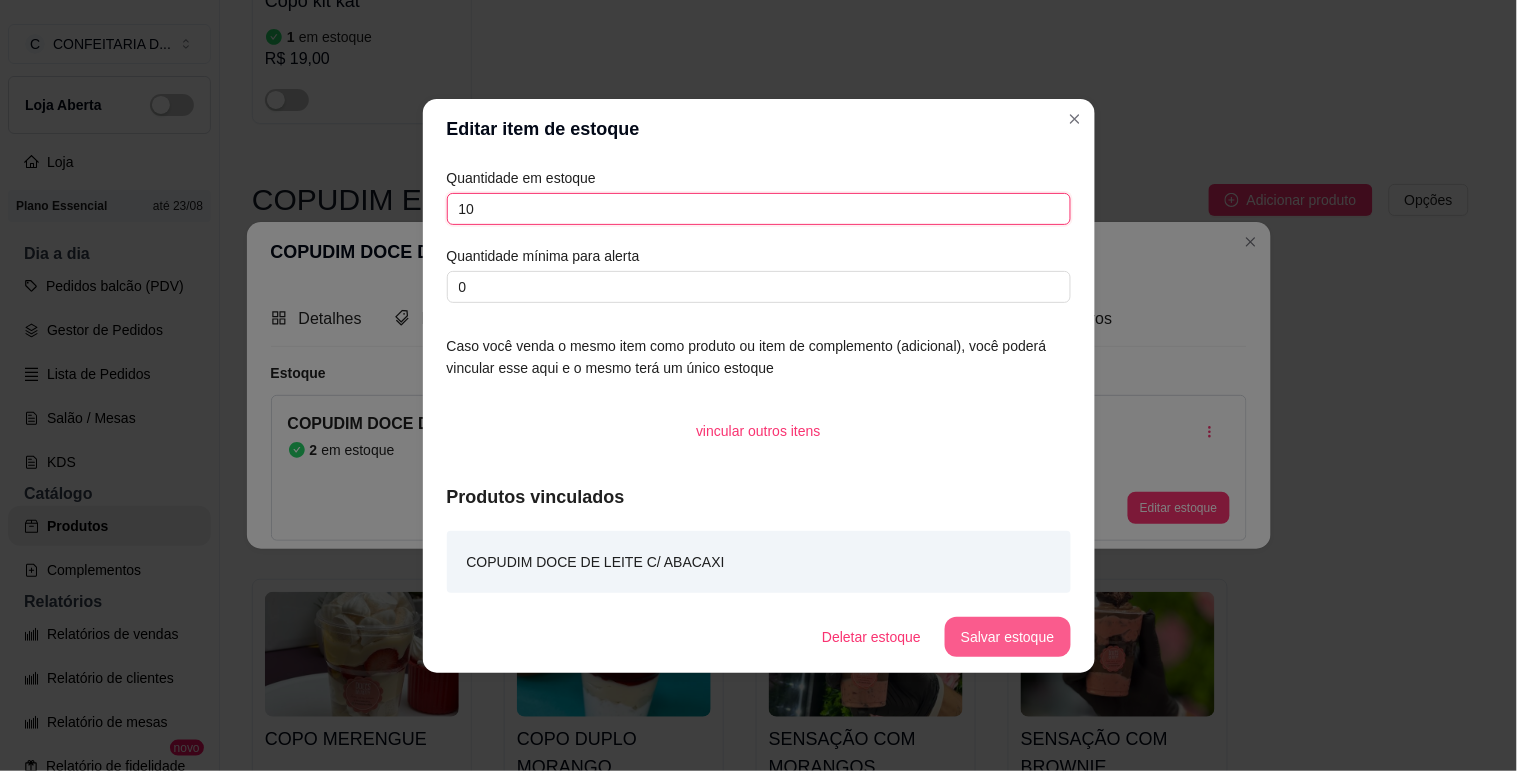 type on "10" 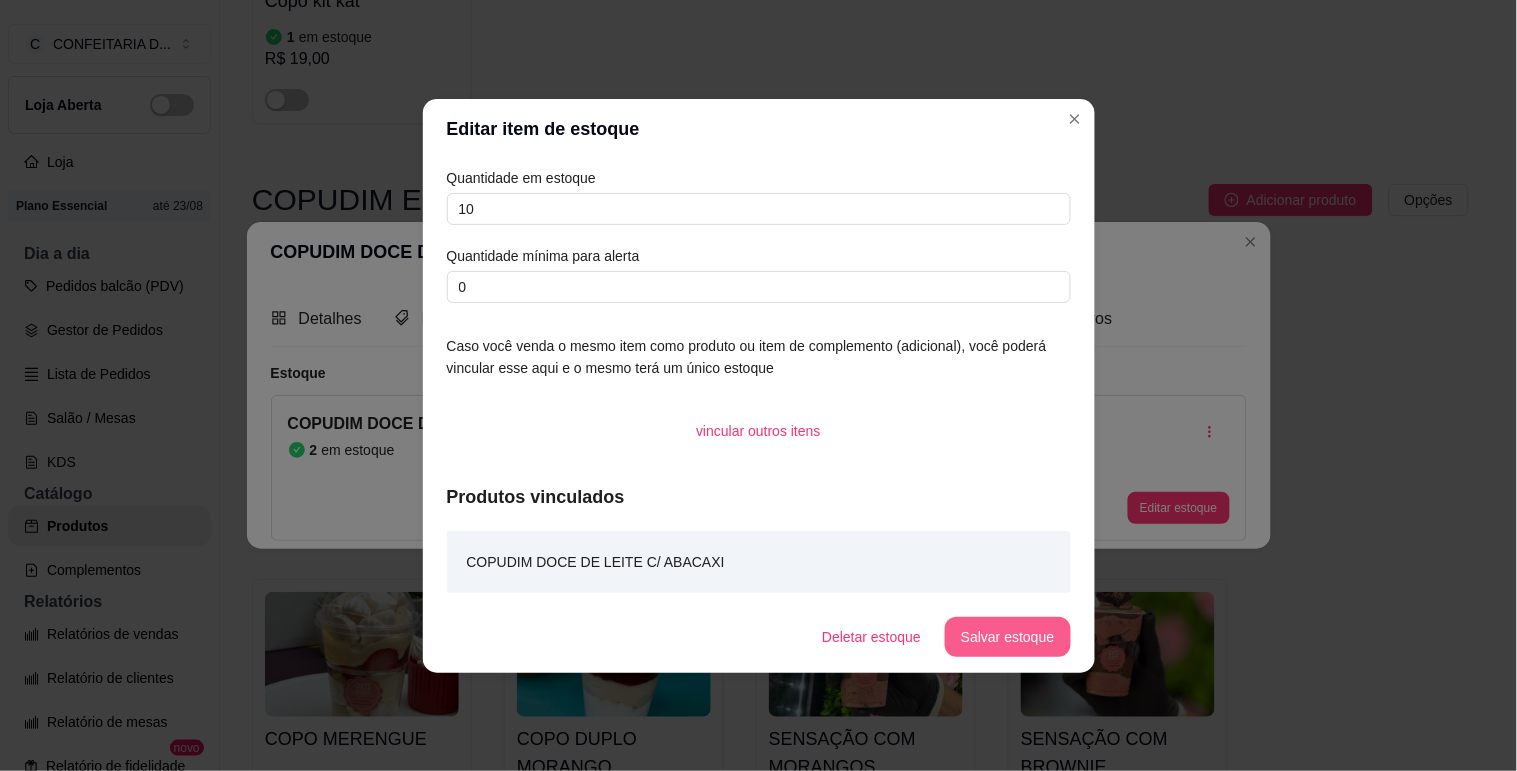 click on "Salvar estoque" at bounding box center [1007, 637] 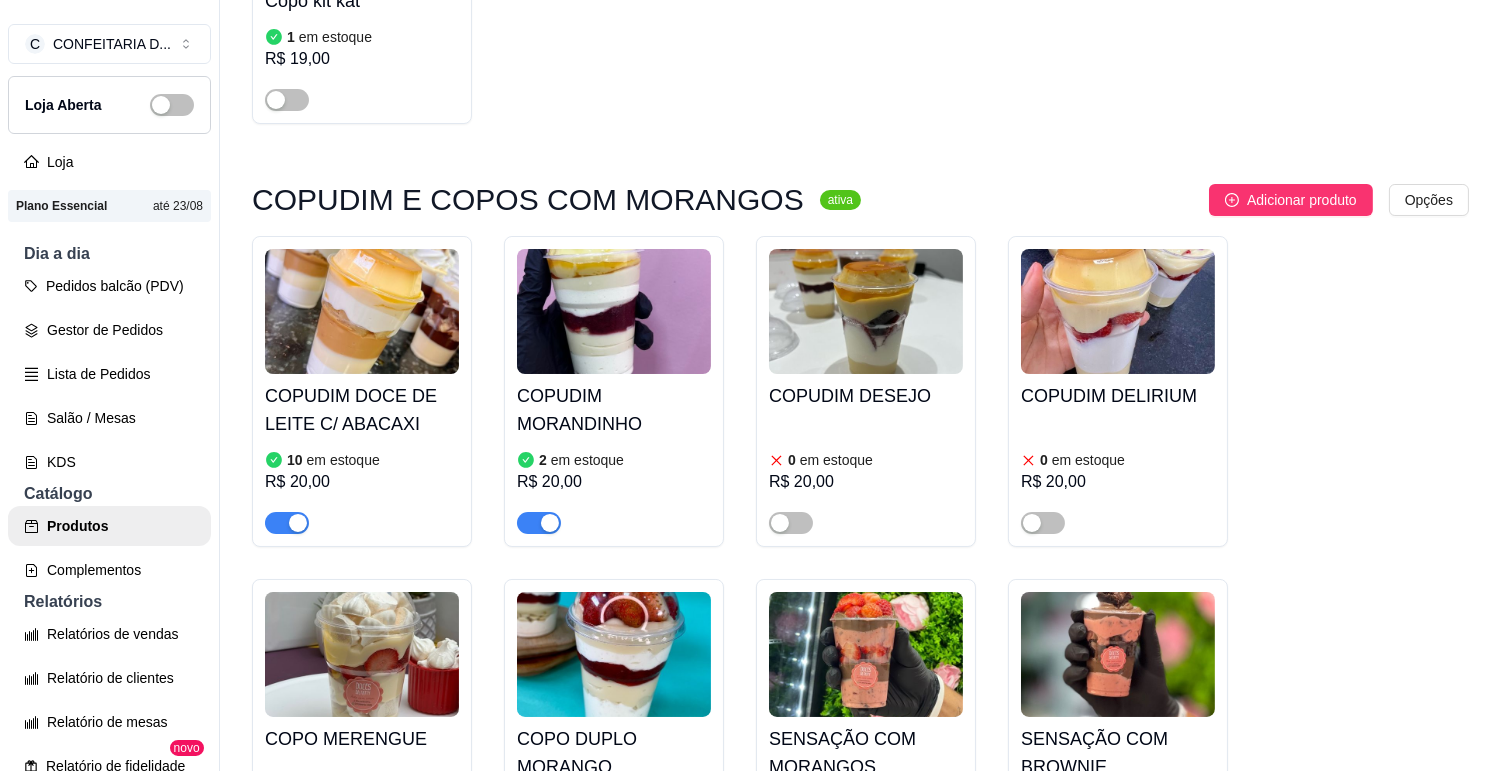 click at bounding box center [614, 311] 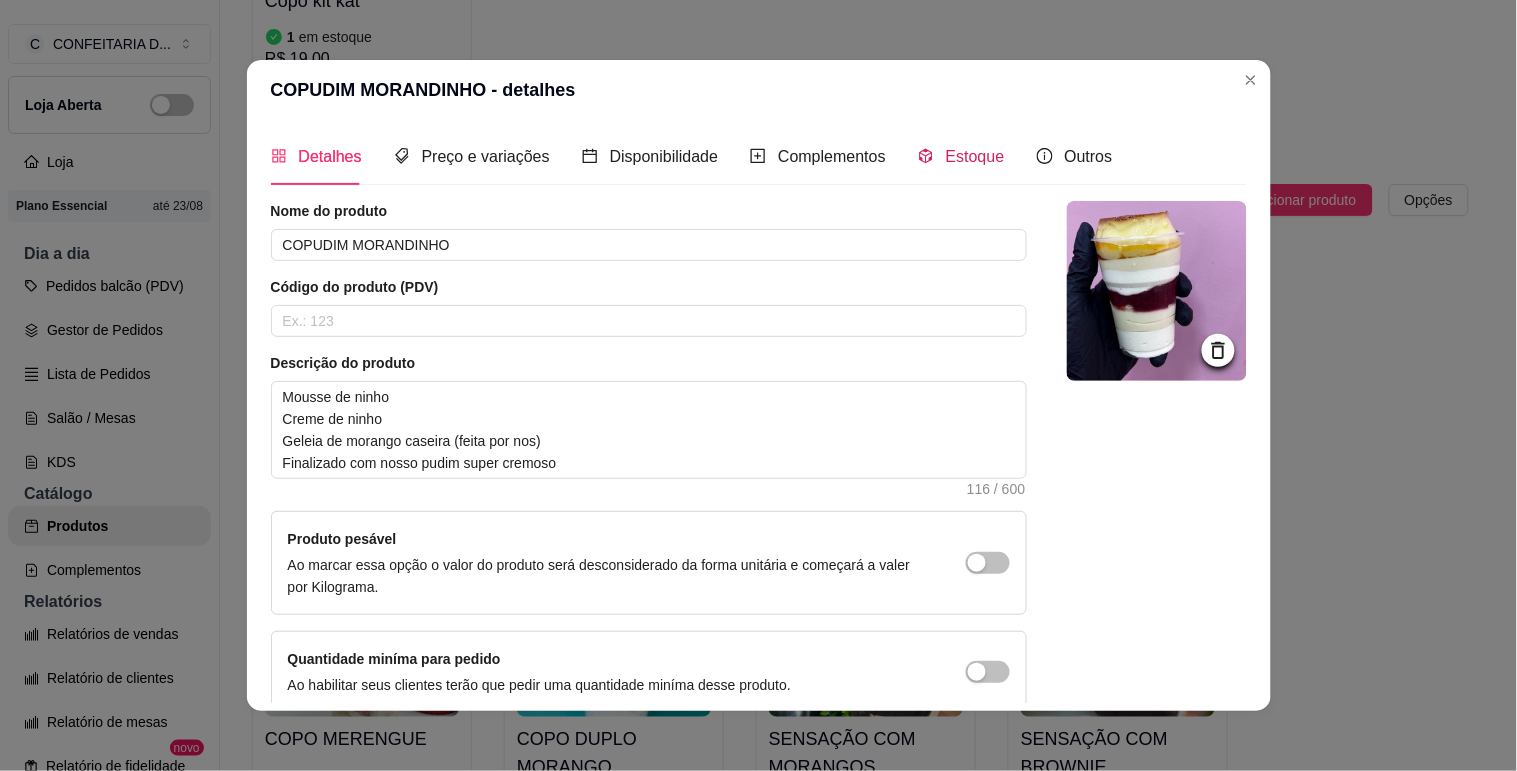 click on "Estoque" at bounding box center (975, 156) 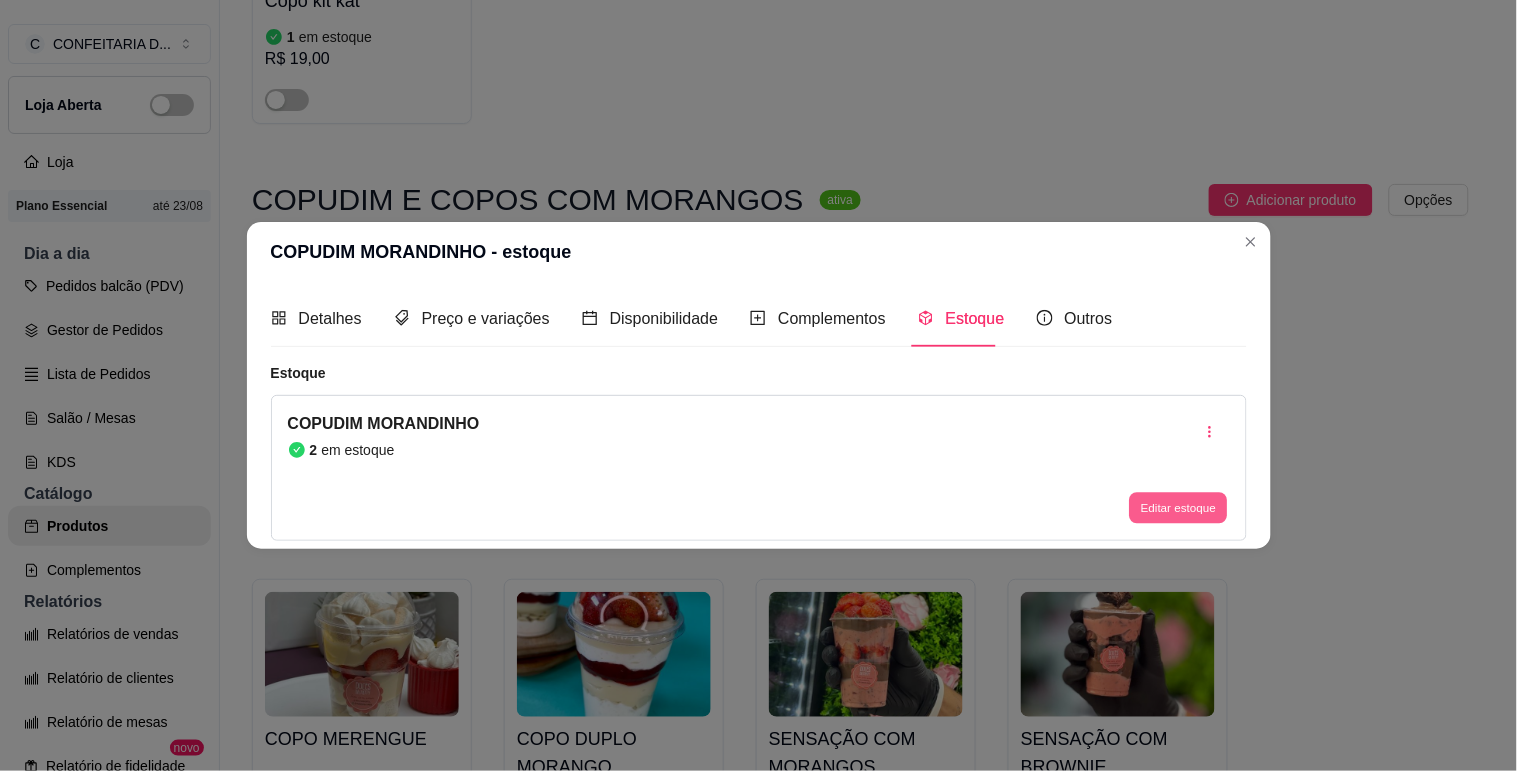 click on "Editar estoque" at bounding box center (1179, 508) 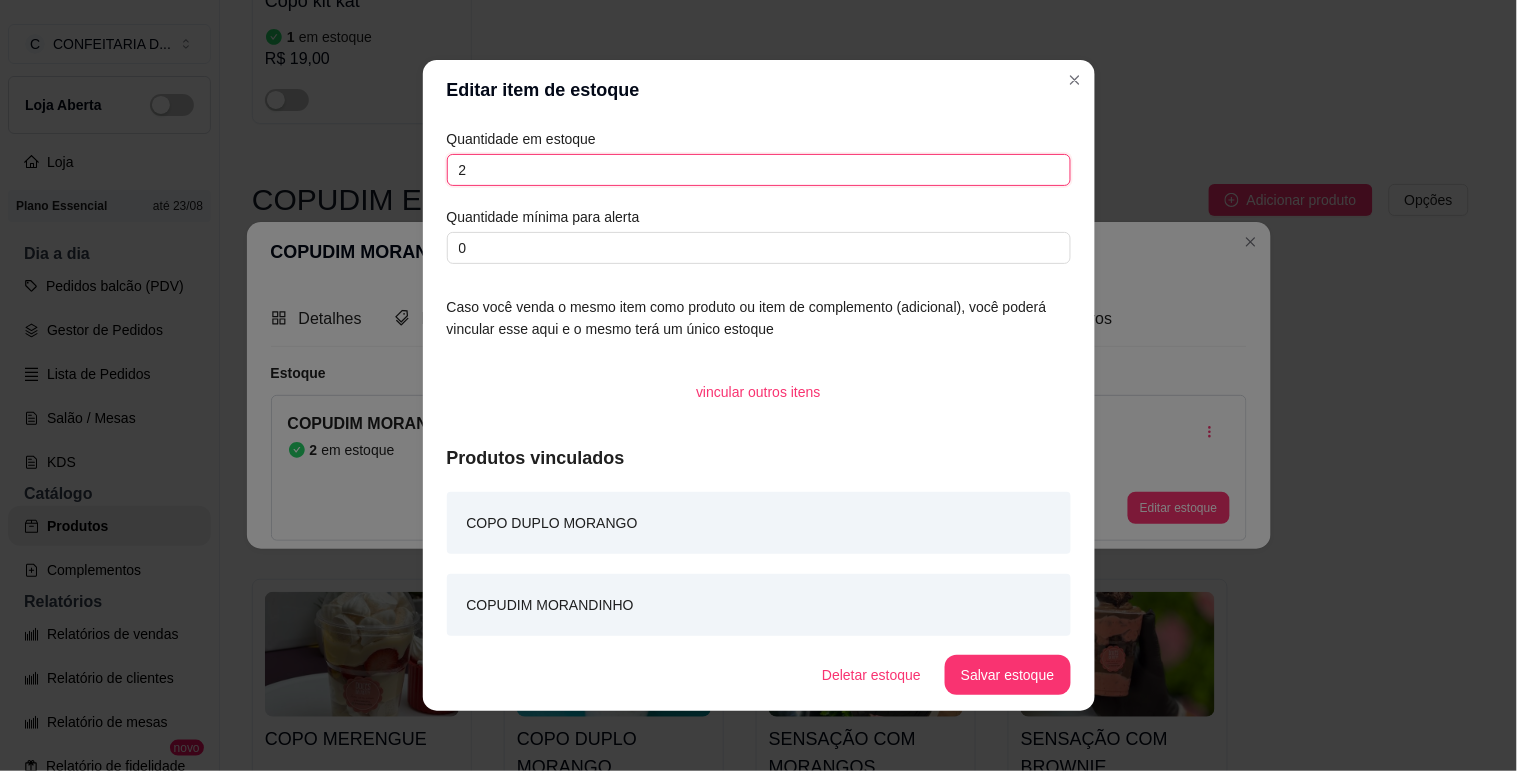 click on "2" at bounding box center [759, 170] 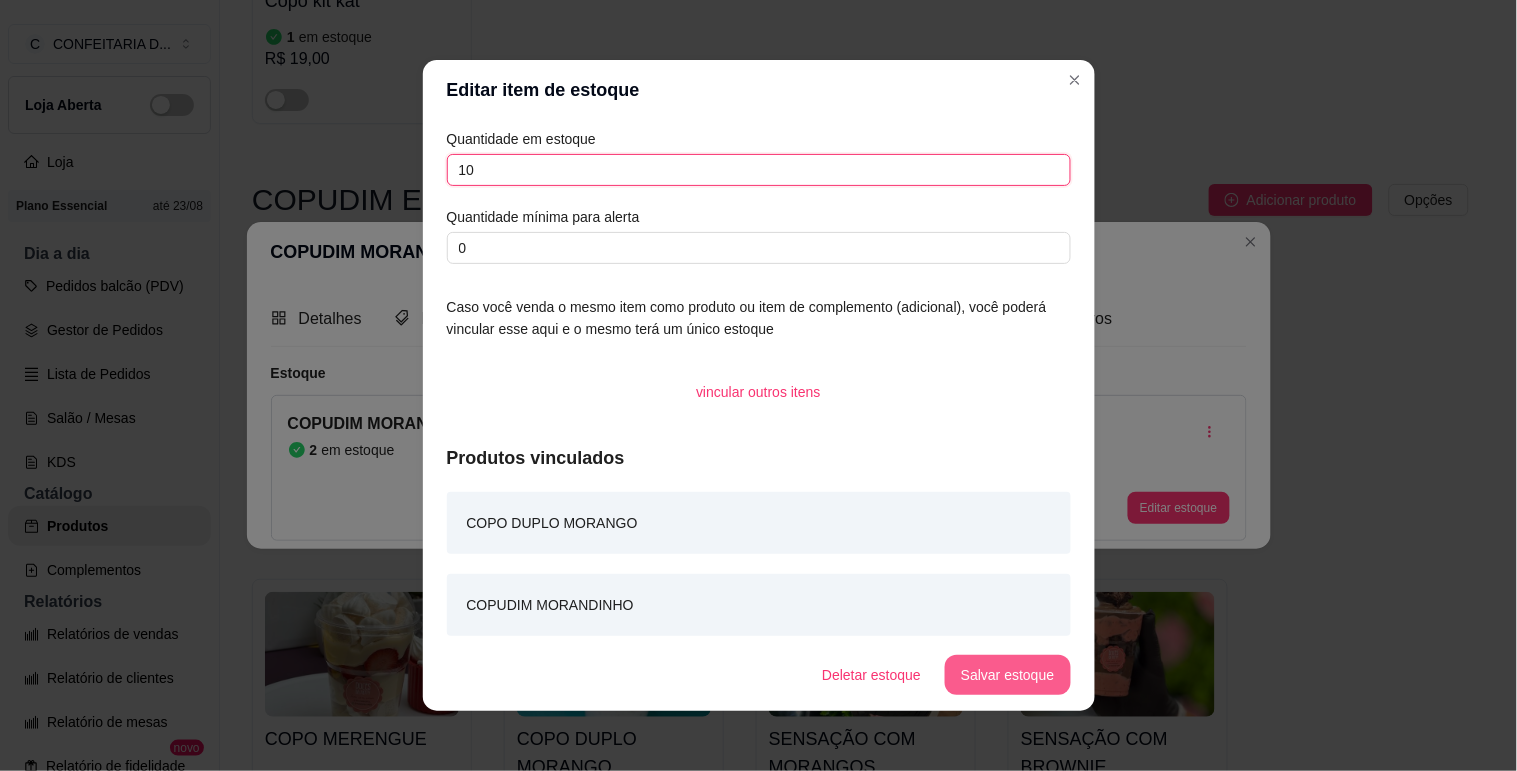 type on "10" 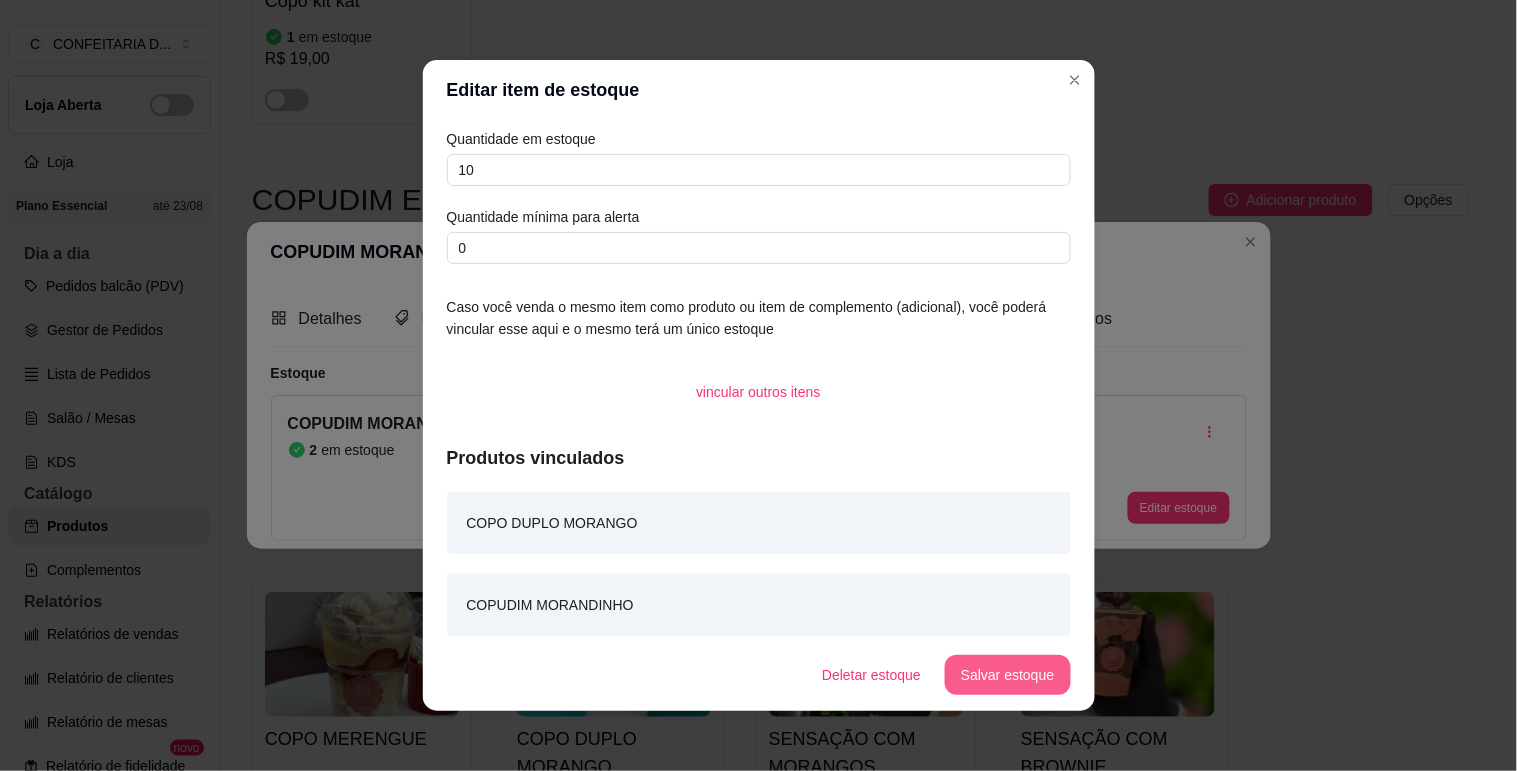 click on "Salvar estoque" at bounding box center [1007, 675] 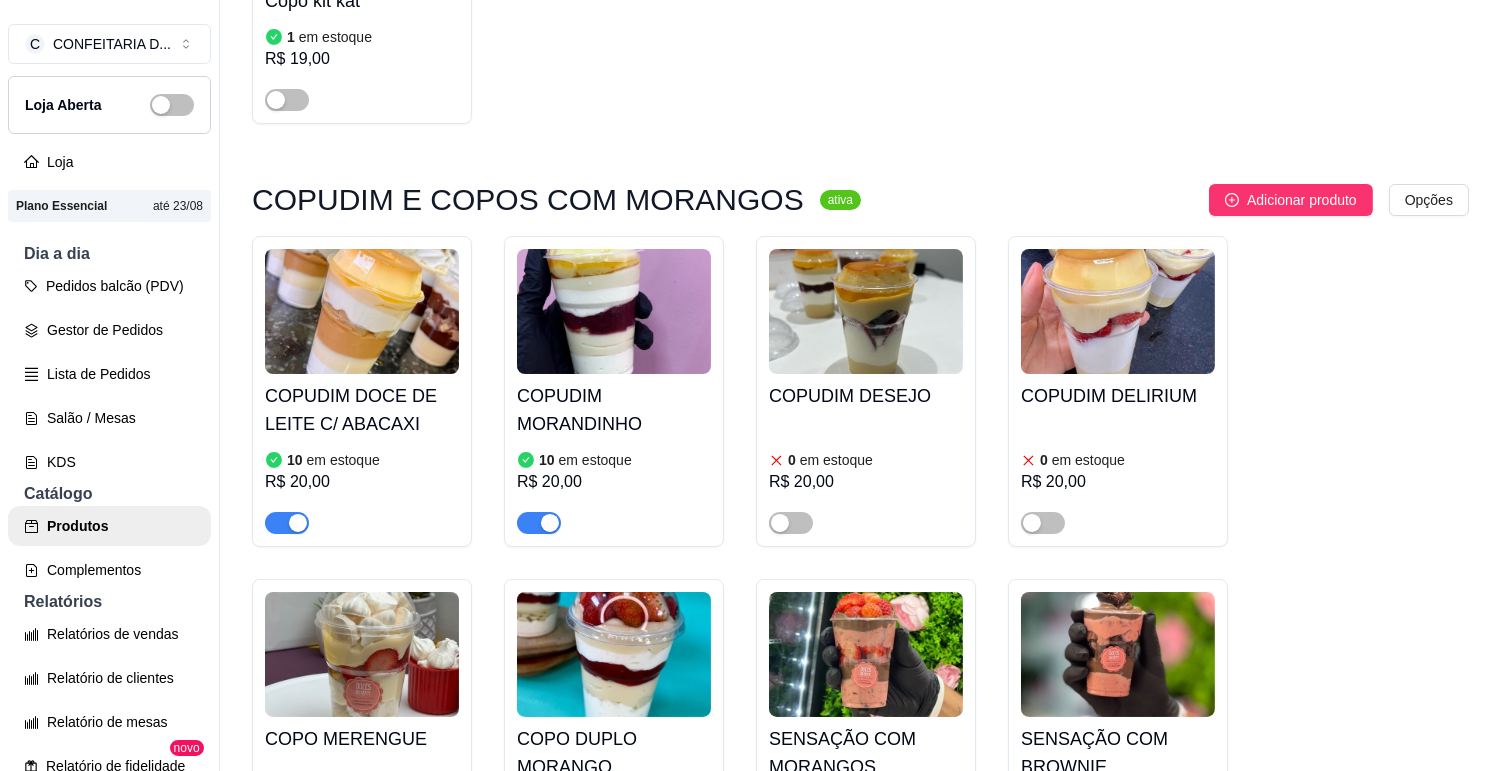 drag, startPoint x: 792, startPoint y: 506, endPoint x: 861, endPoint y: 512, distance: 69.260376 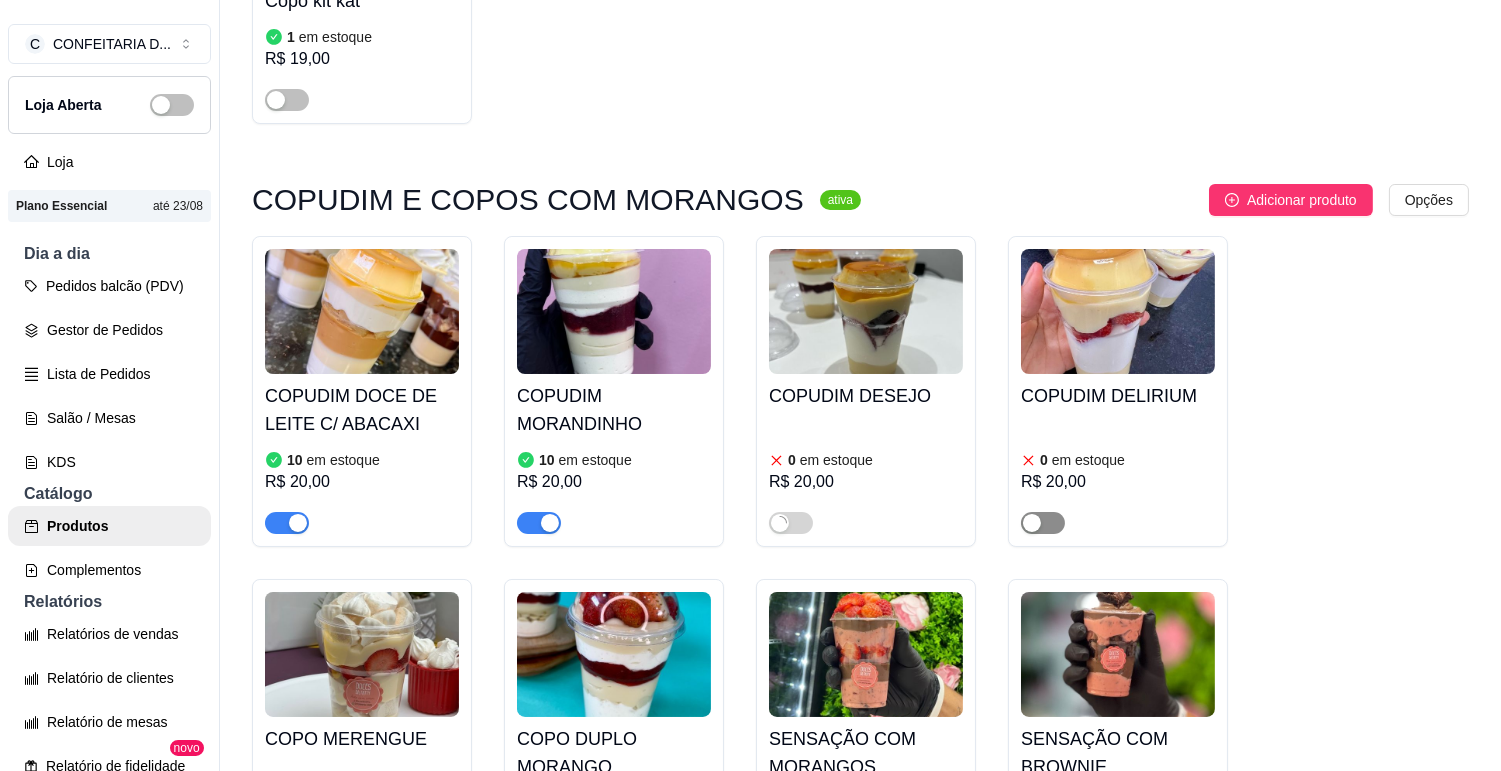 click at bounding box center [1043, 523] 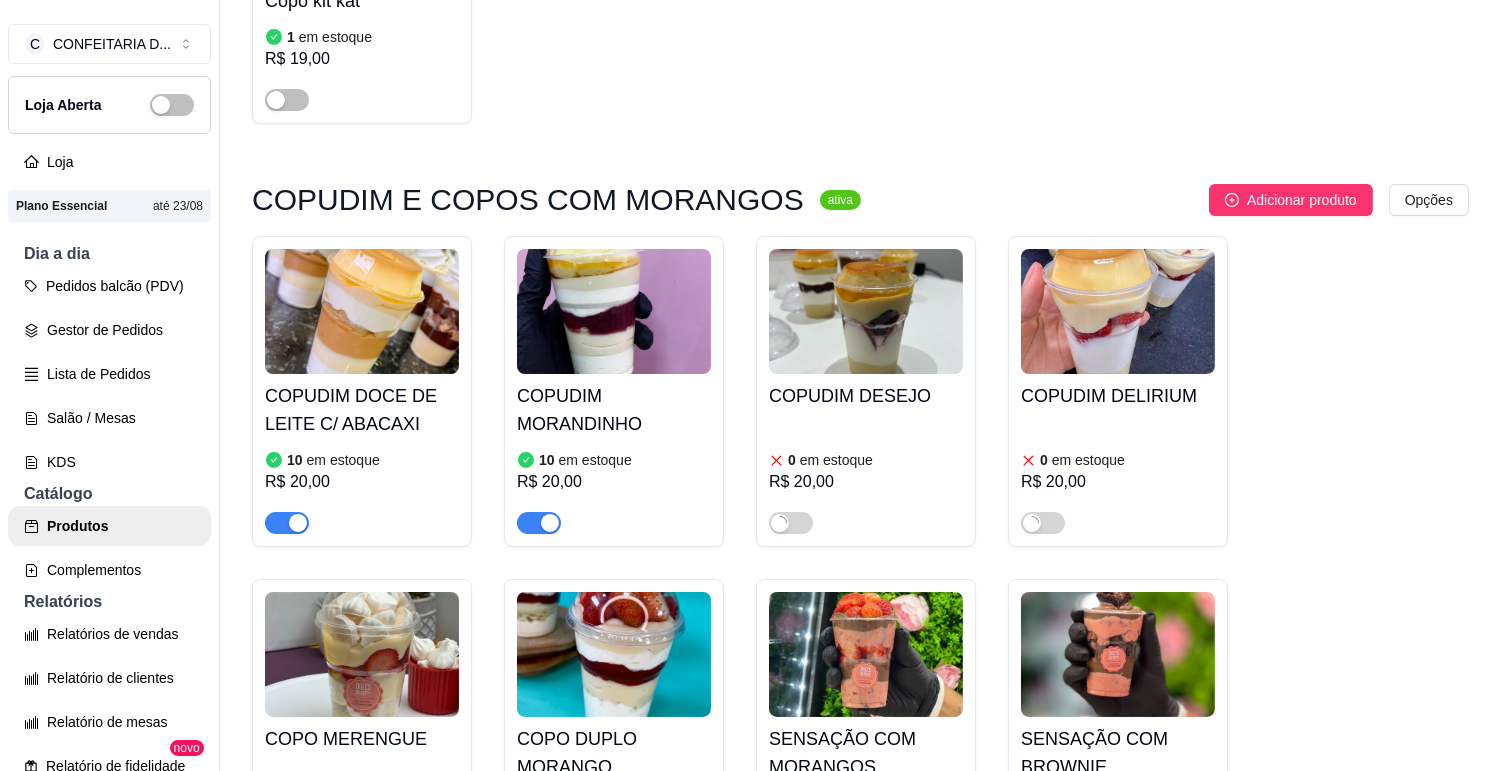 click on "0 em estoque R$ 20,00" at bounding box center (866, 476) 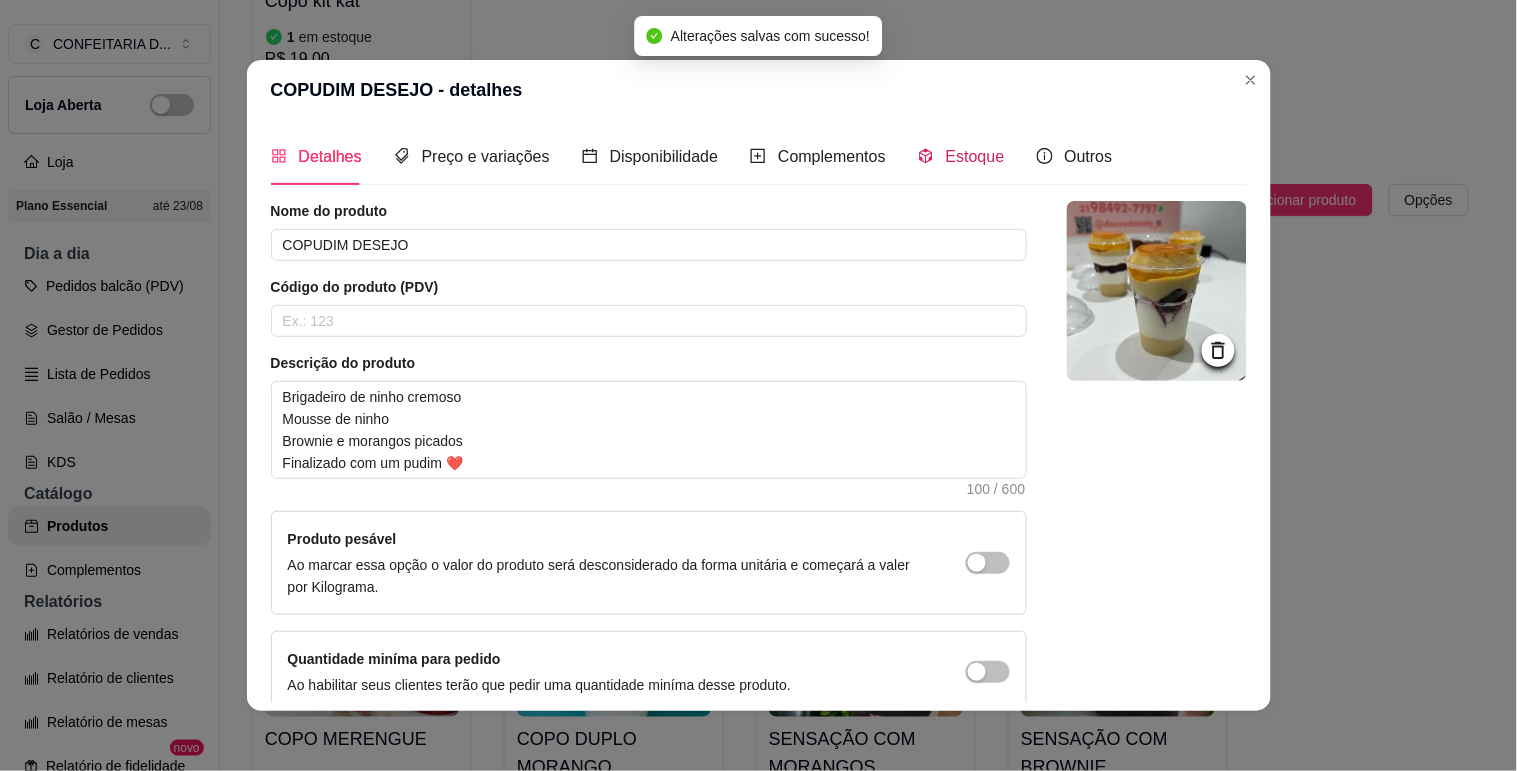 click on "Estoque" at bounding box center [975, 156] 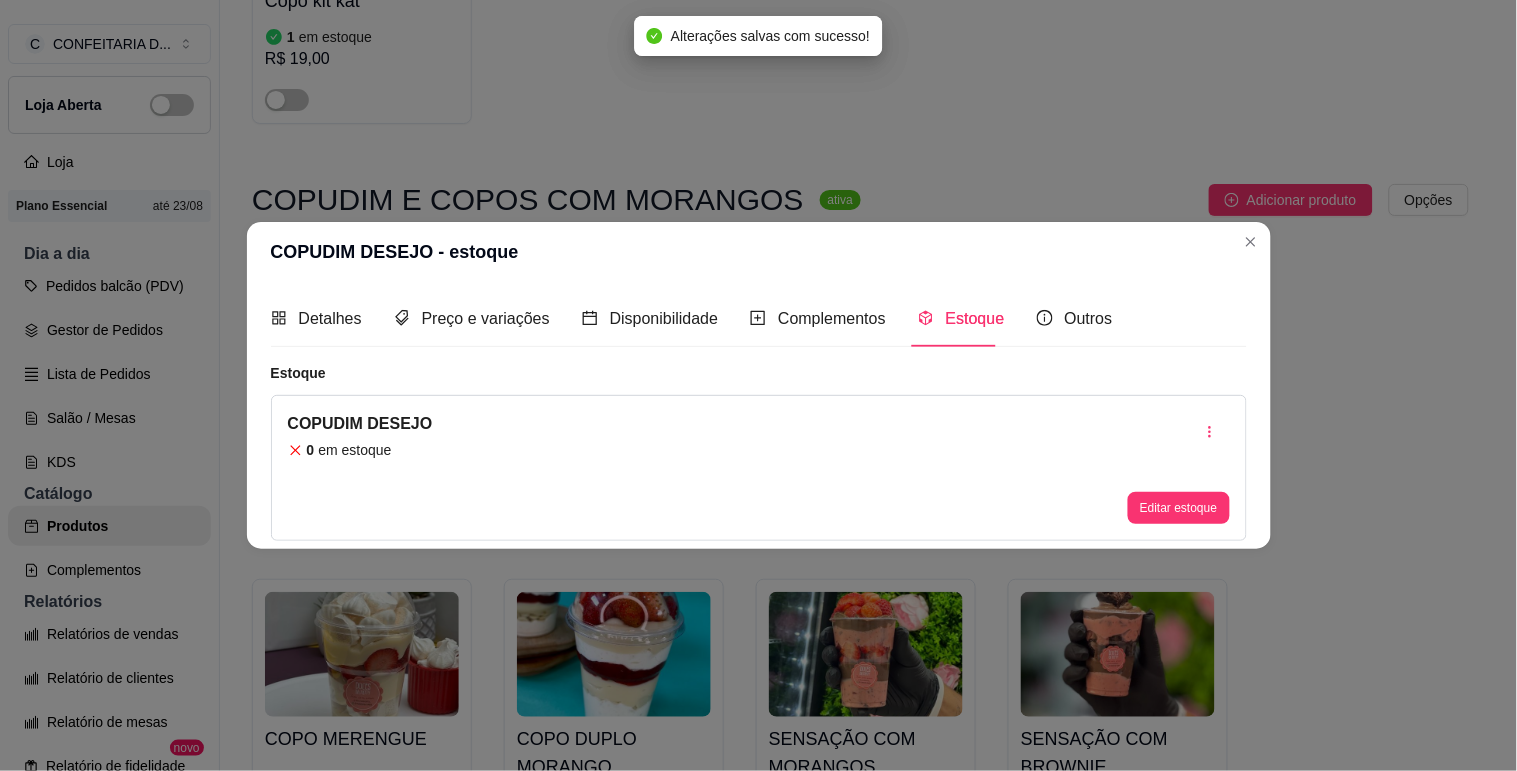 click on "Editar estoque" at bounding box center (1178, 508) 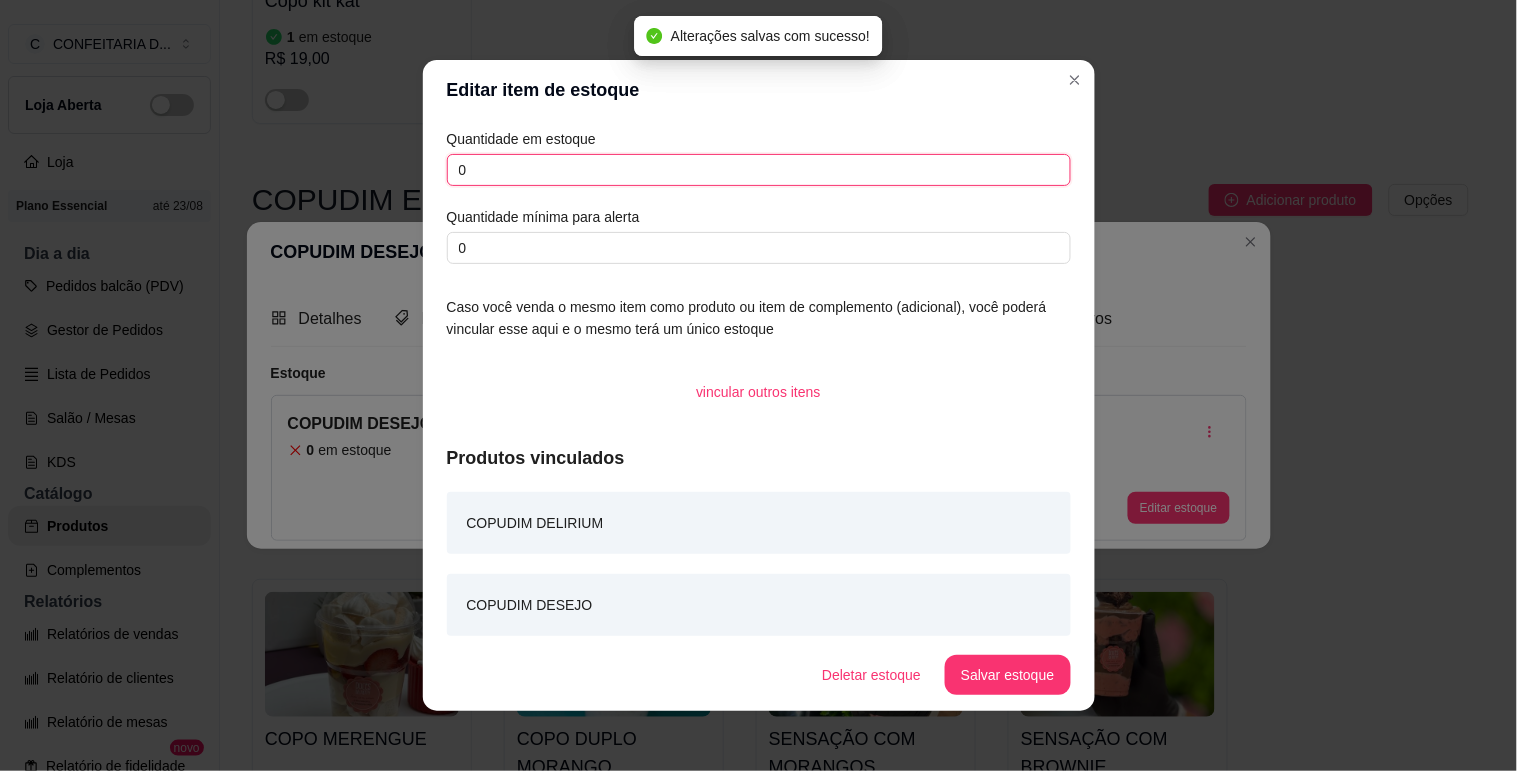click on "0" at bounding box center (759, 170) 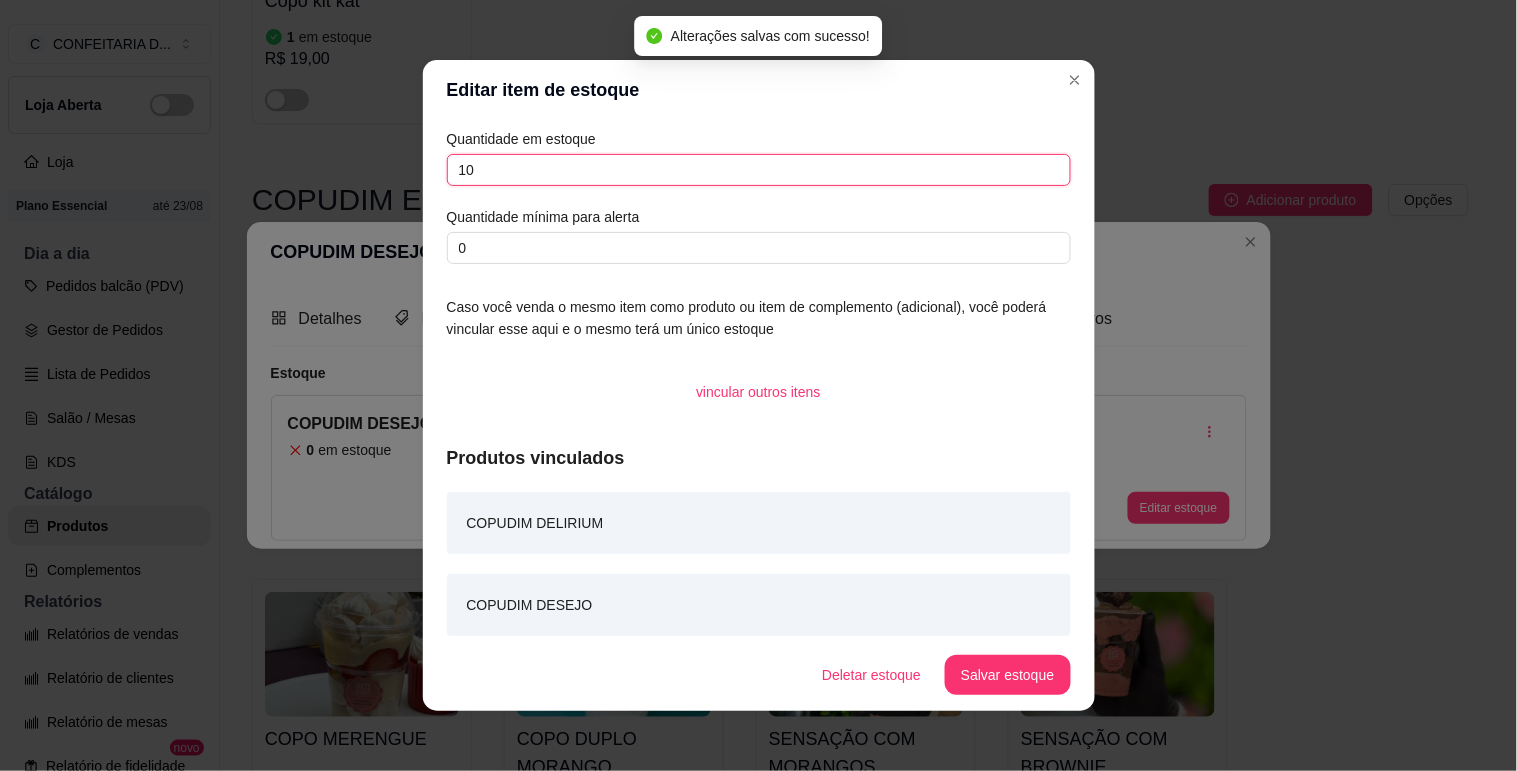 type on "10" 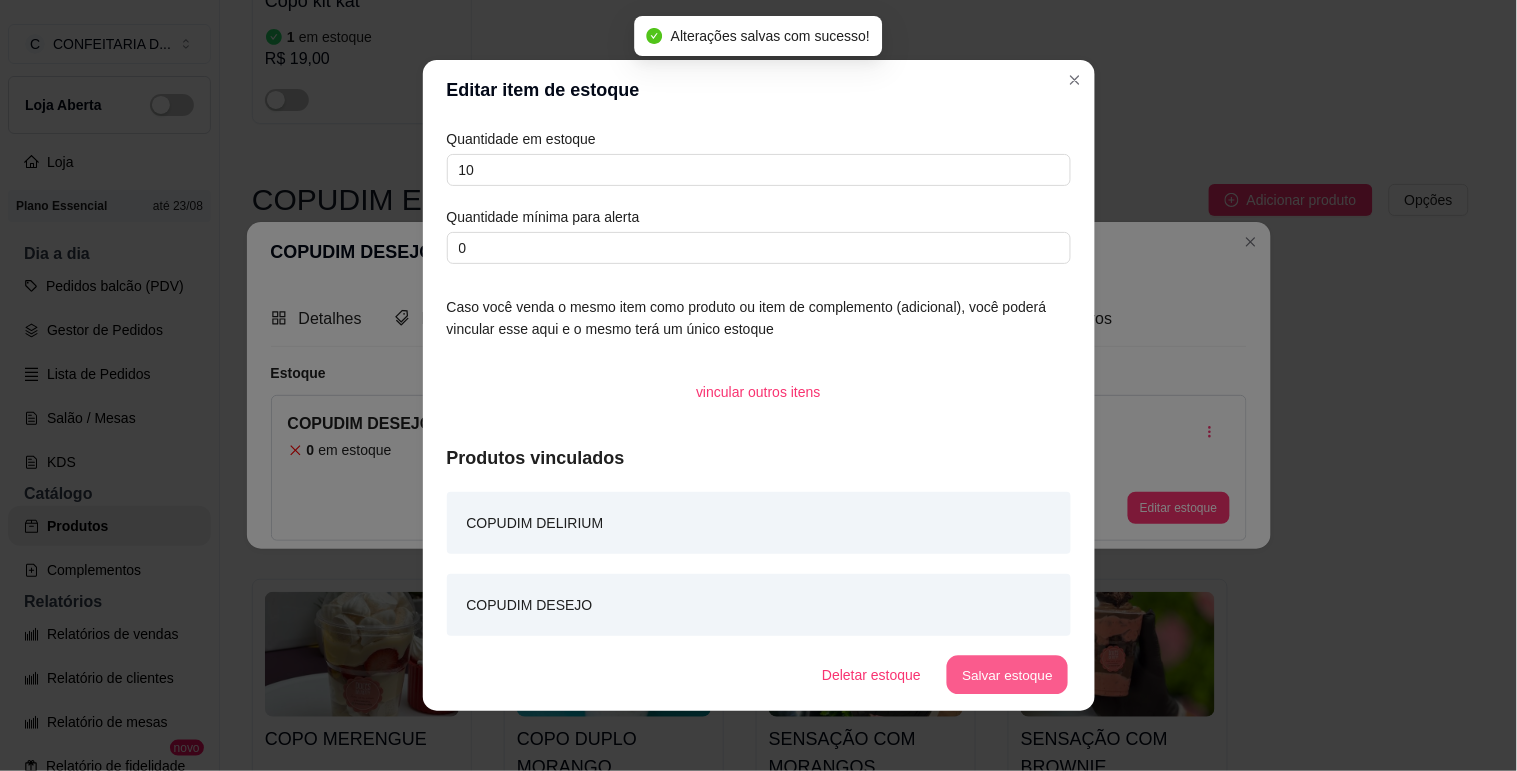 click on "Salvar estoque" at bounding box center (1008, 675) 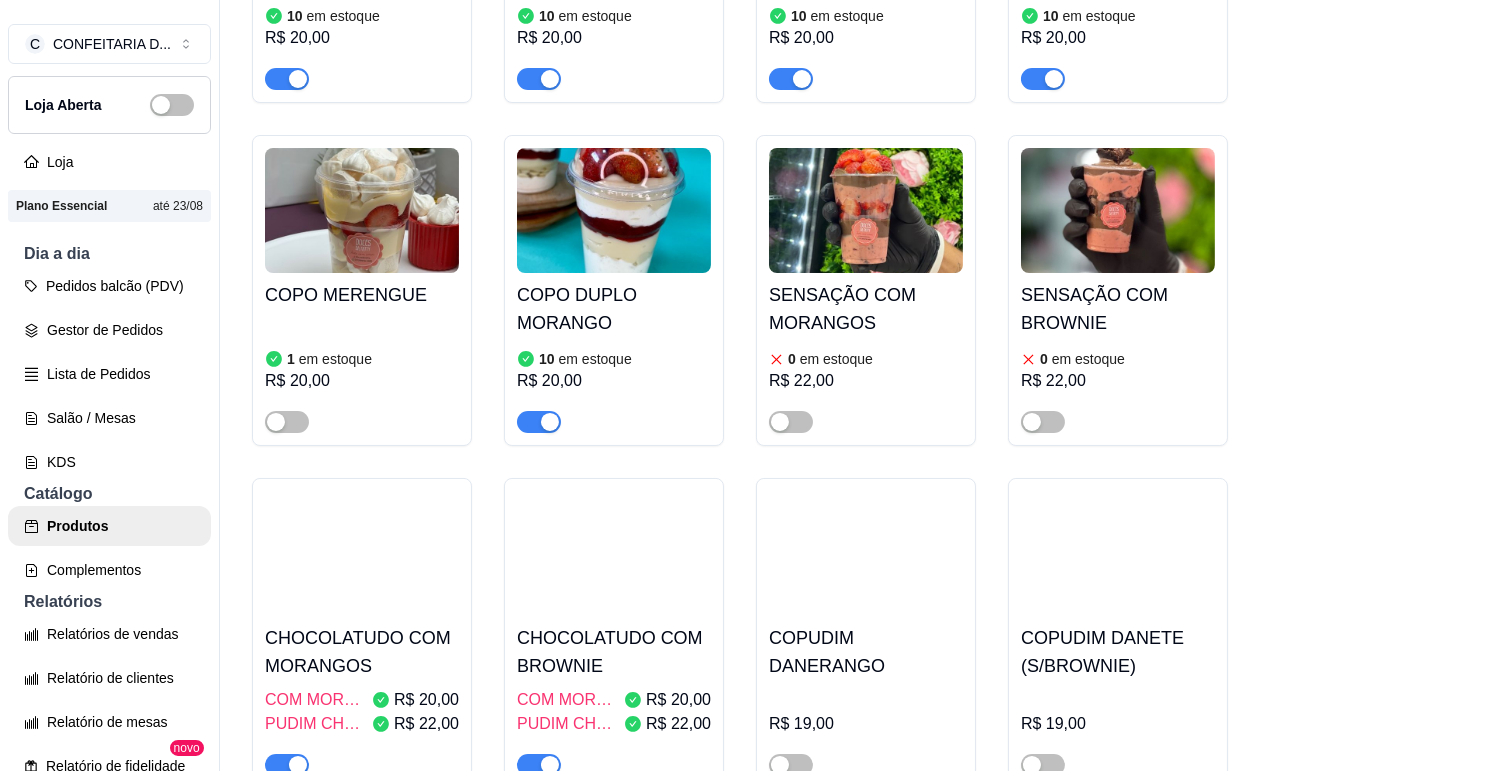 scroll, scrollTop: 6555, scrollLeft: 0, axis: vertical 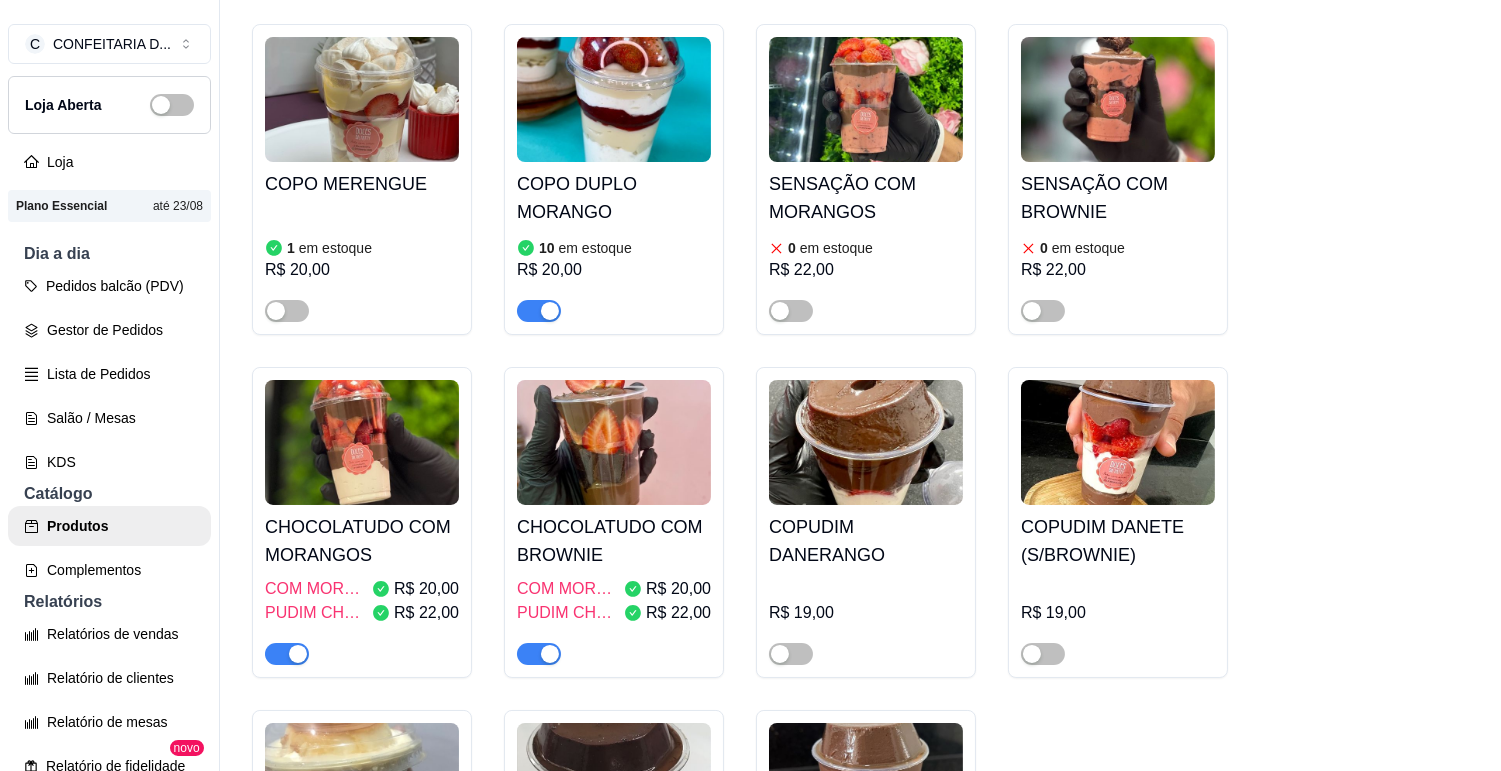 click at bounding box center [614, 442] 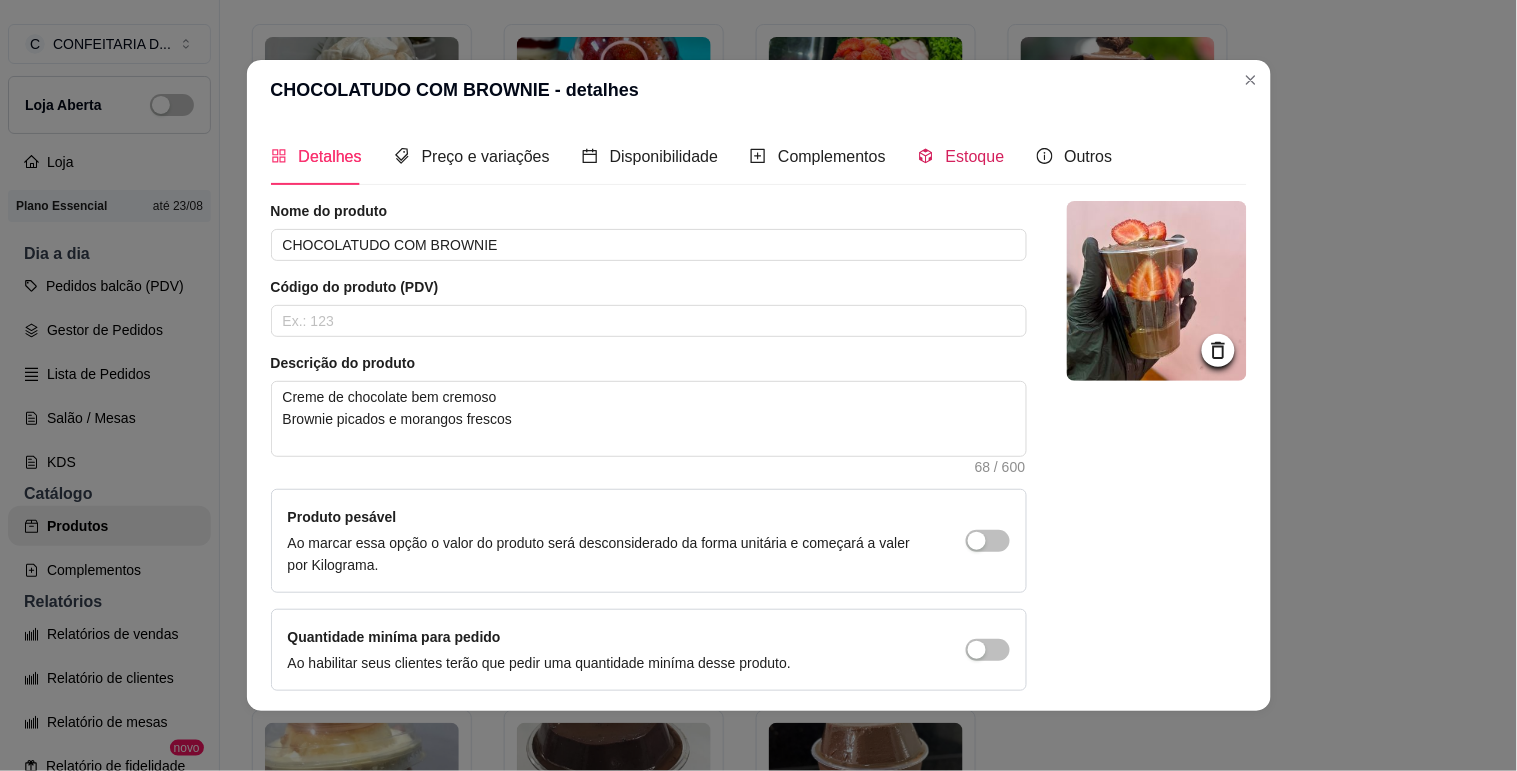 click on "Estoque" at bounding box center (975, 156) 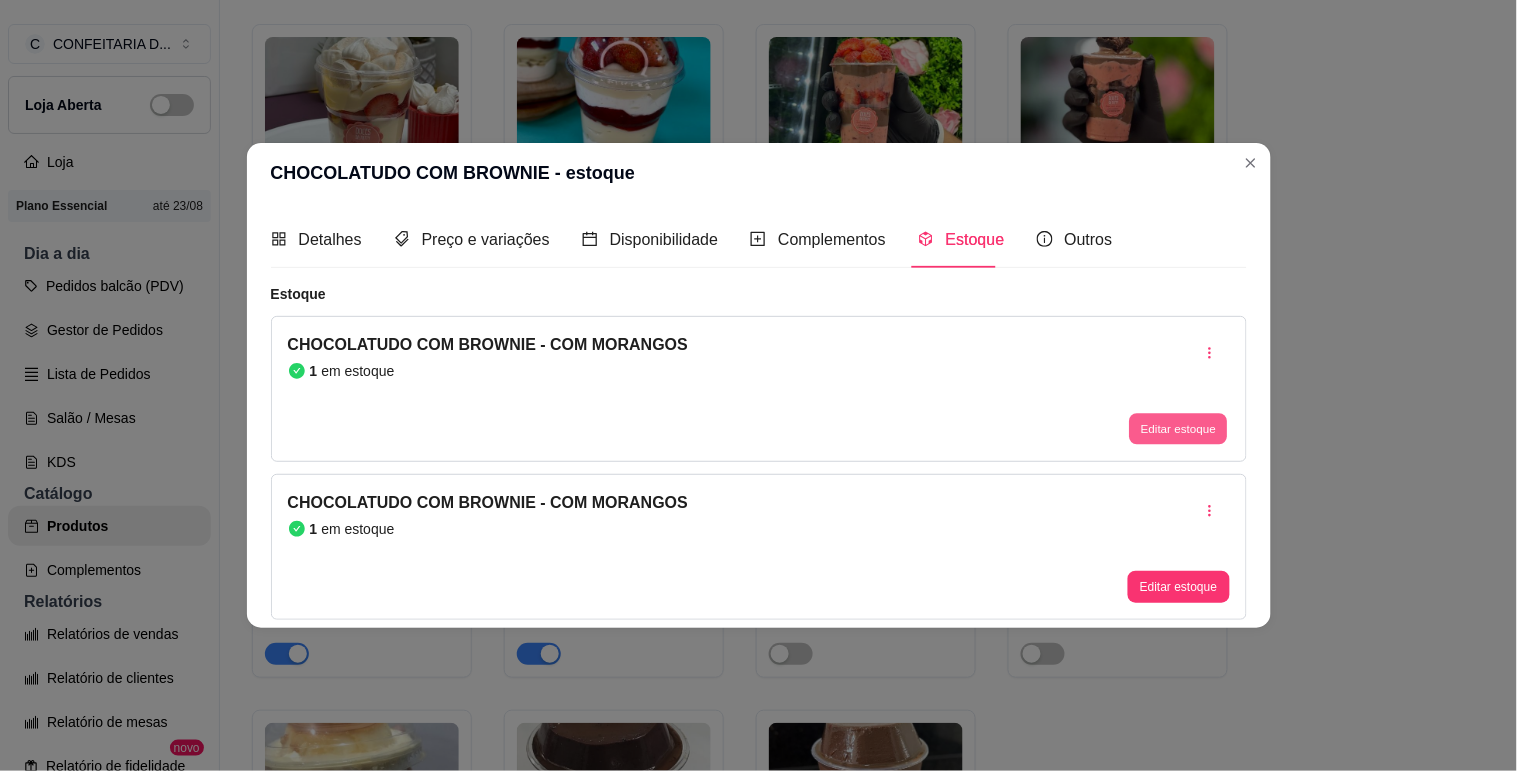 click on "Editar estoque" at bounding box center [1179, 429] 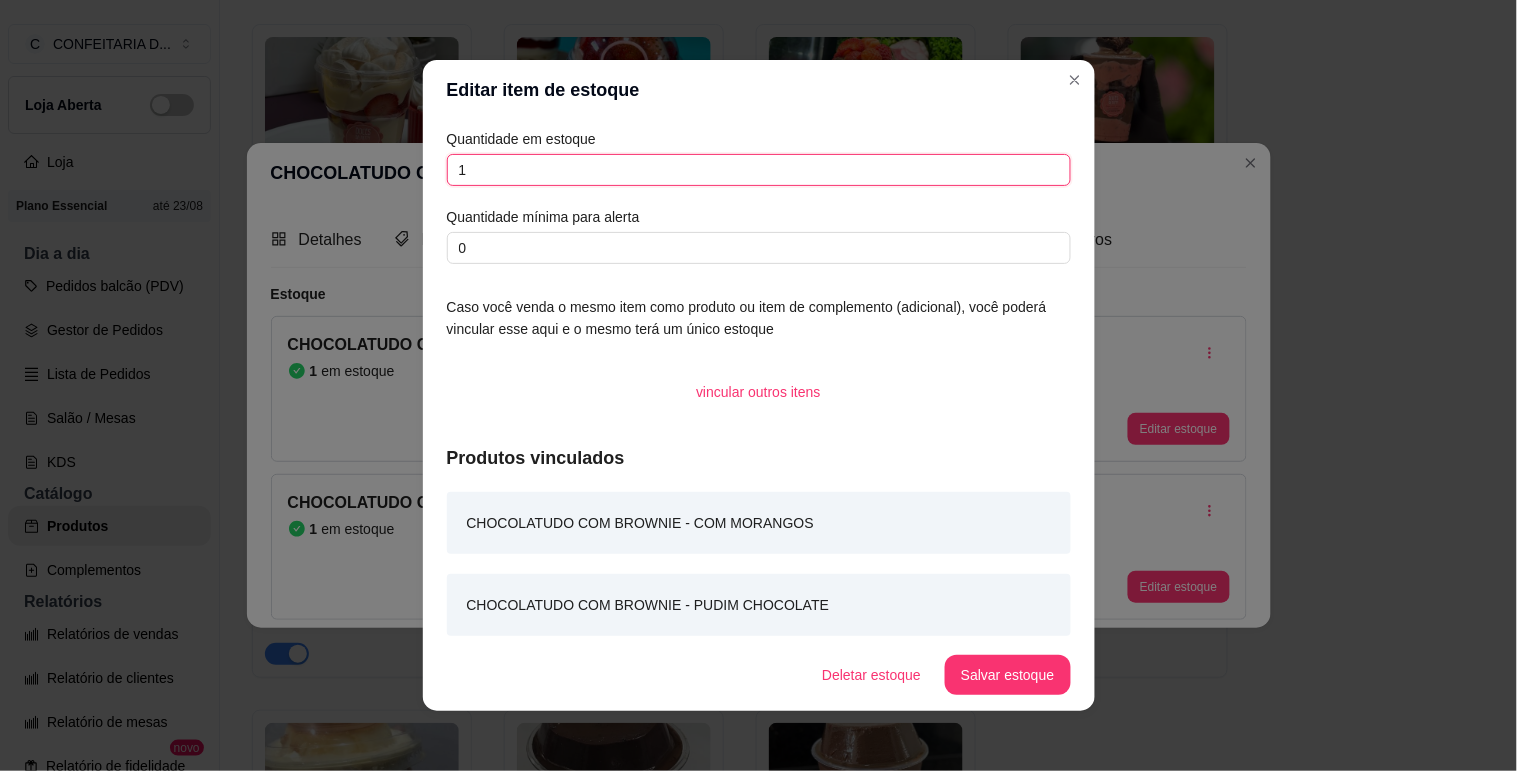click on "1" at bounding box center (759, 170) 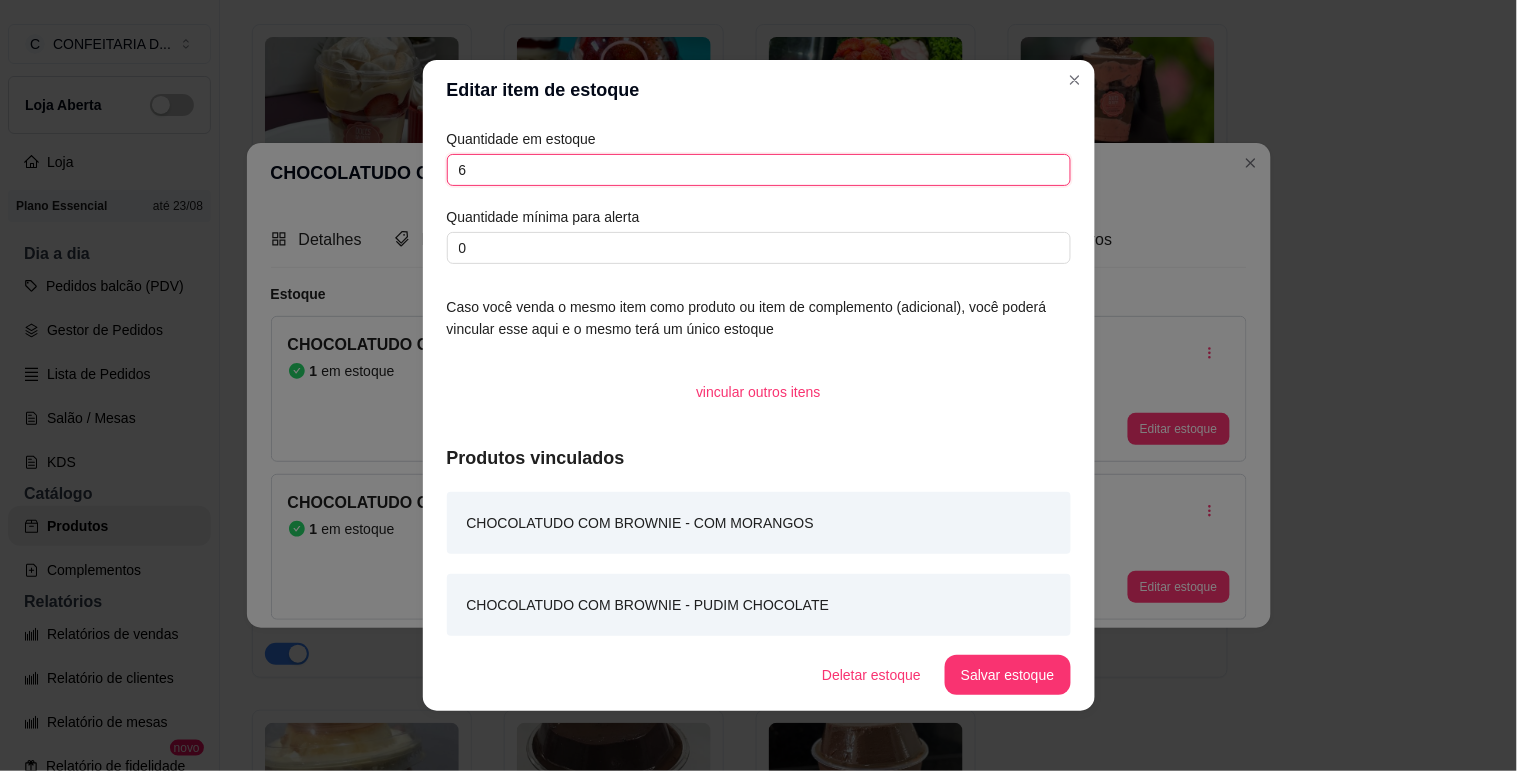 type on "6" 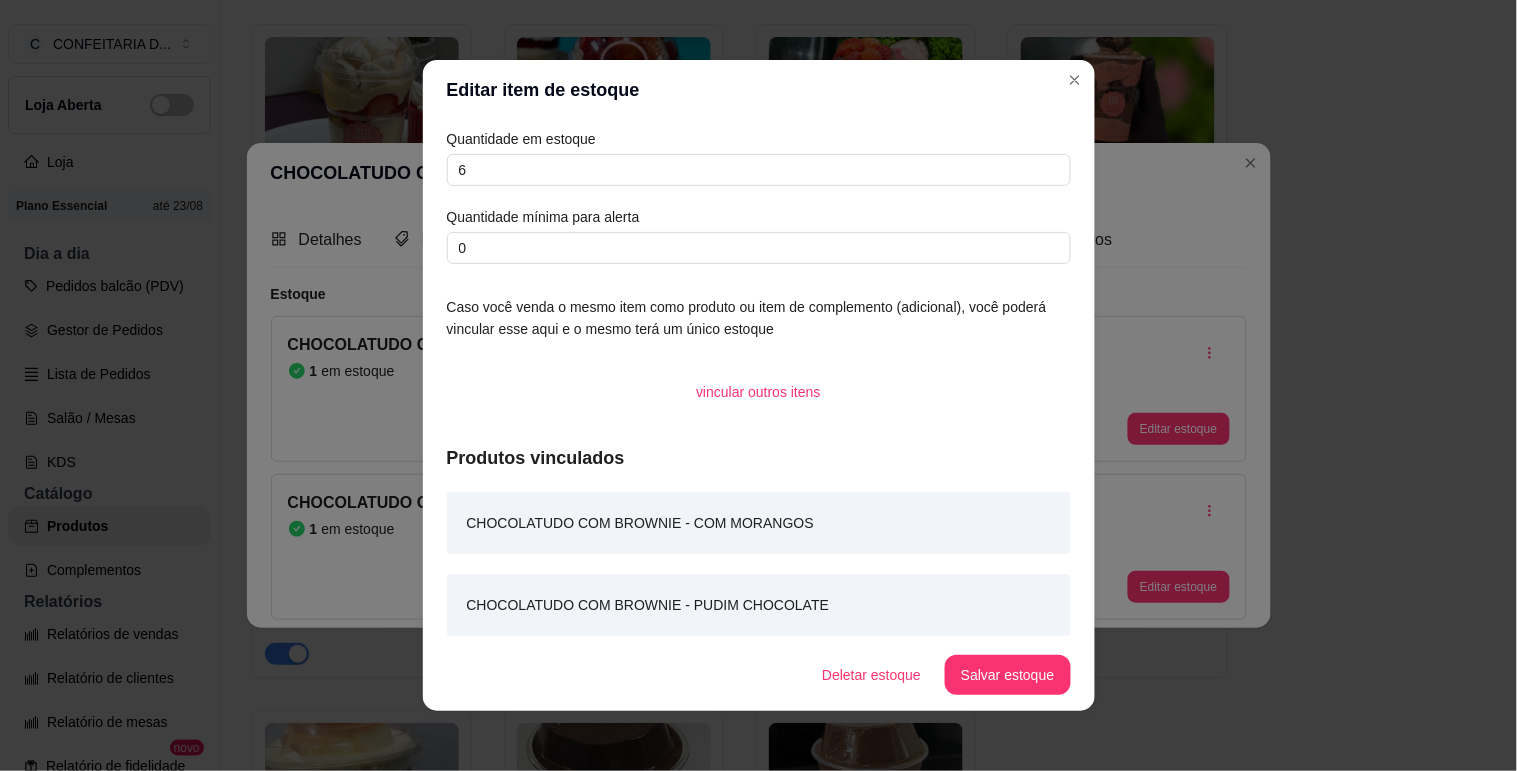 click on "Deletar estoque Salvar estoque" at bounding box center (759, 675) 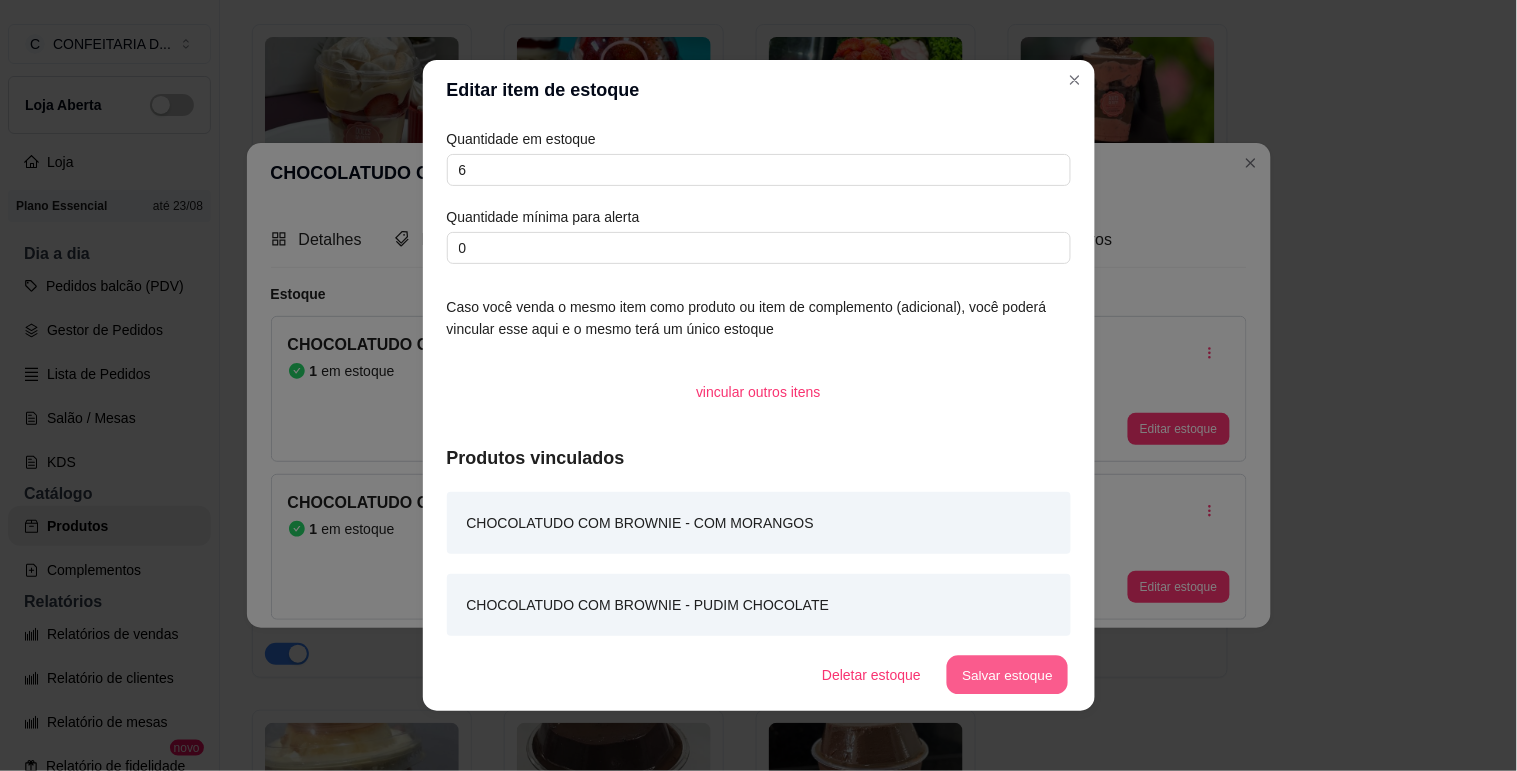 click on "Salvar estoque" at bounding box center [1008, 675] 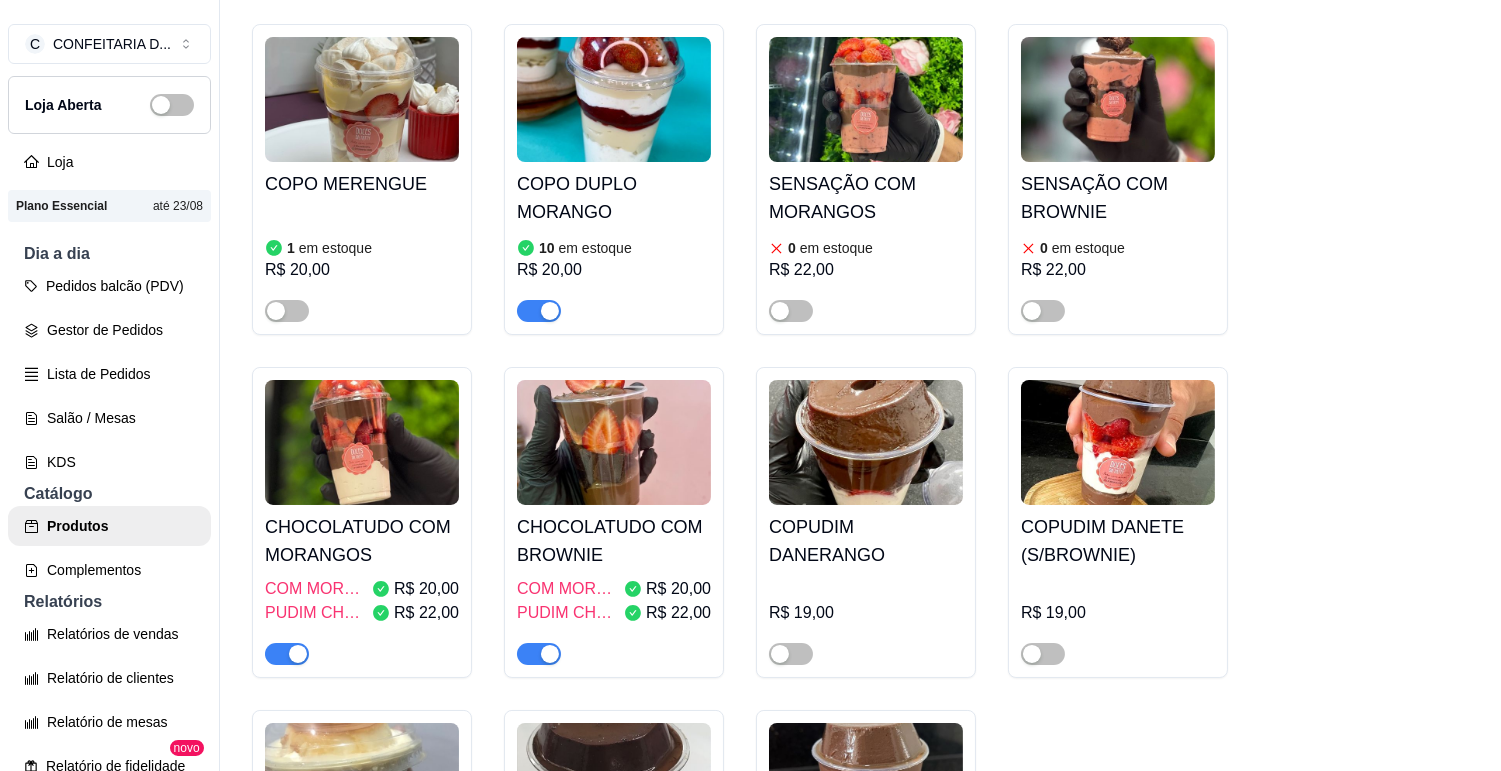 click on "CHOCOLATUDO COM MORANGOS" at bounding box center (362, 541) 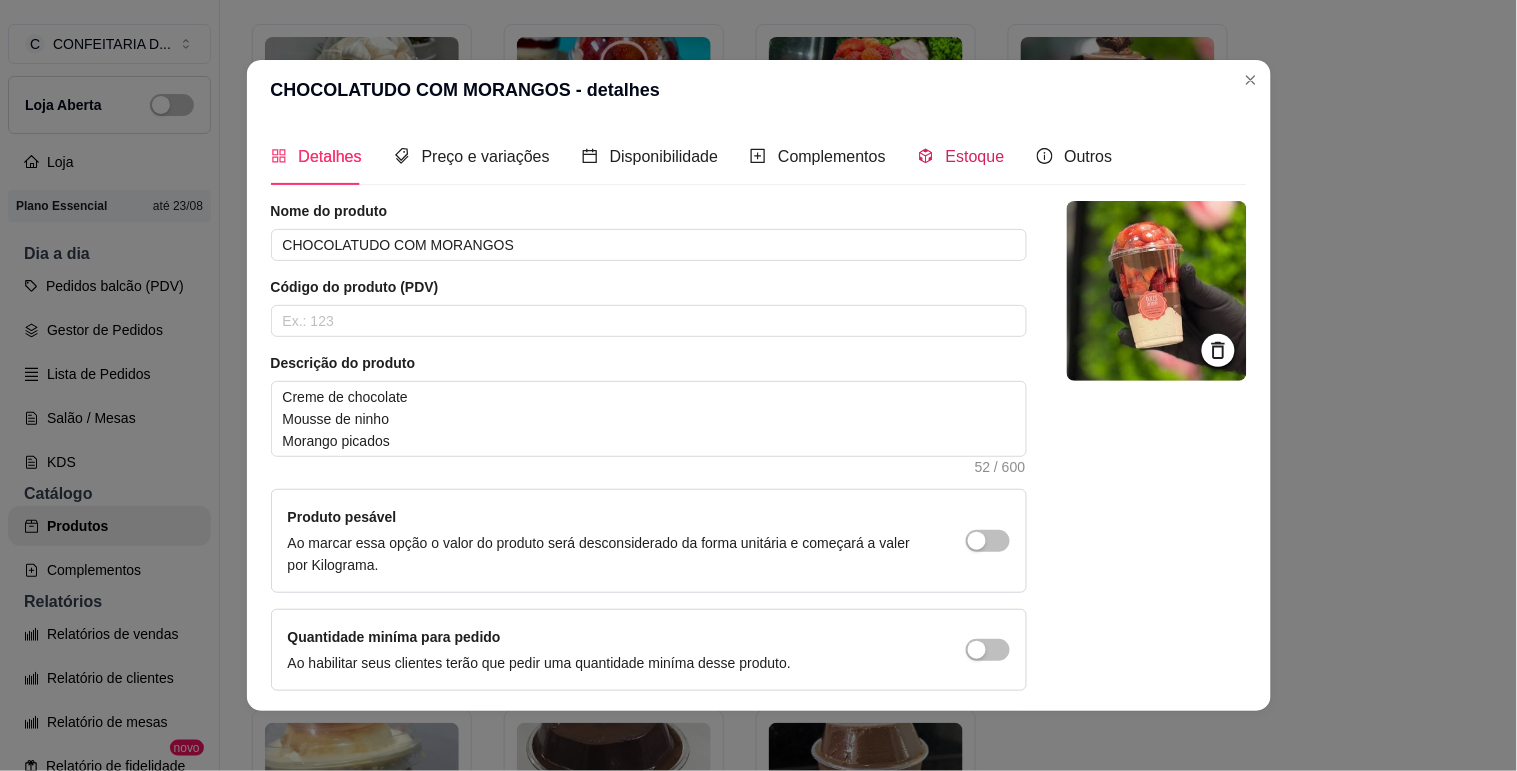click on "Estoque" at bounding box center (975, 156) 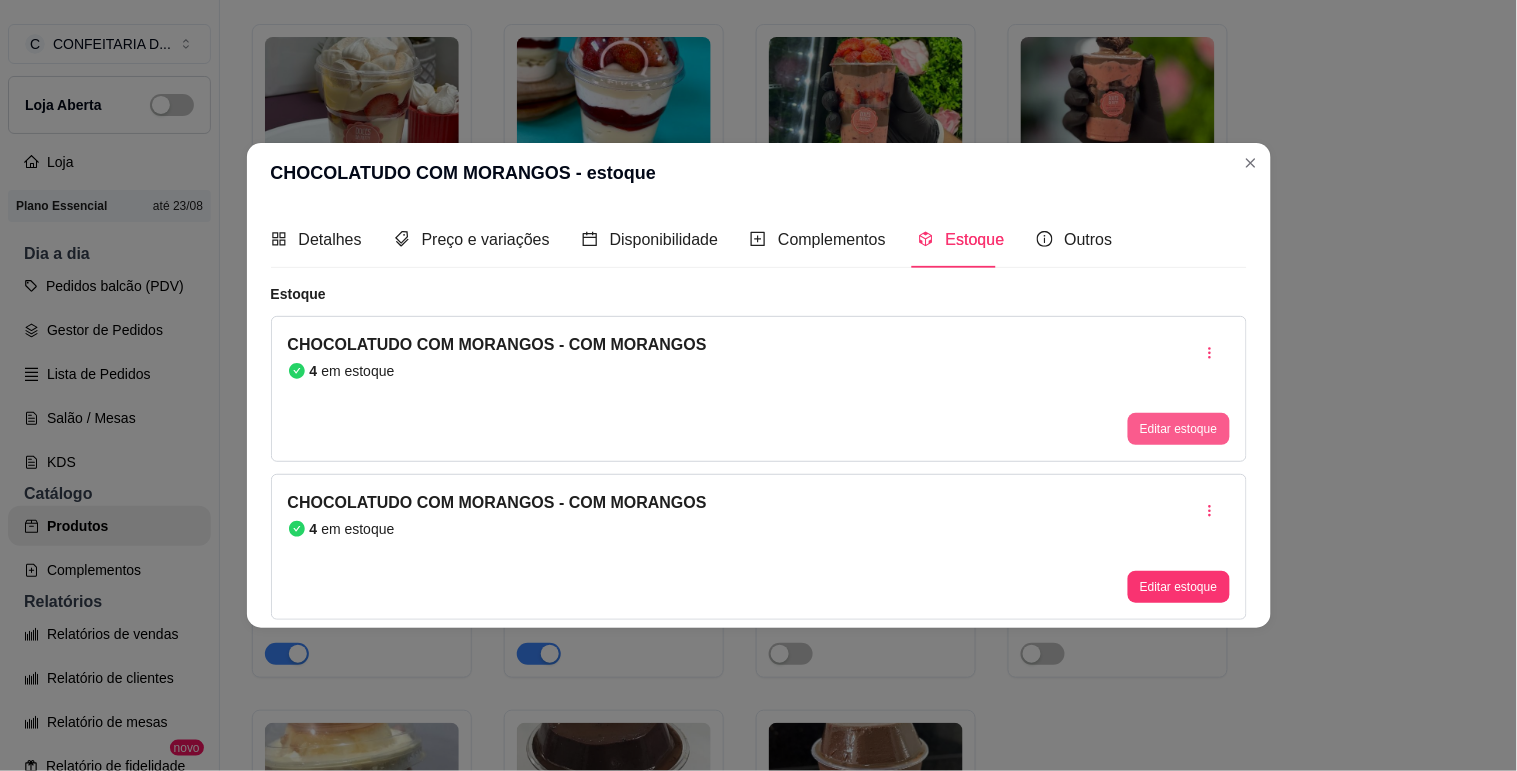click on "Editar estoque" at bounding box center [1178, 429] 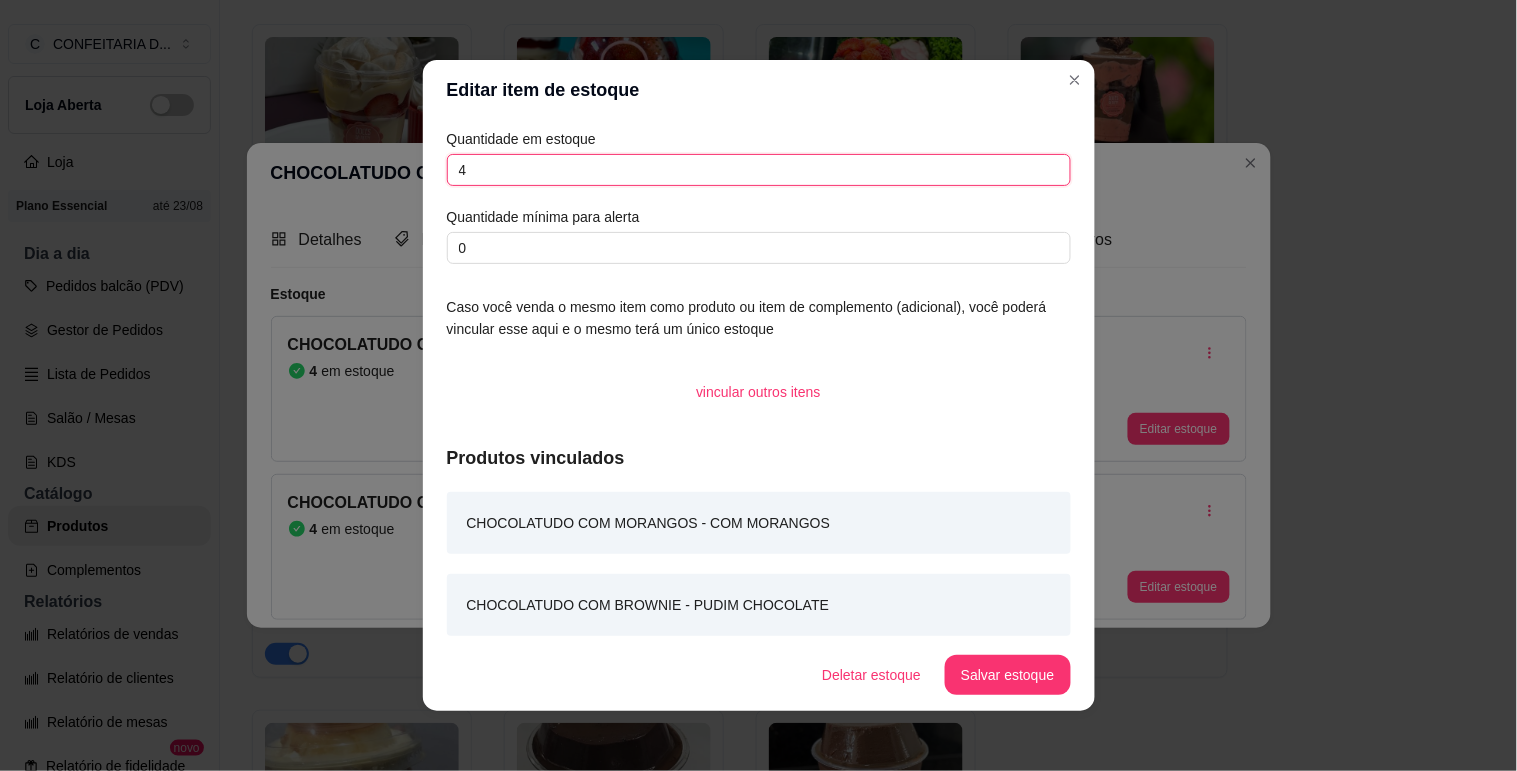 click on "4" at bounding box center (759, 170) 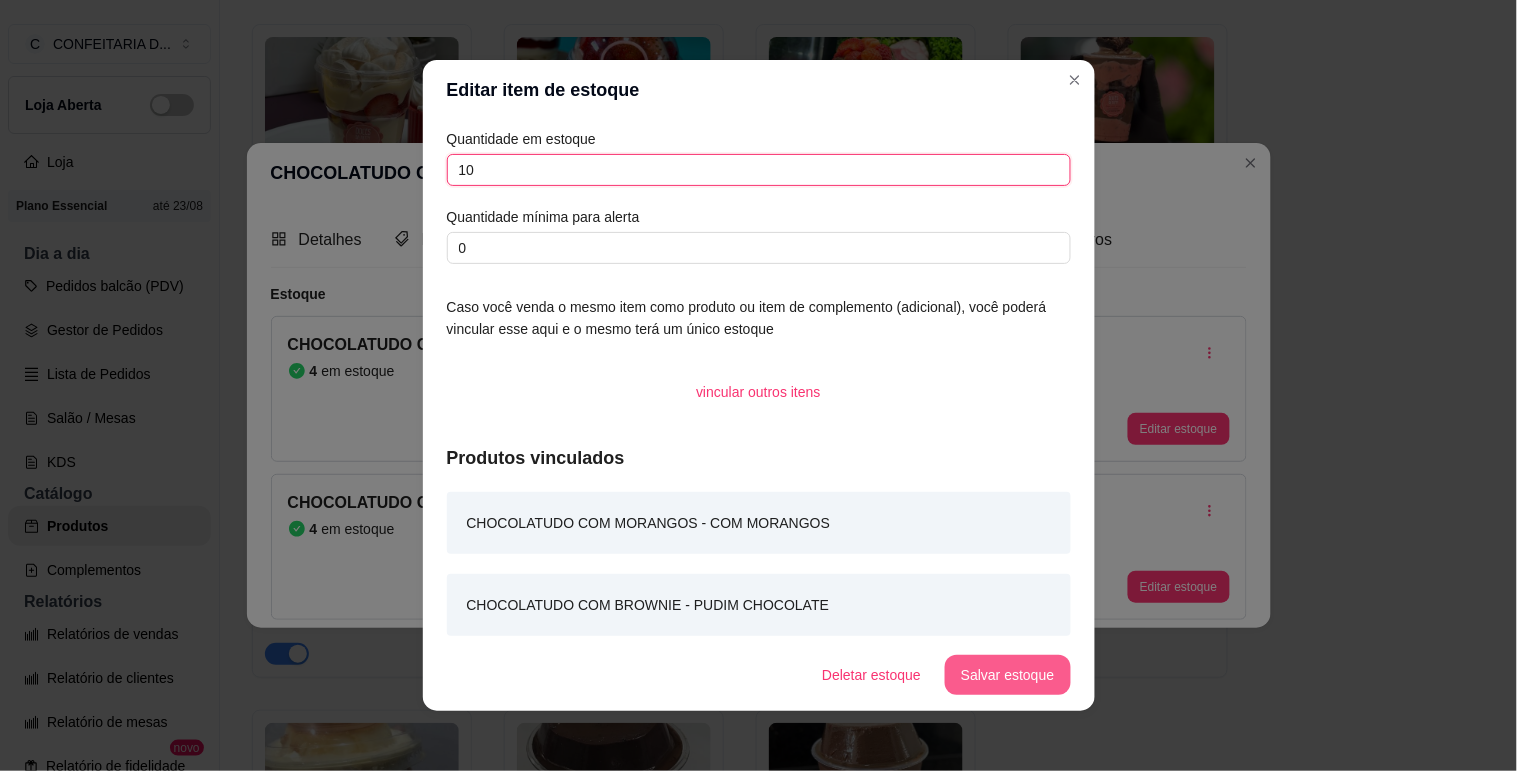 type on "10" 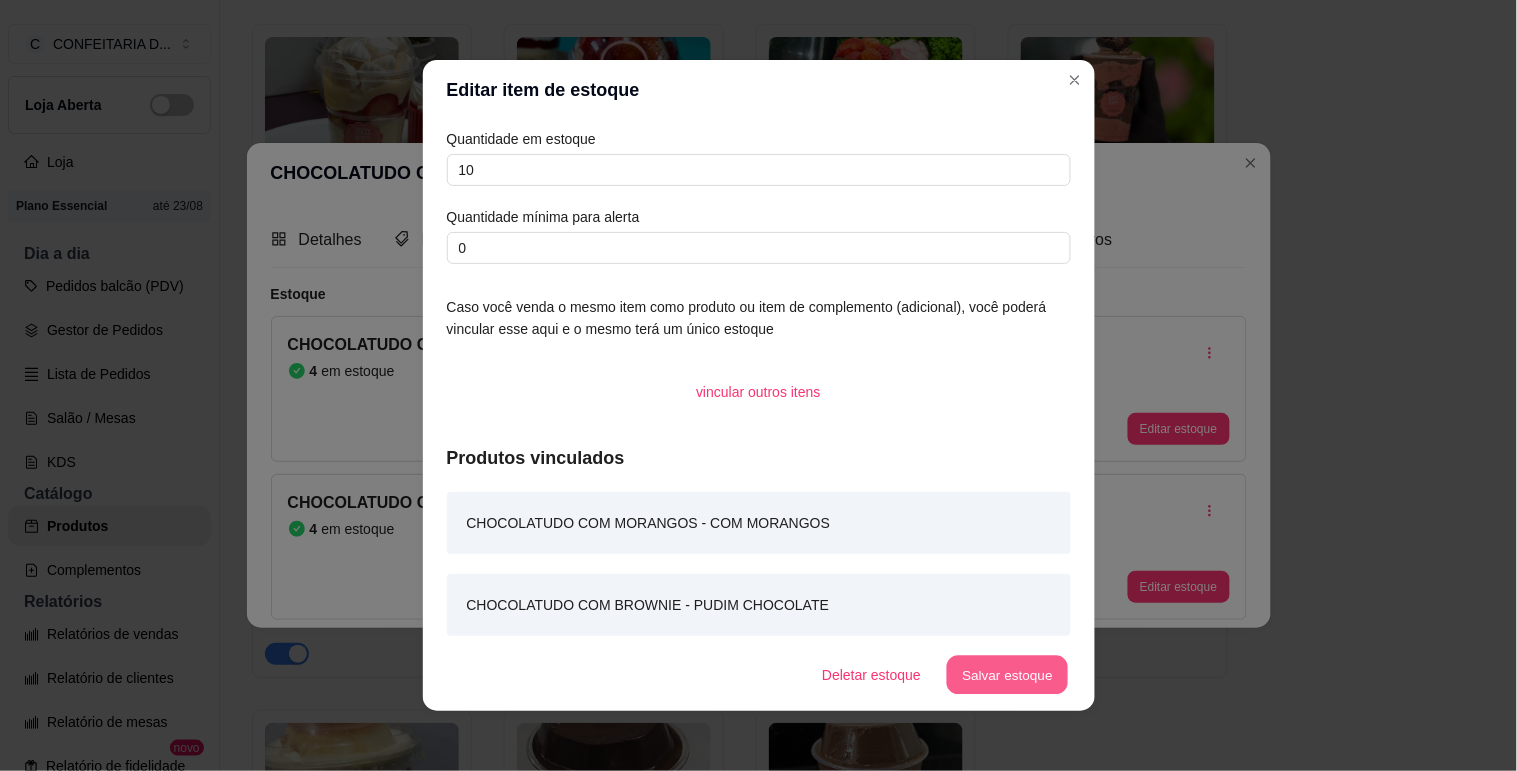 click on "Salvar estoque" at bounding box center [1008, 675] 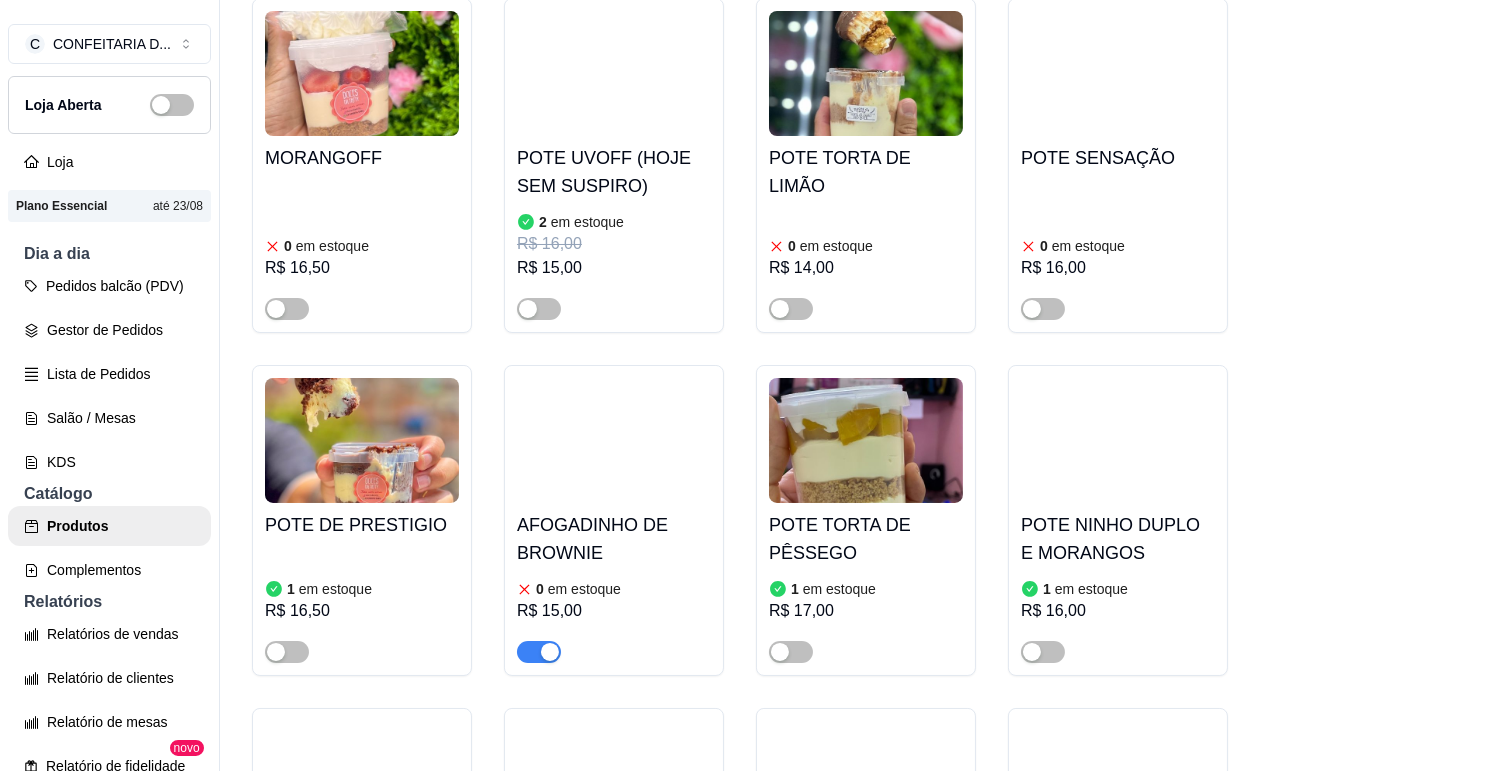 scroll, scrollTop: 7777, scrollLeft: 0, axis: vertical 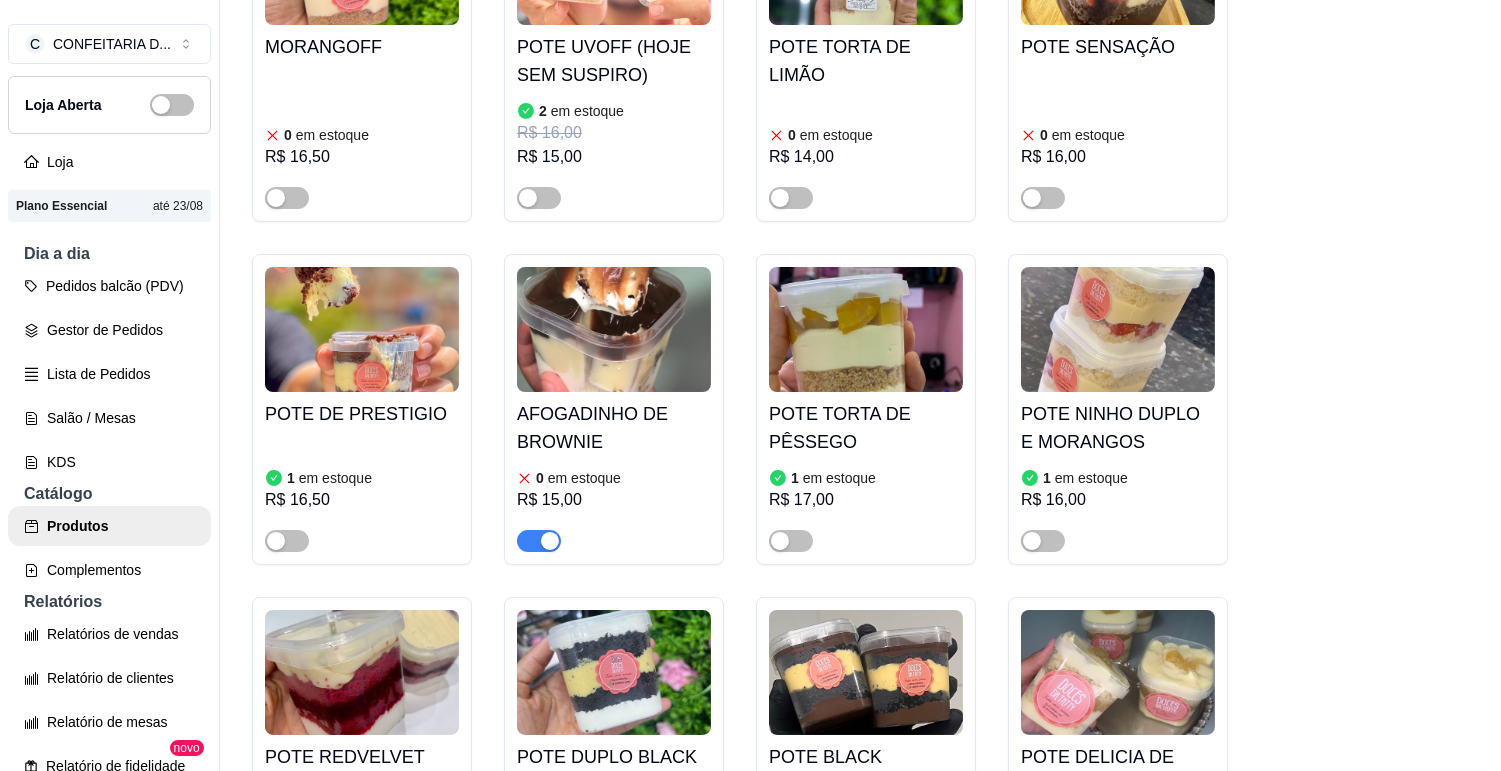 click at bounding box center [362, 329] 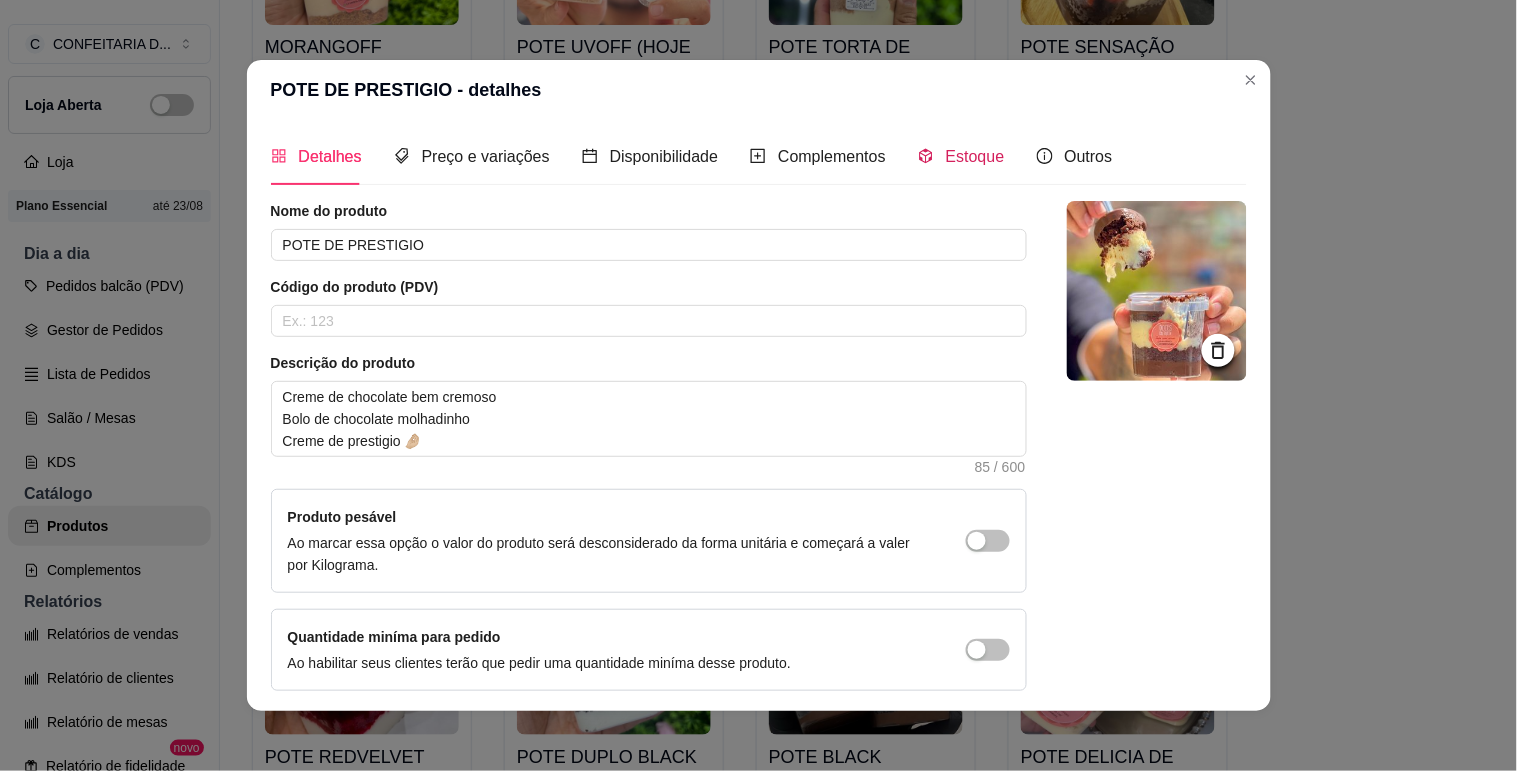 click on "Estoque" at bounding box center (961, 156) 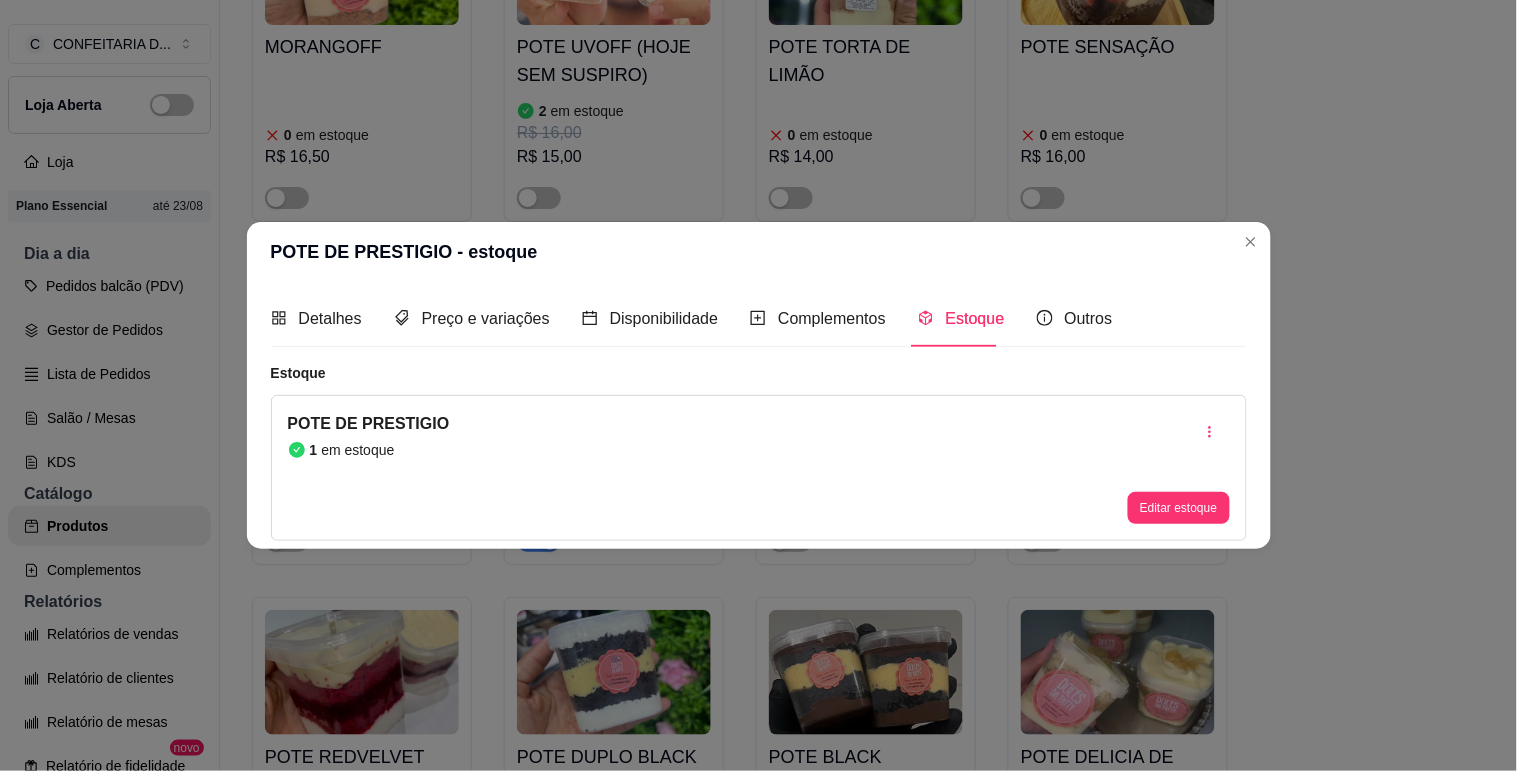 type 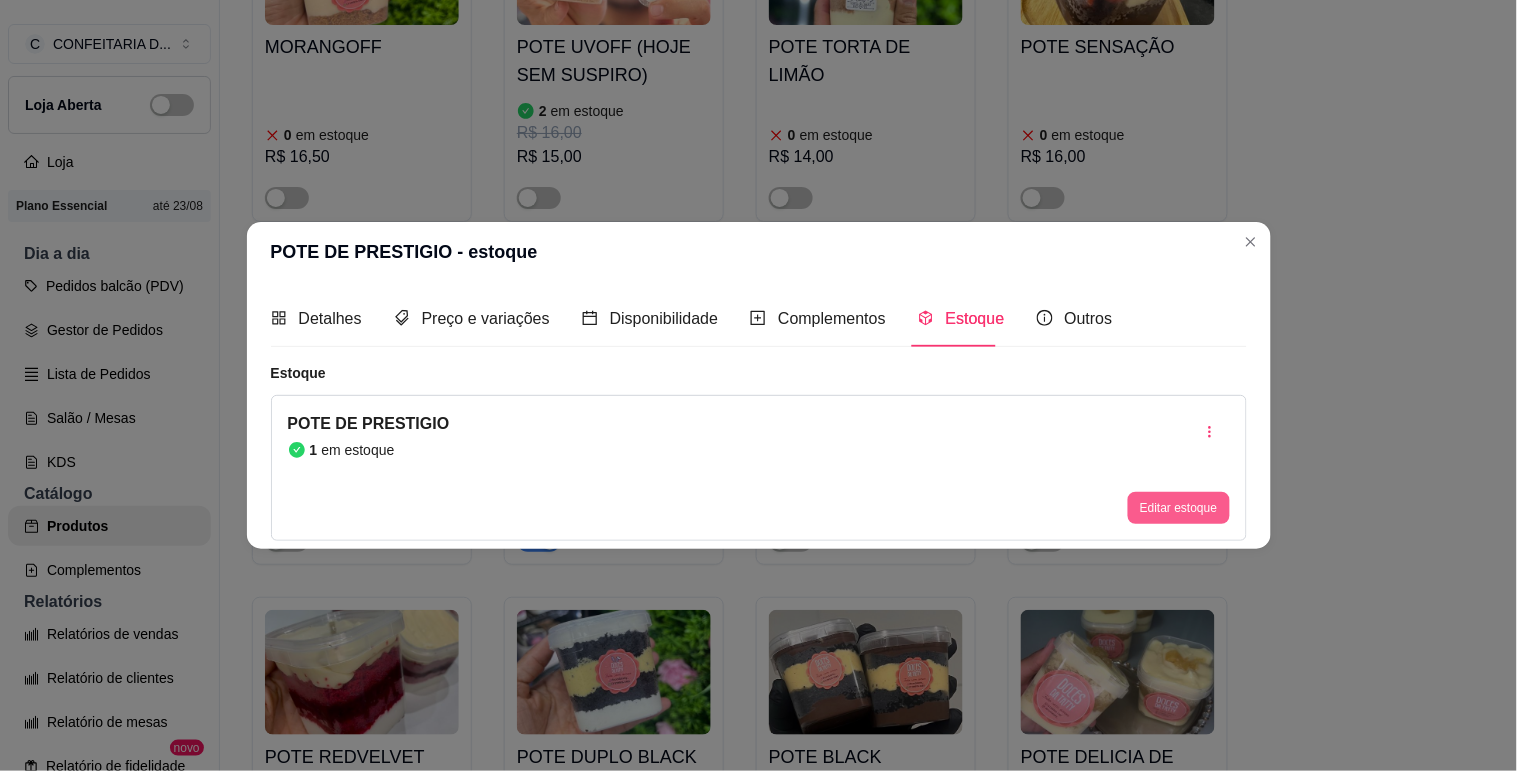 click on "Editar estoque" at bounding box center [1178, 508] 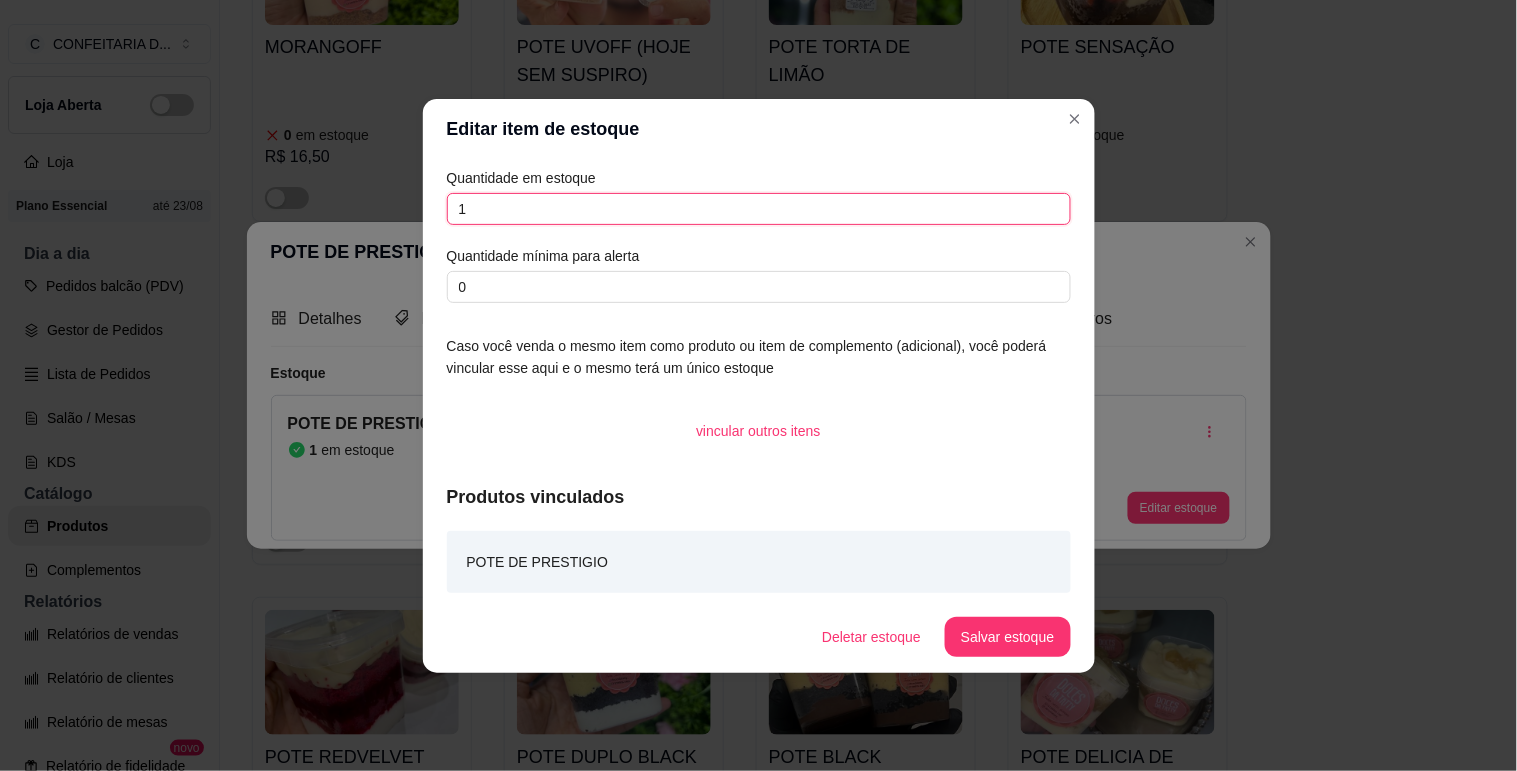 click on "1" at bounding box center [759, 209] 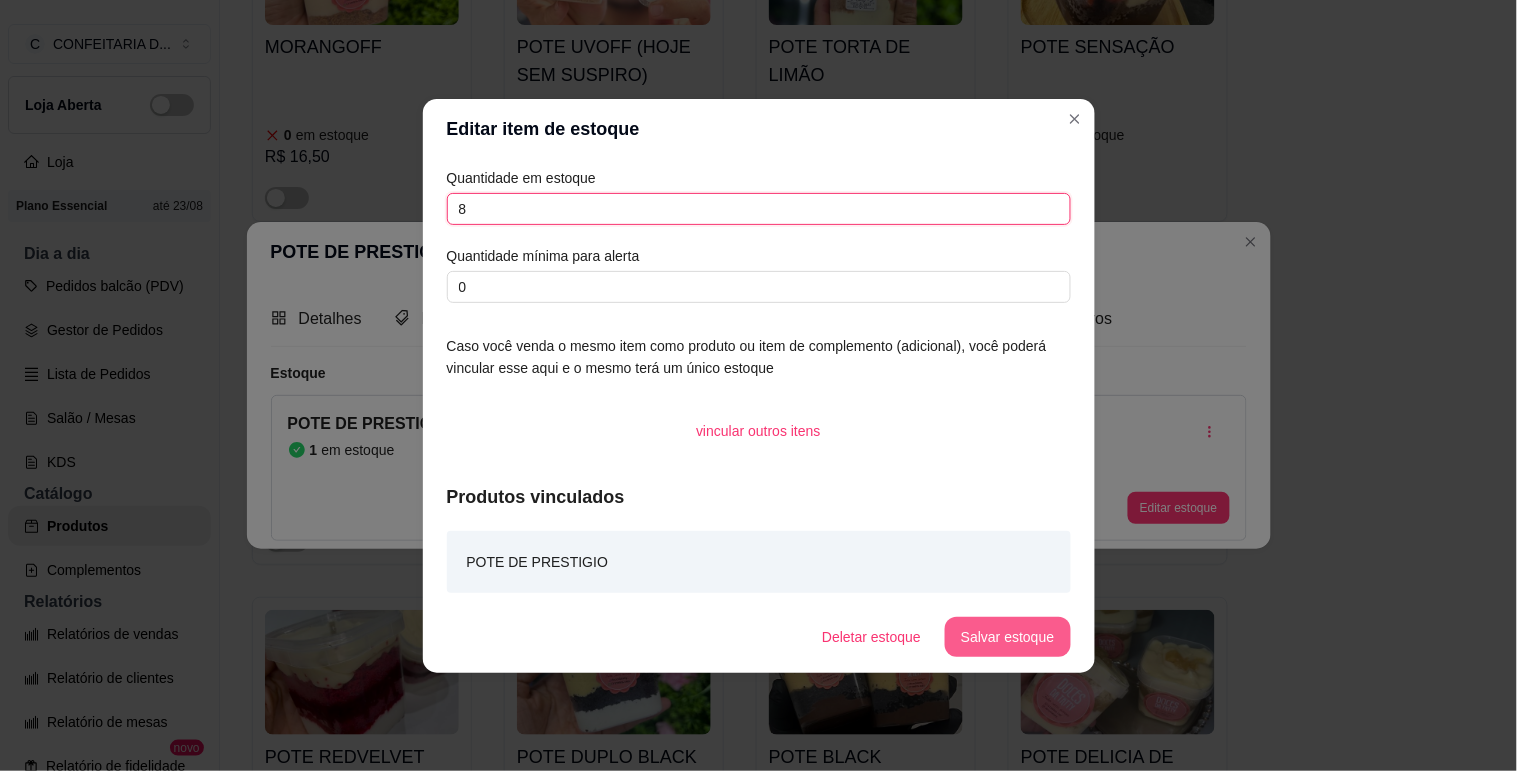 type on "8" 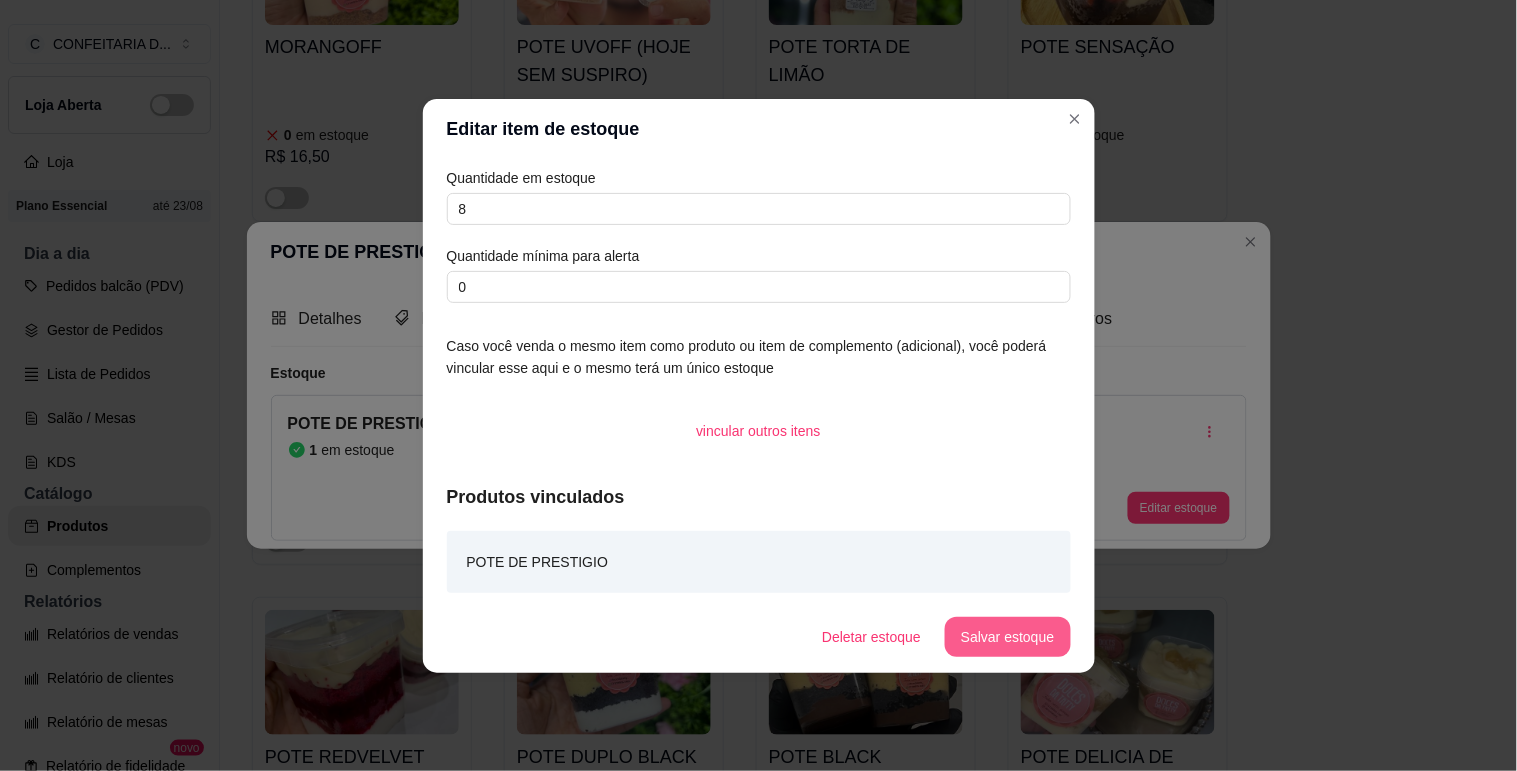 click on "Salvar estoque" at bounding box center [1007, 637] 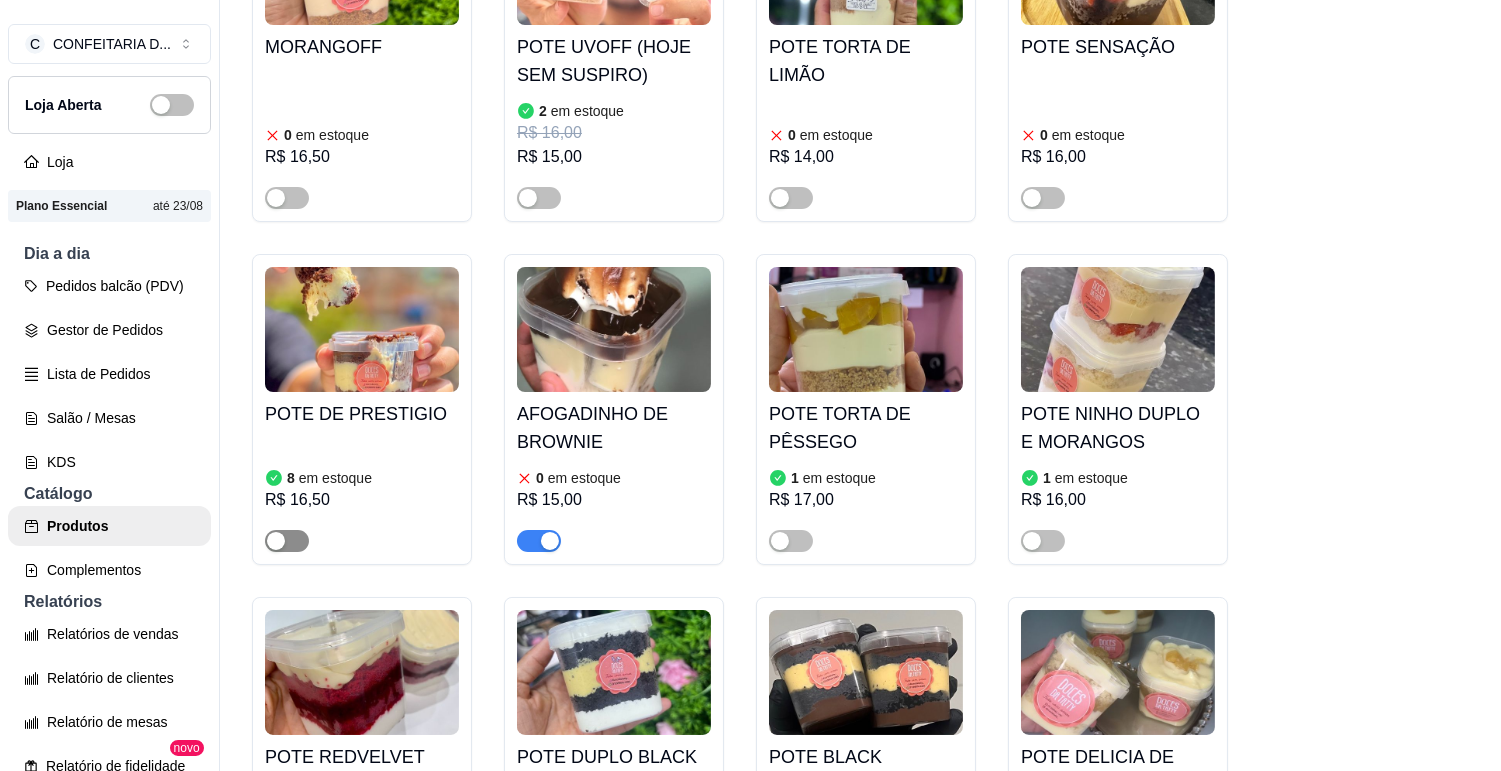 click at bounding box center (276, 541) 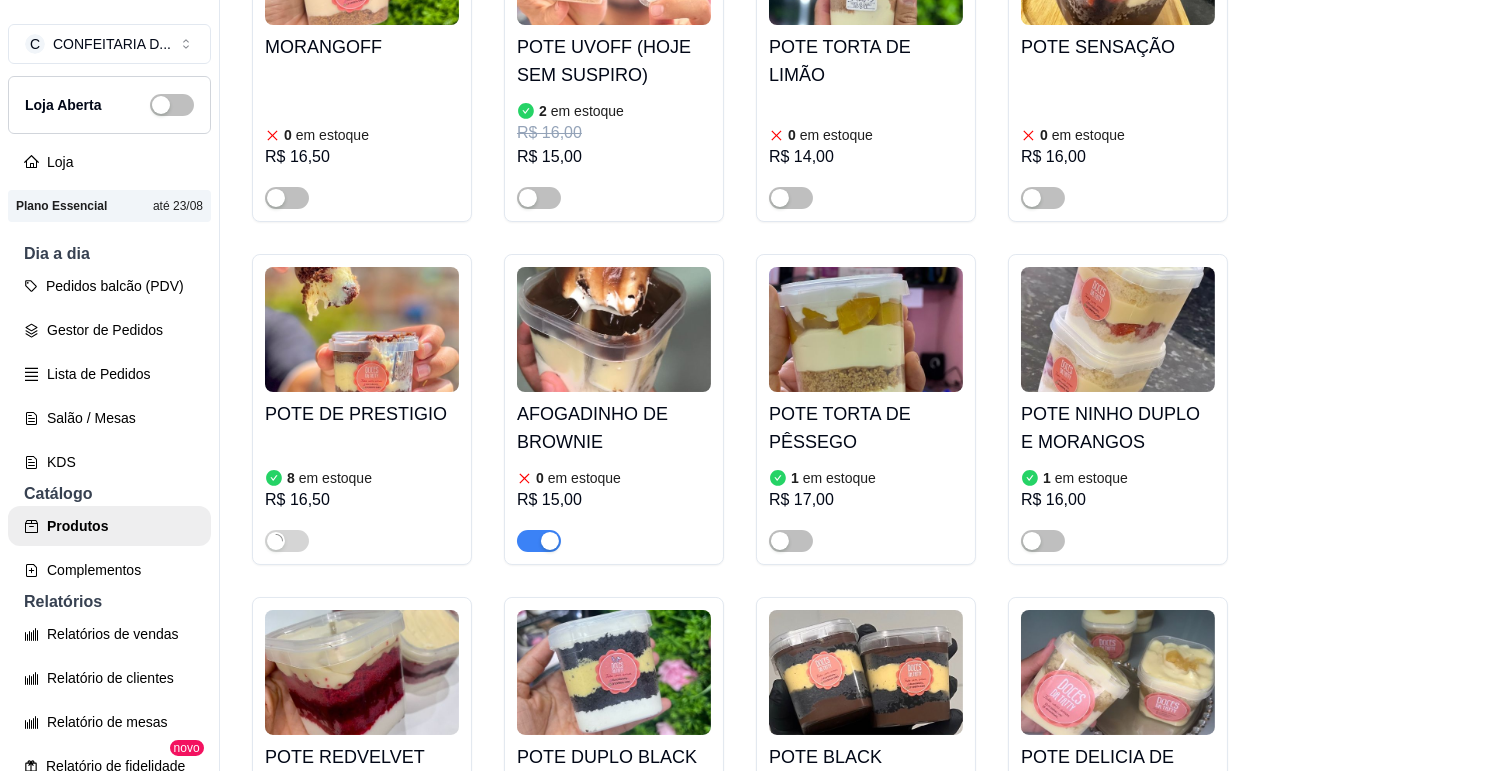 click on "AFOGADINHO DE BROWNIE" at bounding box center [614, 428] 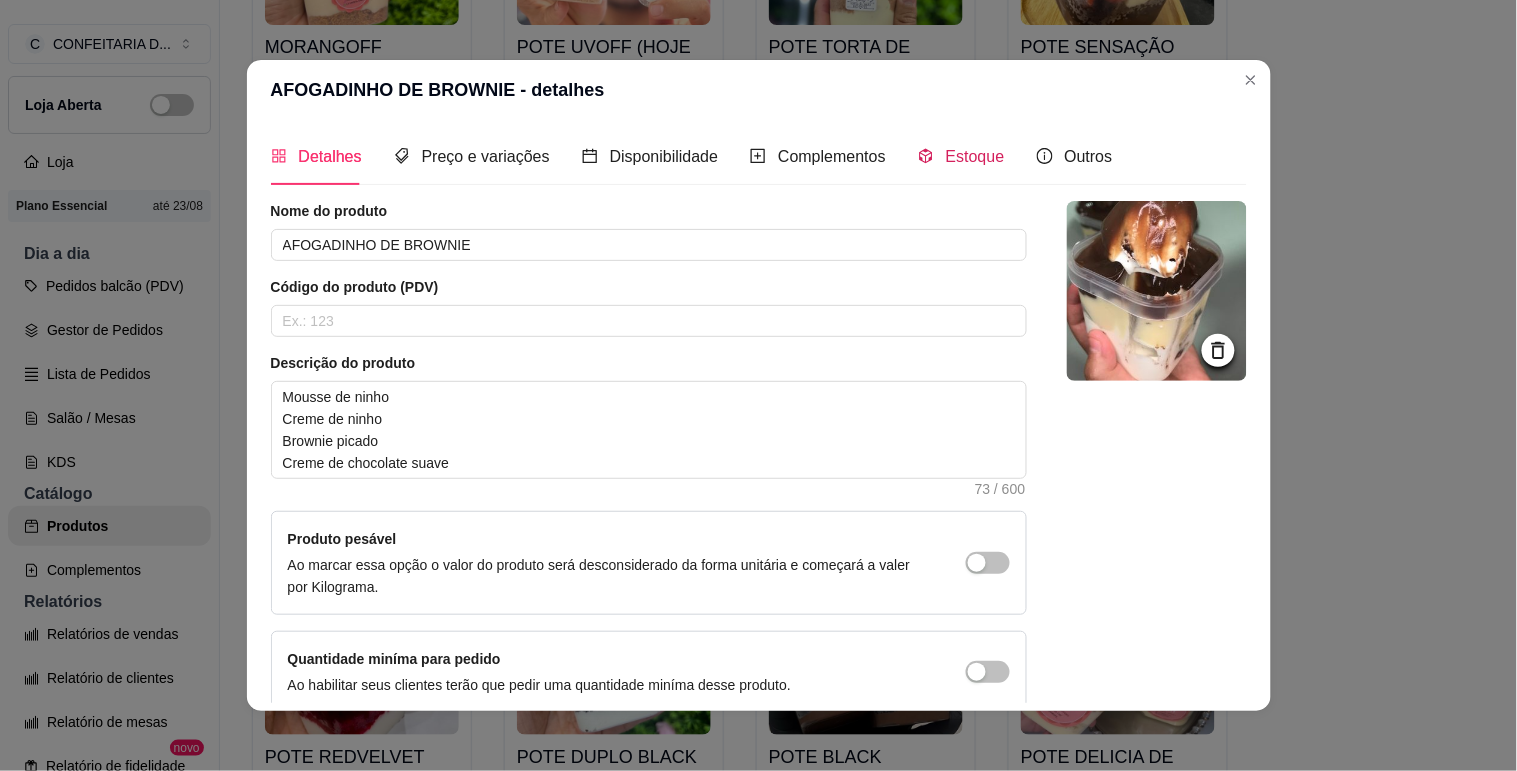 click 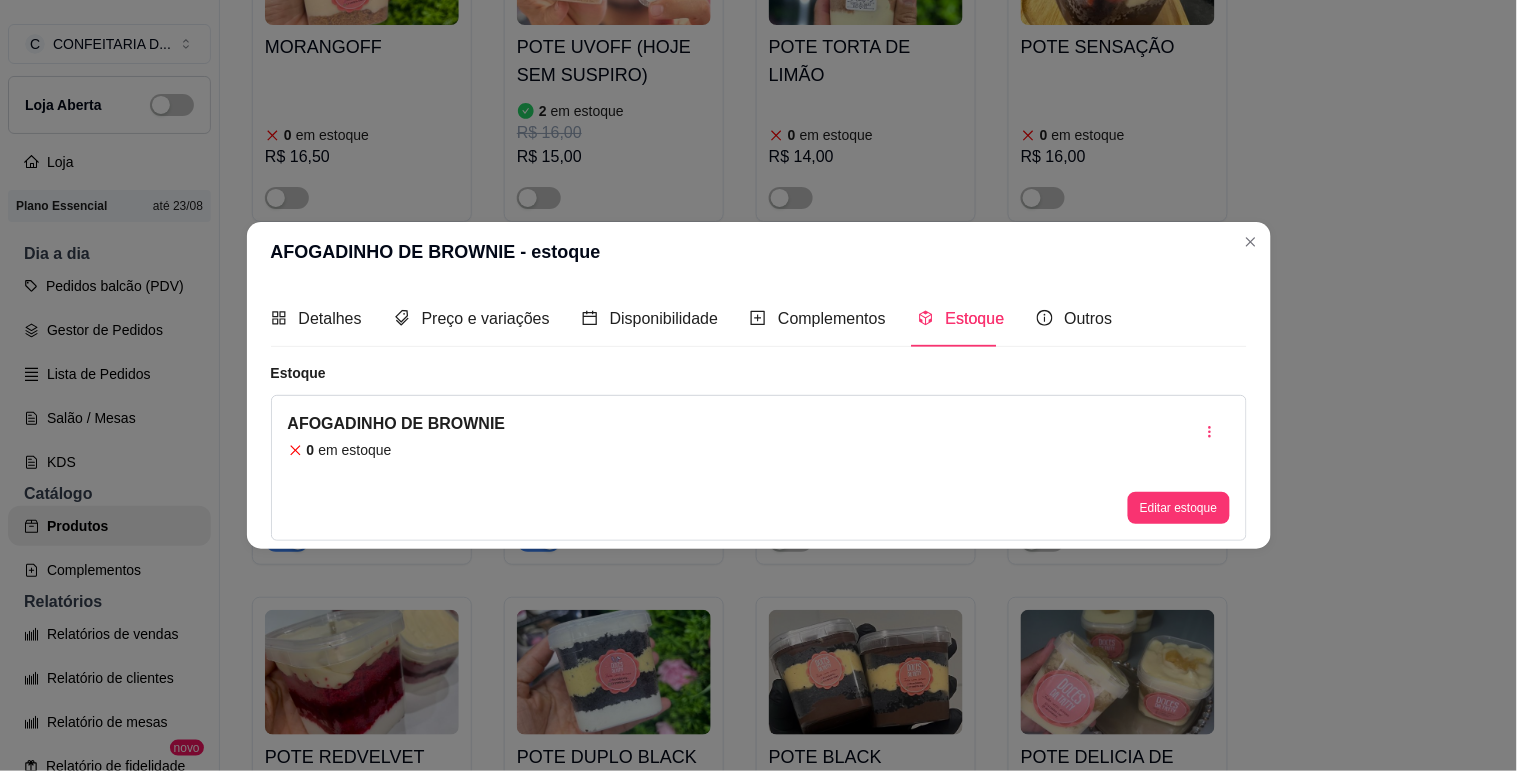 type 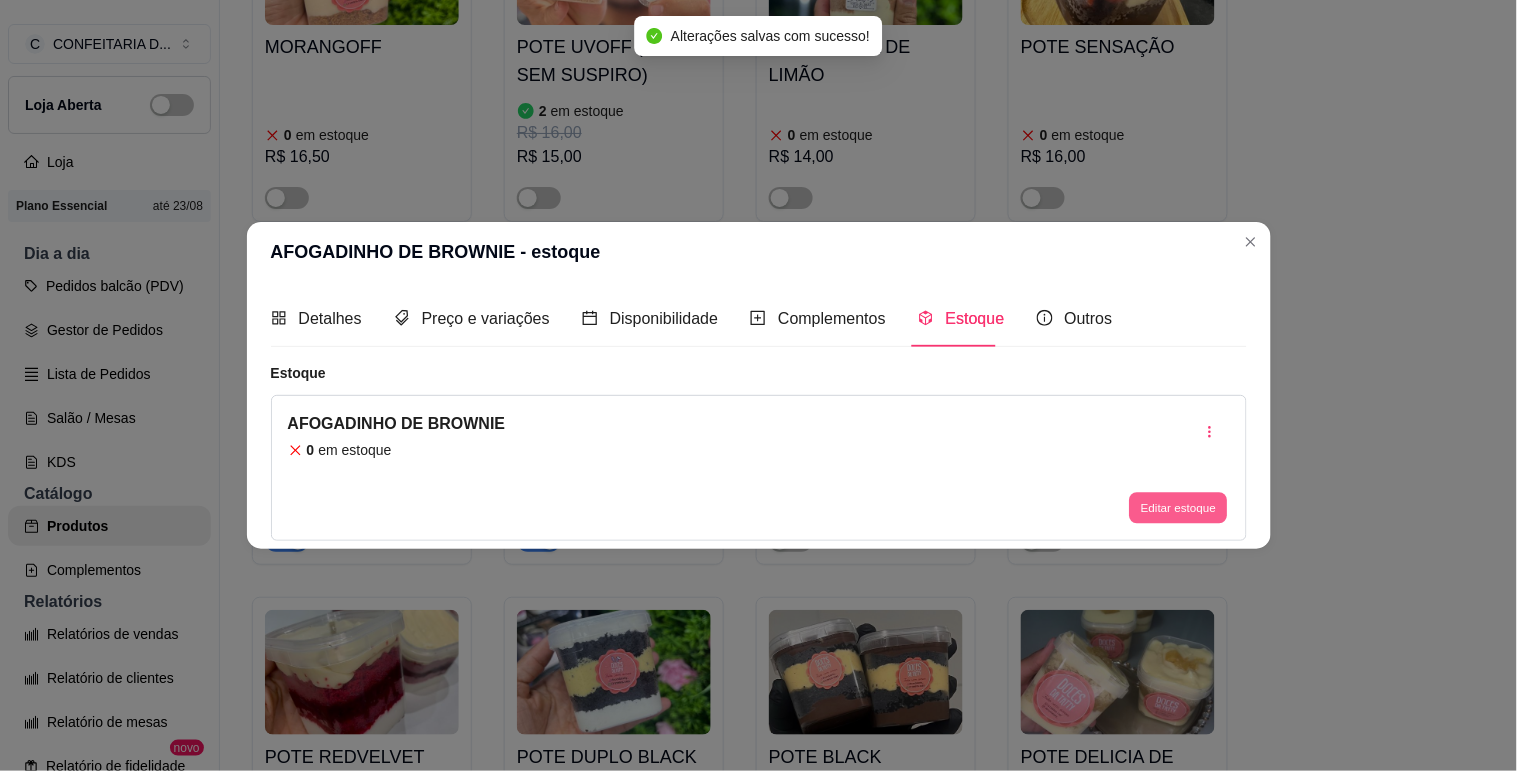 click on "Editar estoque" at bounding box center (1179, 508) 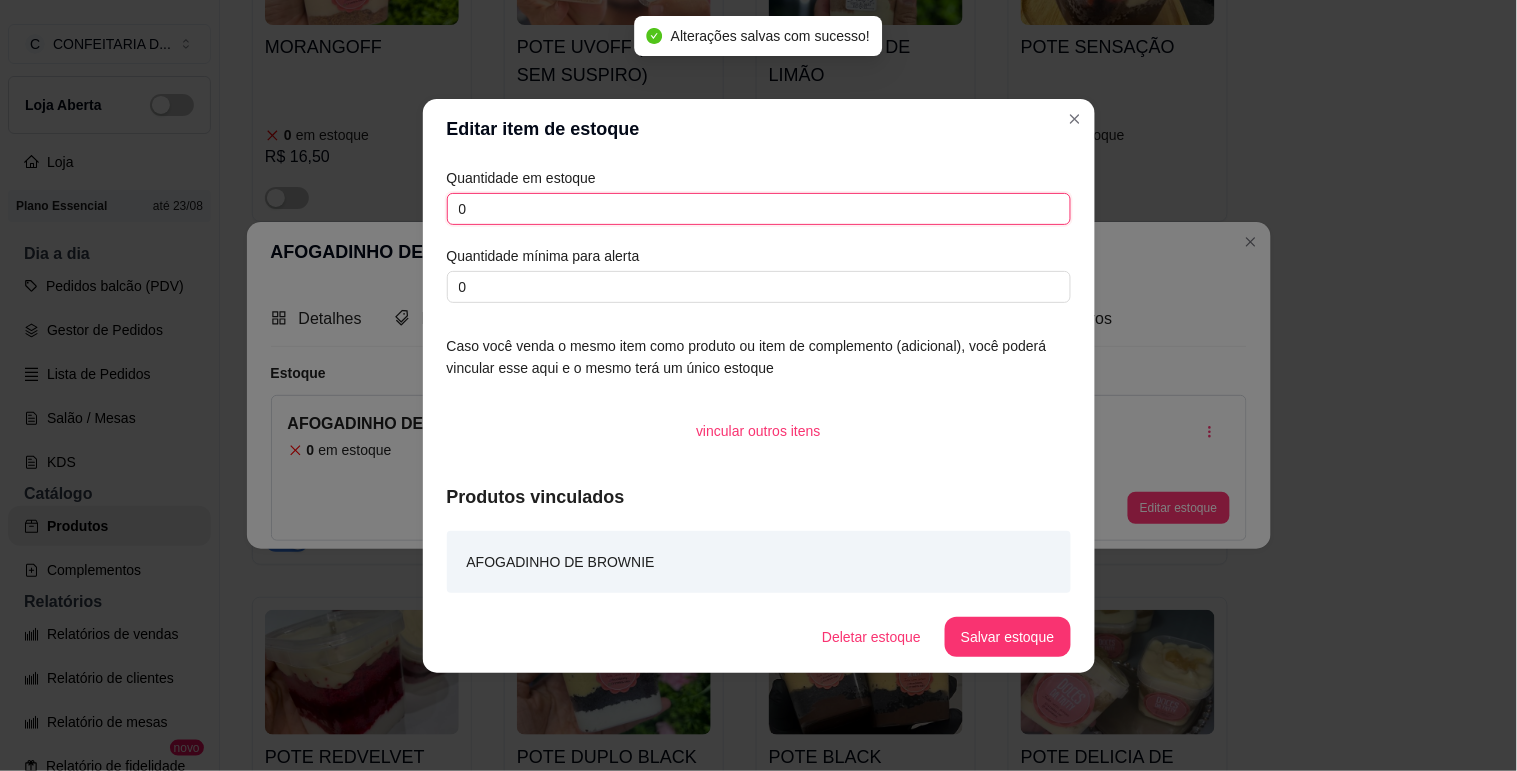 click on "0" at bounding box center (759, 209) 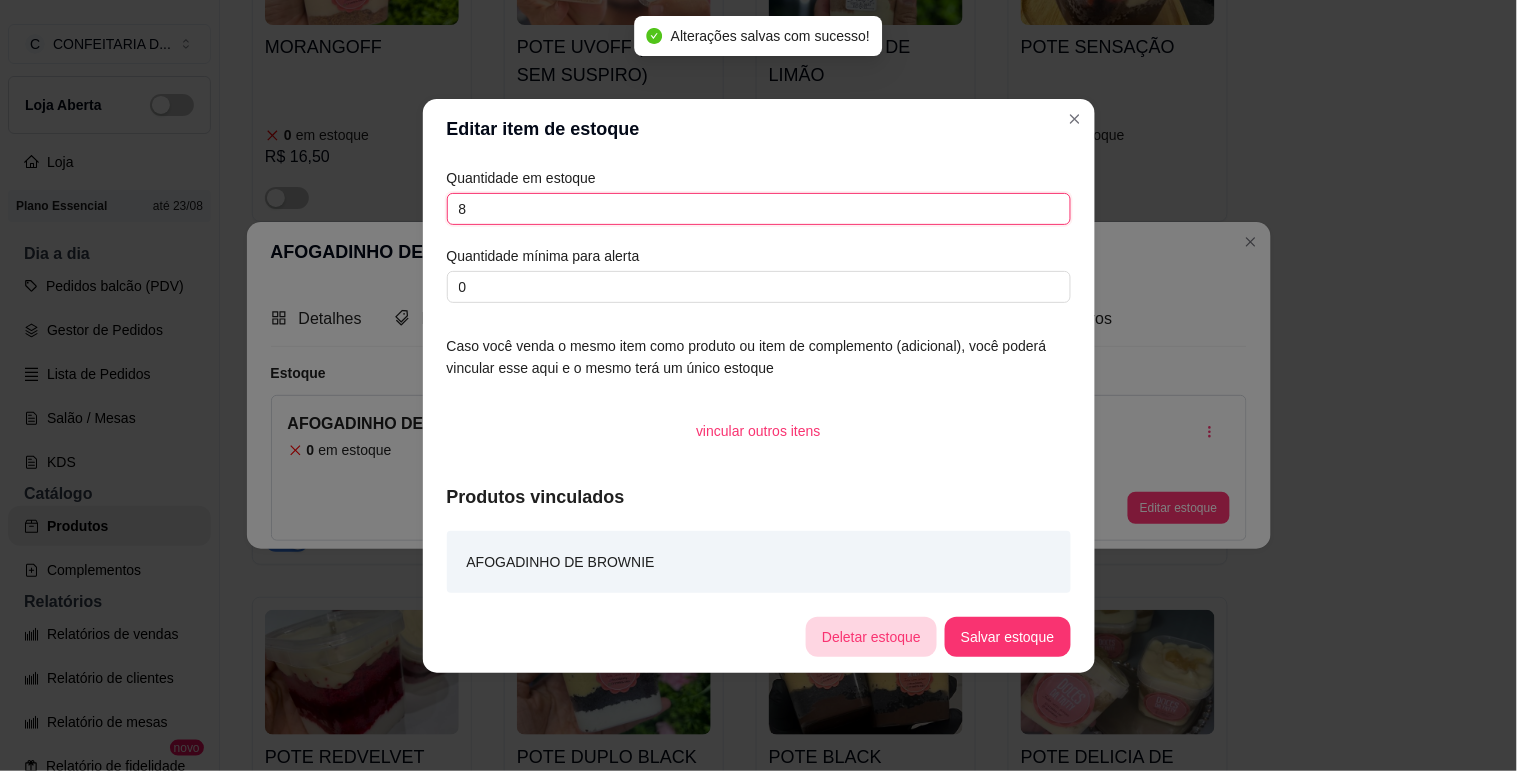 type on "8" 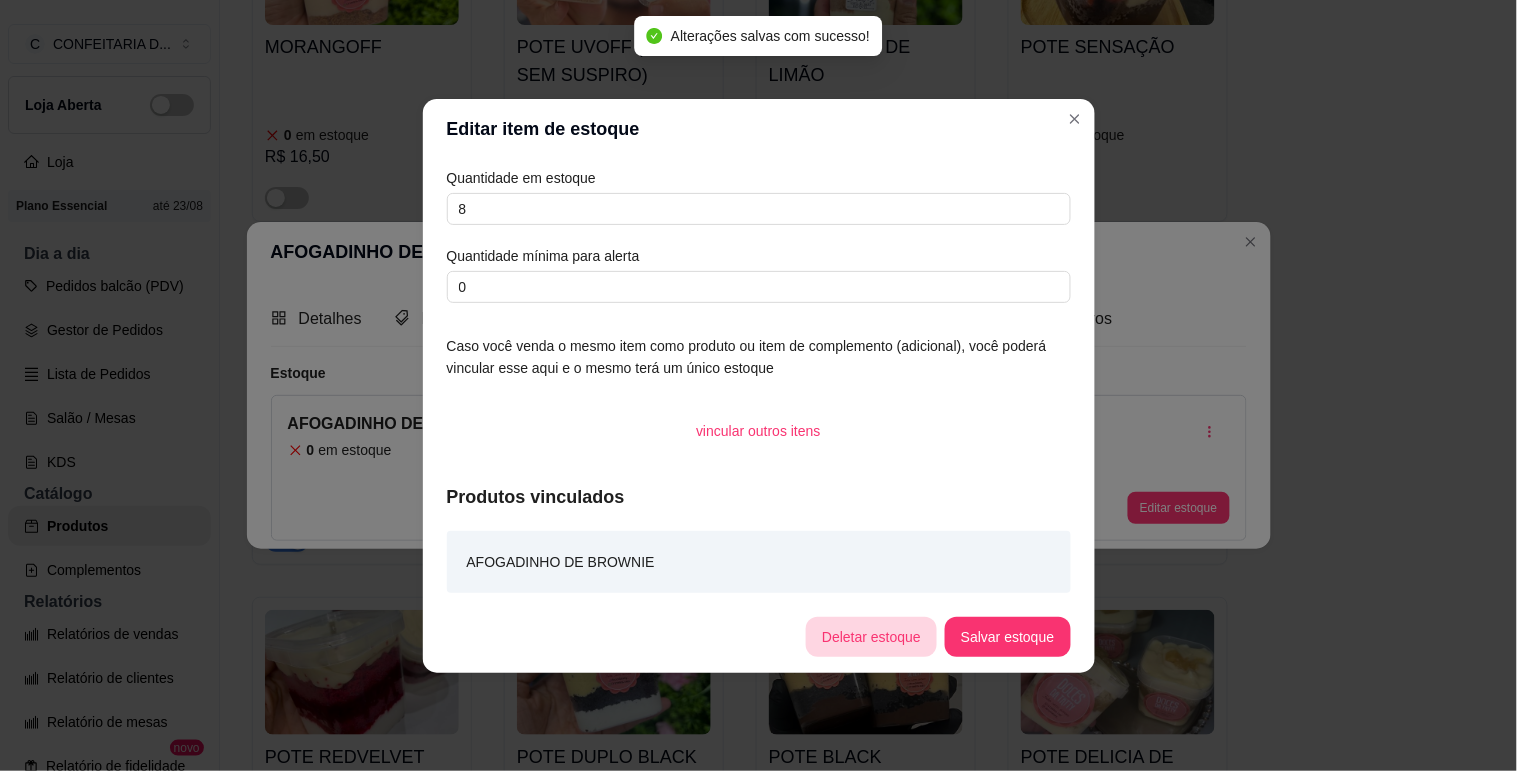 click on "Salvar estoque" at bounding box center (1007, 637) 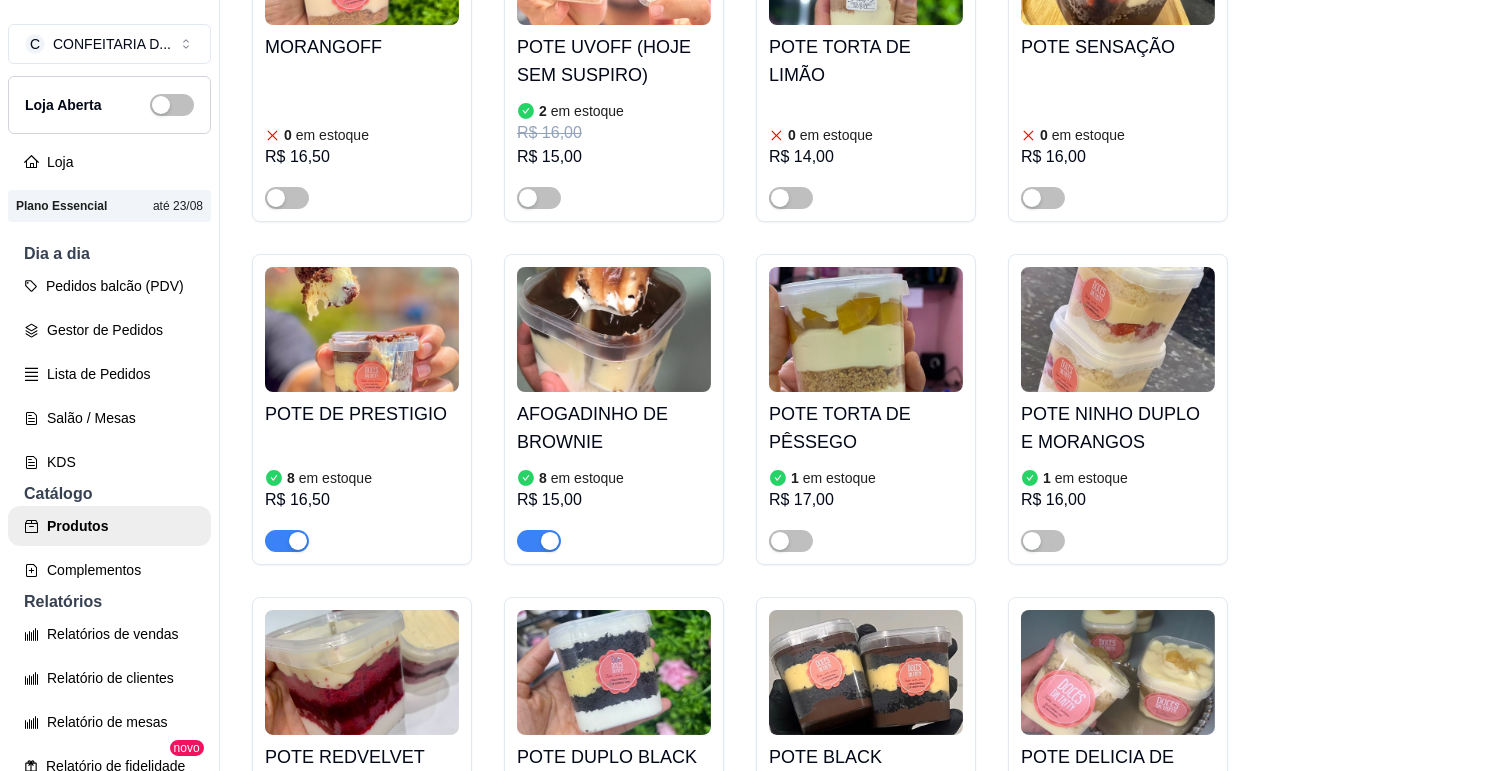 click on "POTE NINHO DUPLO E MORANGOS" at bounding box center [1118, 428] 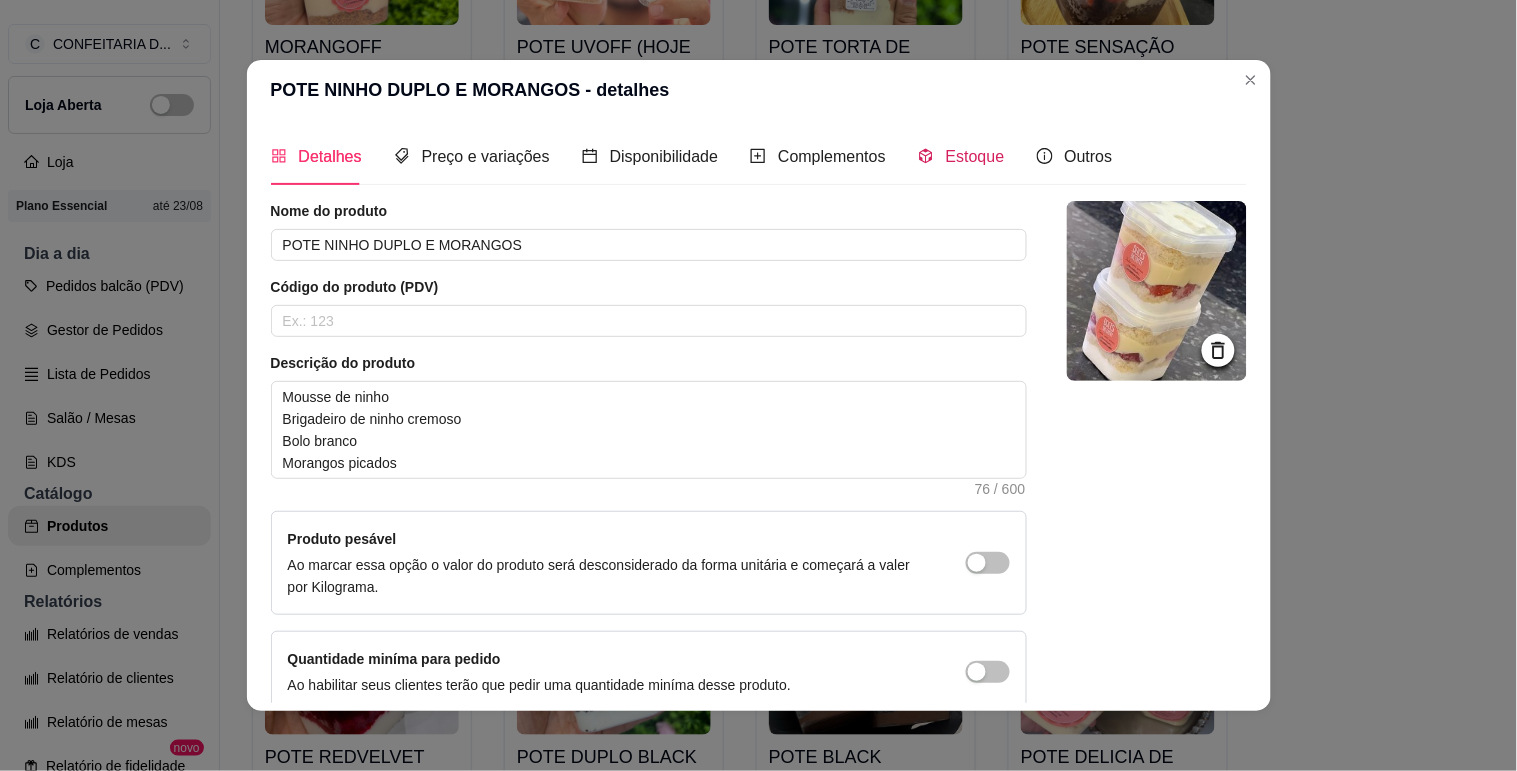 click on "Estoque" at bounding box center [975, 156] 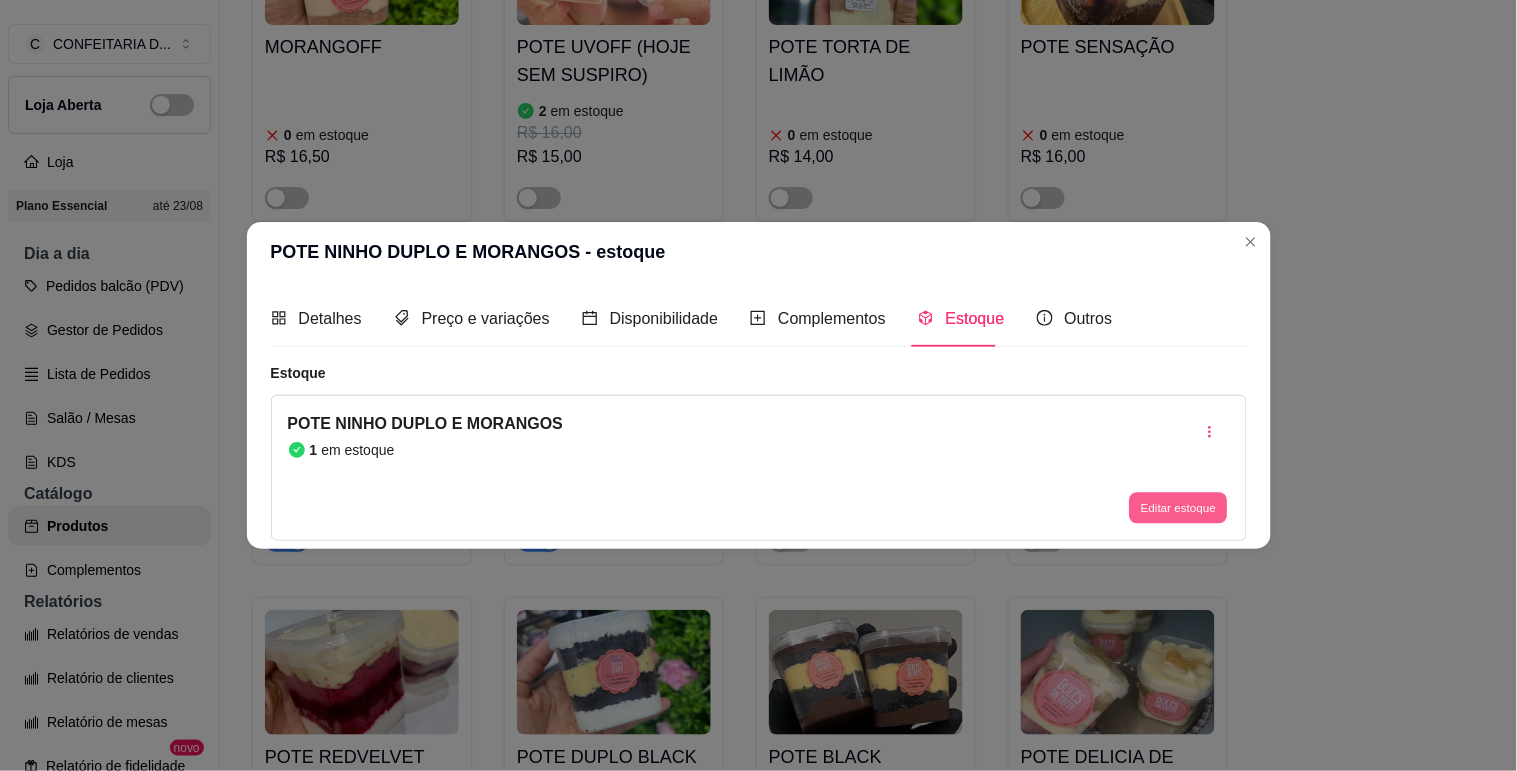 click on "Editar estoque" at bounding box center [1179, 508] 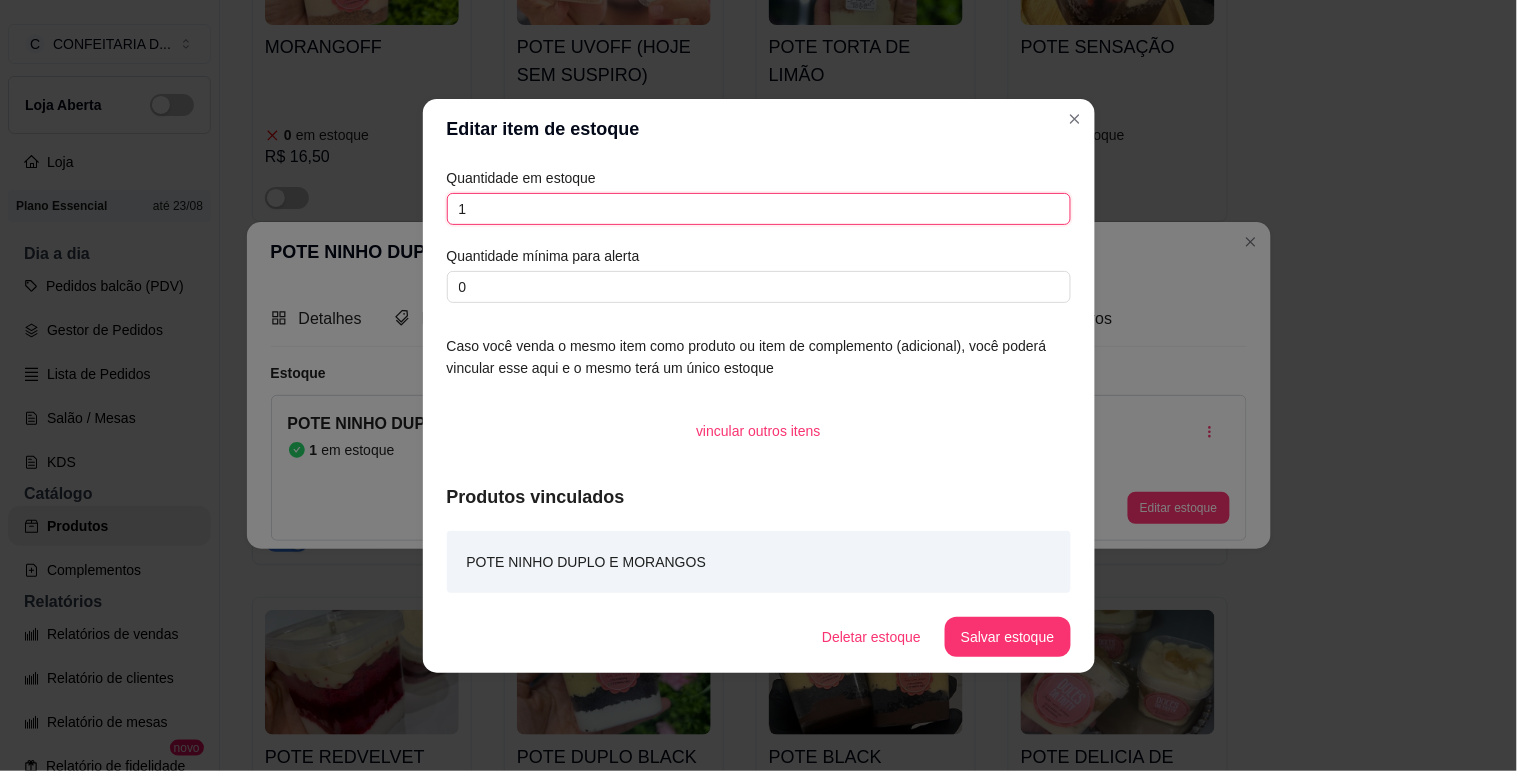 click on "1" at bounding box center [759, 209] 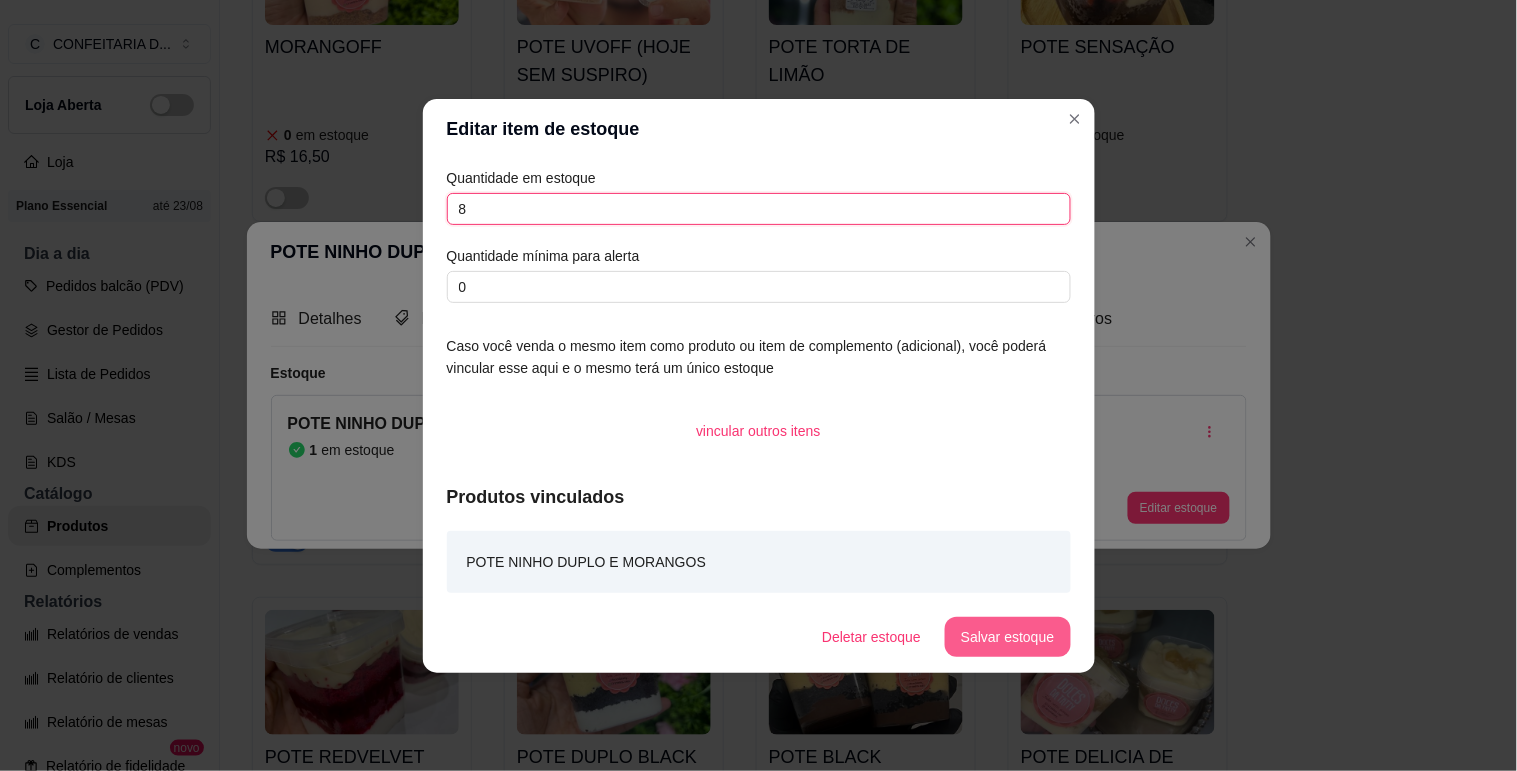 type on "8" 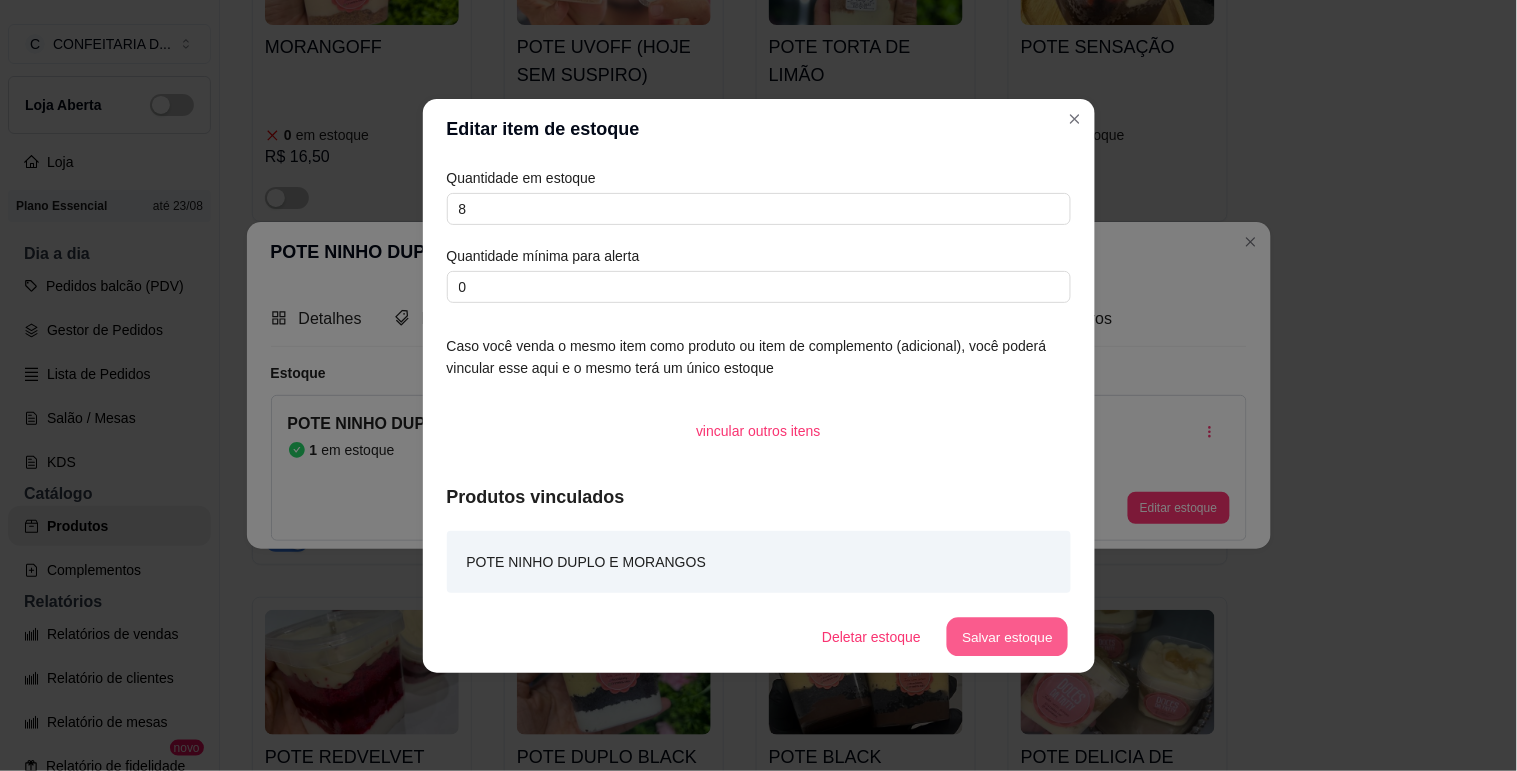 click on "Salvar estoque" at bounding box center (1008, 636) 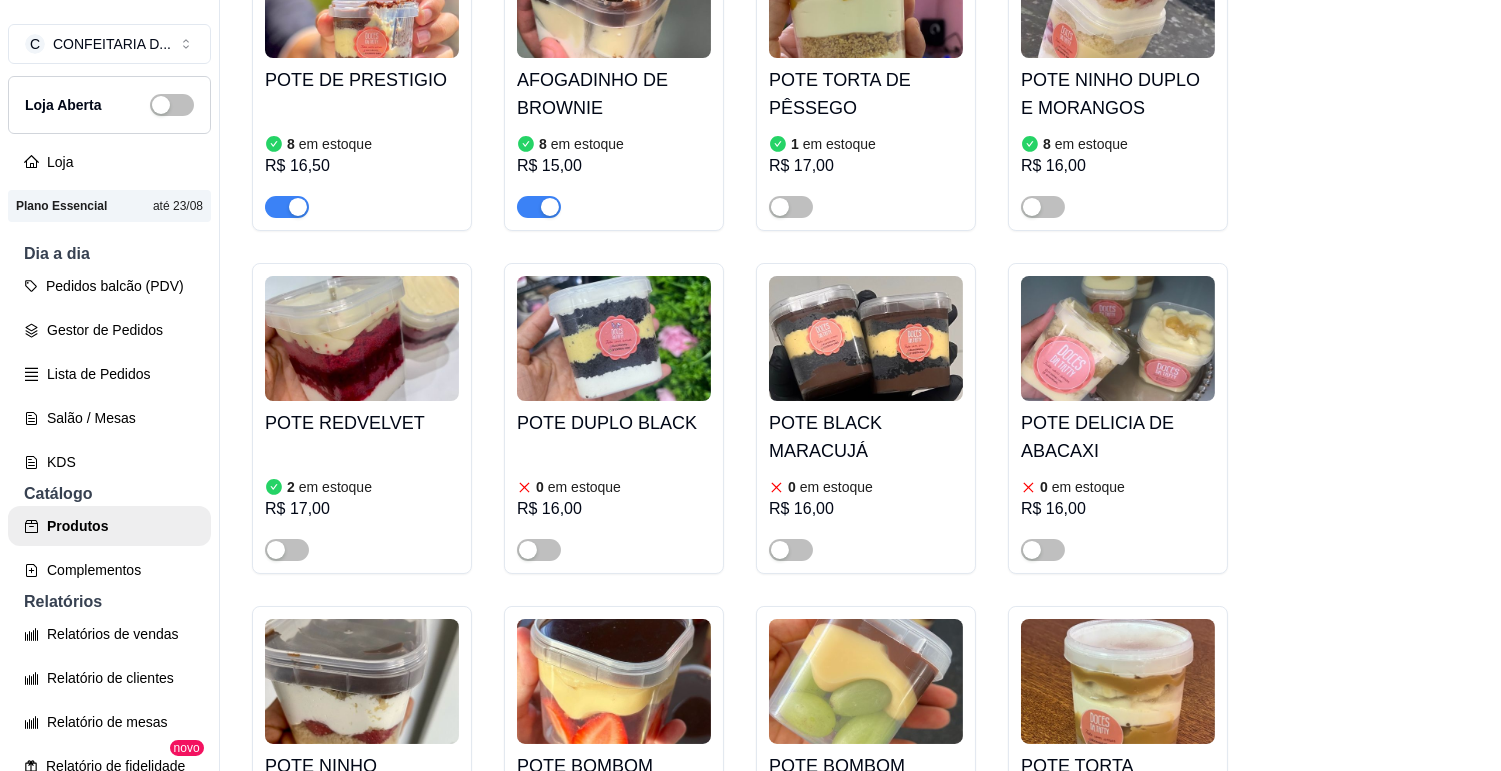 scroll, scrollTop: 8222, scrollLeft: 0, axis: vertical 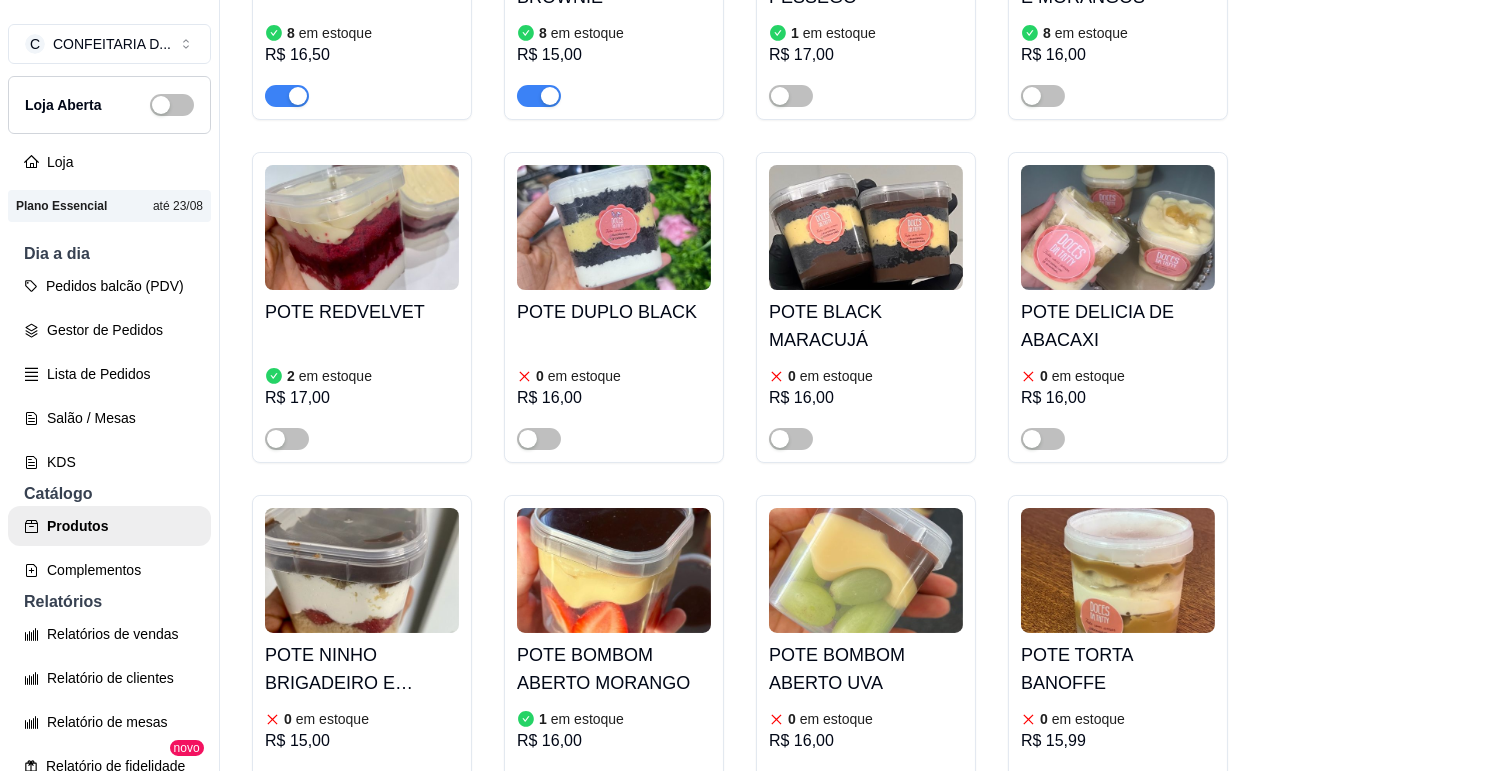 click at bounding box center (1118, 570) 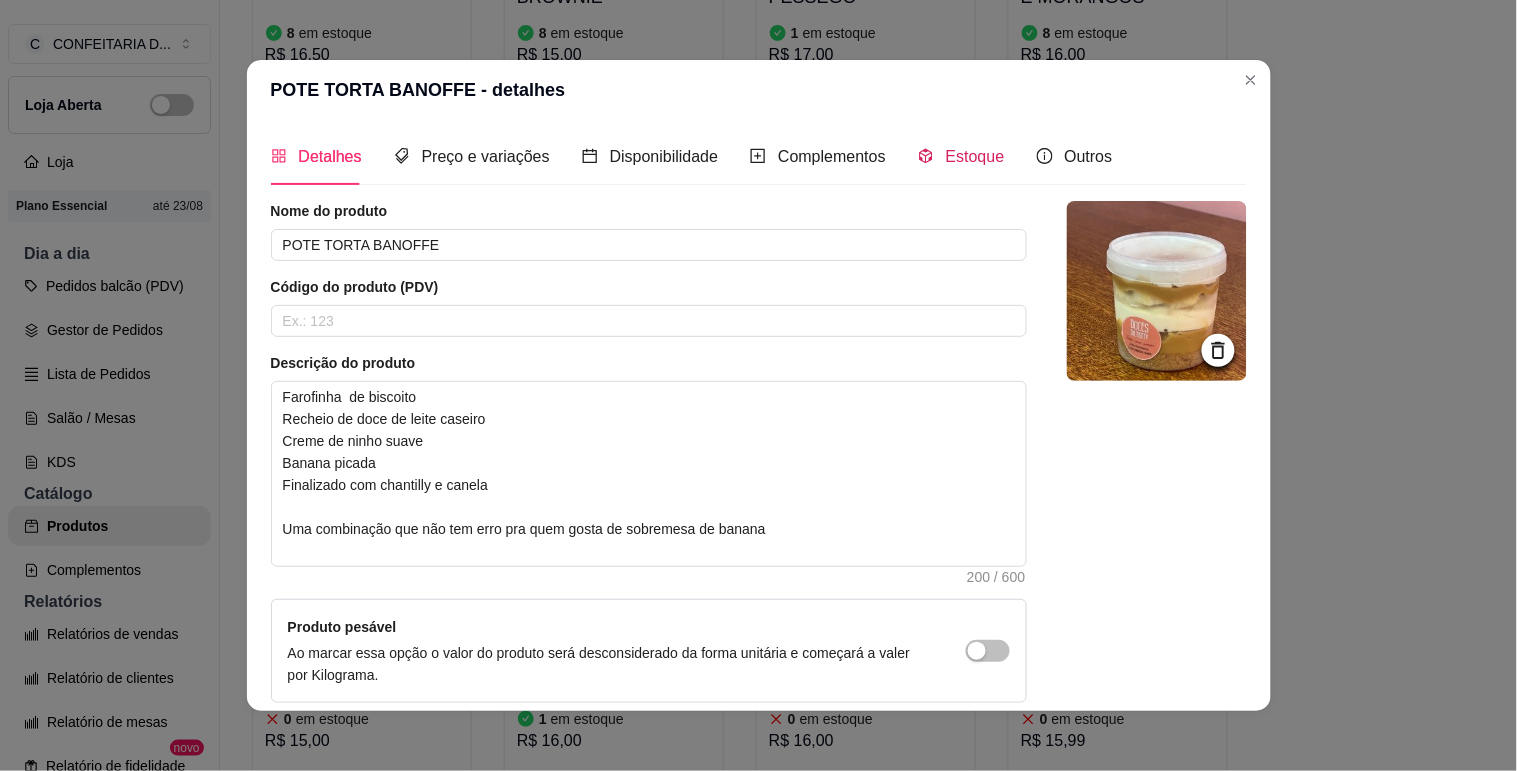 click on "Estoque" at bounding box center (961, 156) 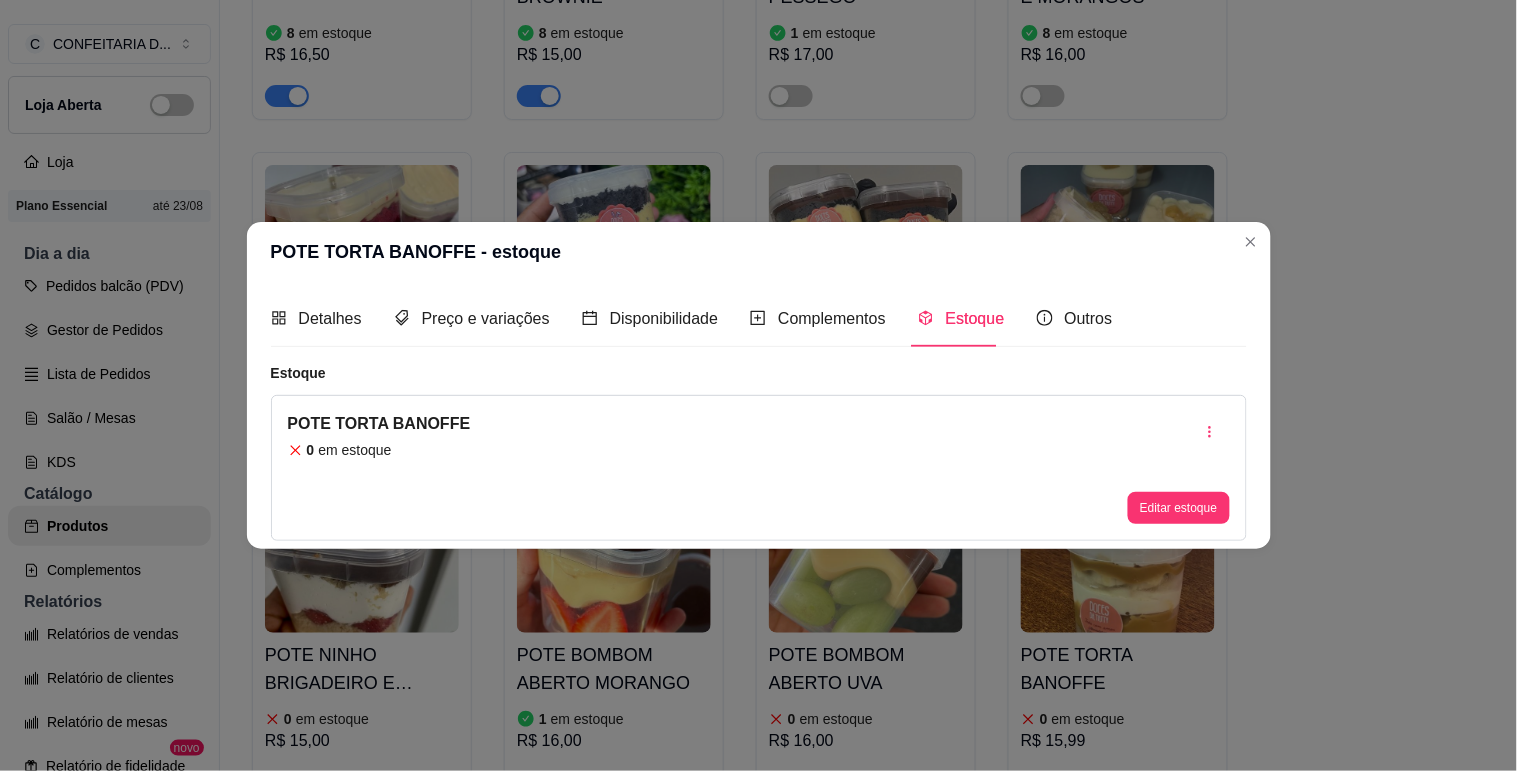 type 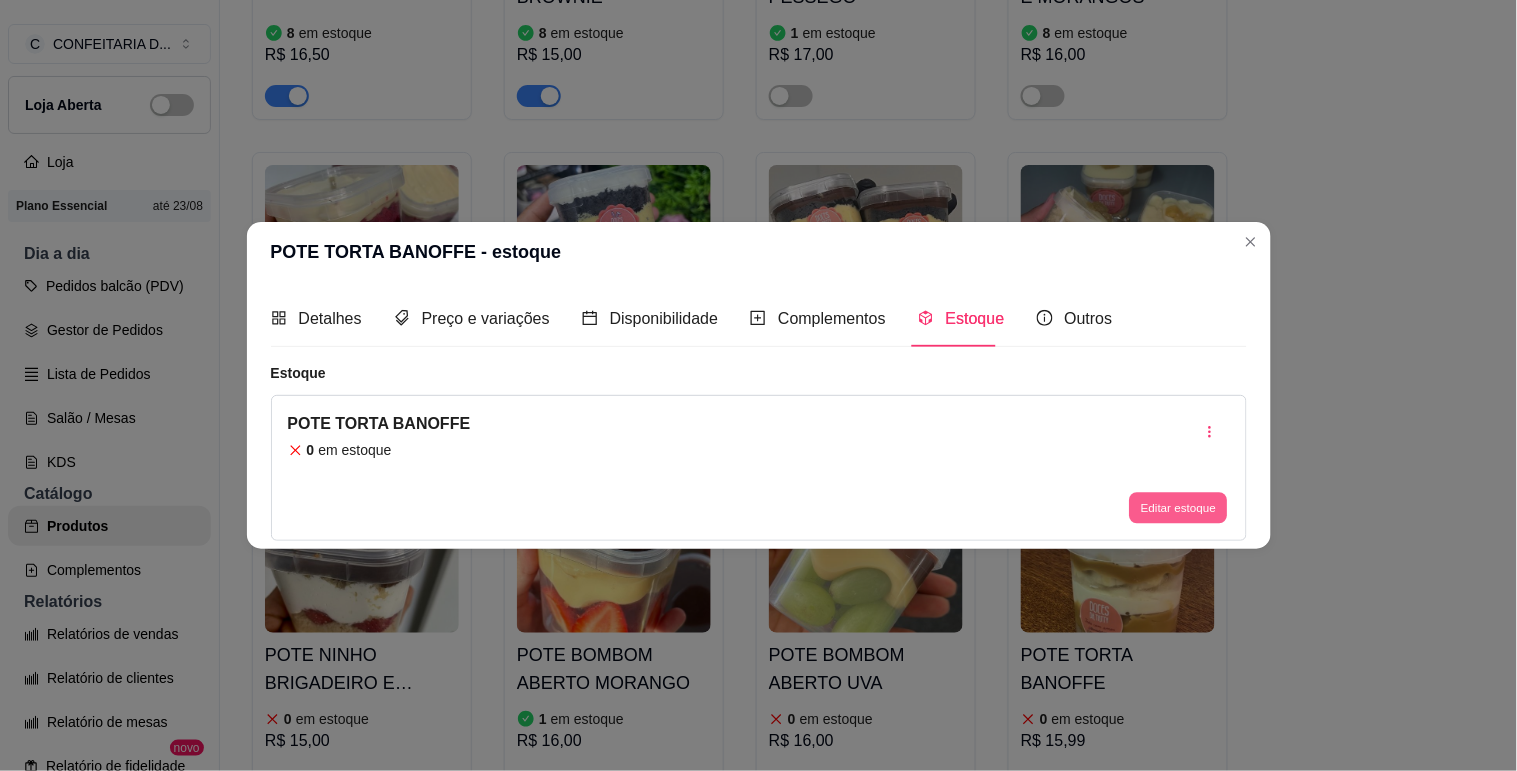 click on "Editar estoque" at bounding box center [1179, 508] 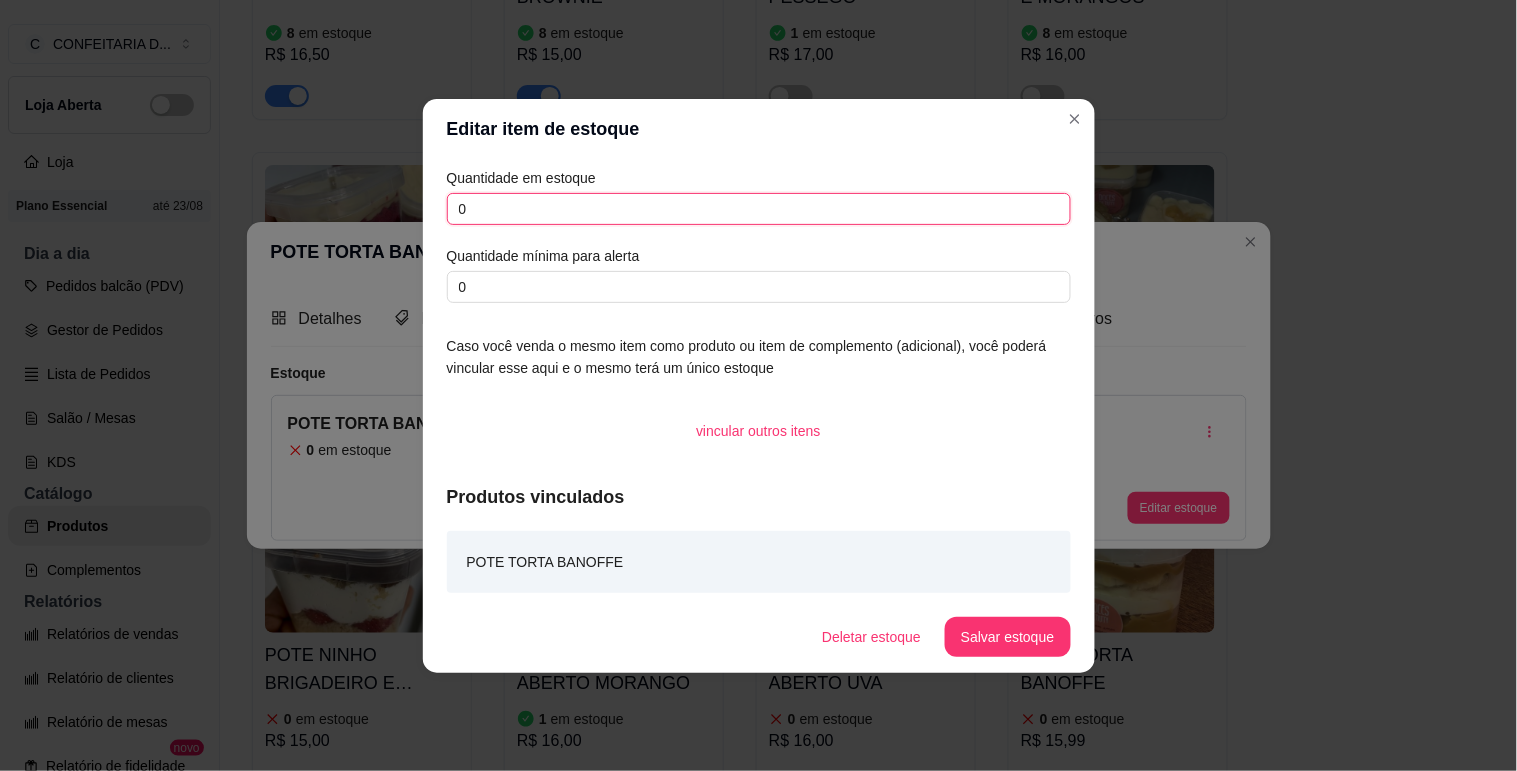 click on "0" at bounding box center [759, 209] 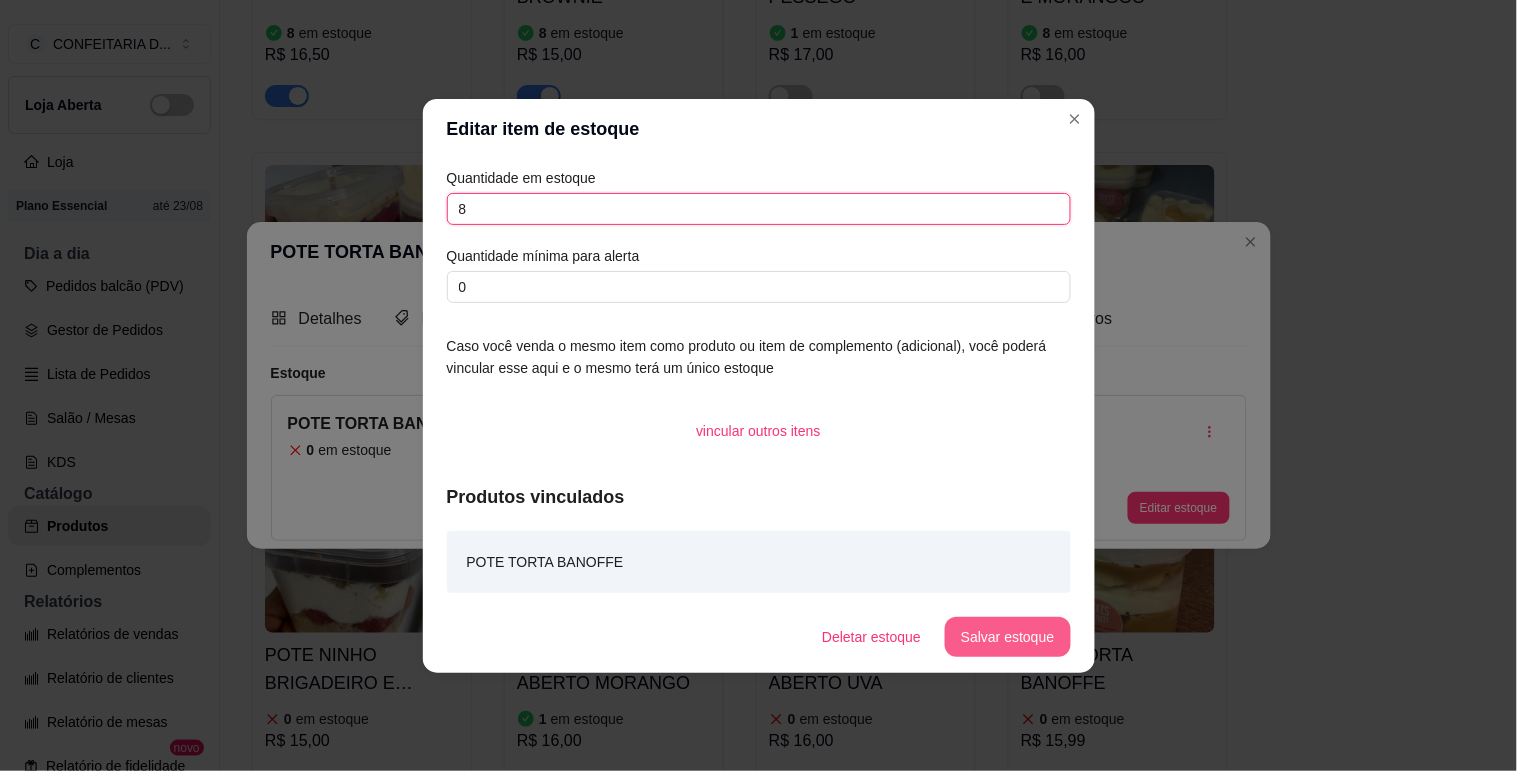 type on "8" 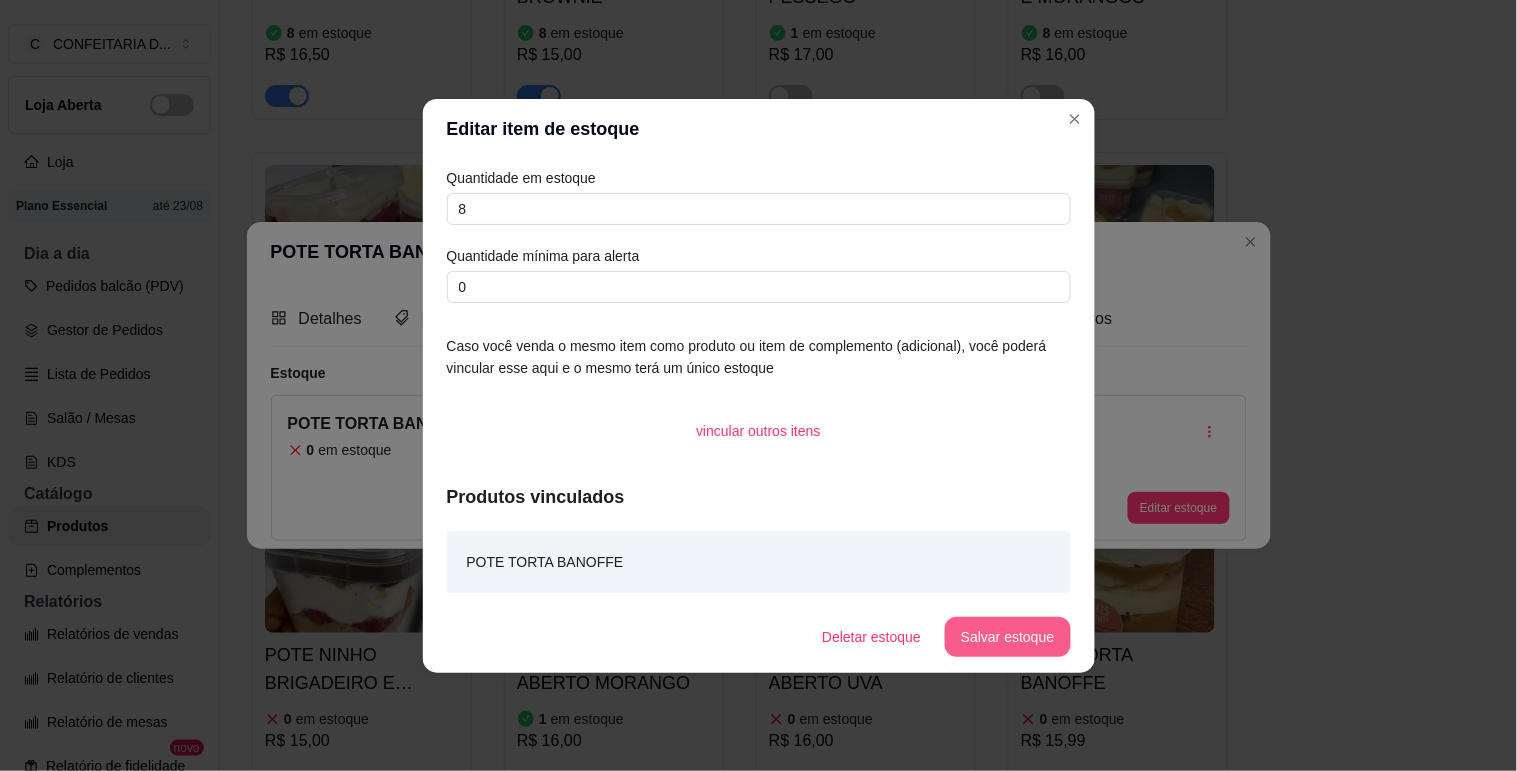 click on "Salvar estoque" at bounding box center [1007, 637] 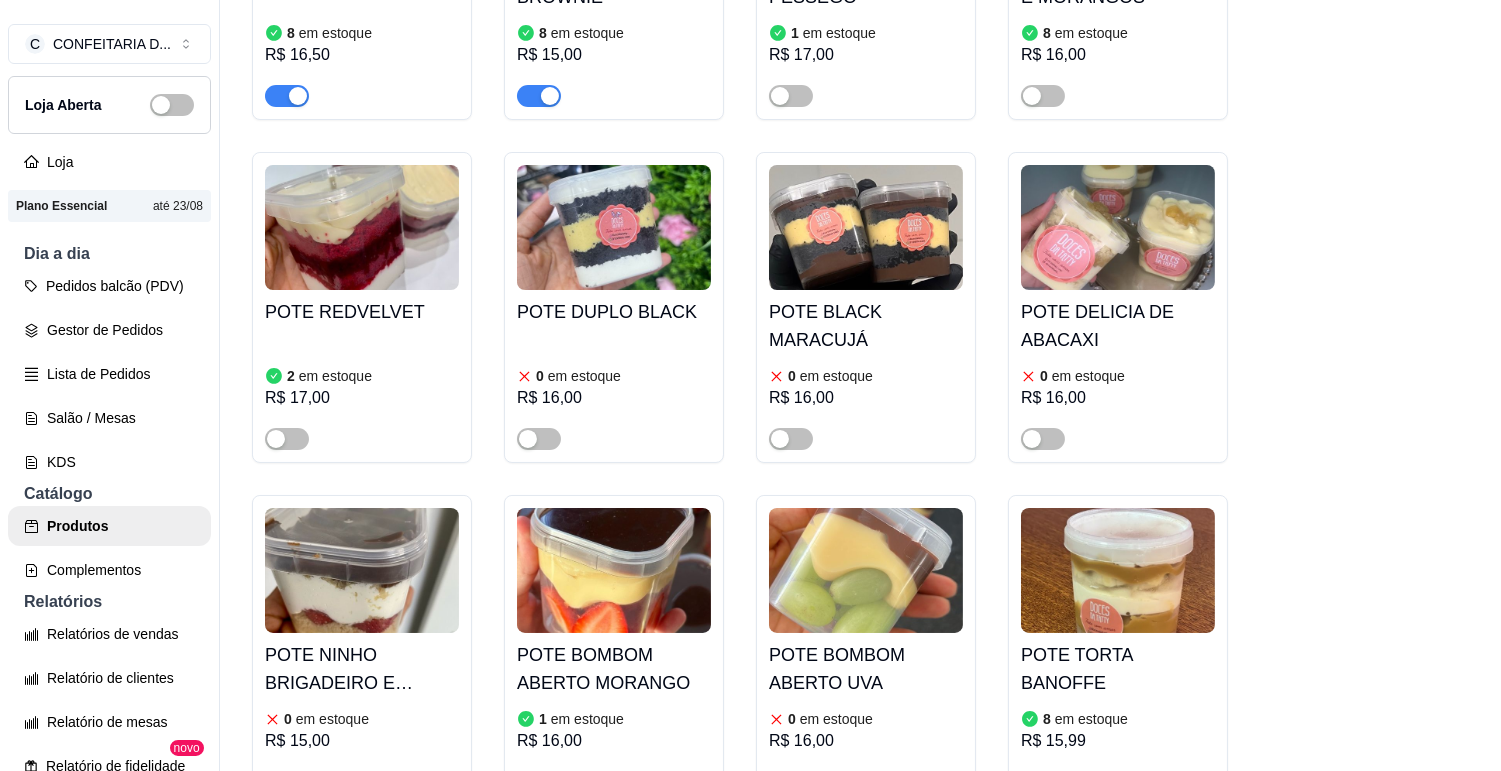 scroll, scrollTop: 8111, scrollLeft: 0, axis: vertical 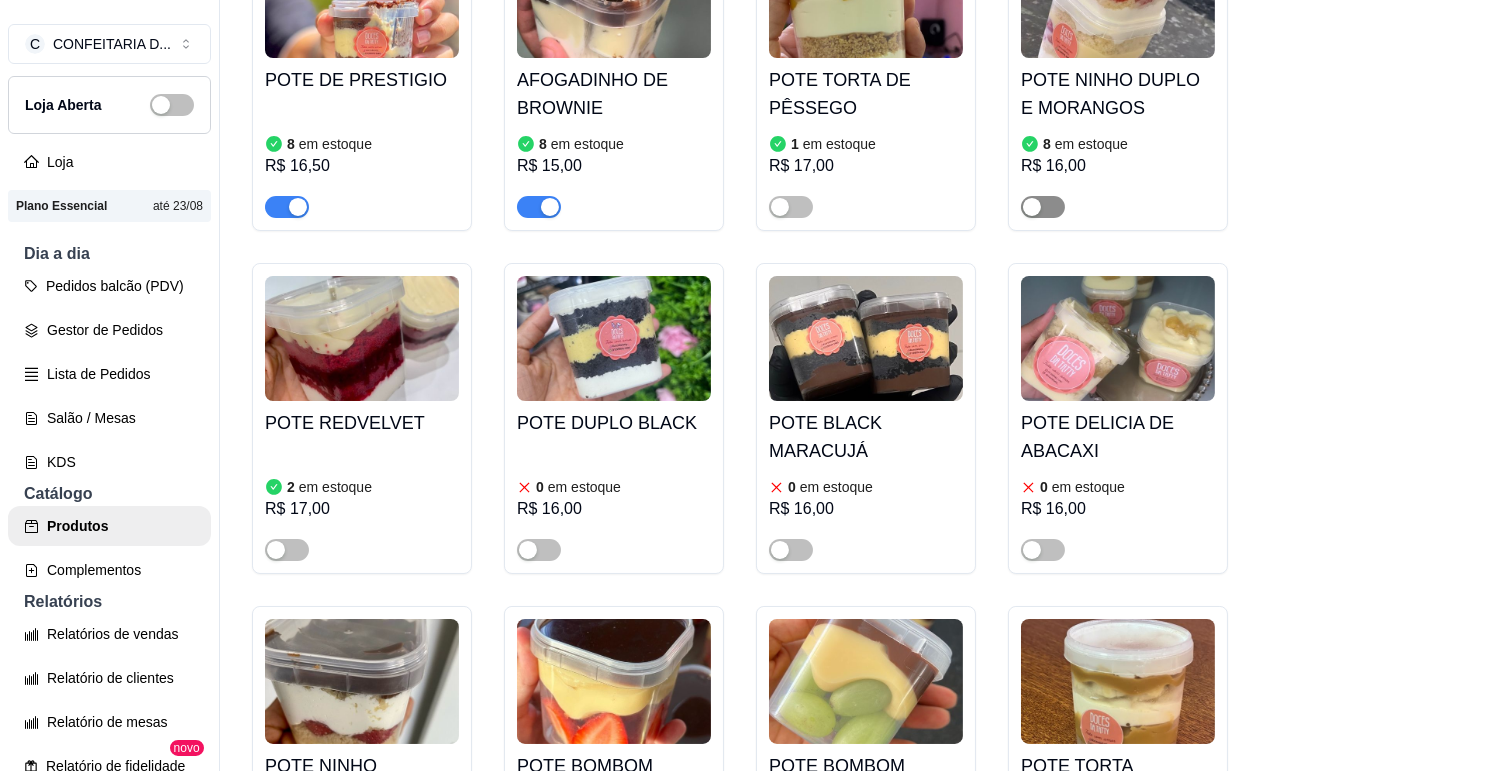 click at bounding box center [1043, 207] 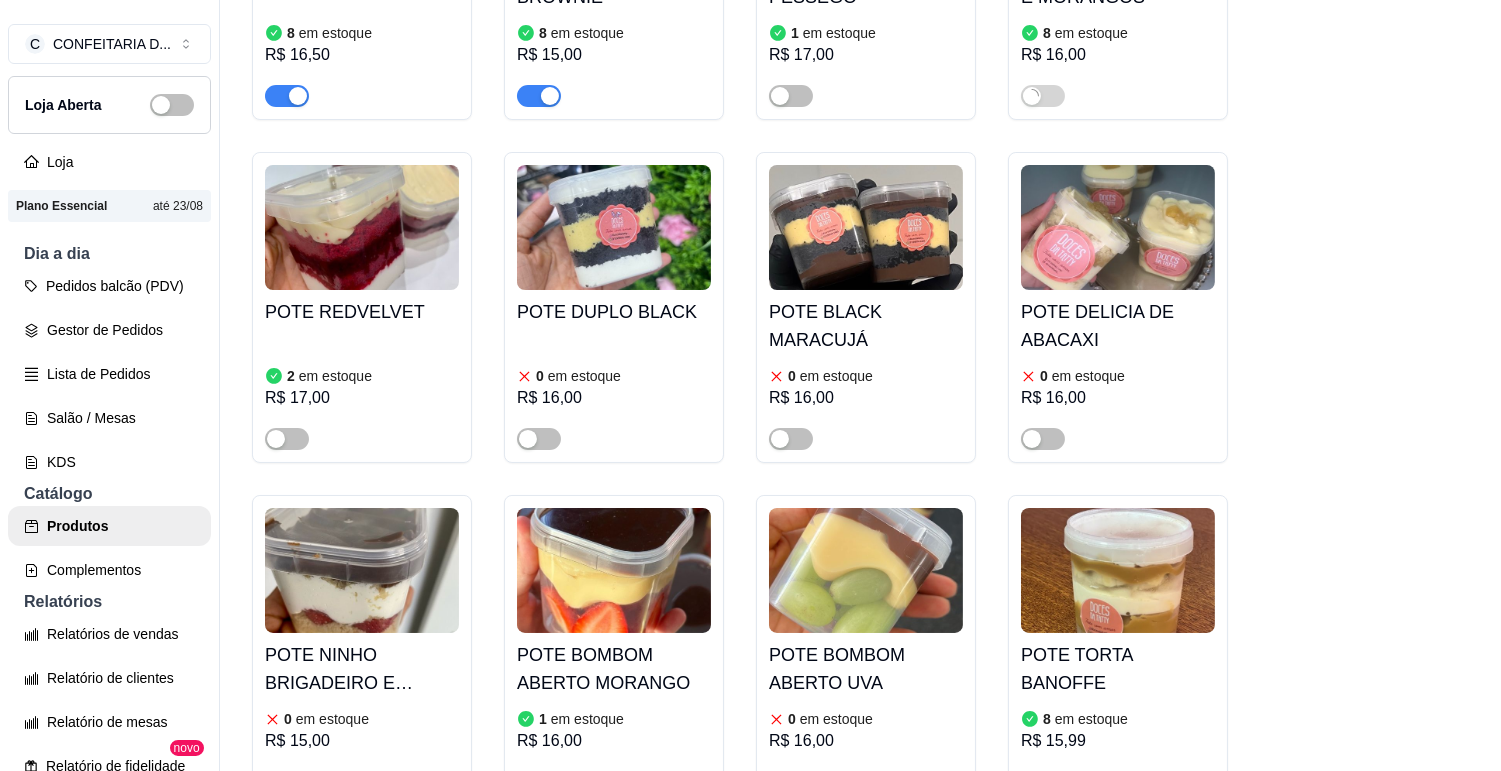 scroll, scrollTop: 8444, scrollLeft: 0, axis: vertical 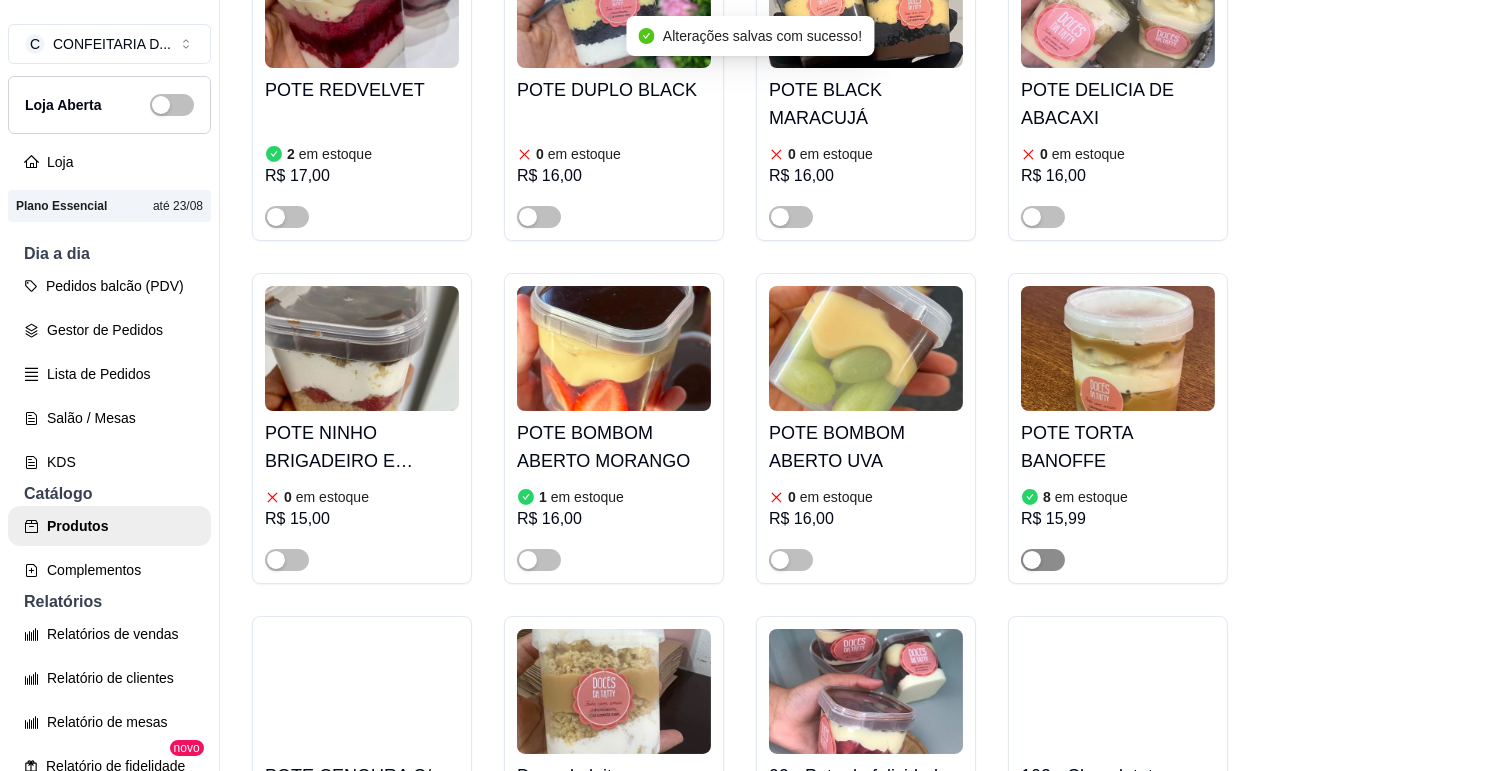 click at bounding box center (1043, 560) 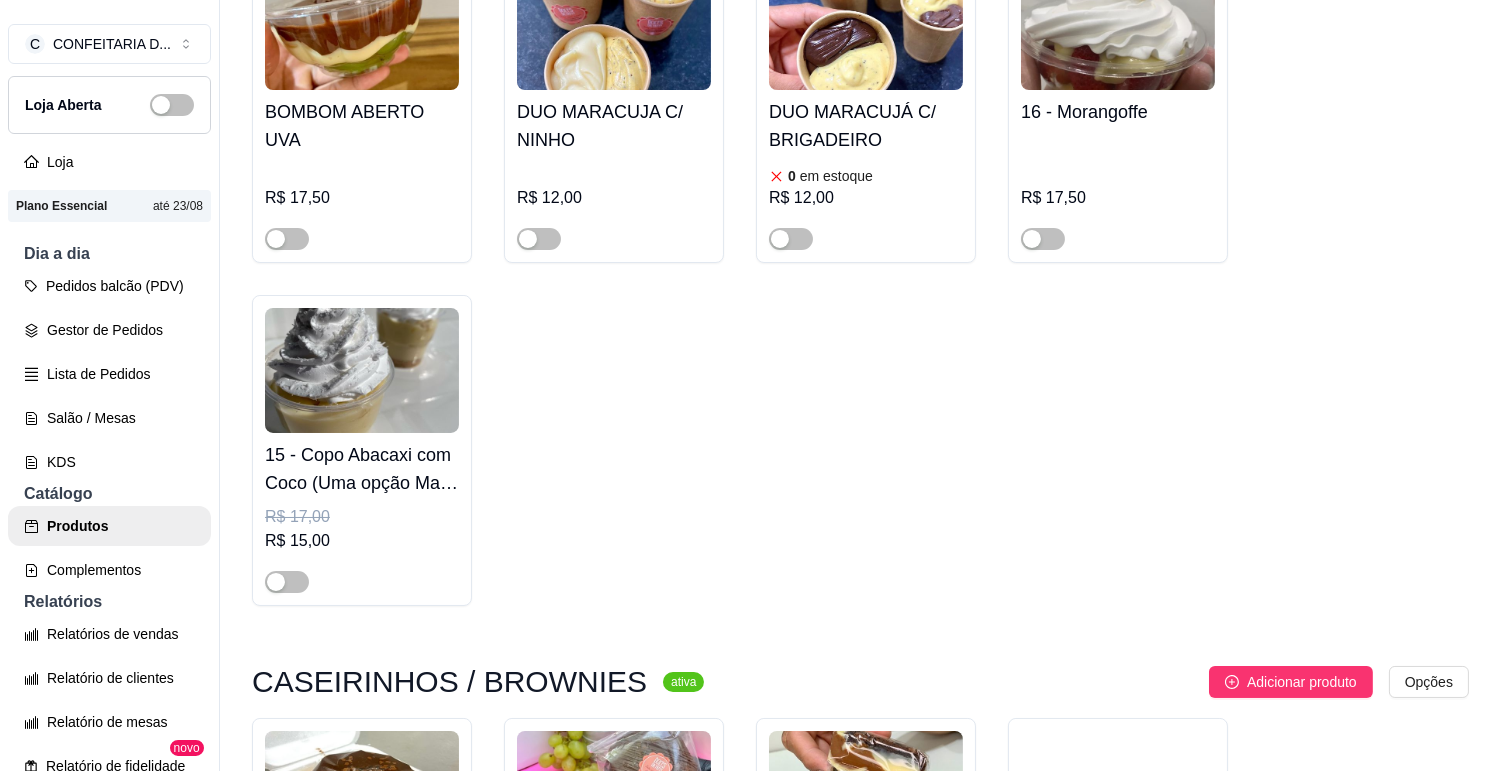 scroll, scrollTop: 11555, scrollLeft: 0, axis: vertical 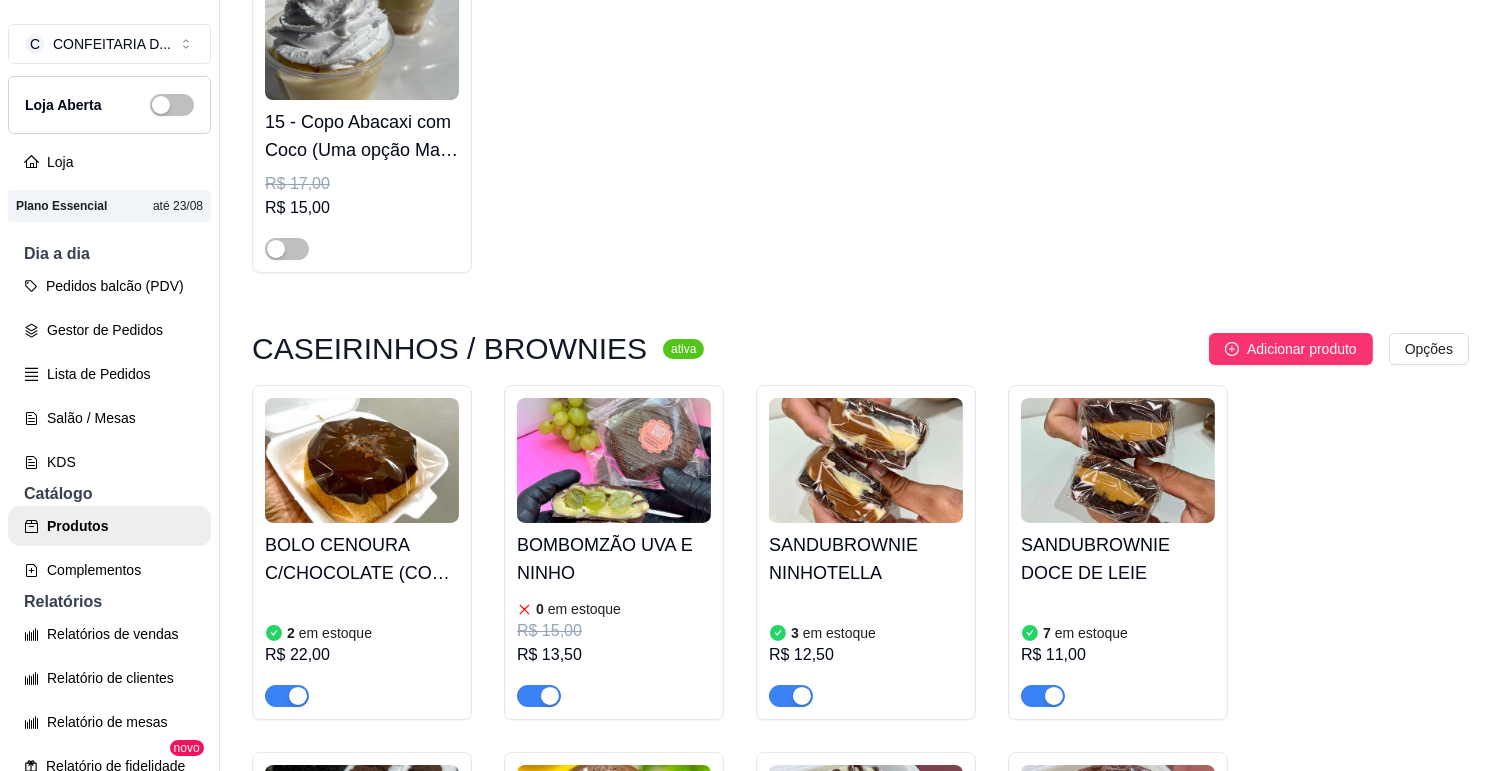 click at bounding box center [362, 460] 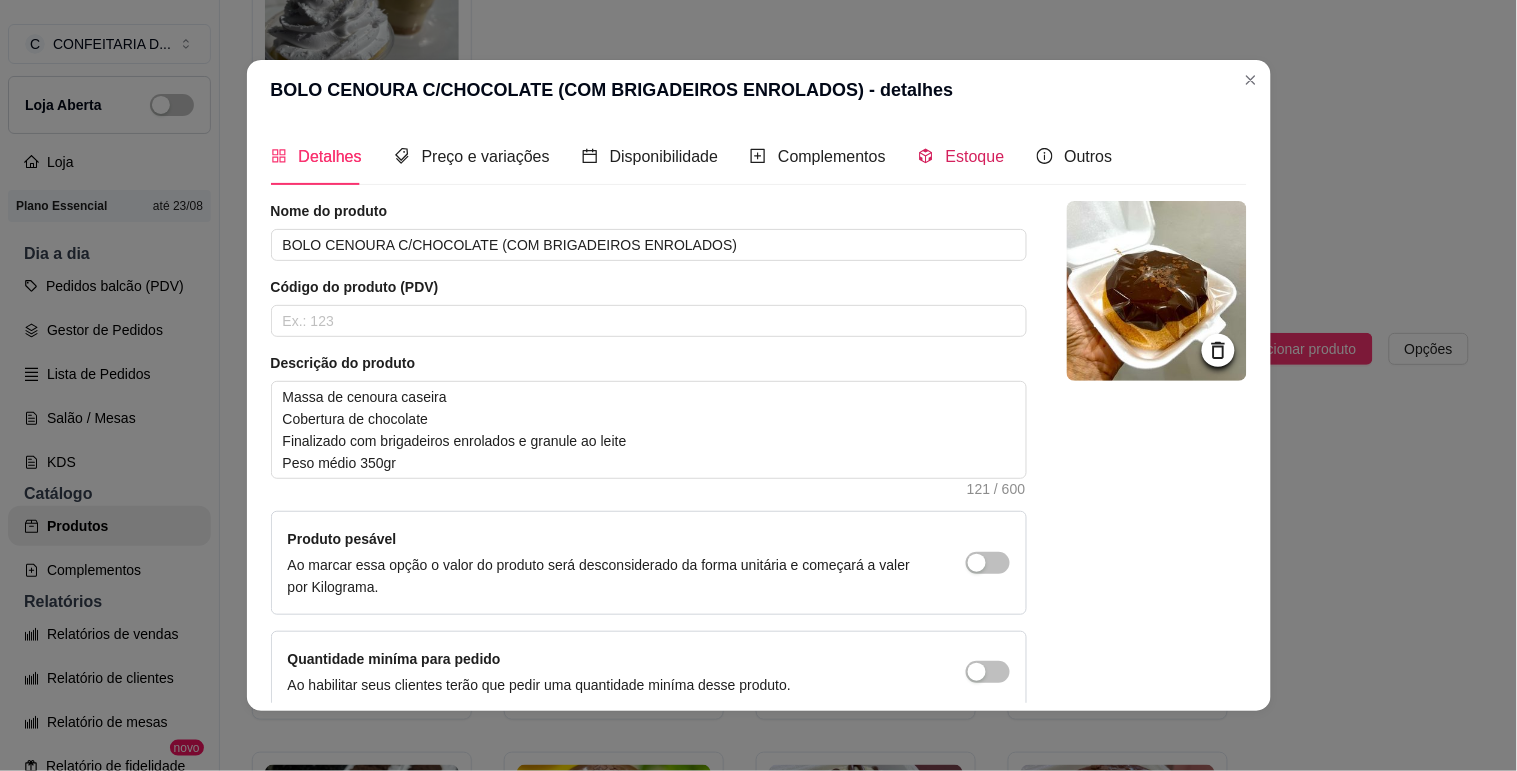 click 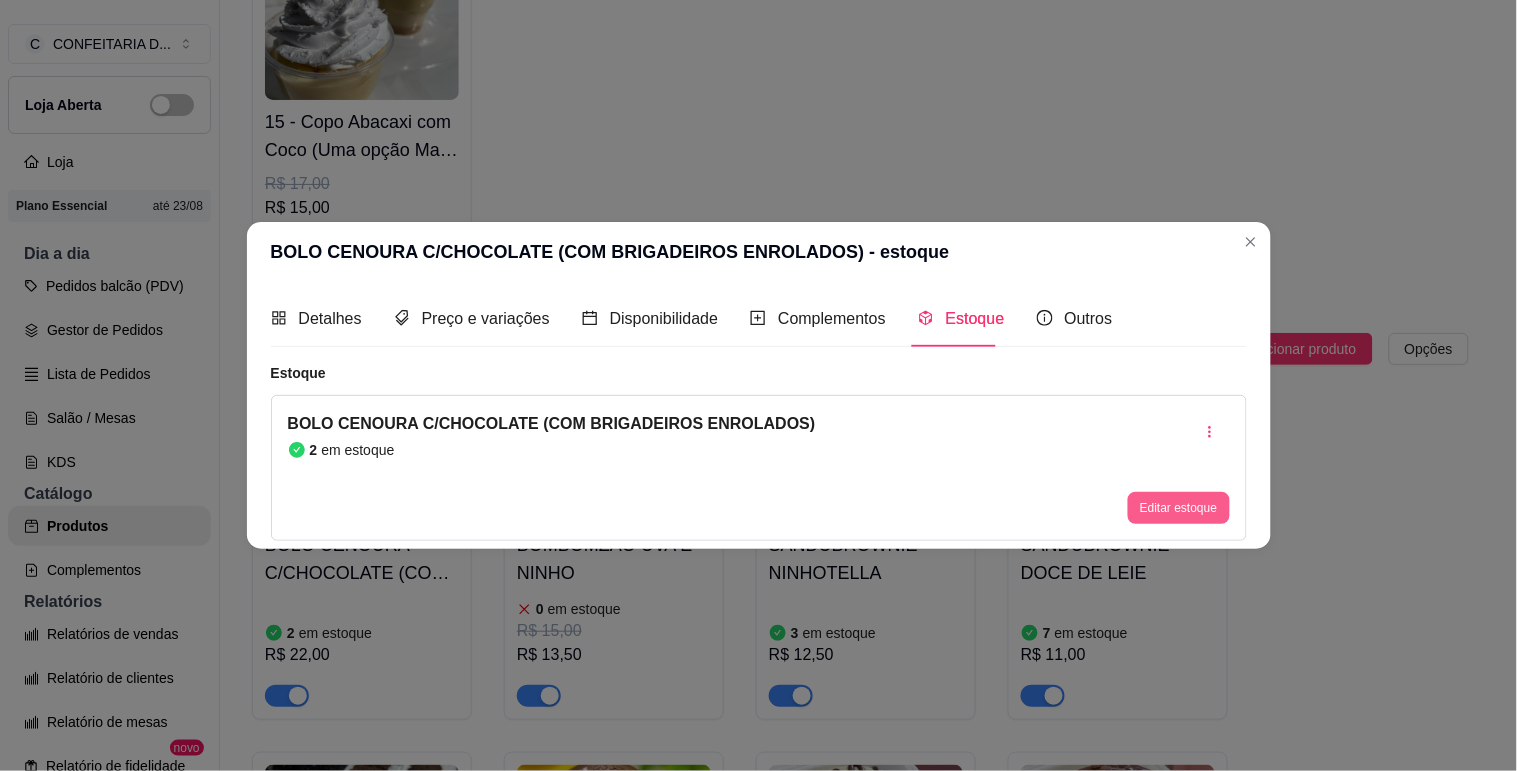 click on "Editar estoque" at bounding box center (1178, 508) 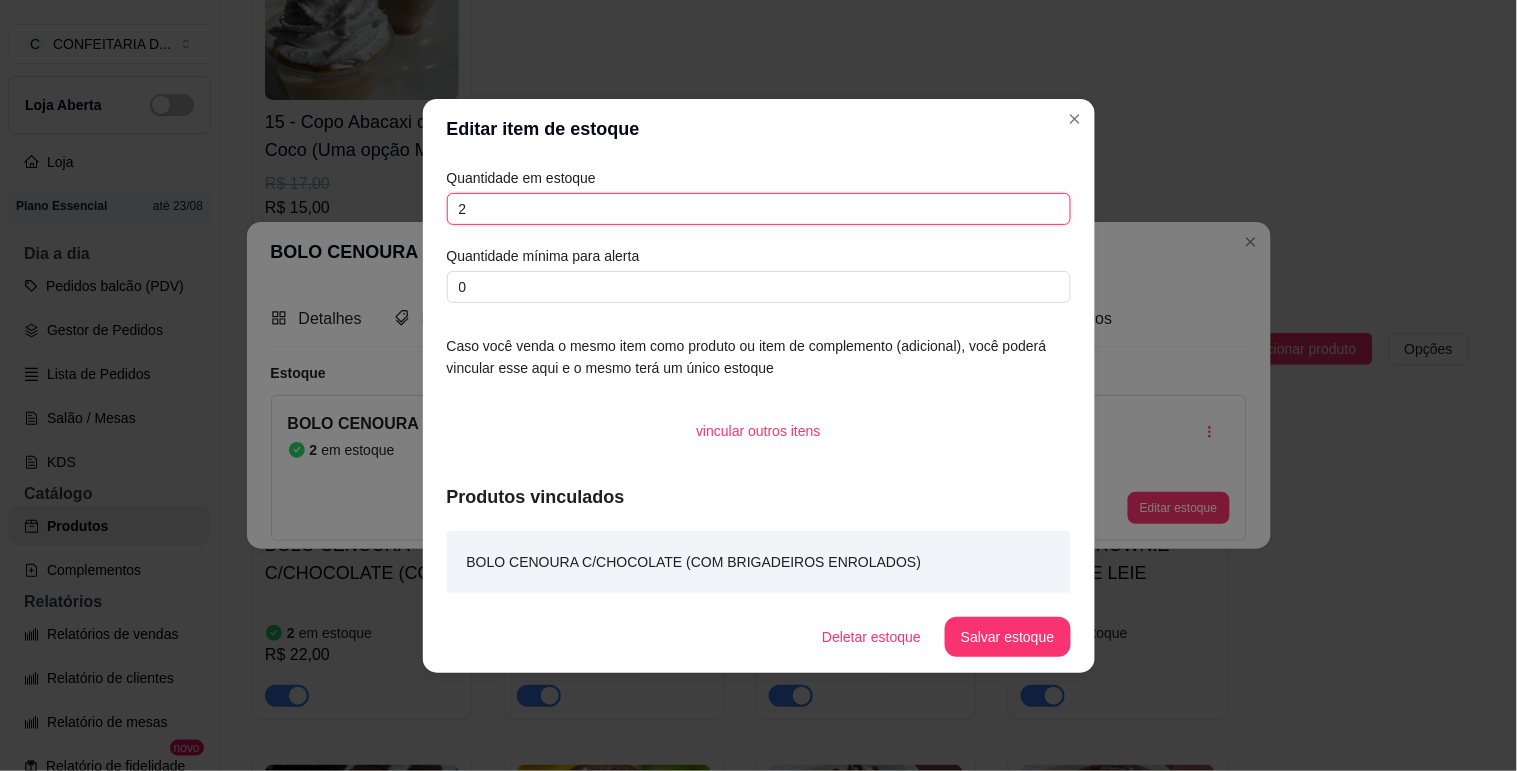 click on "2" at bounding box center [759, 209] 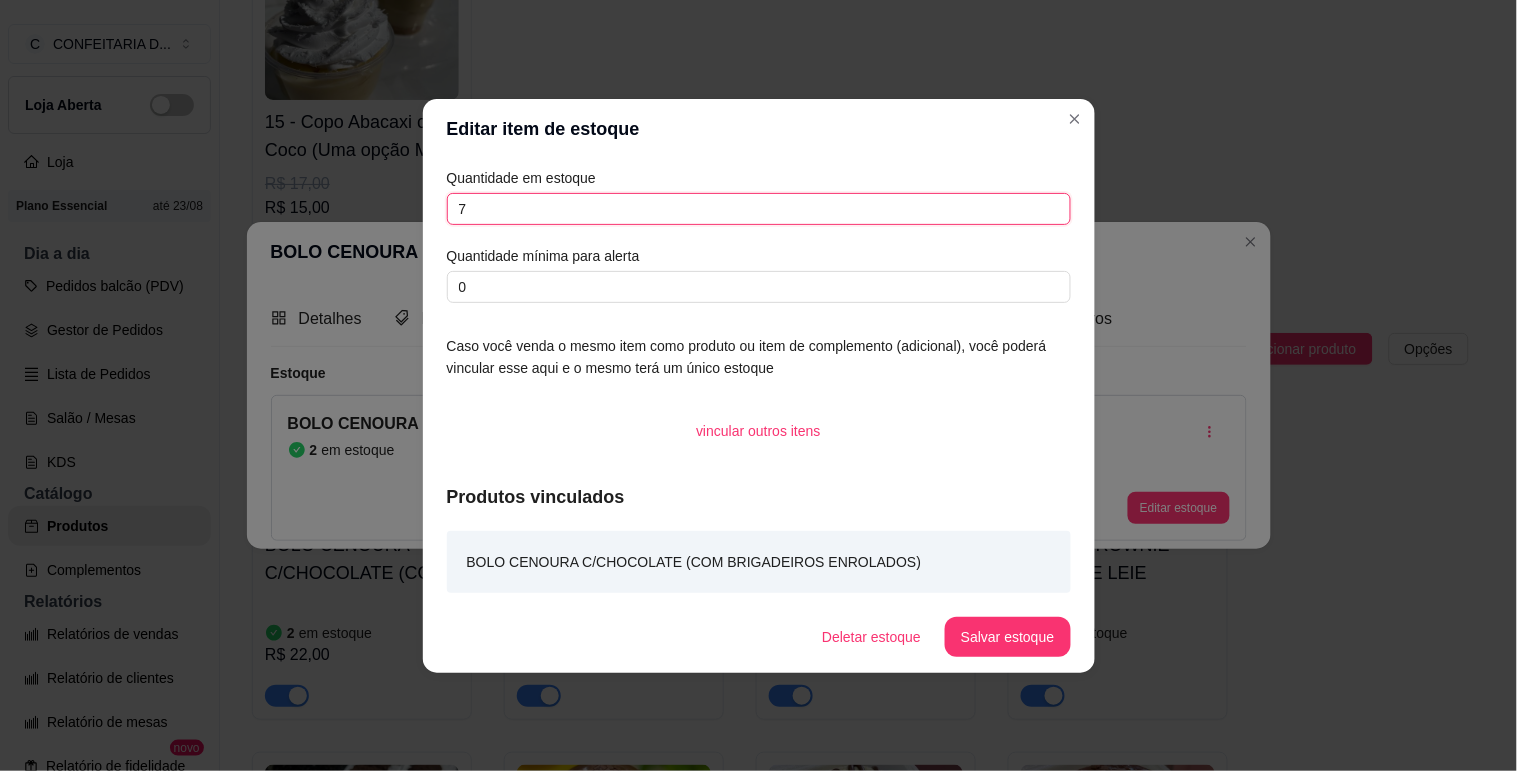 type on "7" 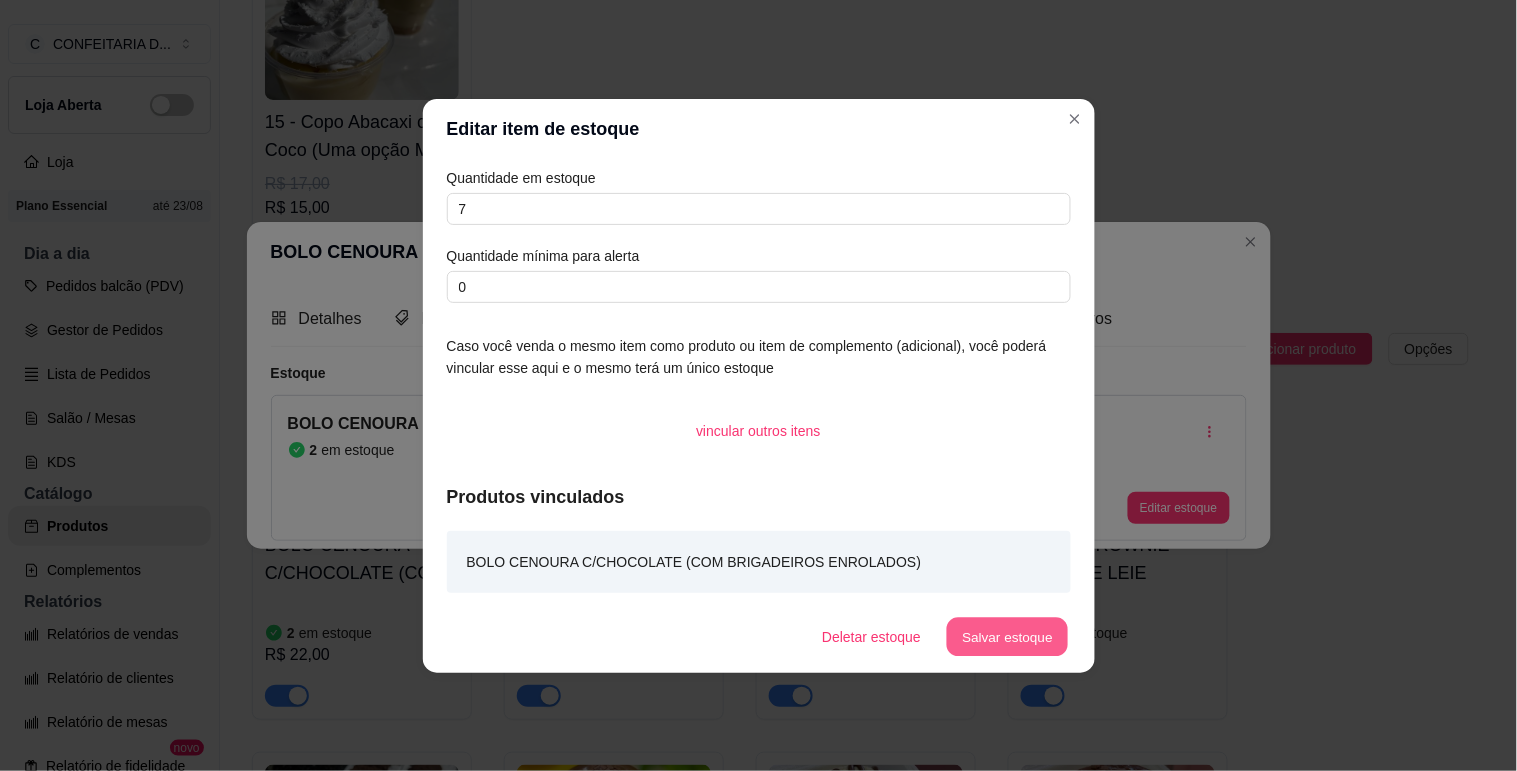 click on "Salvar estoque" at bounding box center (1008, 636) 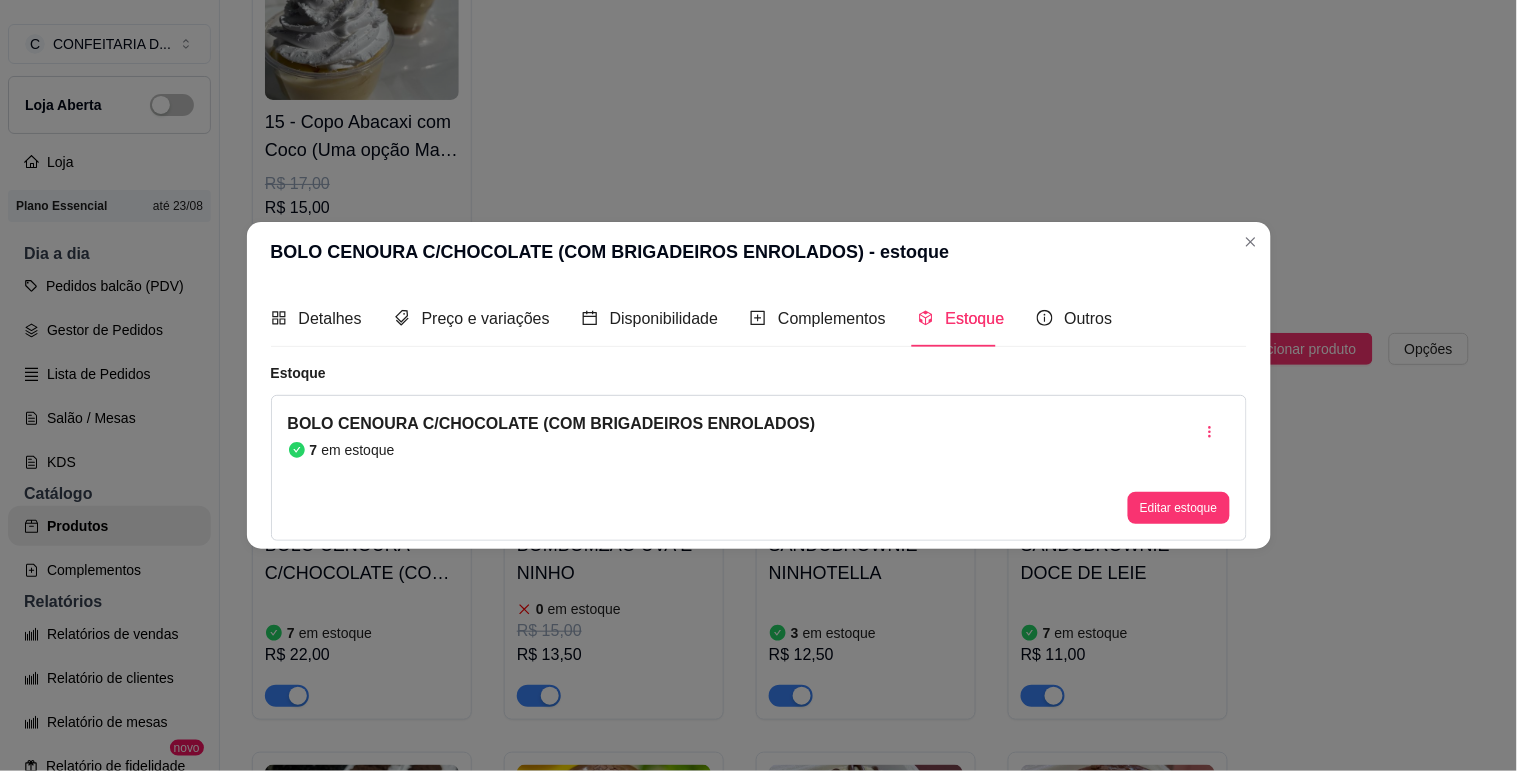 click on "BOLO CENOURA C/CHOCOLATE (COM BRIGADEIROS ENROLADOS)   7 em estoque R$ 22,00 BOMBOMZÃO UVA E NINHO   0 em estoque R$ 15,00 R$ 13,50 SANDUBROWNIE NINHOTELLA   3 em estoque R$ 12,50 SANDUBROWNIE DOCE DE LEIE   7 em estoque R$ 11,00 PALHA CROCANTELLA   0 em estoque R$ 18,00 R$ 15,49 MINI CENOURINHA   0 em estoque R$ 10,00 VULCÃO NINHO C/ NUTELLA   4 em estoque R$ 20,50 VULCÃO CHOCOLATE (C/ BRIGADEIROS ENROLADOS)   4 em estoque R$ 19,50 R$ 17,50 PASTEL NINHO C/ NUTELLA   0 em estoque R$ 7,00 SANDUBROWNIE NUTELLA   0 em estoque R$ 11,00 PALHA NINHOTELLA E OREO   0 em estoque R$ 11,00 BITS NINHO OREO E NUTELLA   R$ 8,00 PALHA ITALIANA   R$ 9,00 BROWNIE PURO   R$ 7,00 27 - Bolo cenoura cobertura chocolate   R$ 18,00 85 - Pastelzinho de ovomaltine    R$ 7,50 86 - Pastelzinho de chocolate com nutella   R$ 6,00 87 - Cone ninhotella   R$ 13,00 88 - Cone ninho    R$ 9,00 89 - Cone chocolate    1 em estoque R$ 10,00 90 - Cone duo    0 em estoque R$ 10,00 92 - Cascao ninhotela    R$ 17,00     1" at bounding box center (860, 1725) 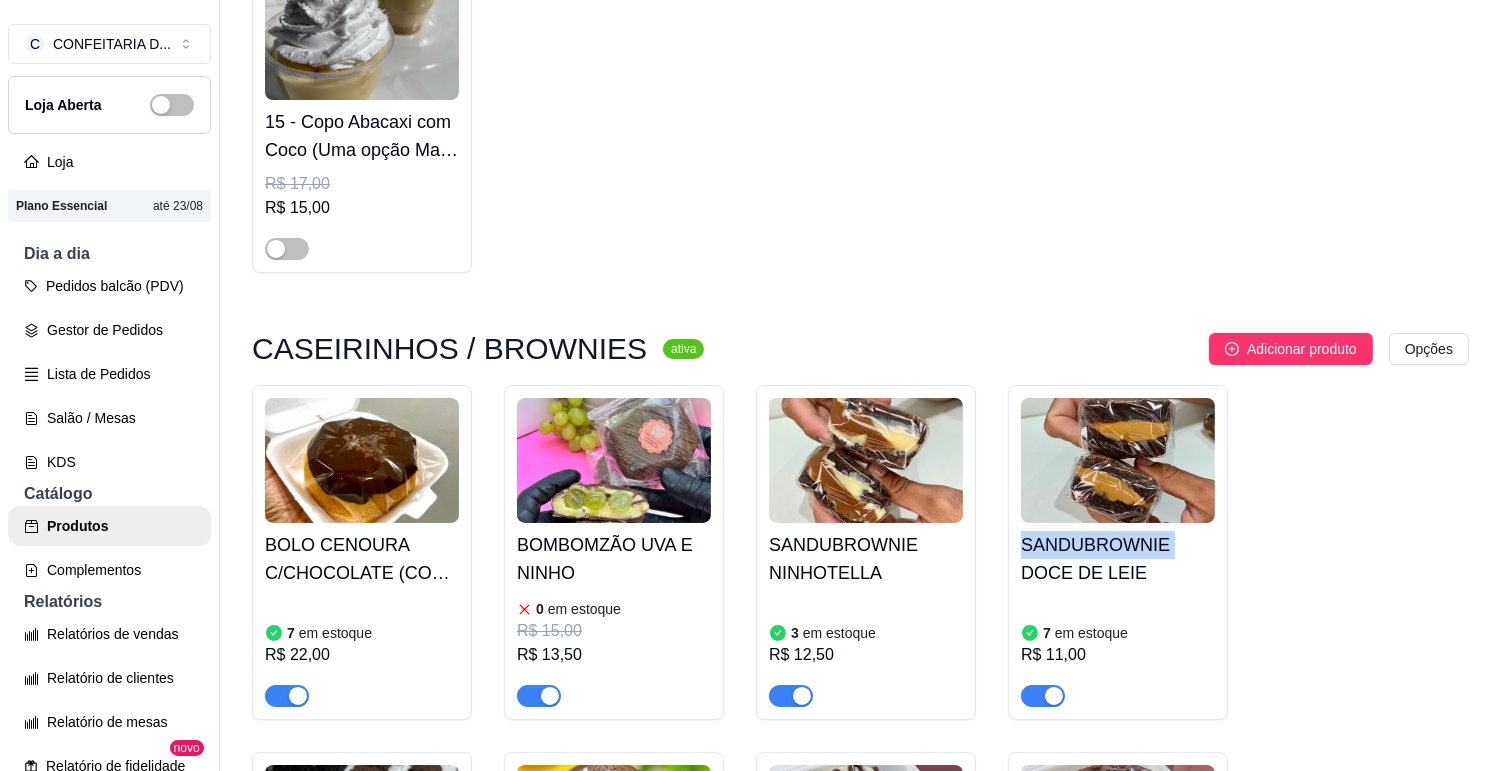 click at bounding box center [550, 696] 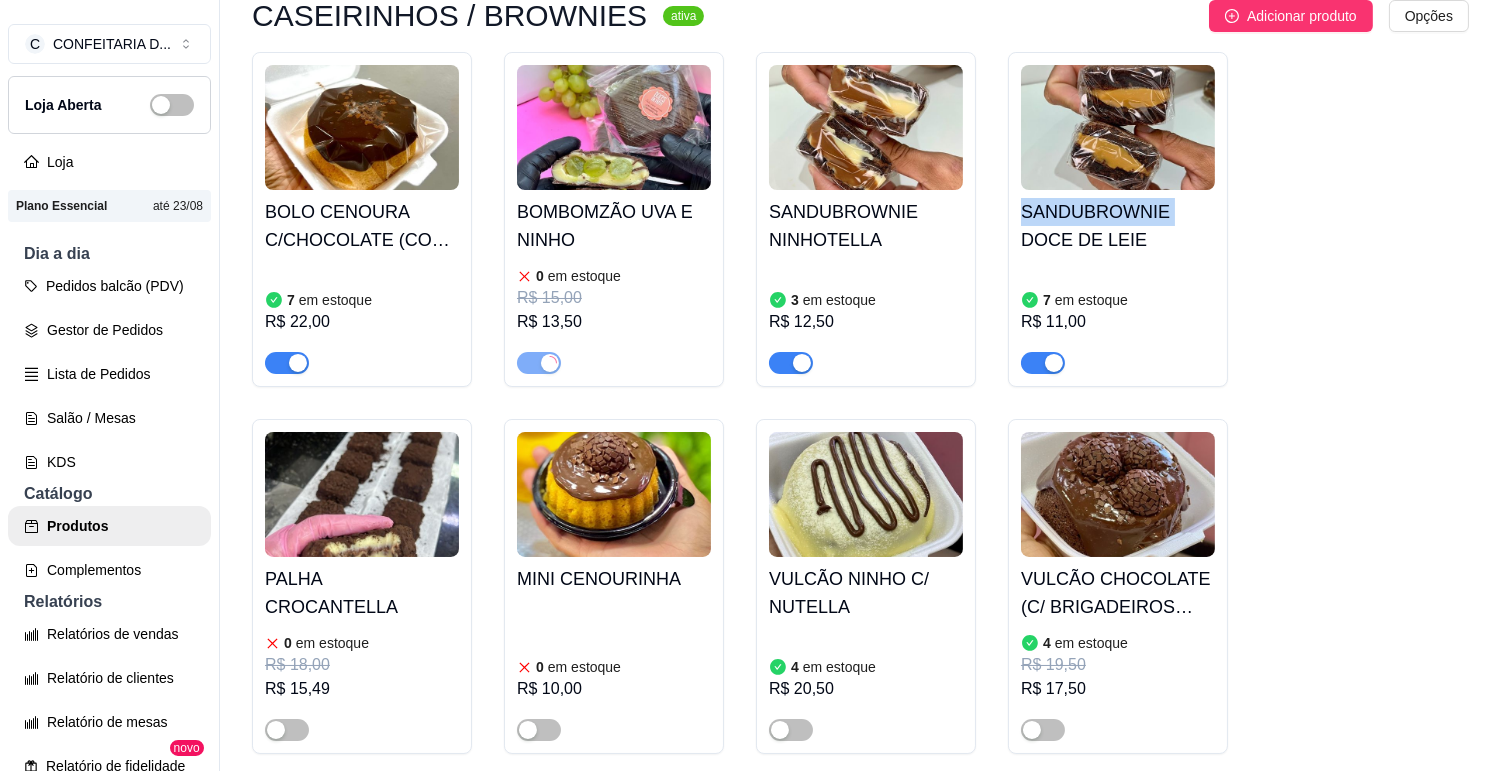 scroll, scrollTop: 12000, scrollLeft: 0, axis: vertical 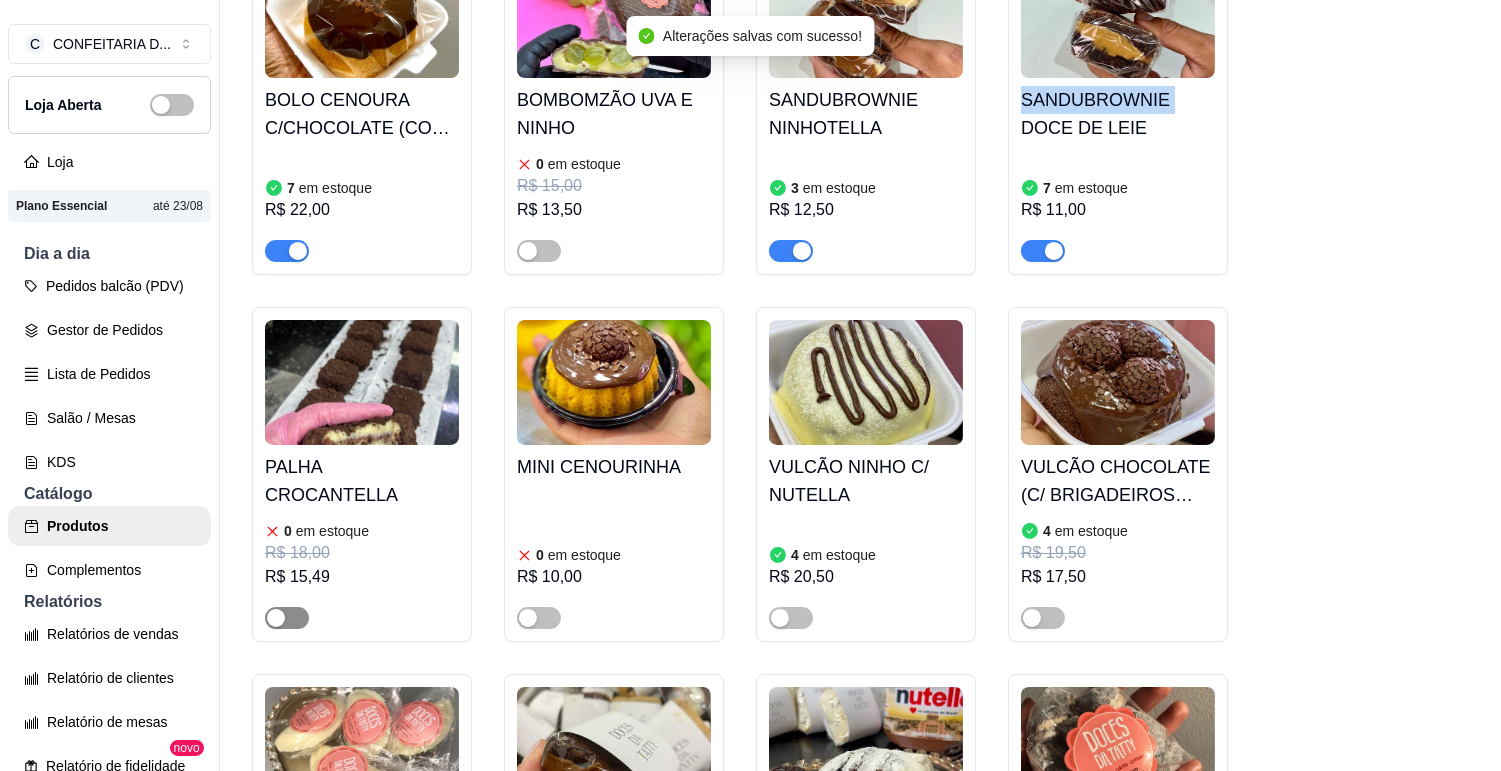 click at bounding box center [276, 618] 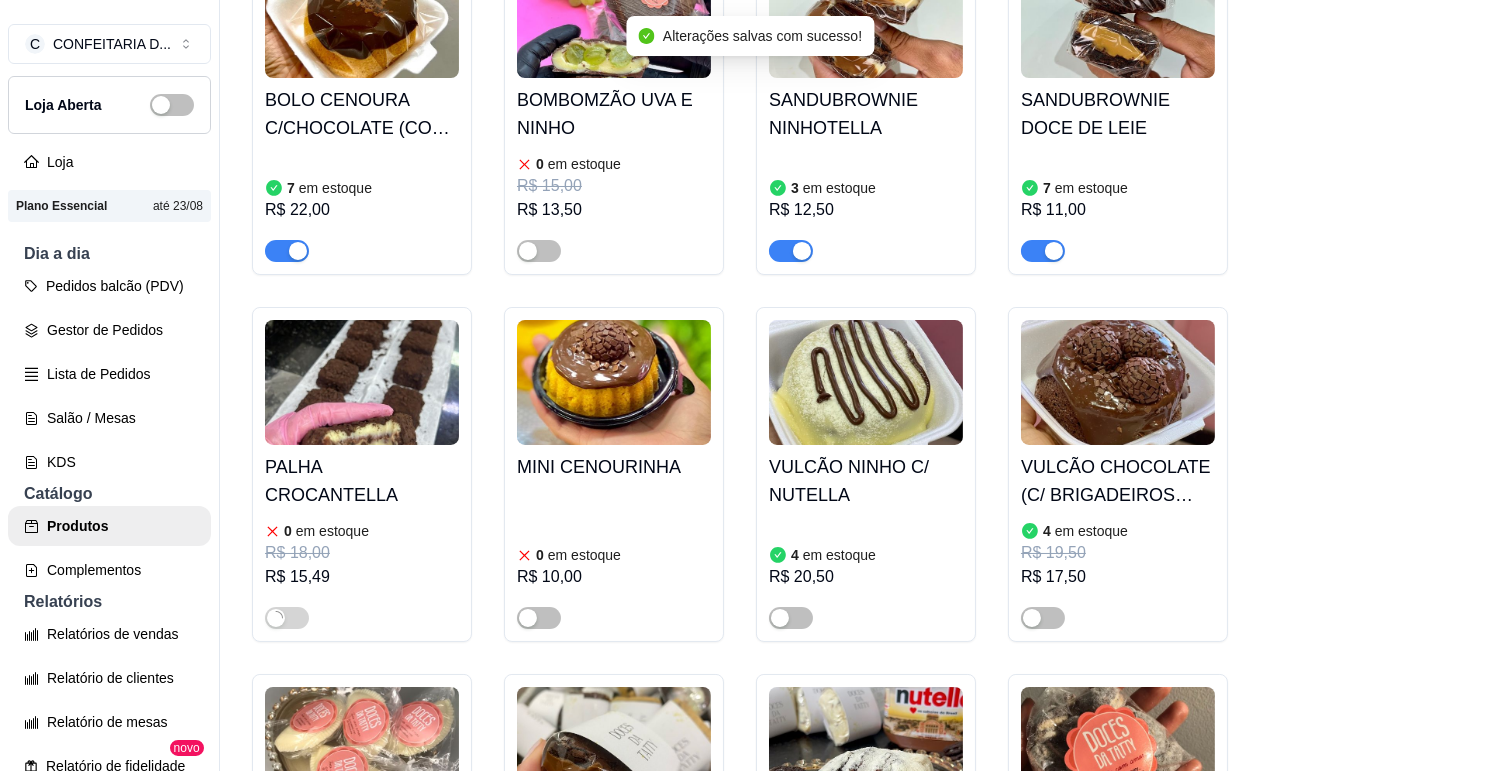 click on "PALHA CROCANTELLA" at bounding box center (362, 481) 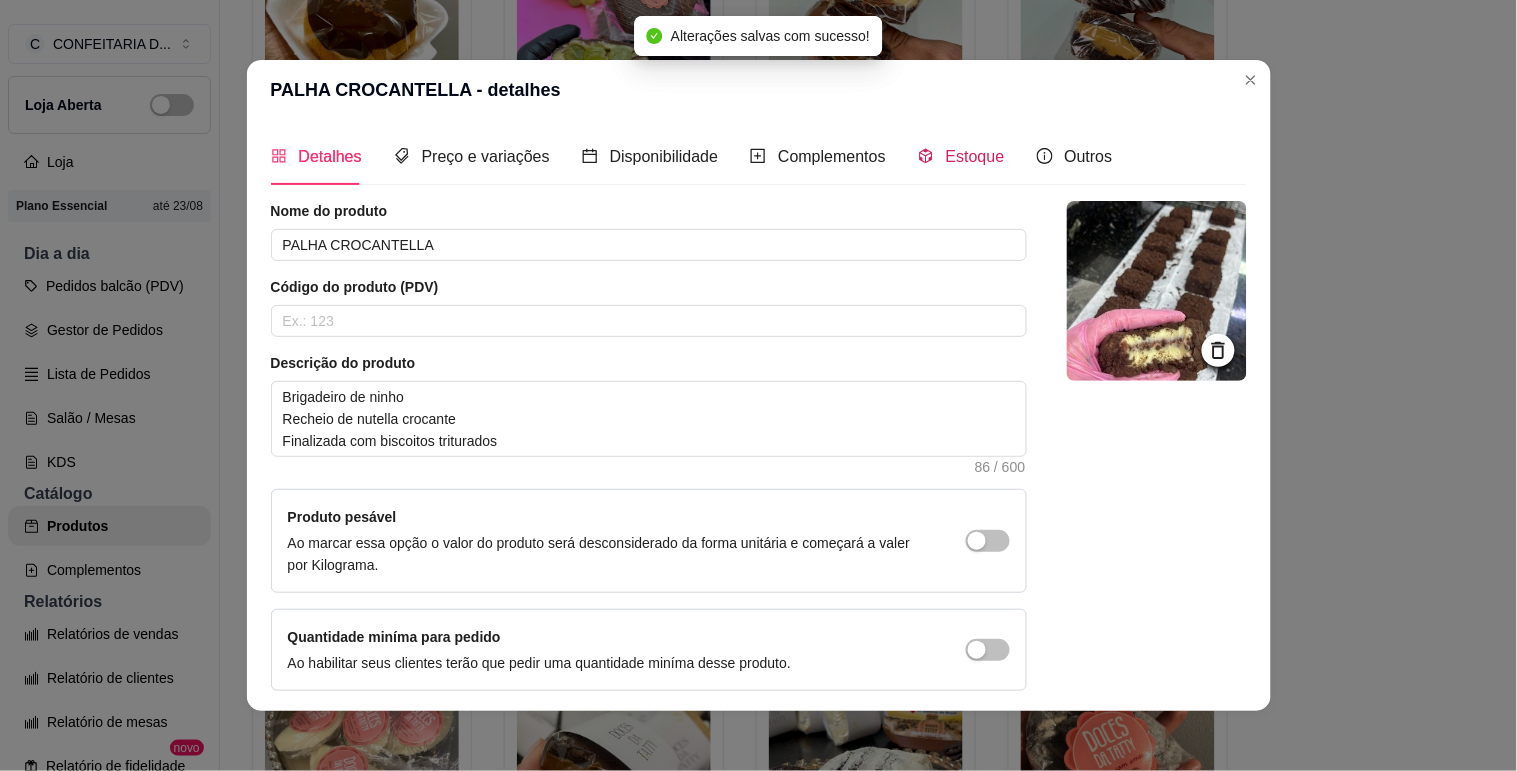 click on "Estoque" at bounding box center (975, 156) 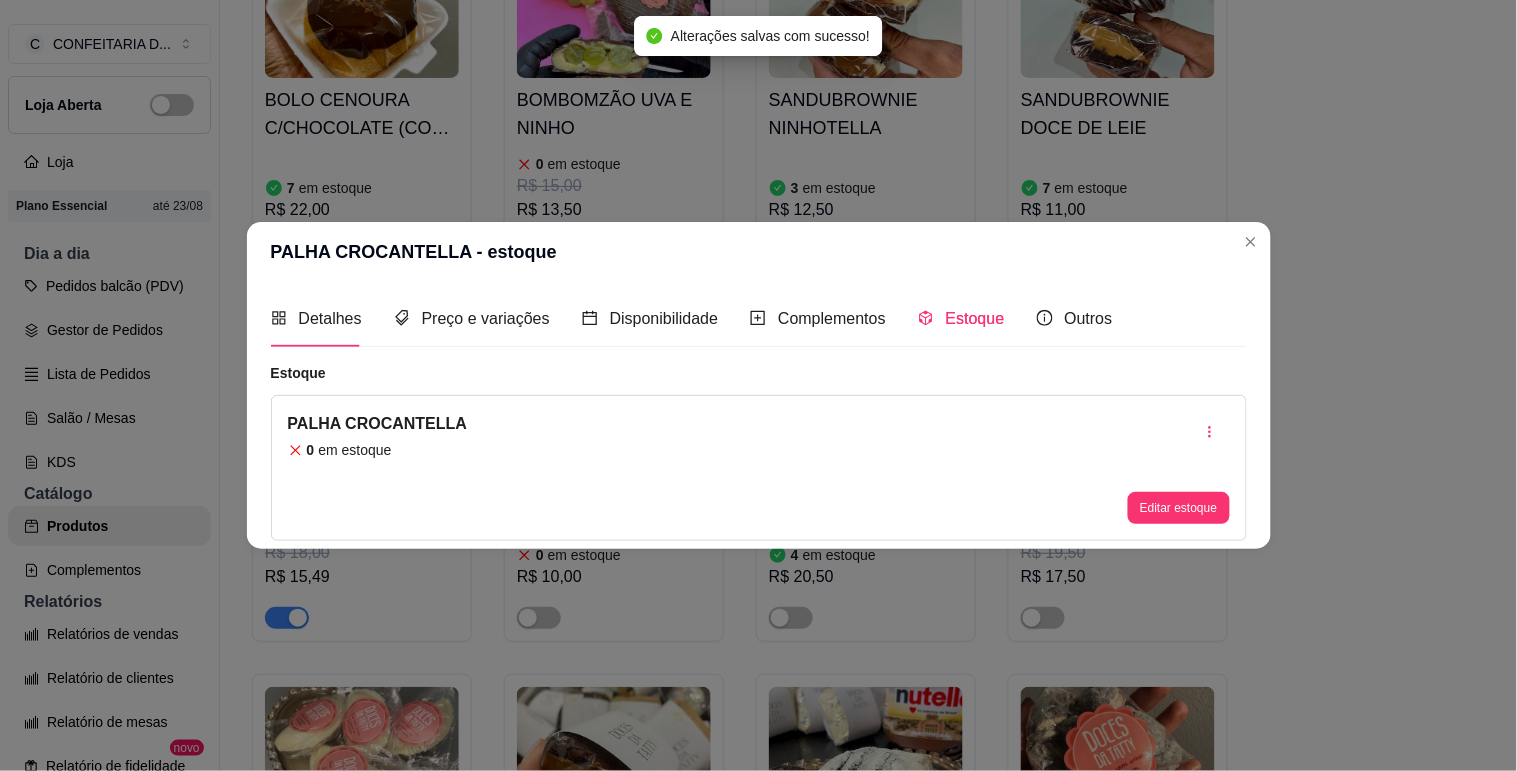 type 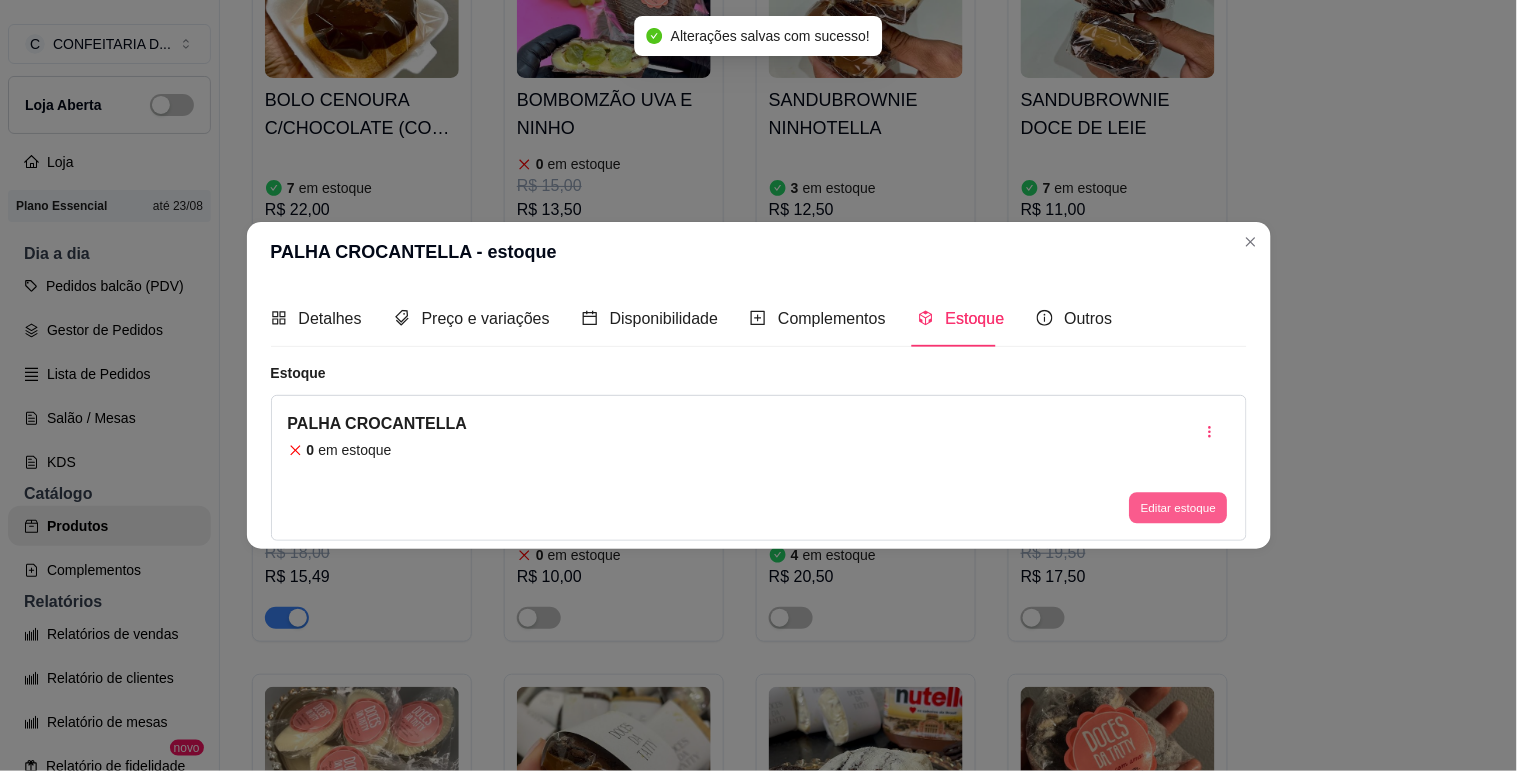 click on "Editar estoque" at bounding box center [1179, 508] 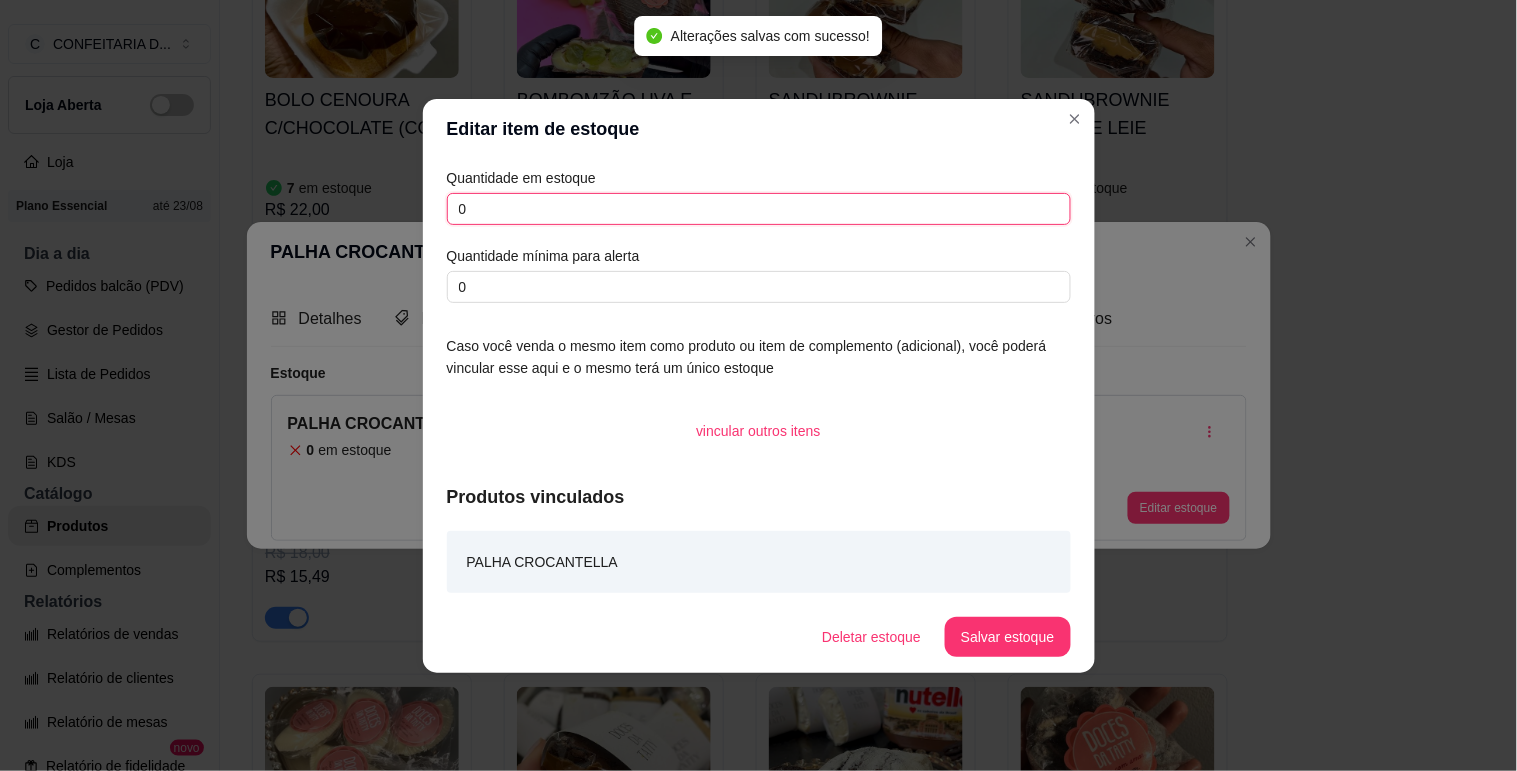 click on "0" at bounding box center [759, 209] 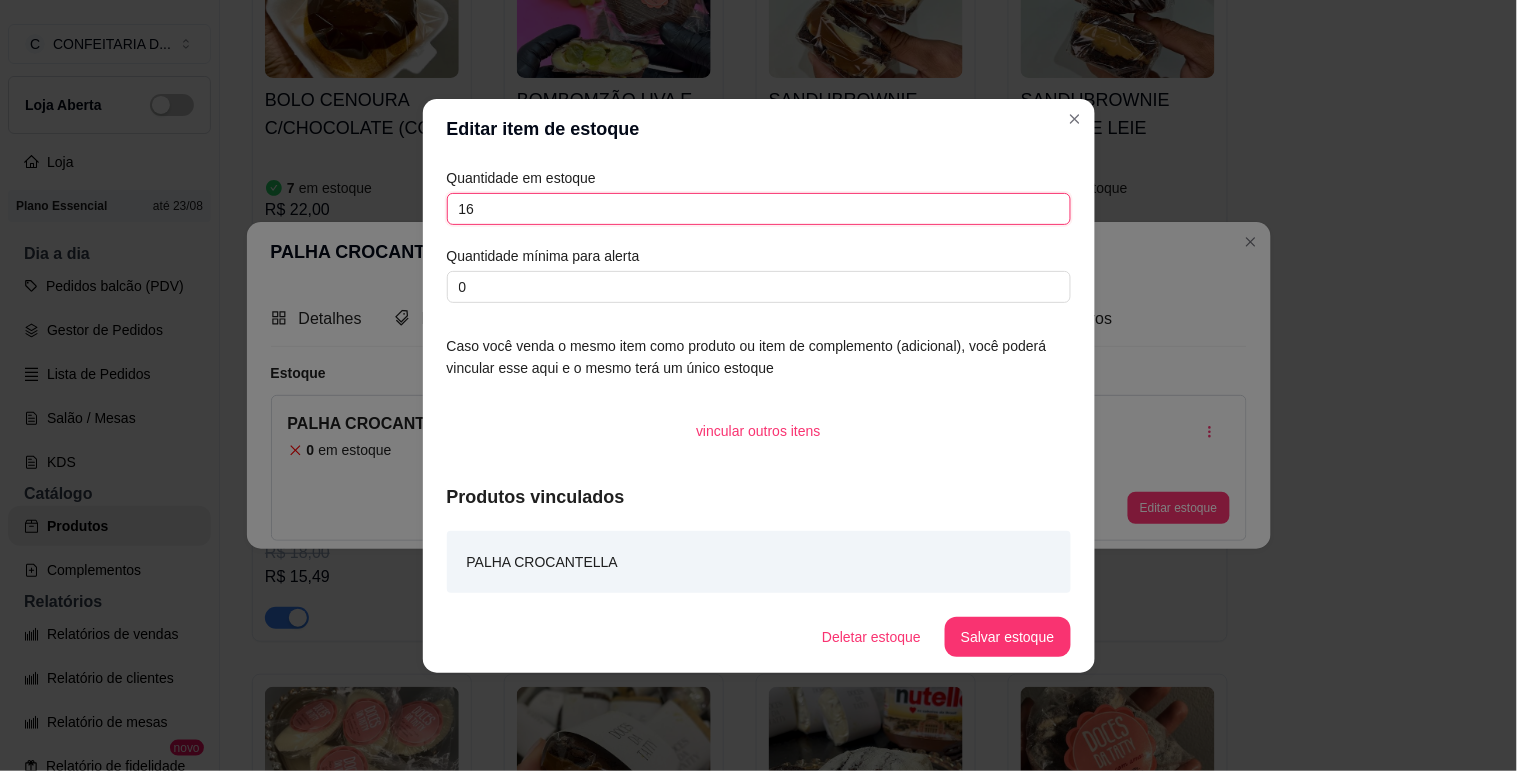 type on "16" 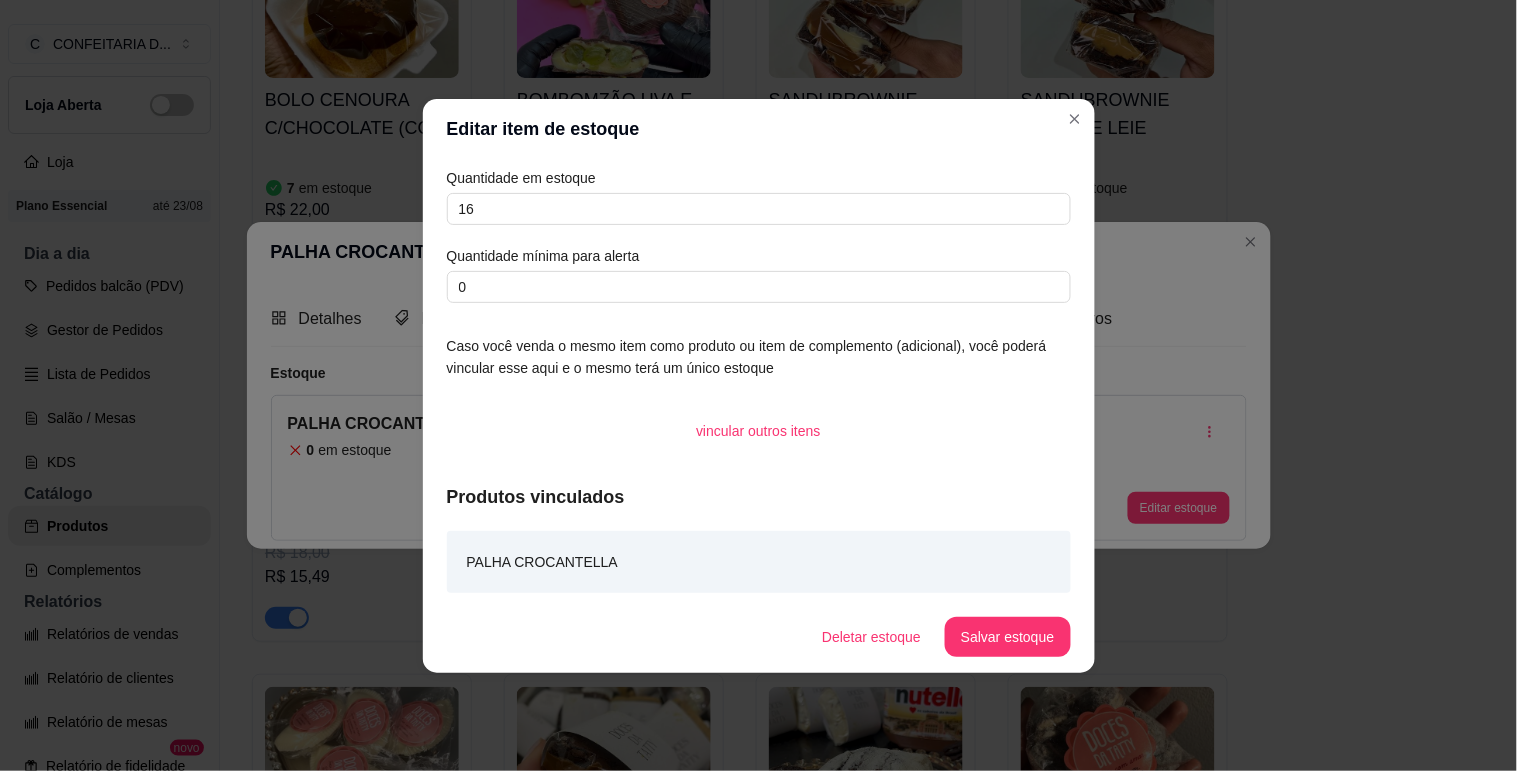 drag, startPoint x: 982, startPoint y: 602, endPoint x: 987, endPoint y: 628, distance: 26.476404 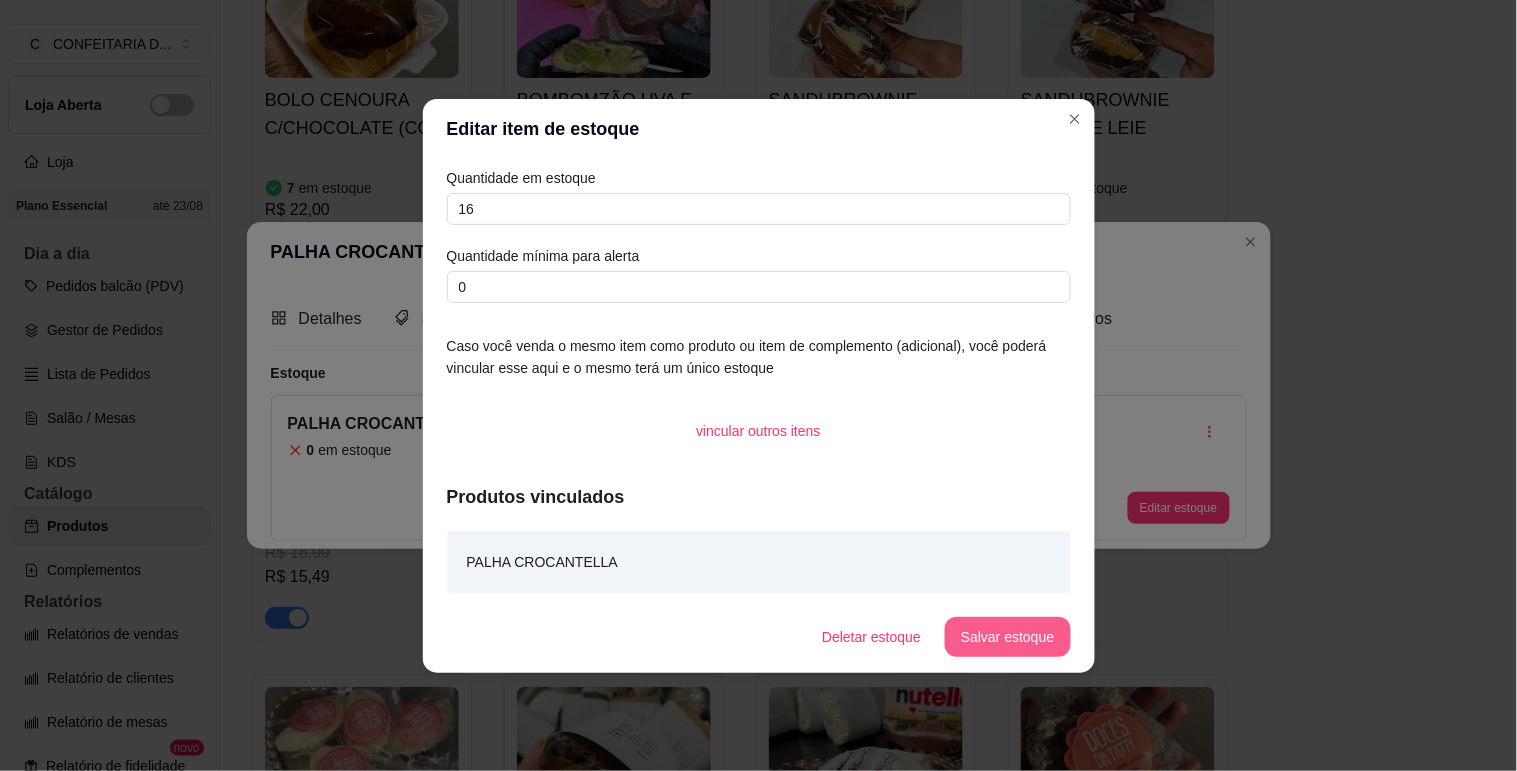 click on "Salvar estoque" at bounding box center (1007, 637) 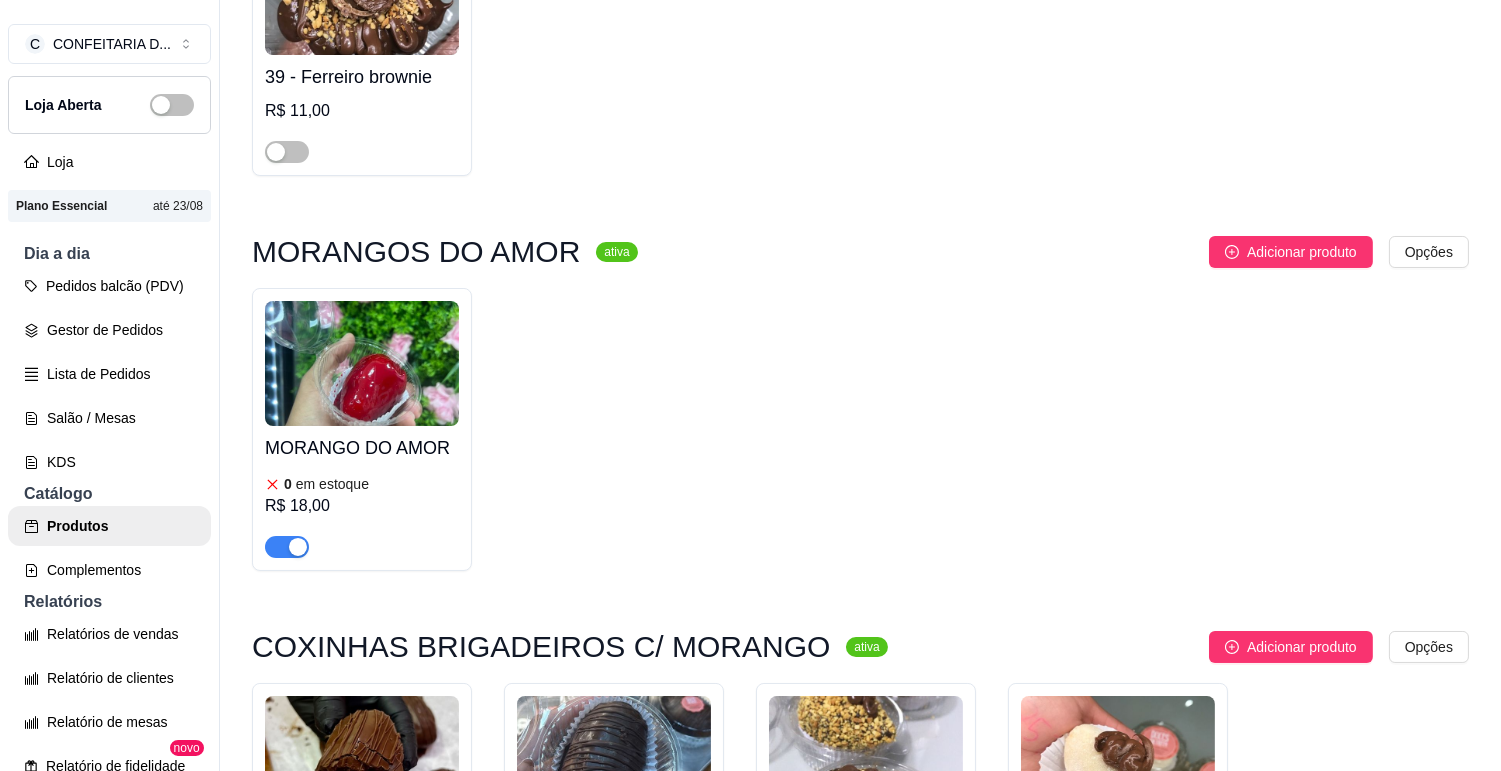 scroll, scrollTop: 14666, scrollLeft: 0, axis: vertical 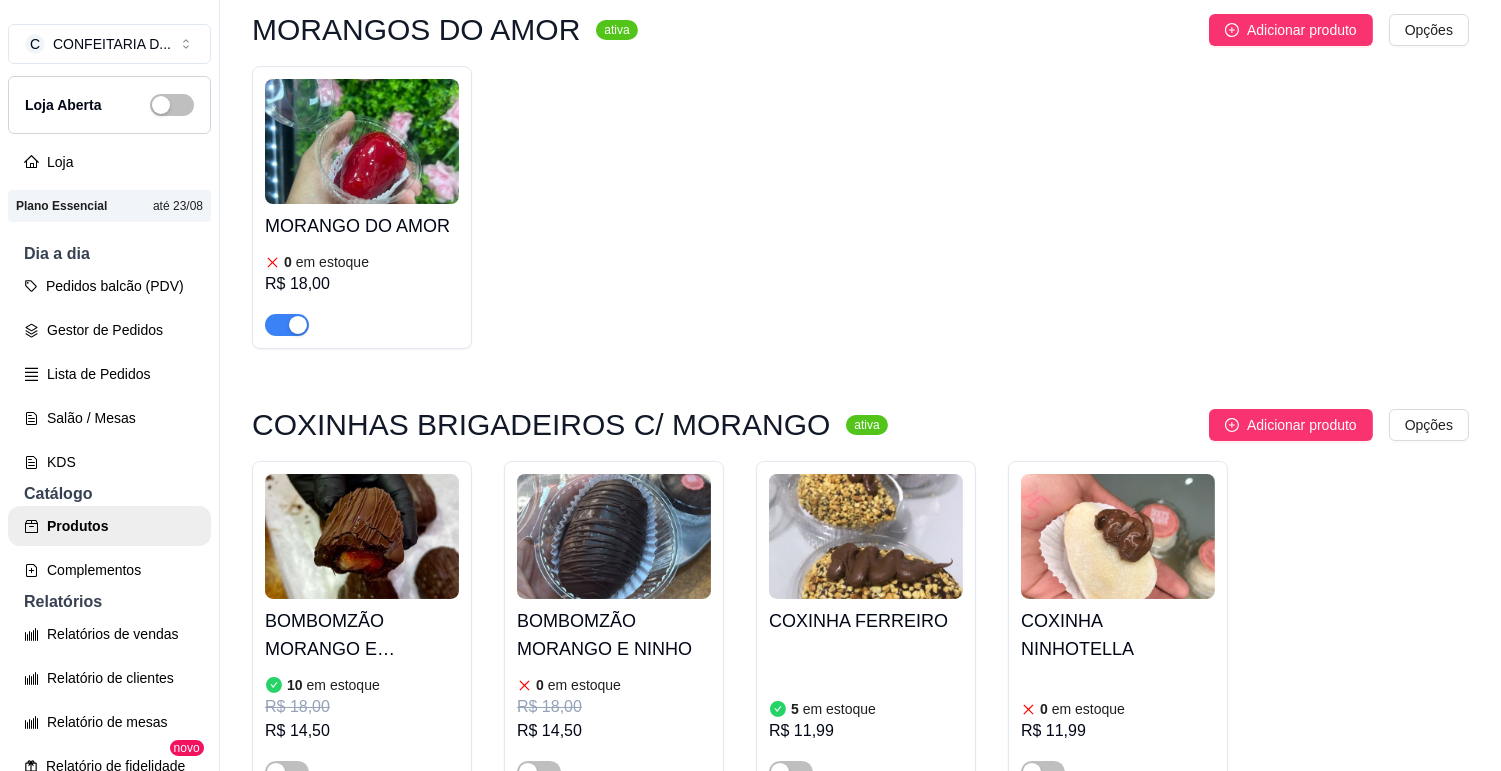 click at bounding box center [287, 325] 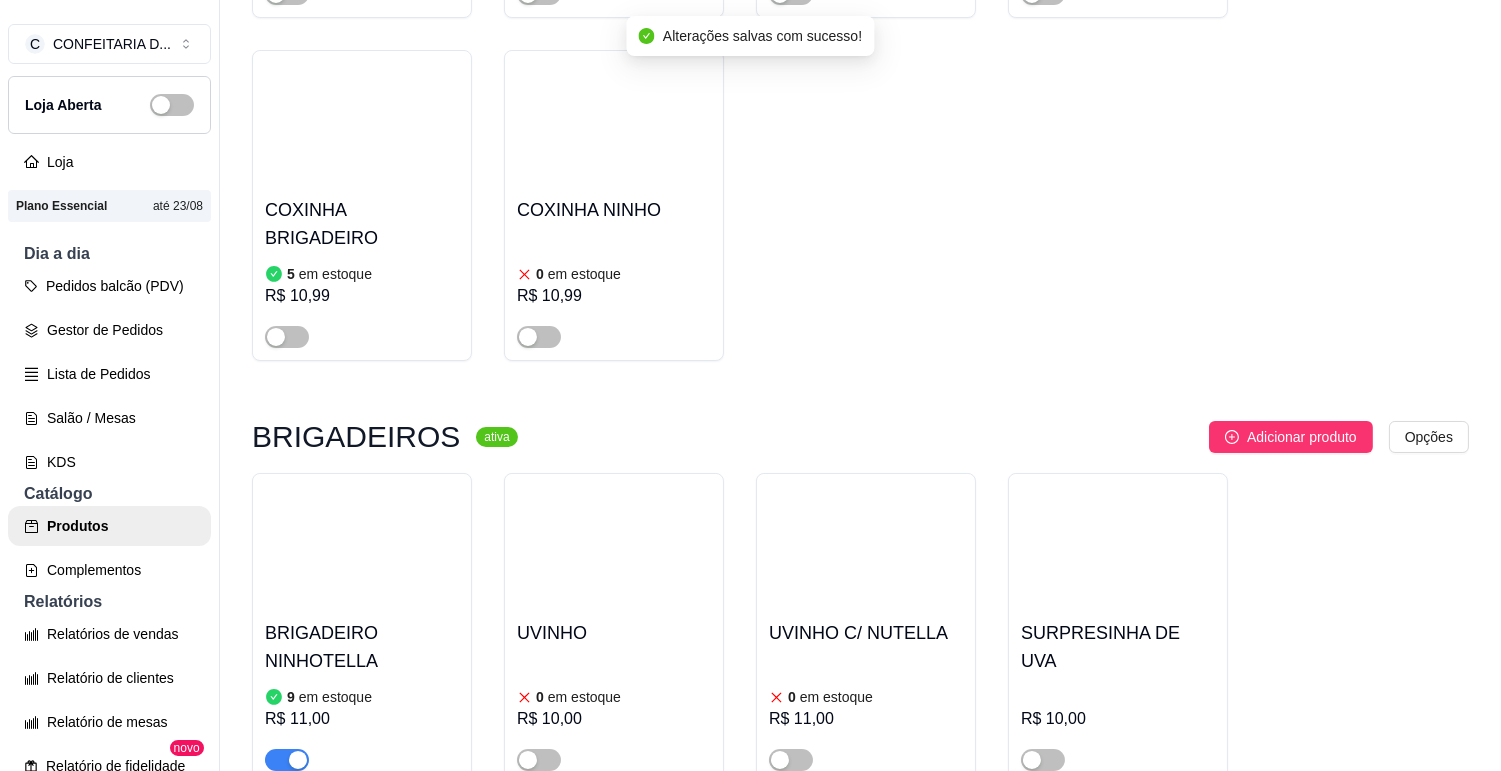 scroll, scrollTop: 15555, scrollLeft: 0, axis: vertical 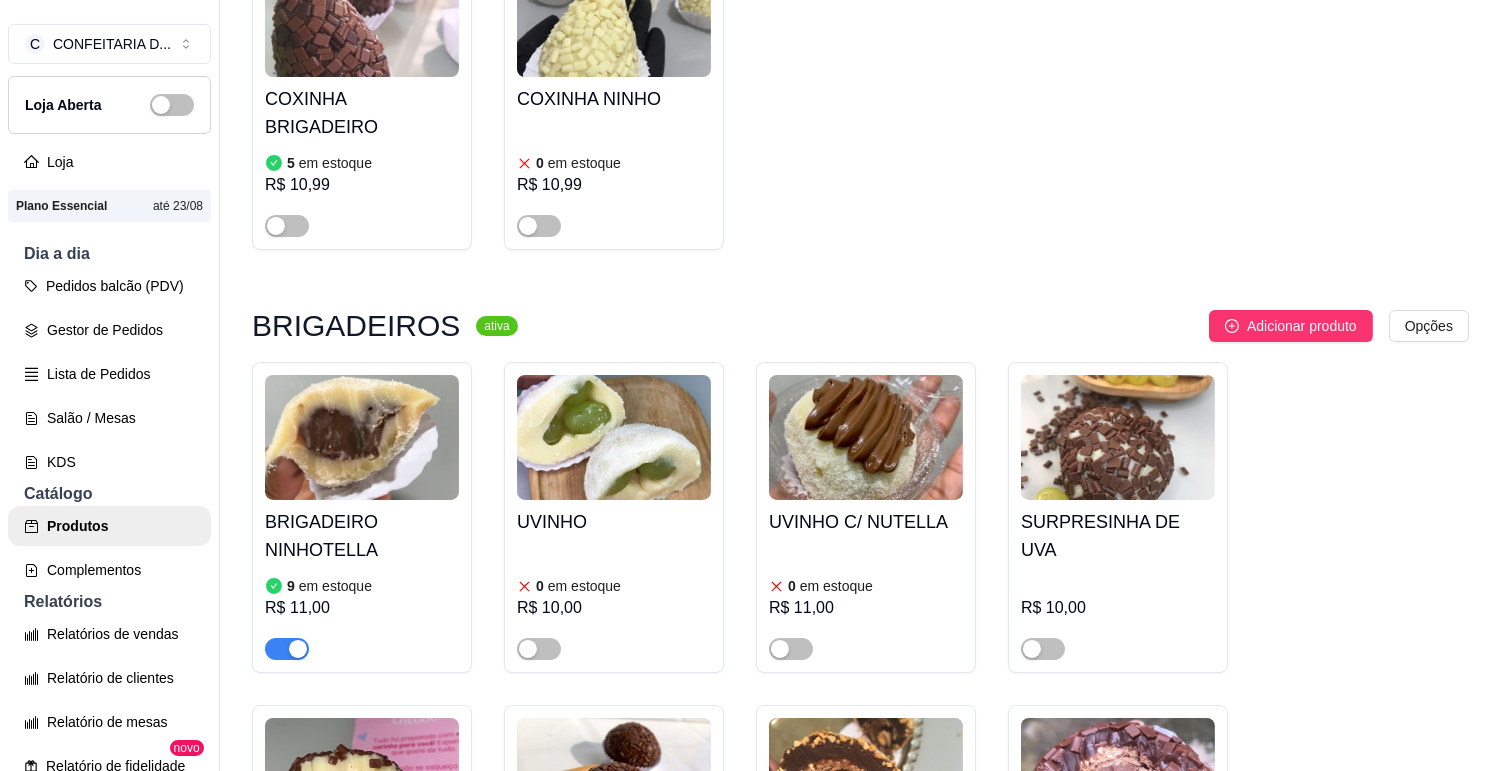 click at bounding box center (362, 437) 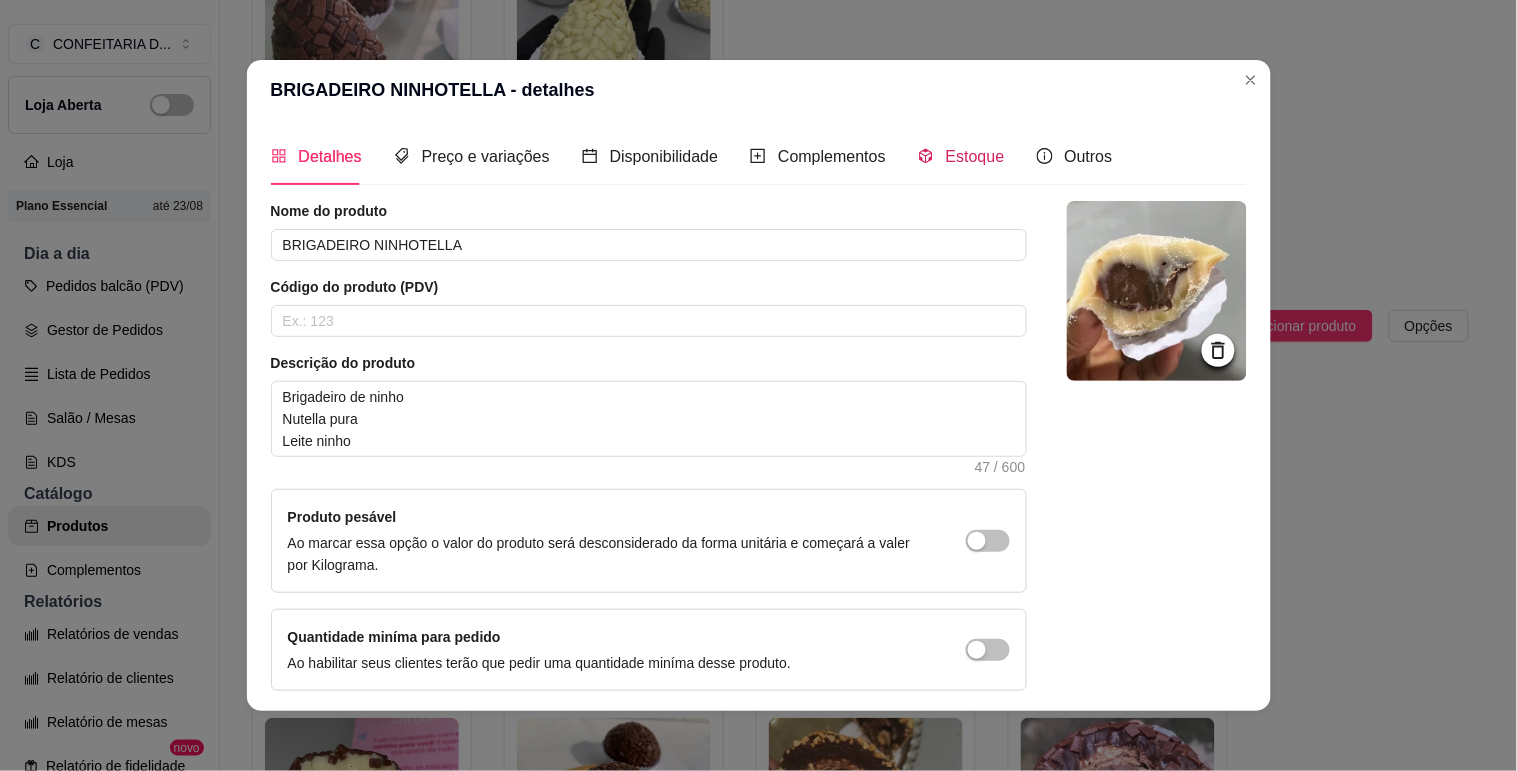 click on "Estoque" at bounding box center [975, 156] 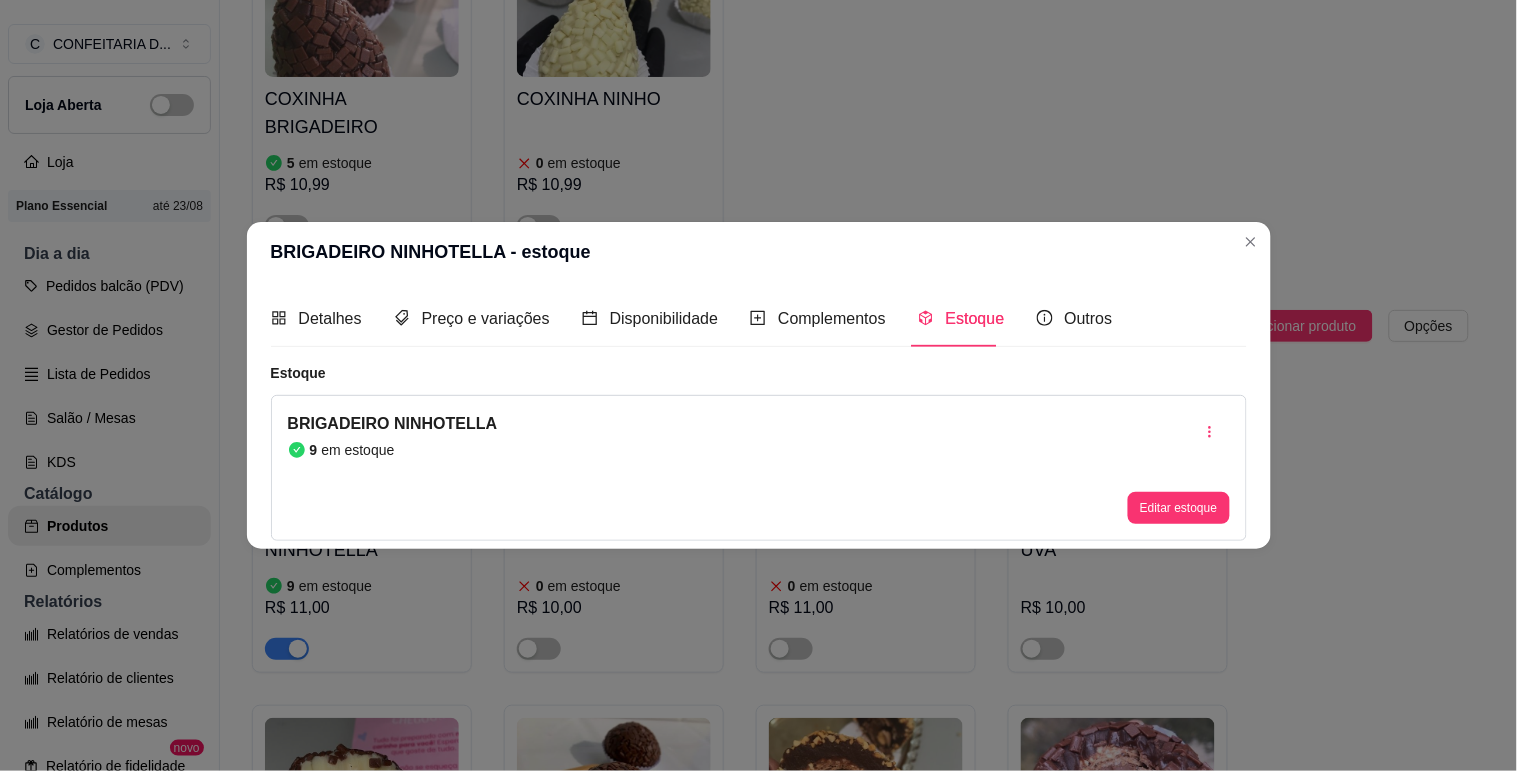 type 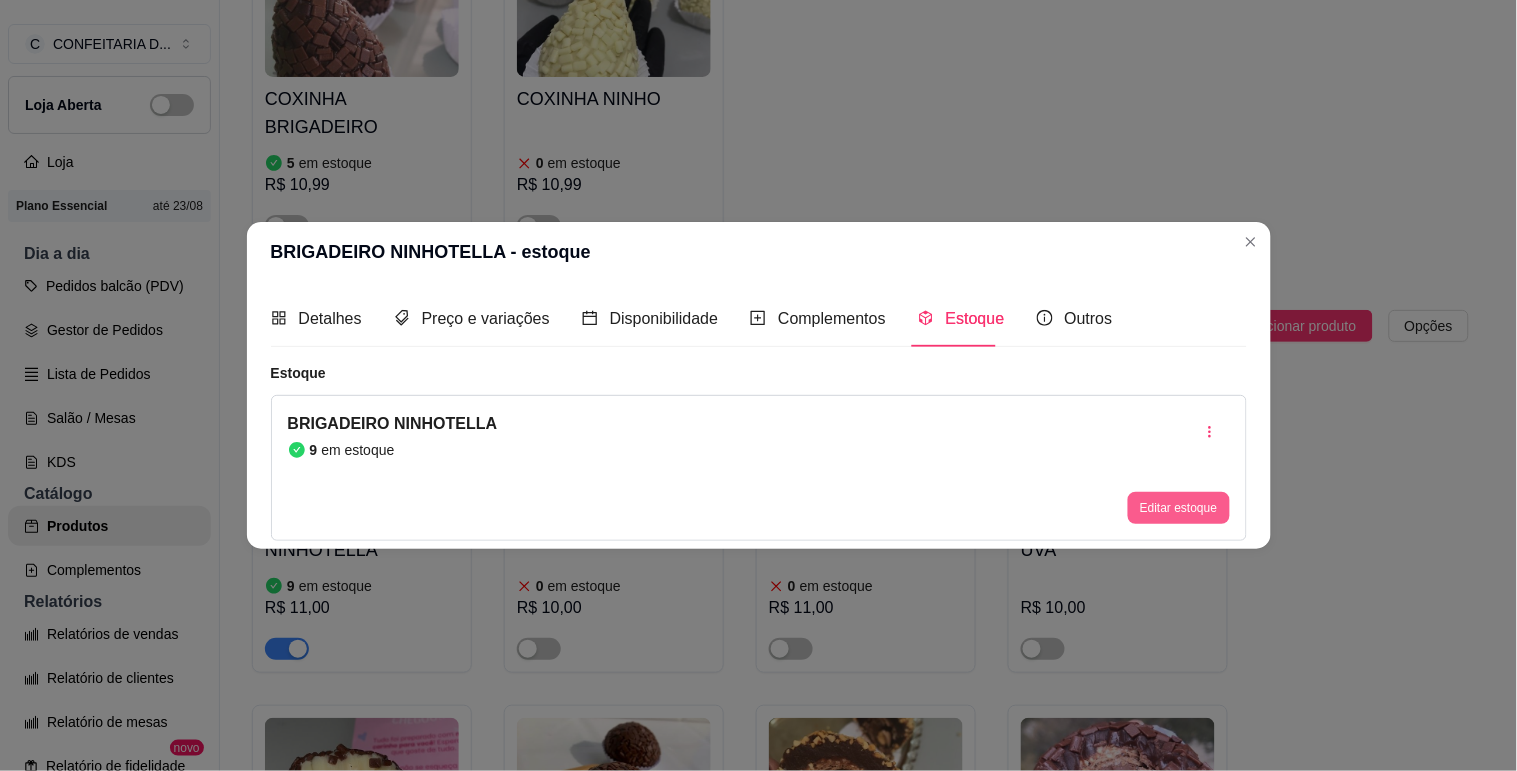 click on "Editar estoque" at bounding box center (1178, 508) 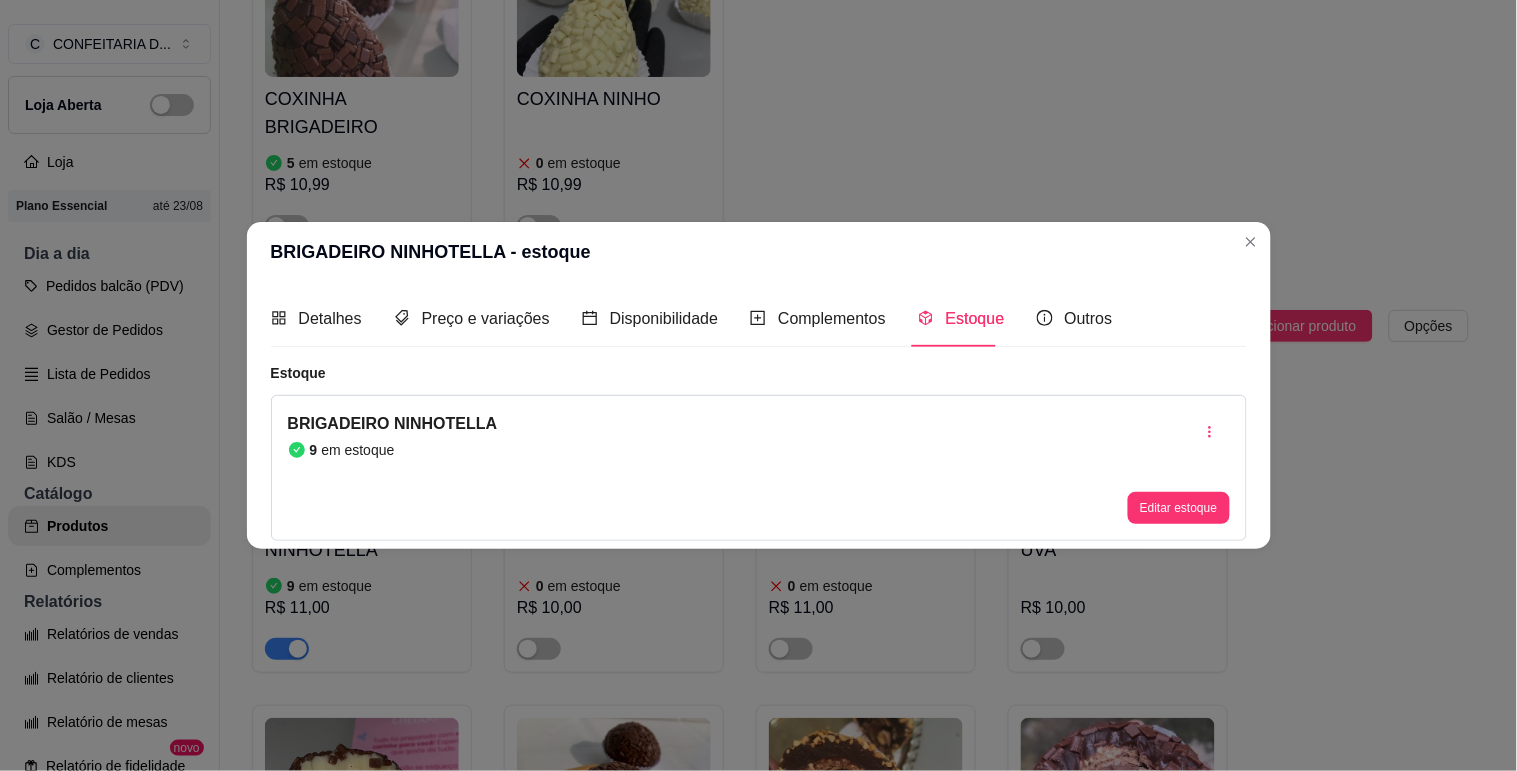 click on "9" at bounding box center [758, 208] 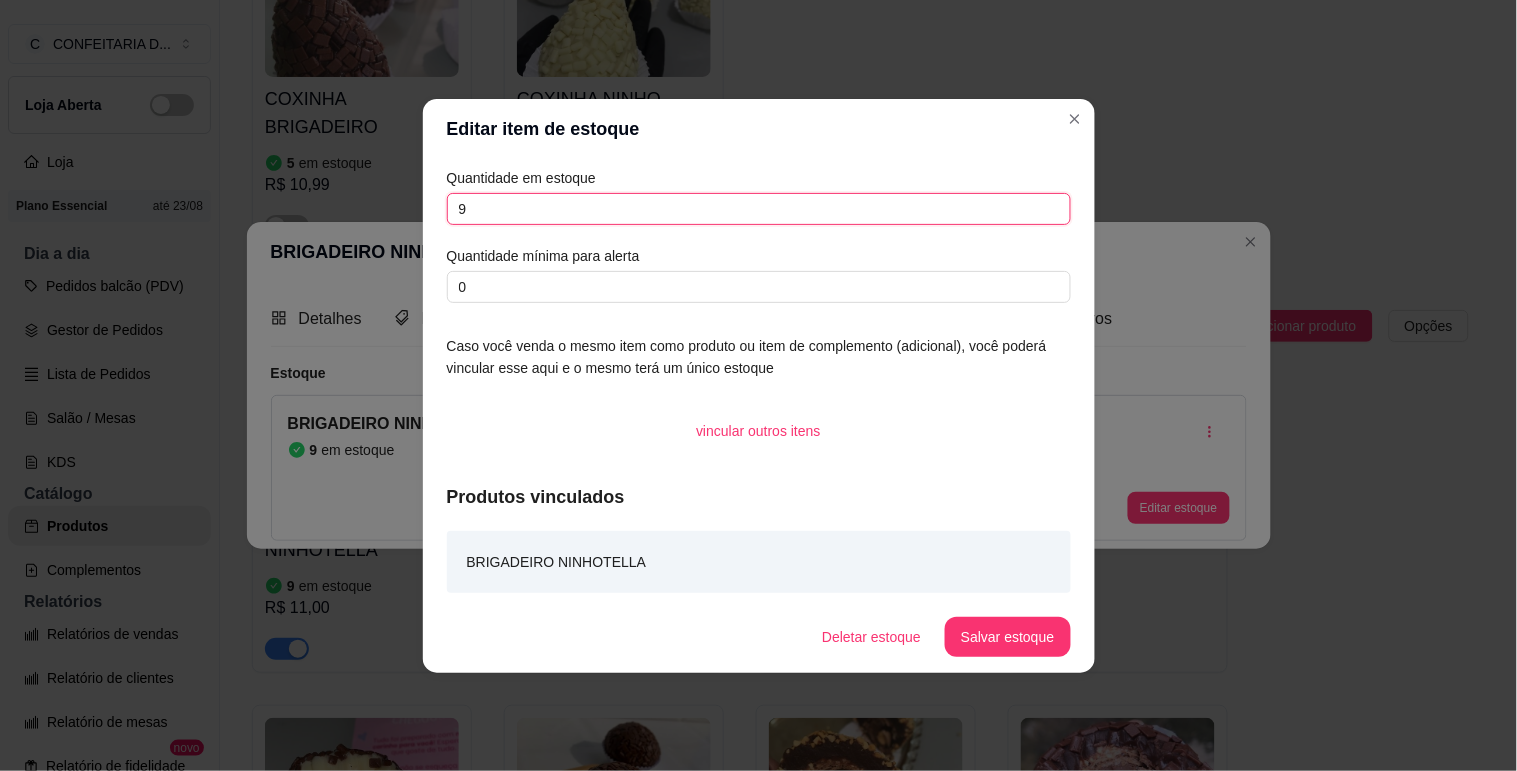 click on "9" at bounding box center (759, 209) 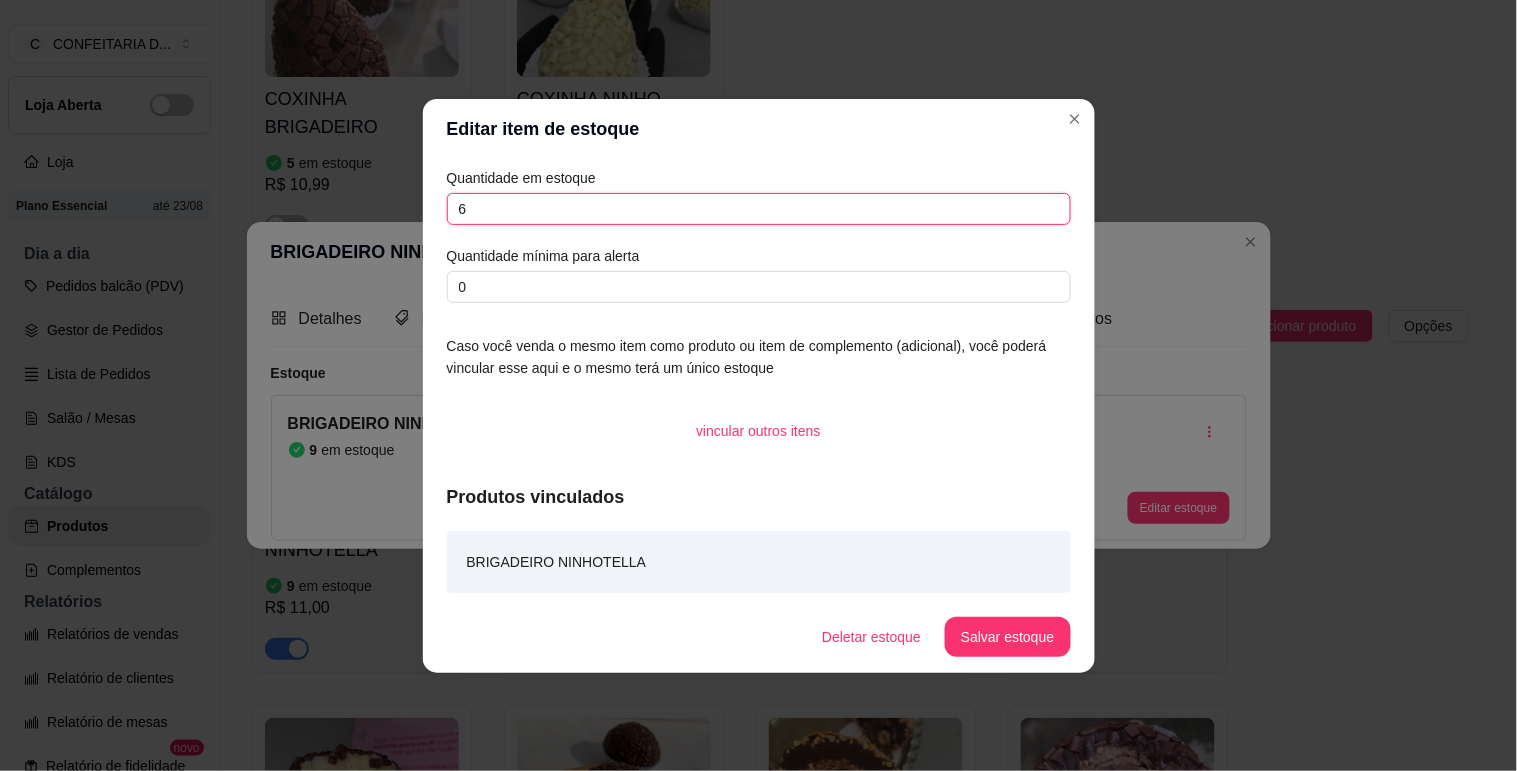 type on "6" 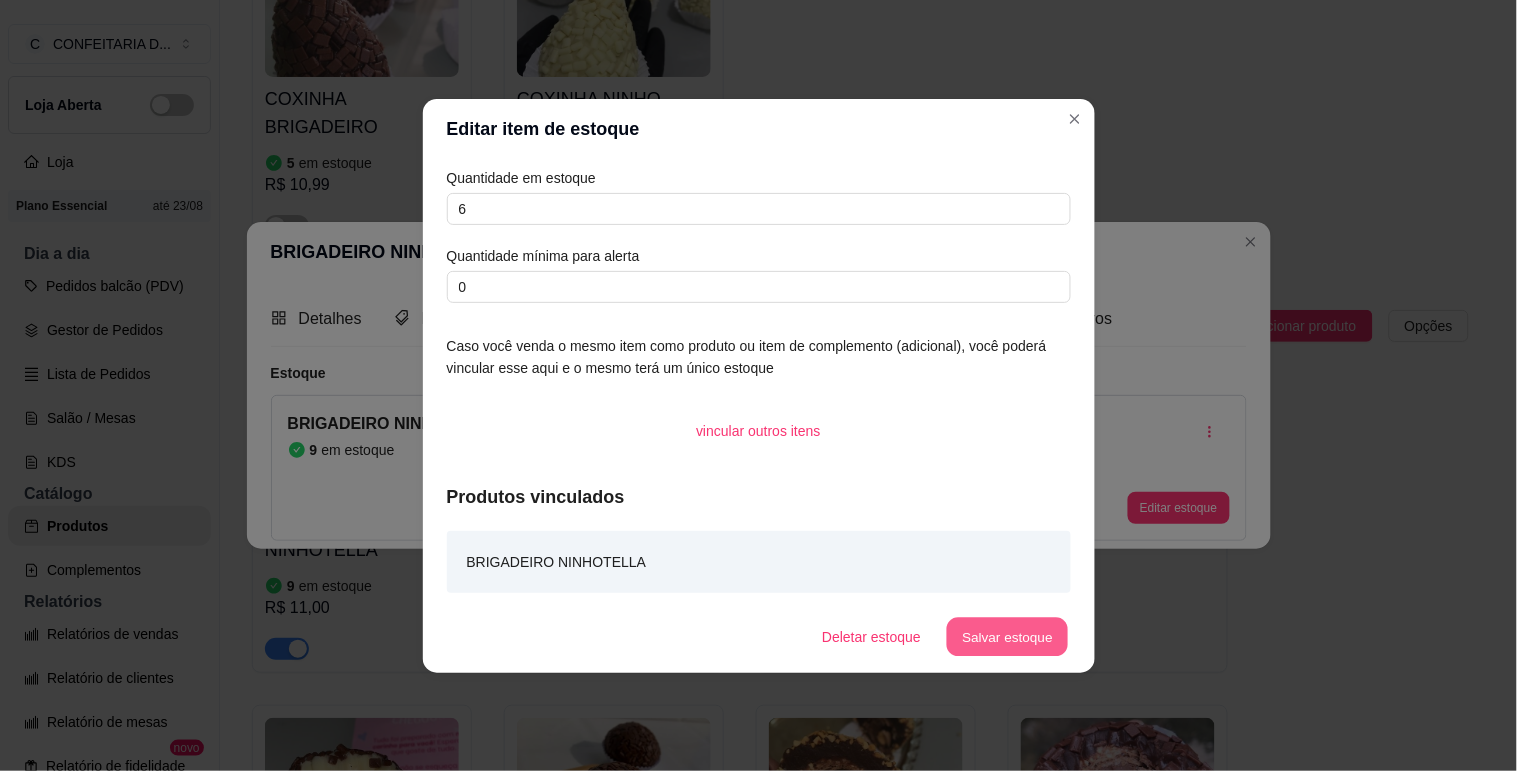 click on "Salvar estoque" at bounding box center [1008, 636] 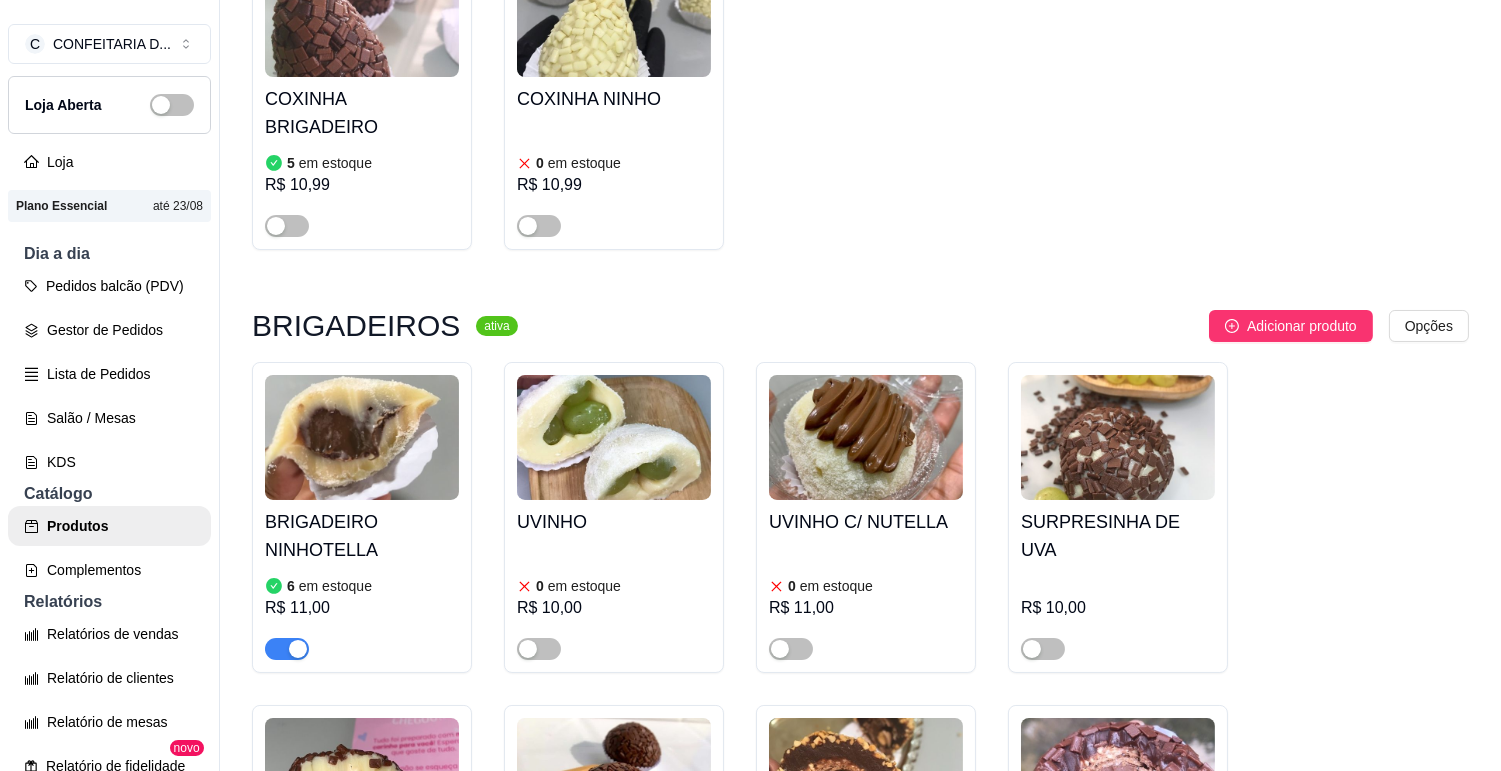 scroll, scrollTop: 15777, scrollLeft: 0, axis: vertical 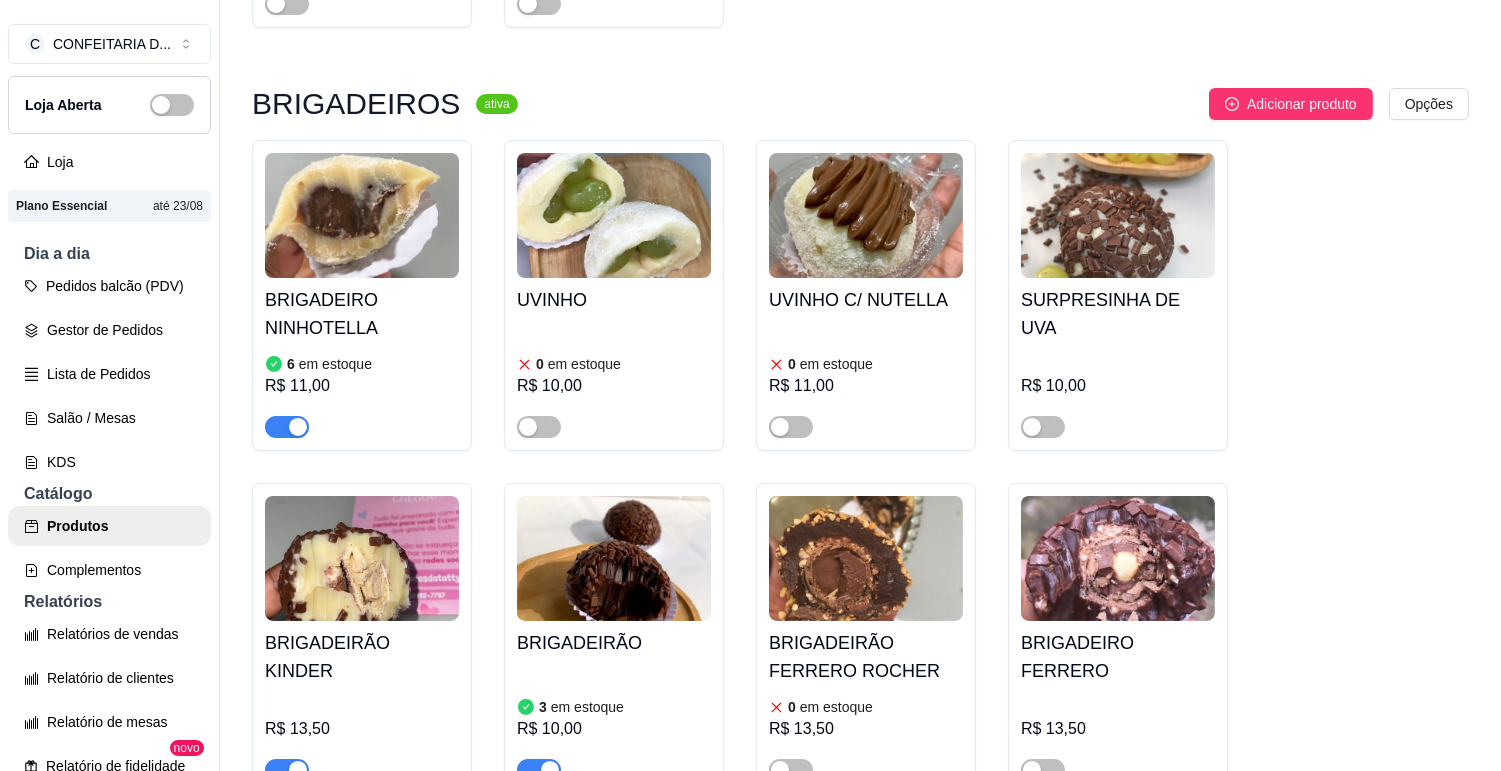 click at bounding box center (614, 558) 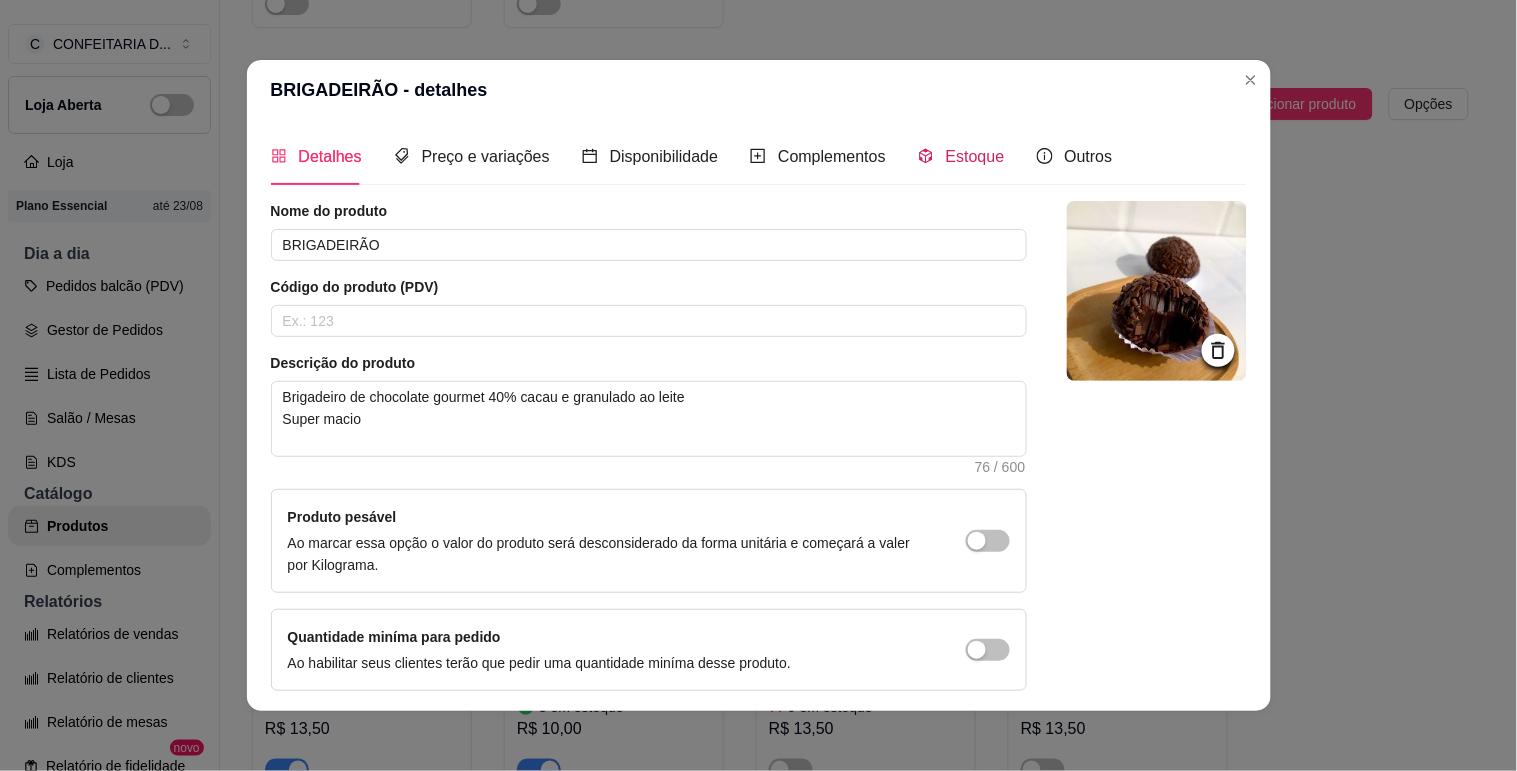 click on "Estoque" at bounding box center [961, 156] 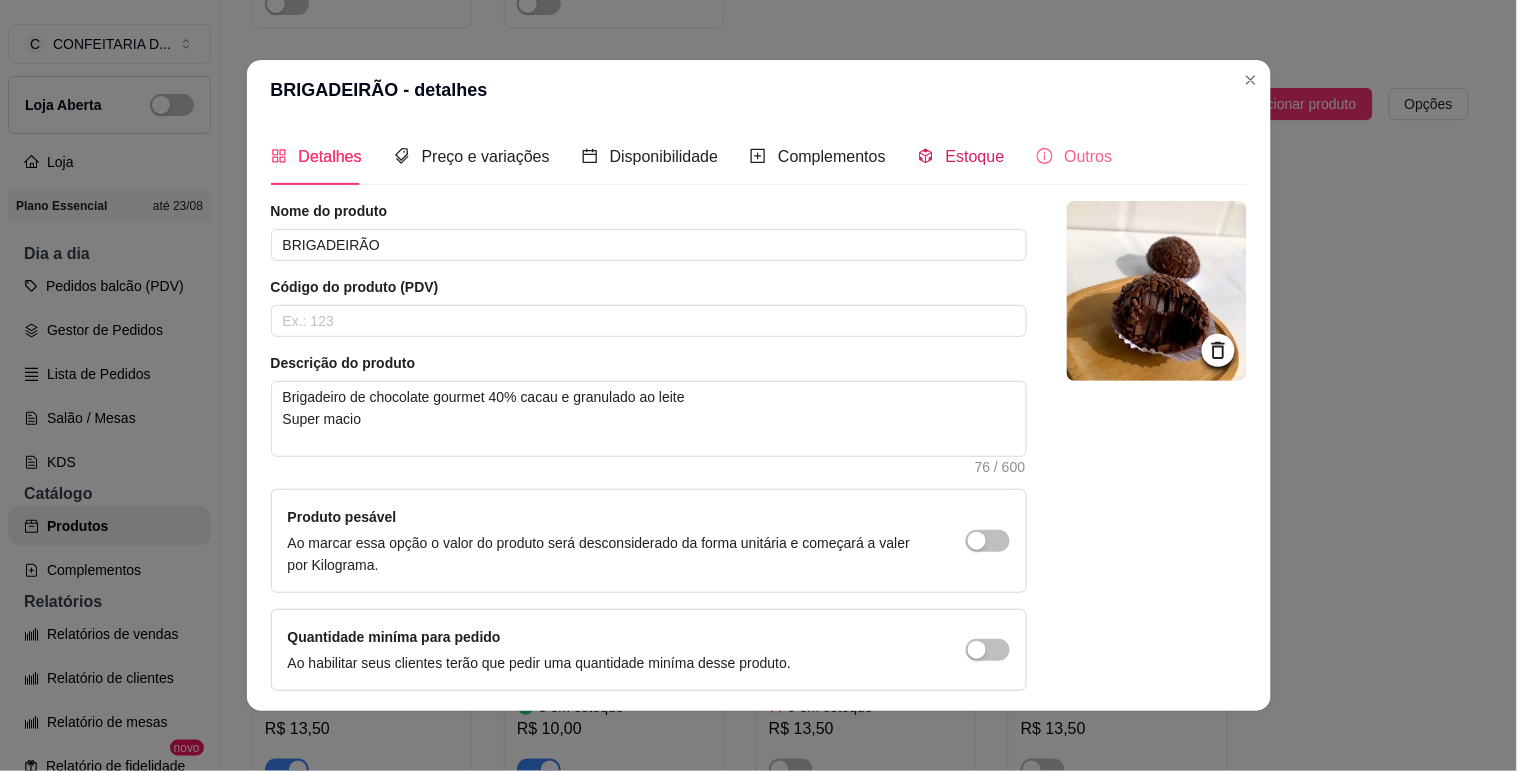 type 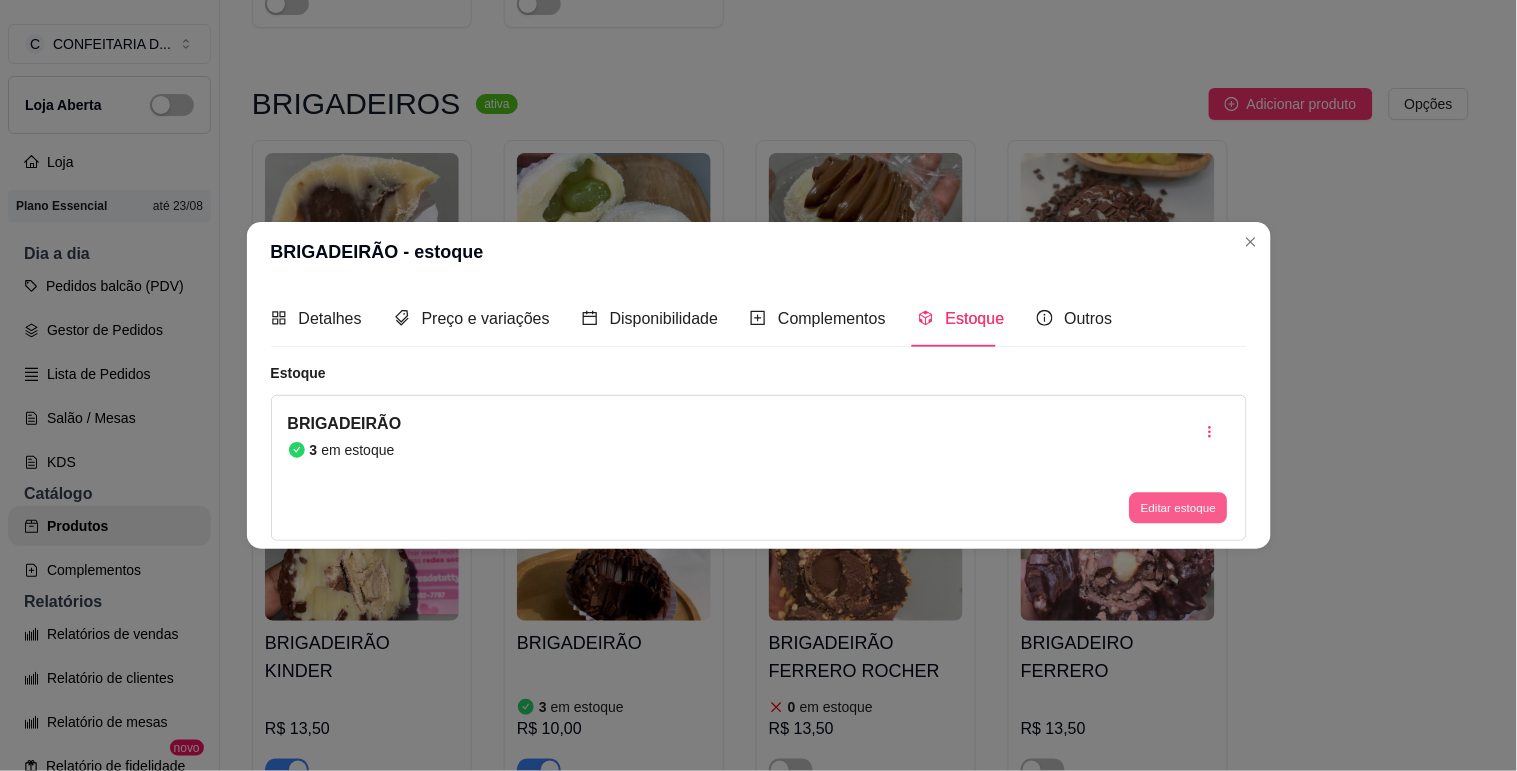 click on "Editar estoque" at bounding box center [1179, 508] 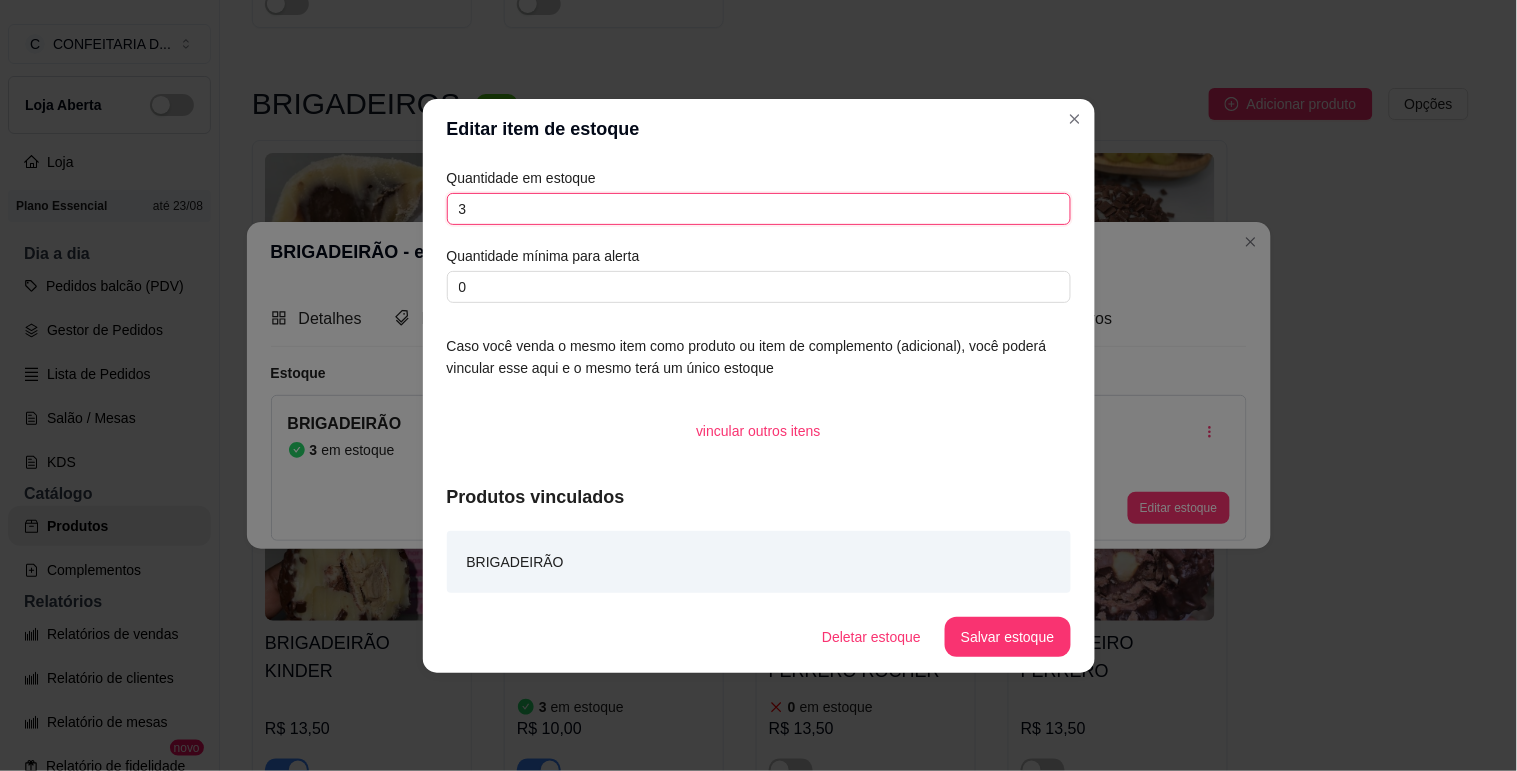 click on "3" at bounding box center [759, 209] 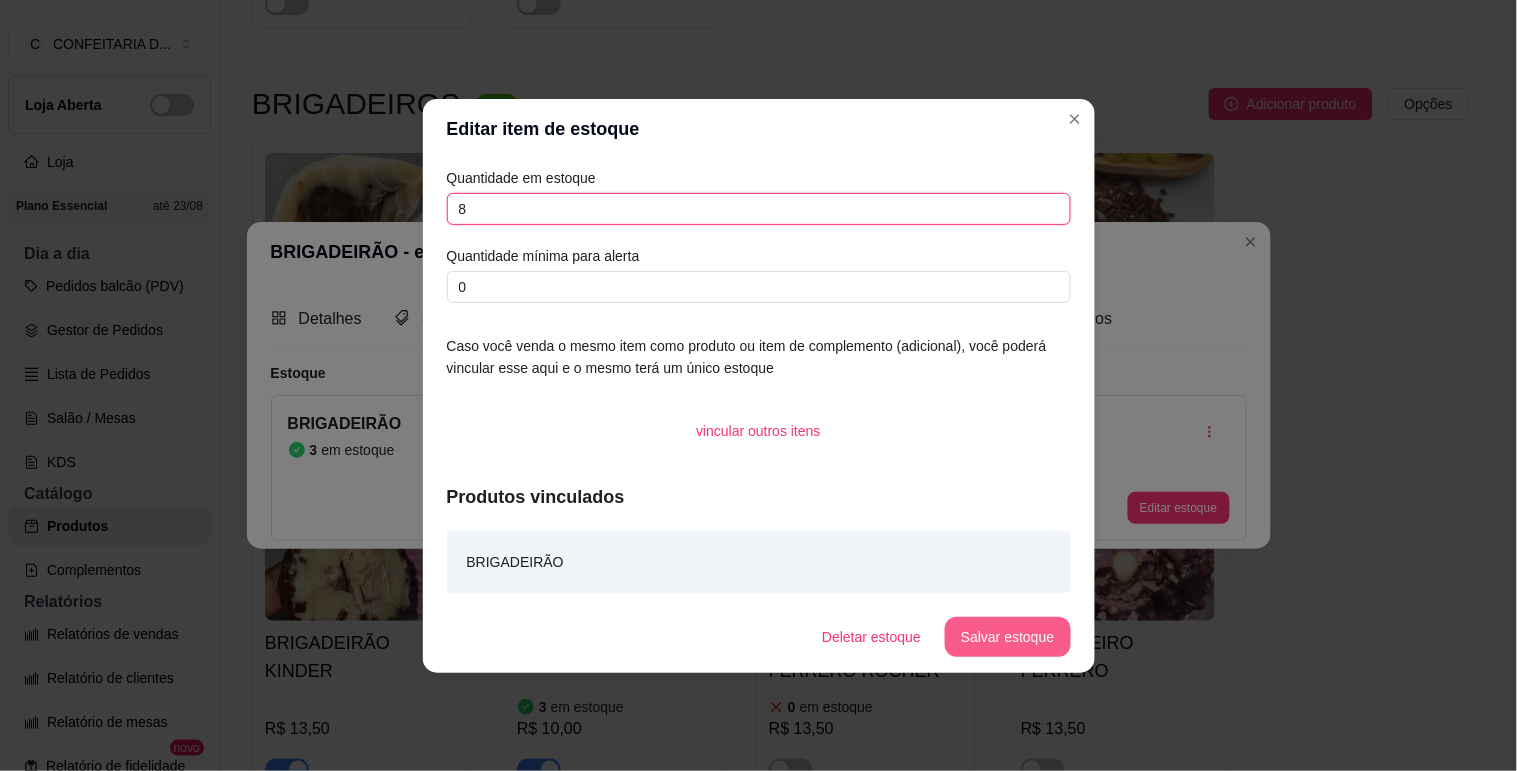 type on "8" 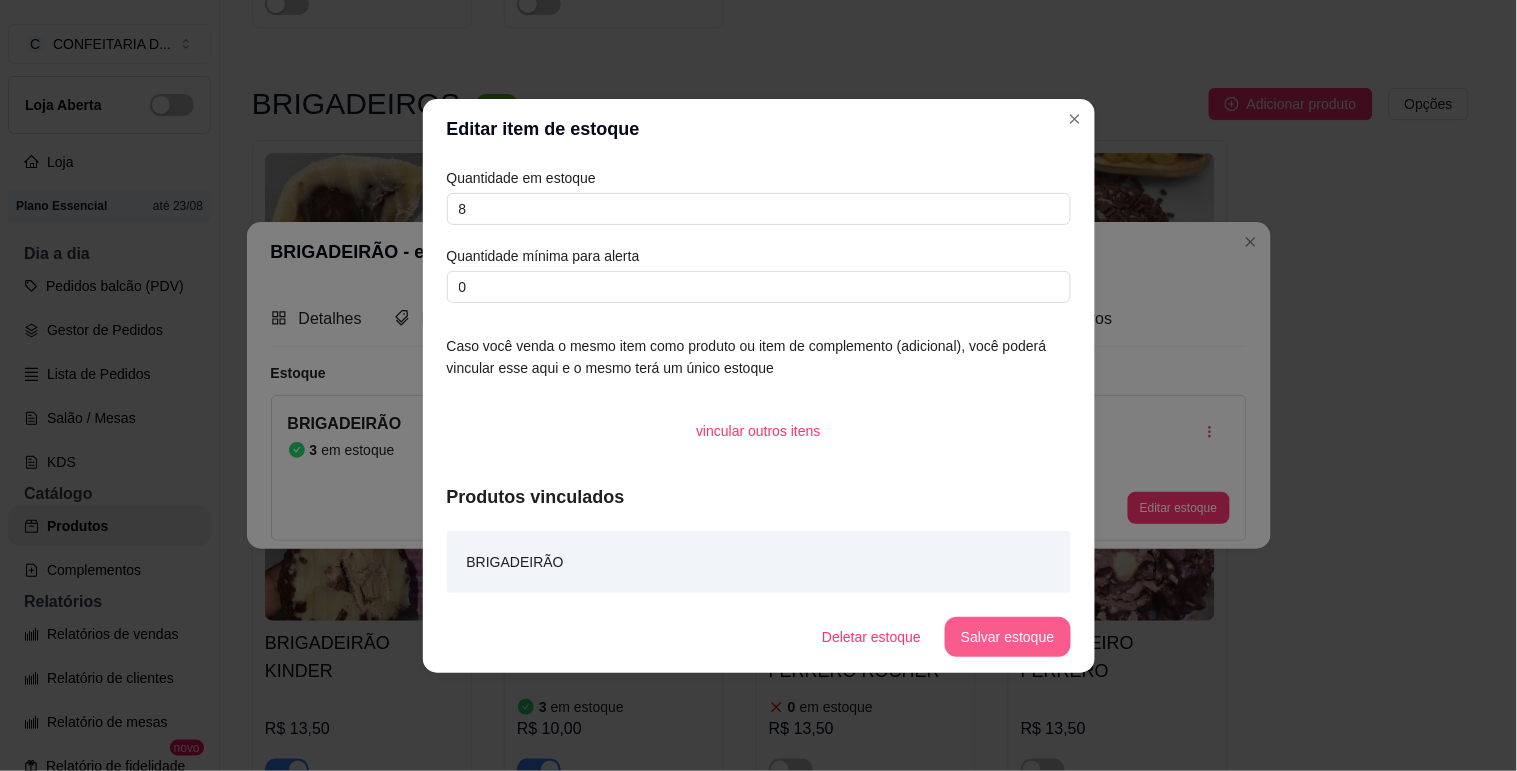 click on "Salvar estoque" at bounding box center [1007, 637] 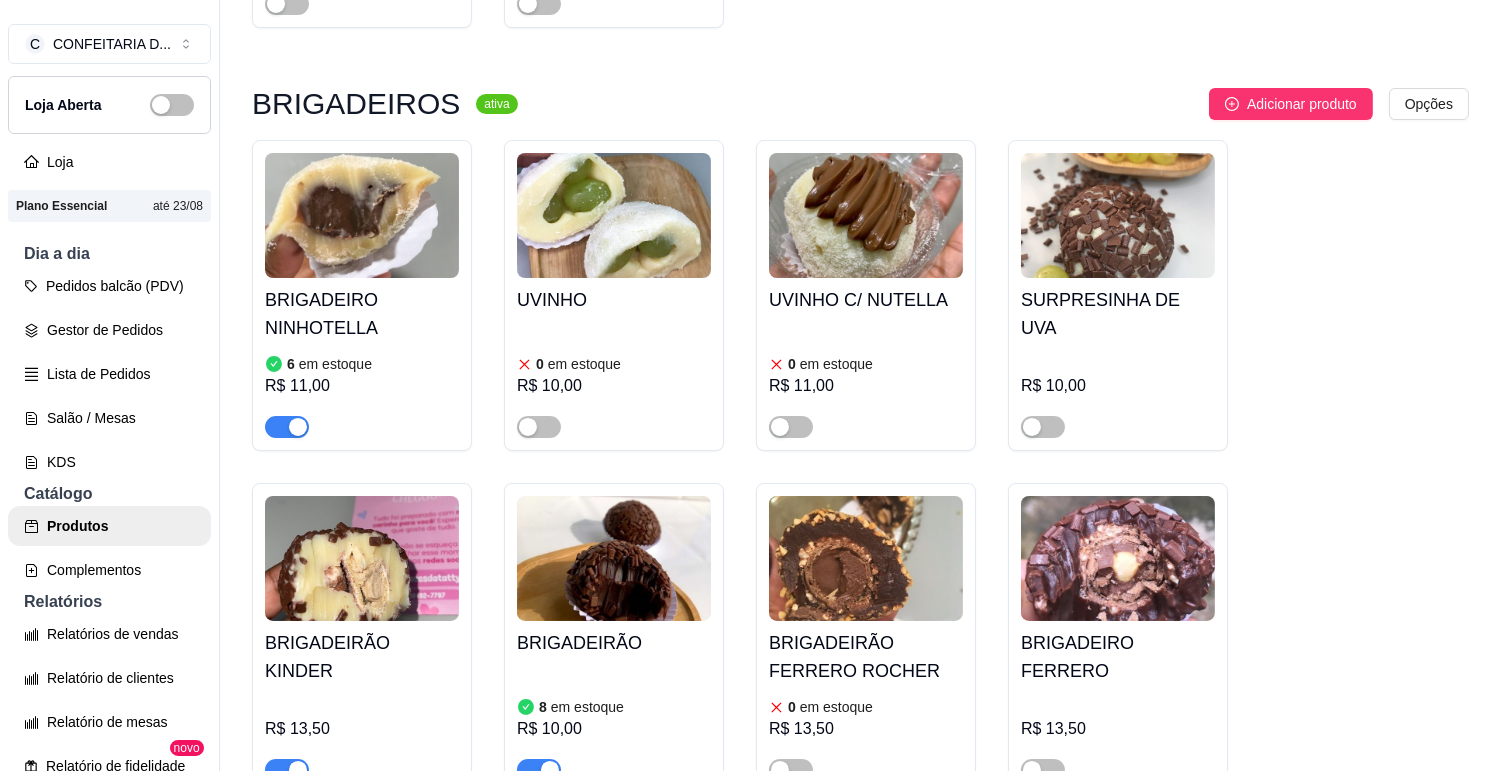 click on "BRIGADEIRÃO FERRERO ROCHER   0 em estoque R$ 13,50" at bounding box center (866, 701) 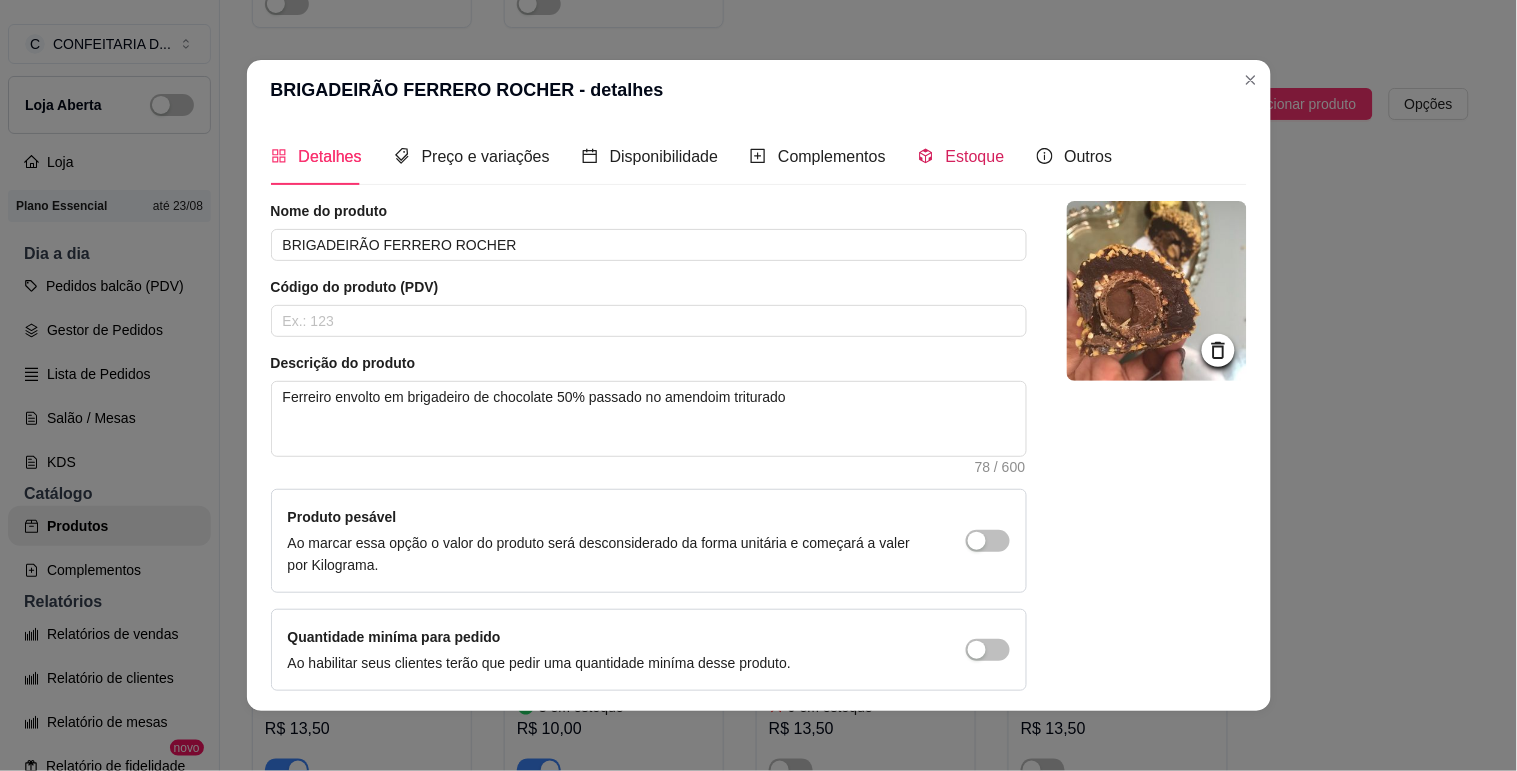 click on "Estoque" at bounding box center [975, 156] 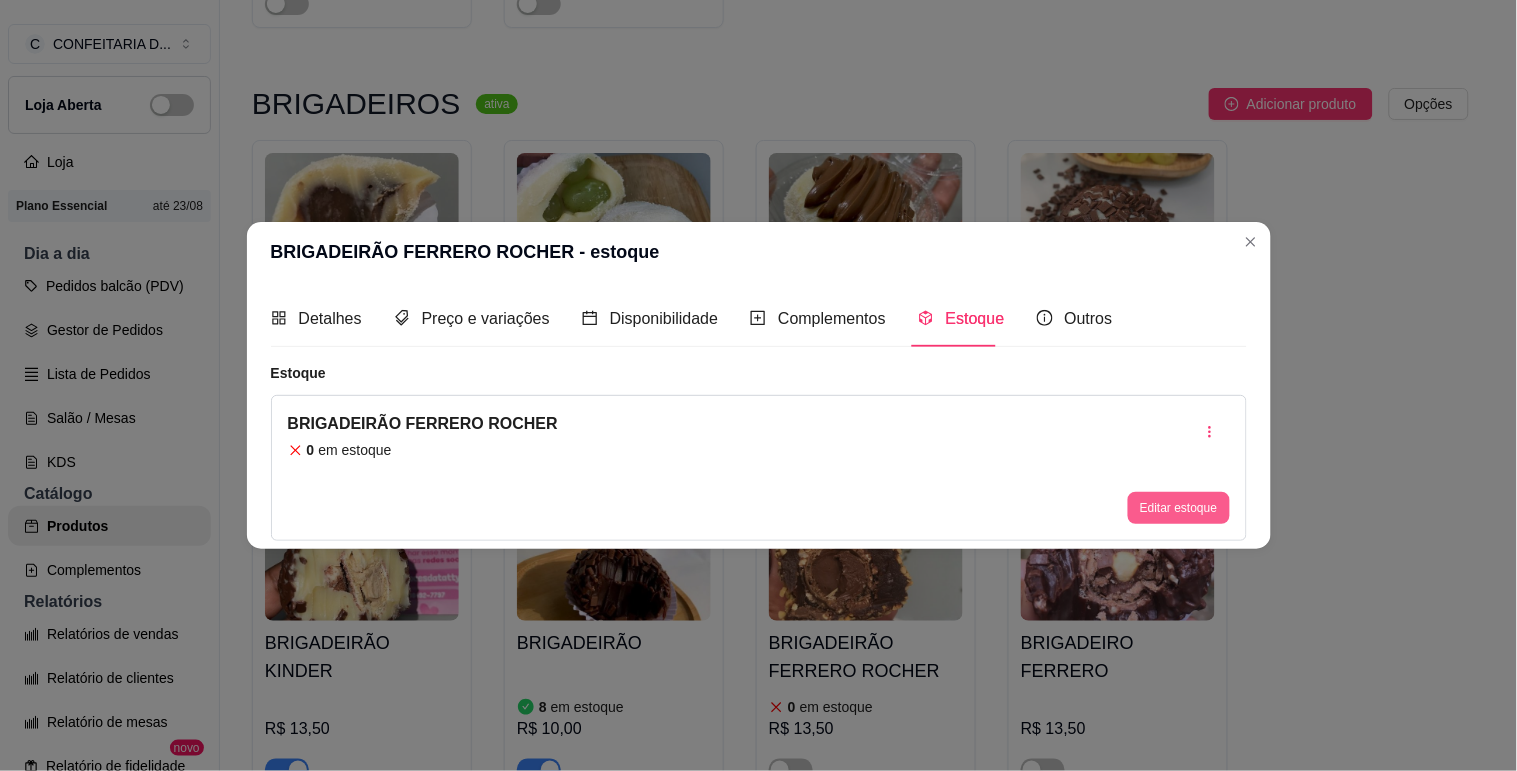 click on "Editar estoque" at bounding box center [1178, 508] 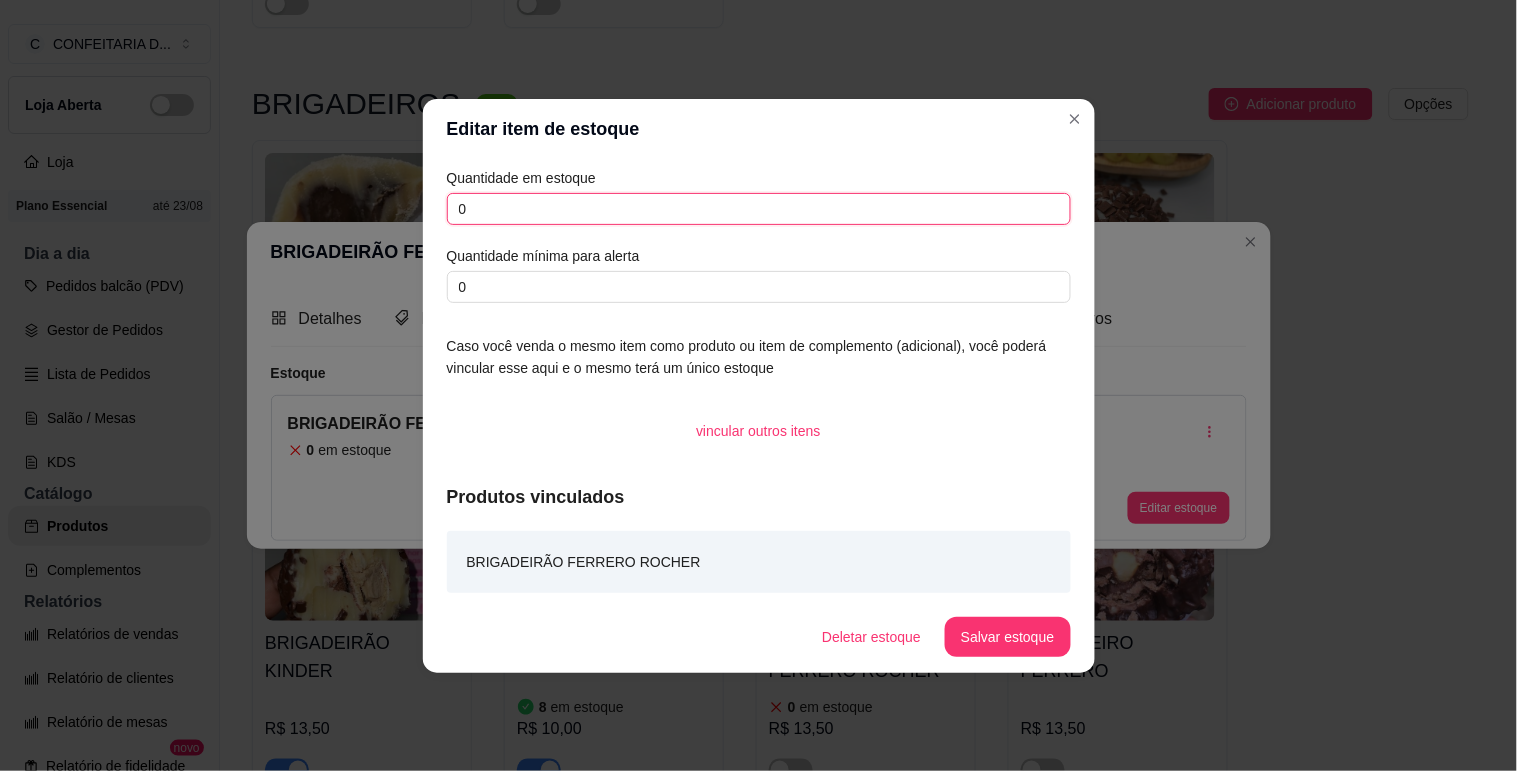 click on "0" at bounding box center (759, 209) 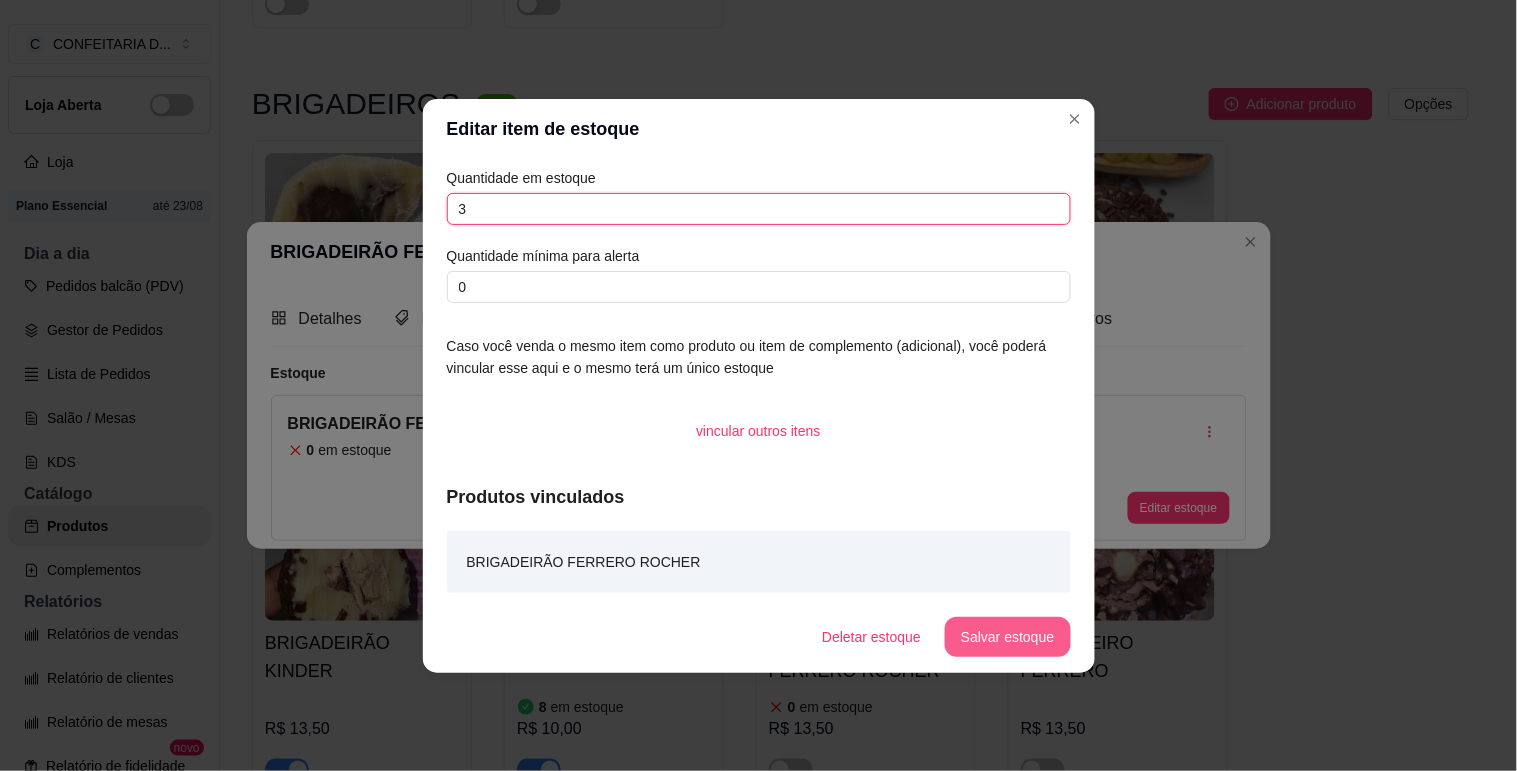 type on "3" 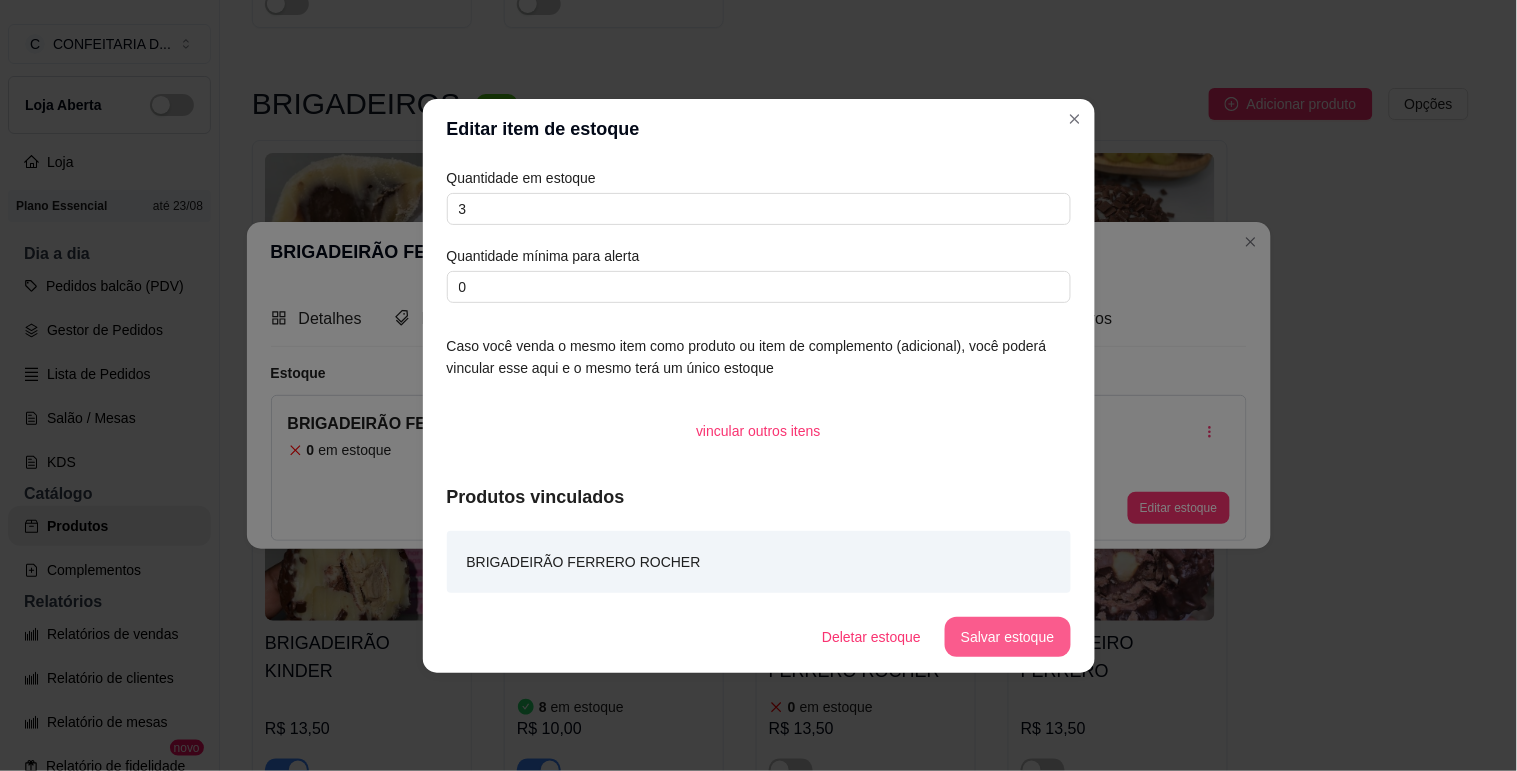 click on "Salvar estoque" at bounding box center [1007, 637] 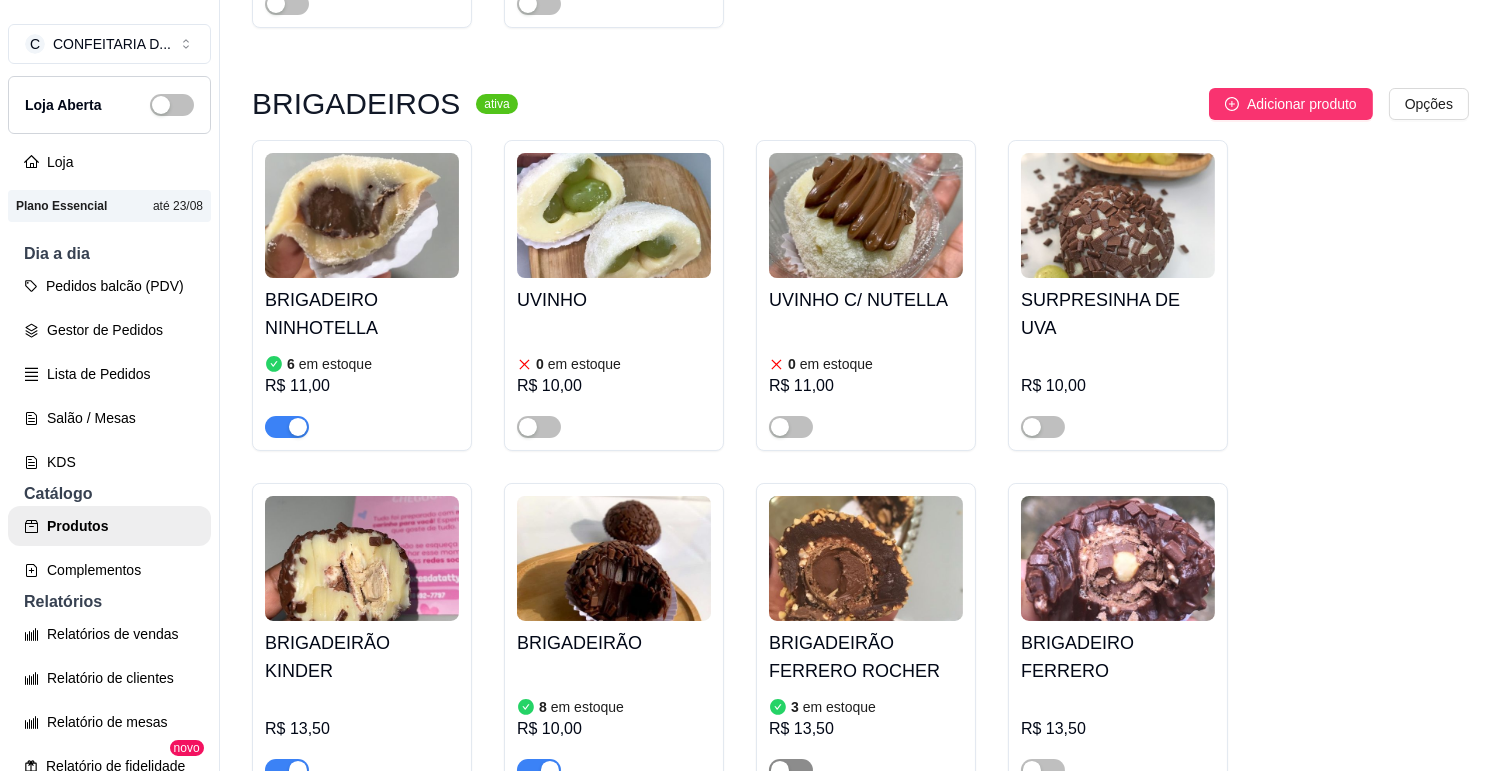 click at bounding box center (791, 770) 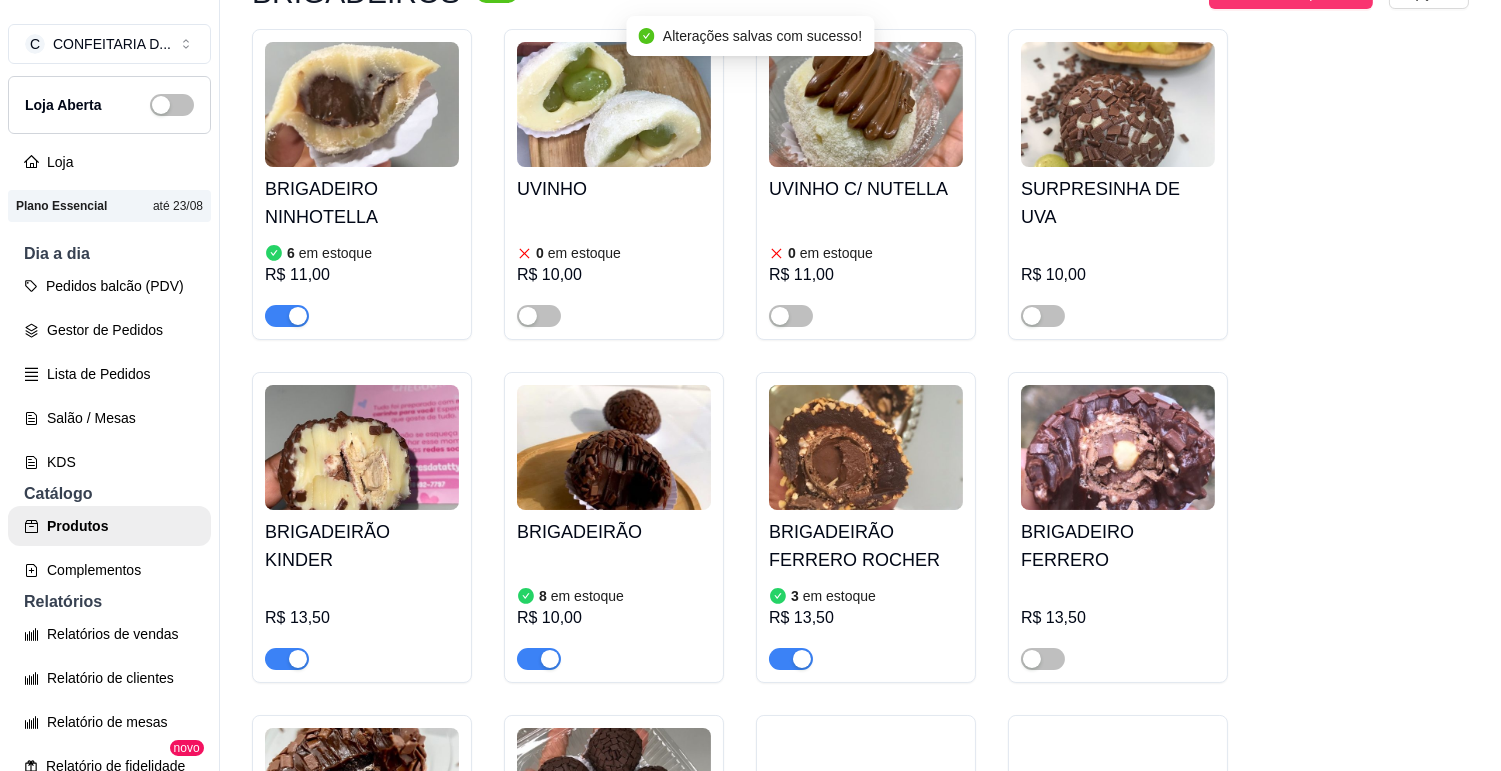 scroll, scrollTop: 15666, scrollLeft: 0, axis: vertical 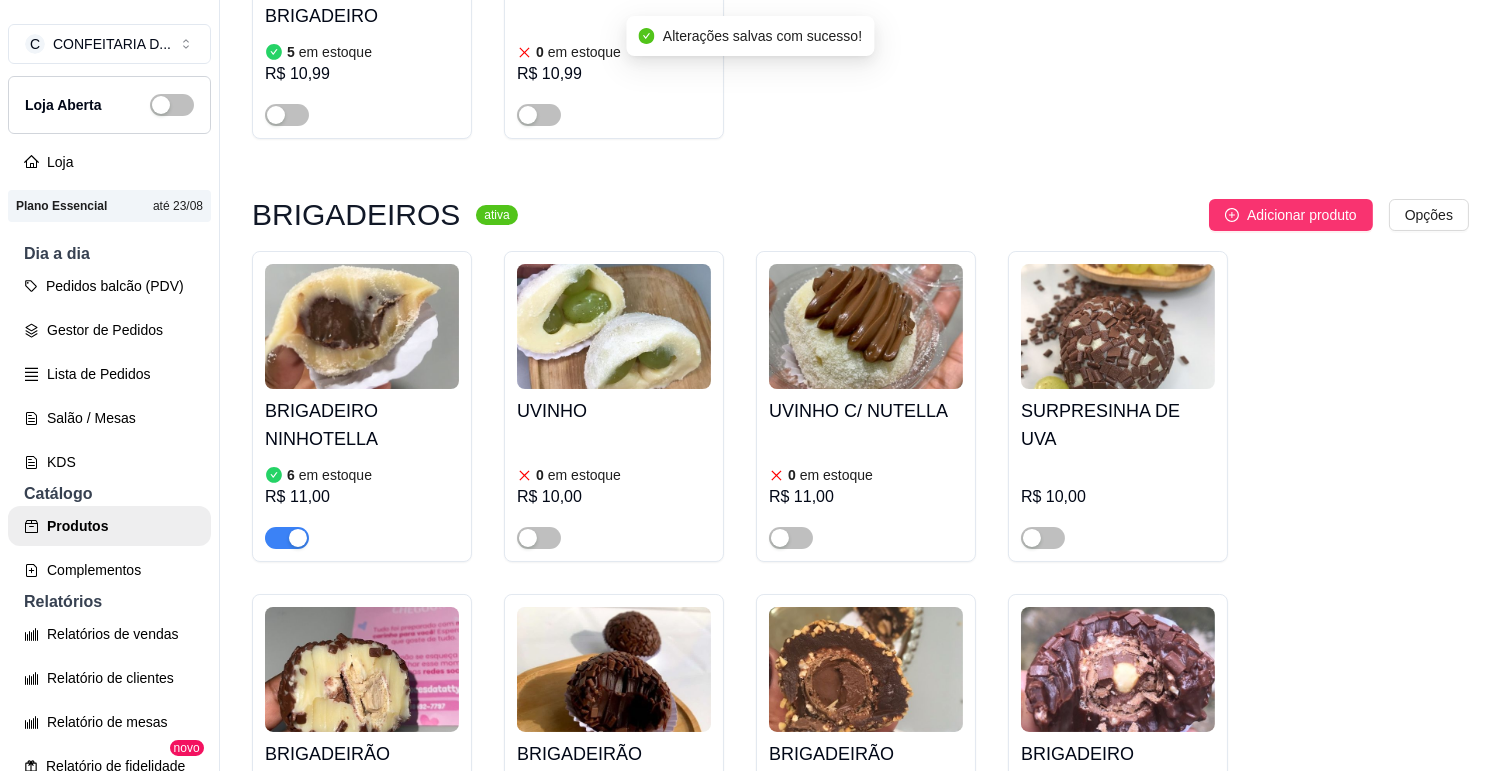 drag, startPoint x: 542, startPoint y: 488, endPoint x: 631, endPoint y: 493, distance: 89.140335 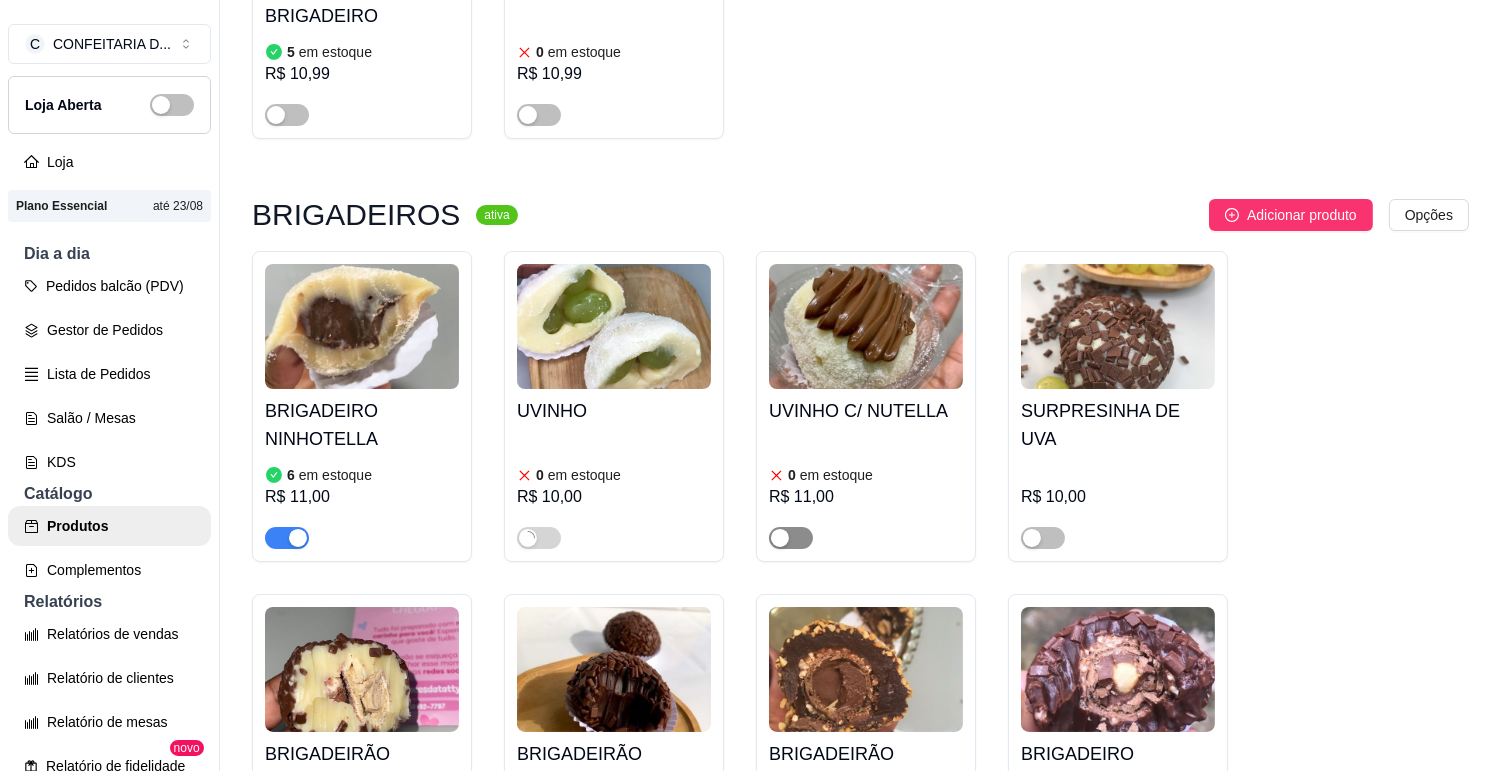 click at bounding box center [780, 538] 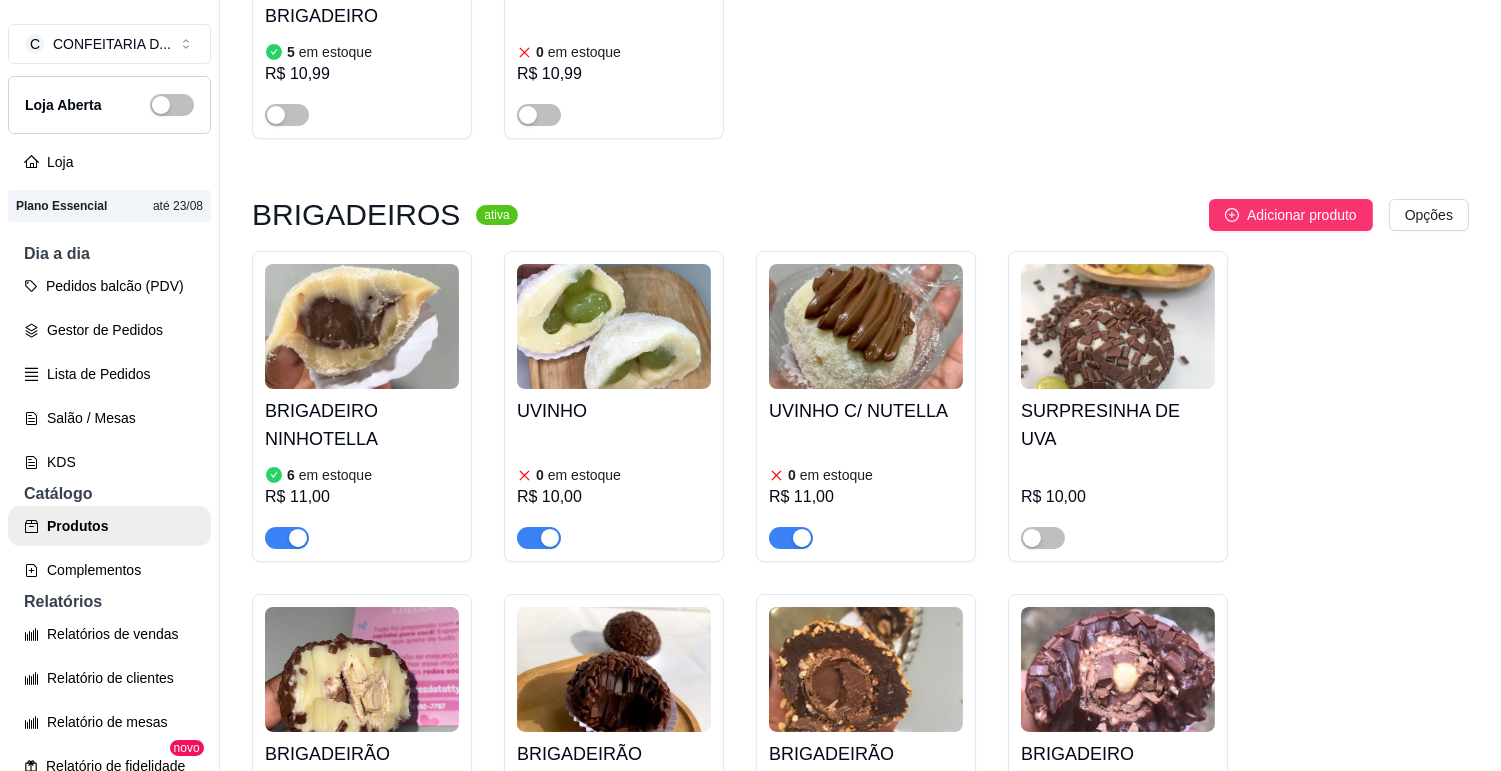 click on "R$ 10,00" at bounding box center [614, 497] 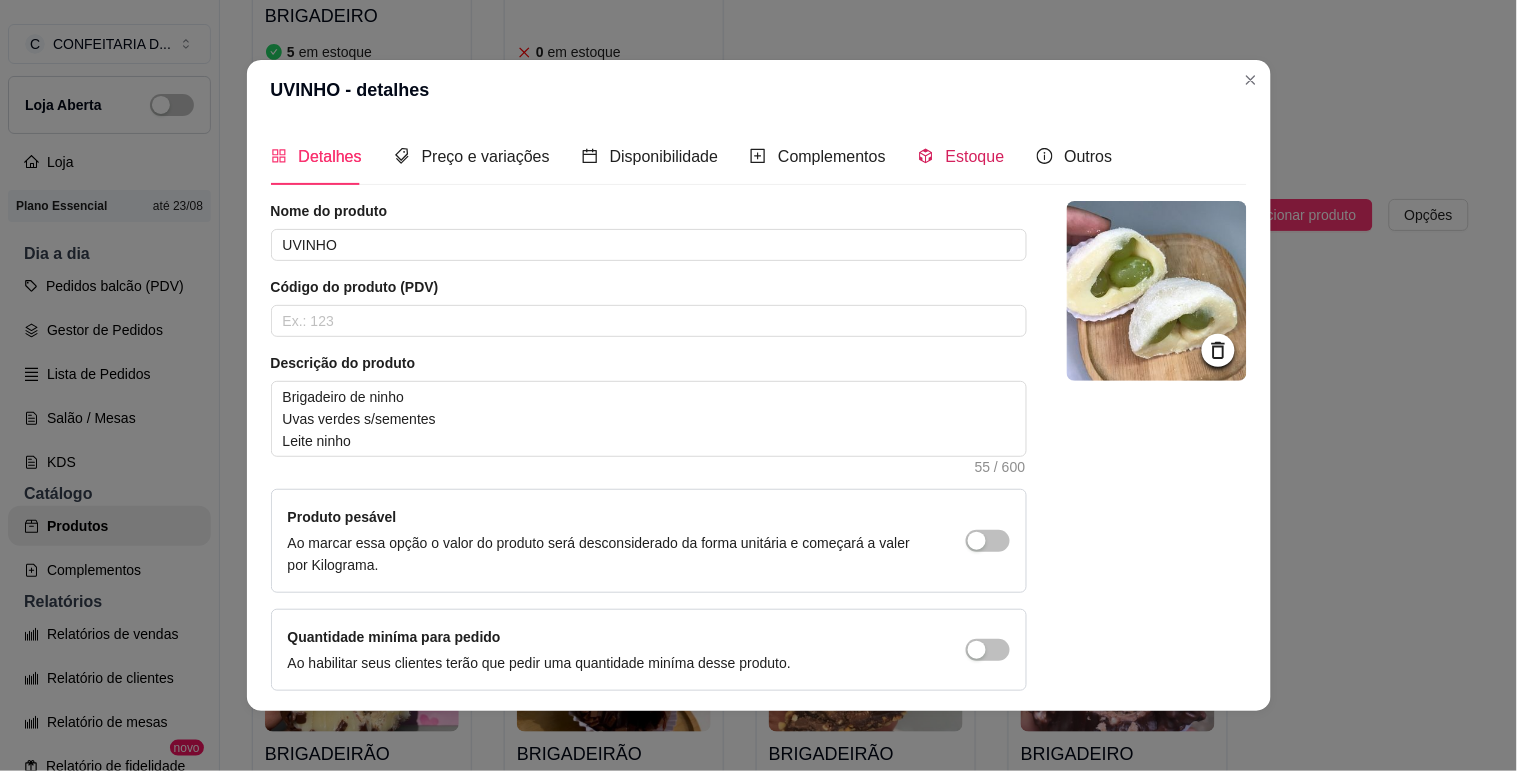 click on "Estoque" at bounding box center [961, 156] 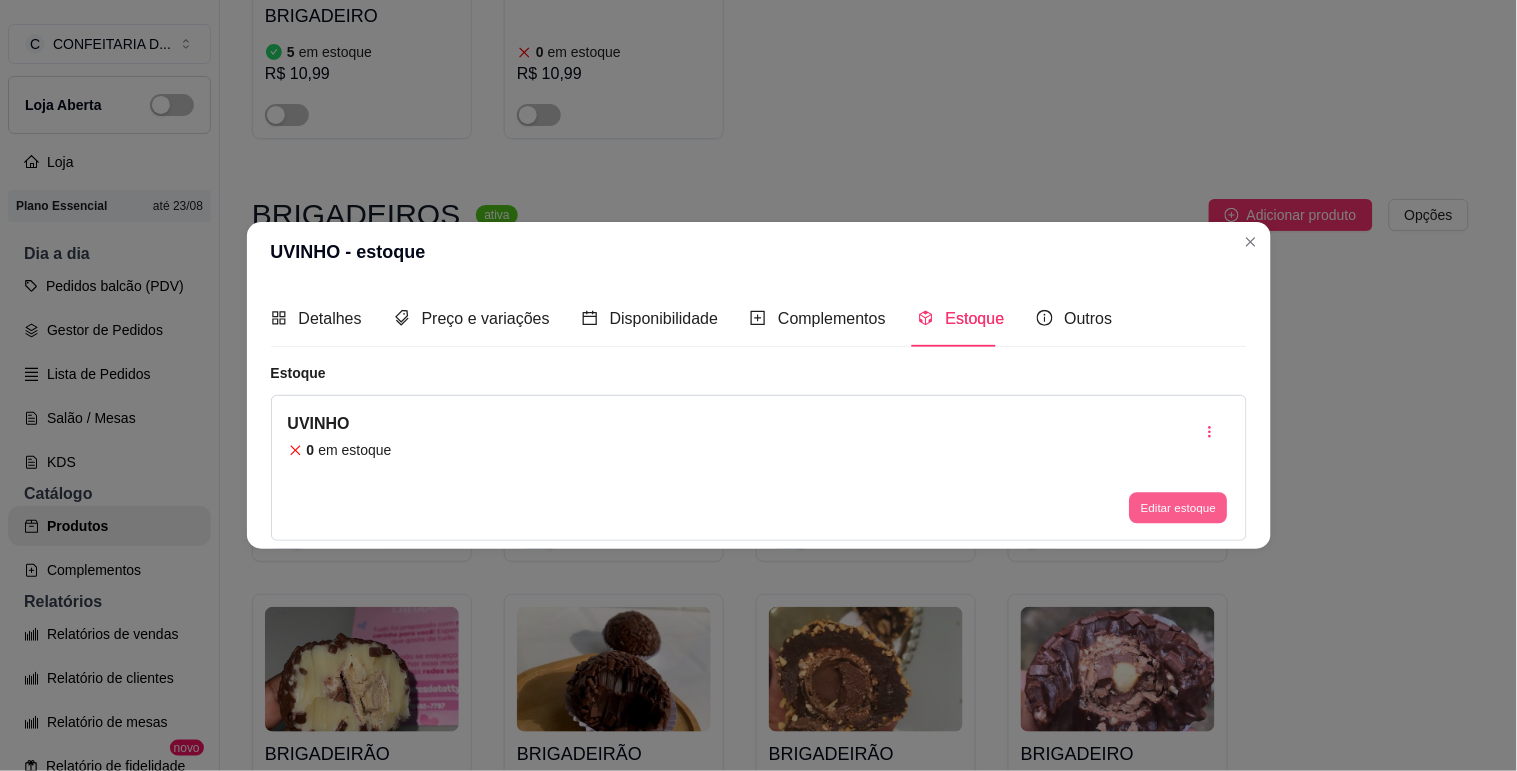 click on "Editar estoque" at bounding box center [1179, 508] 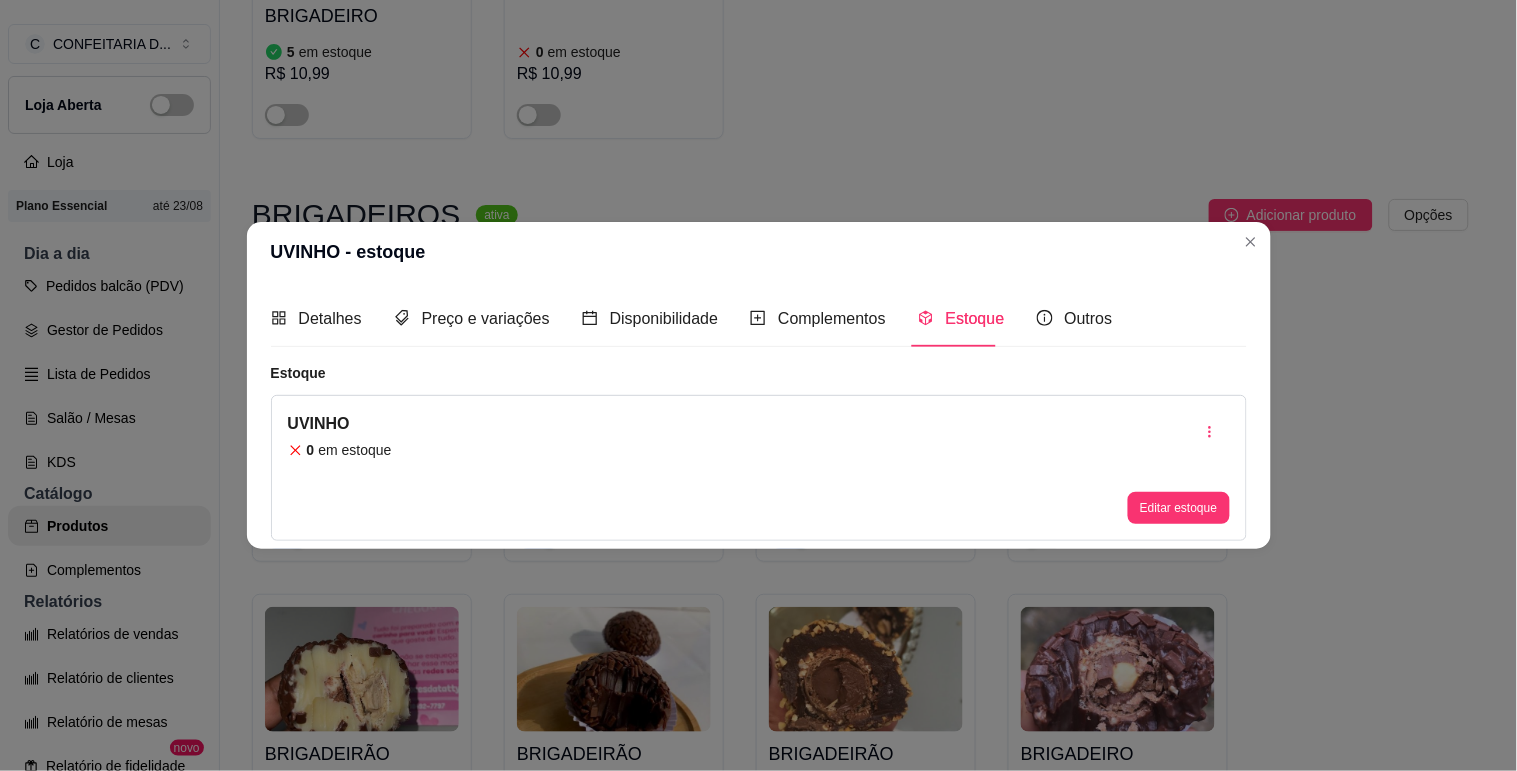 click on "0" at bounding box center [759, 170] 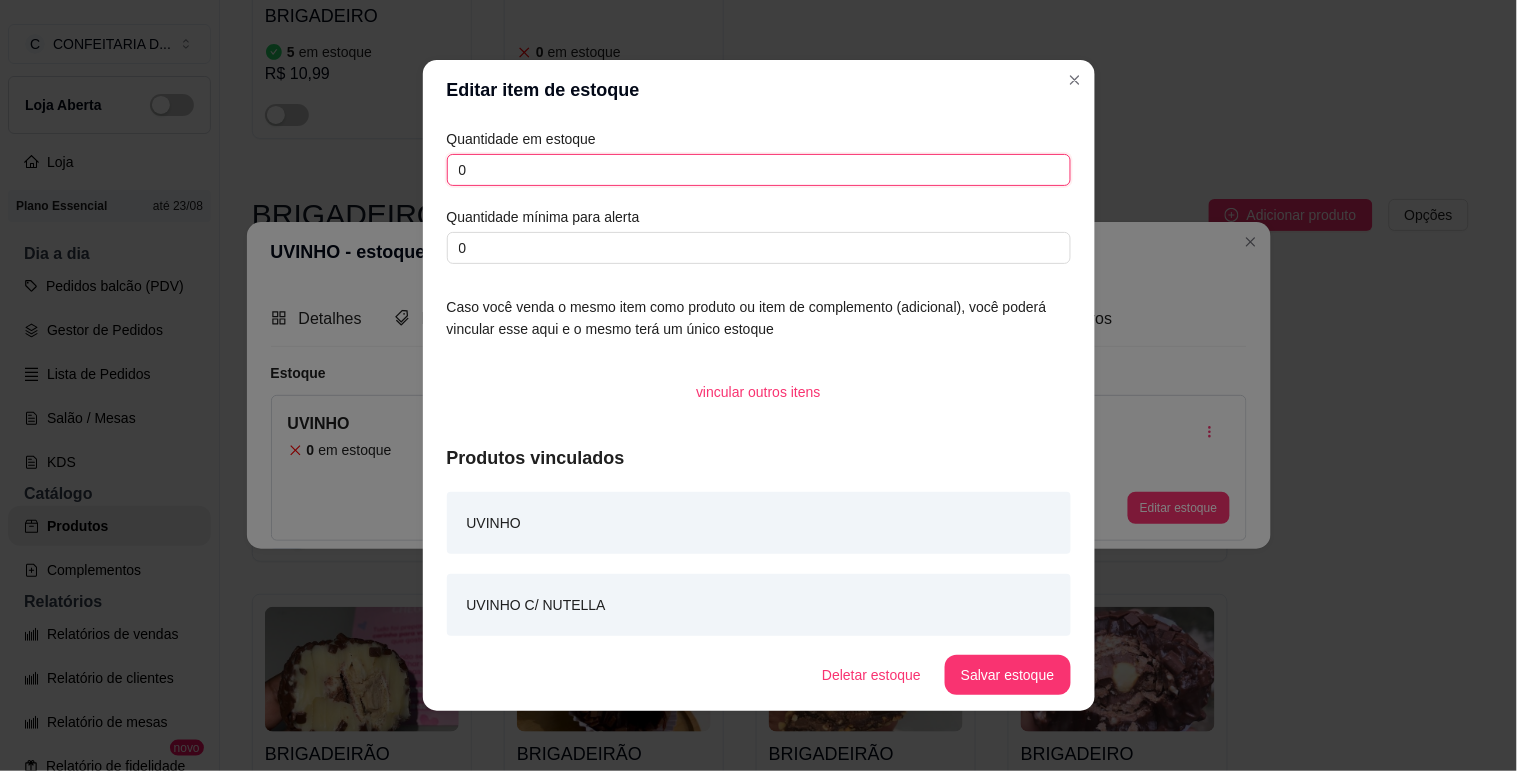 click on "0" at bounding box center [759, 170] 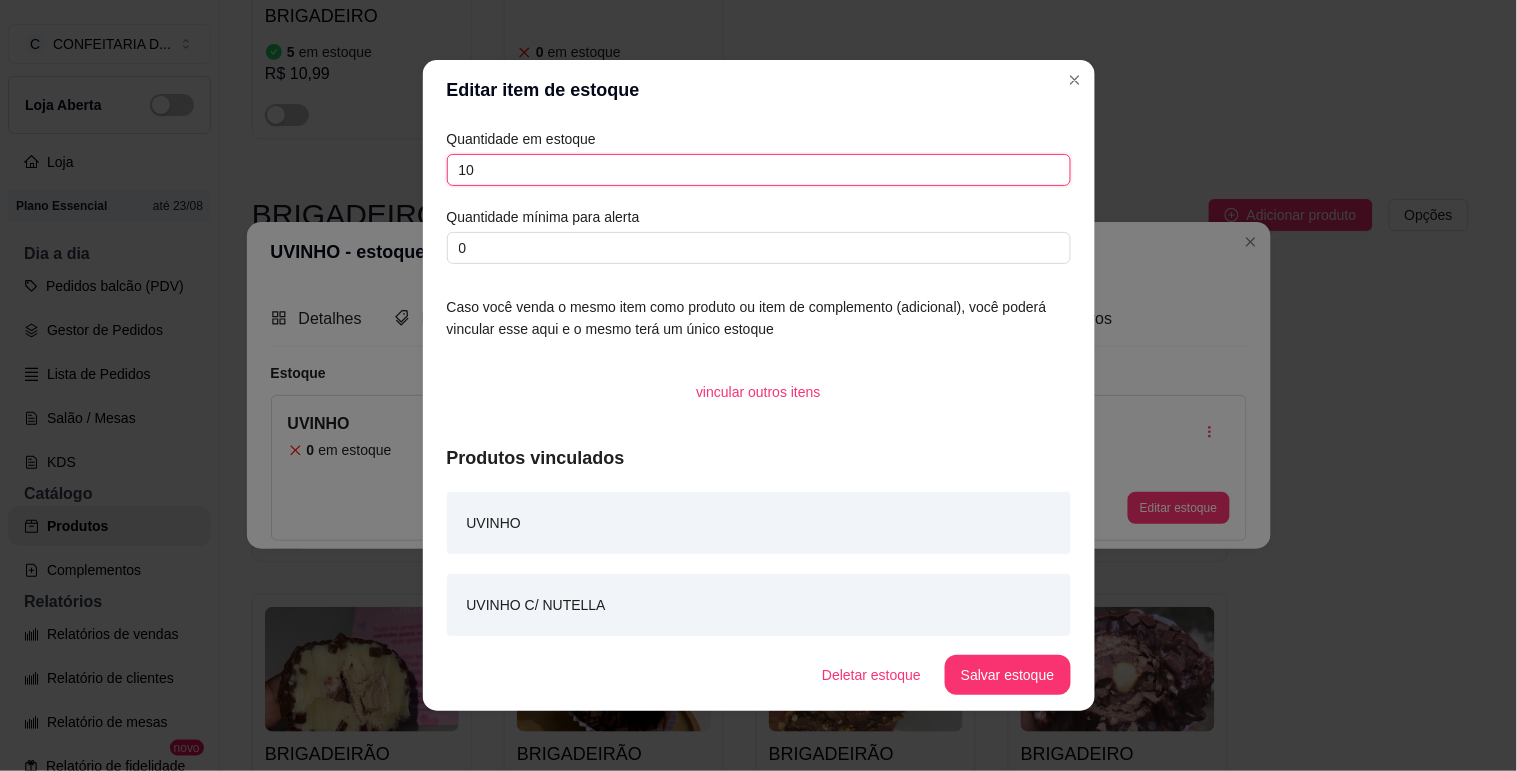 type on "10" 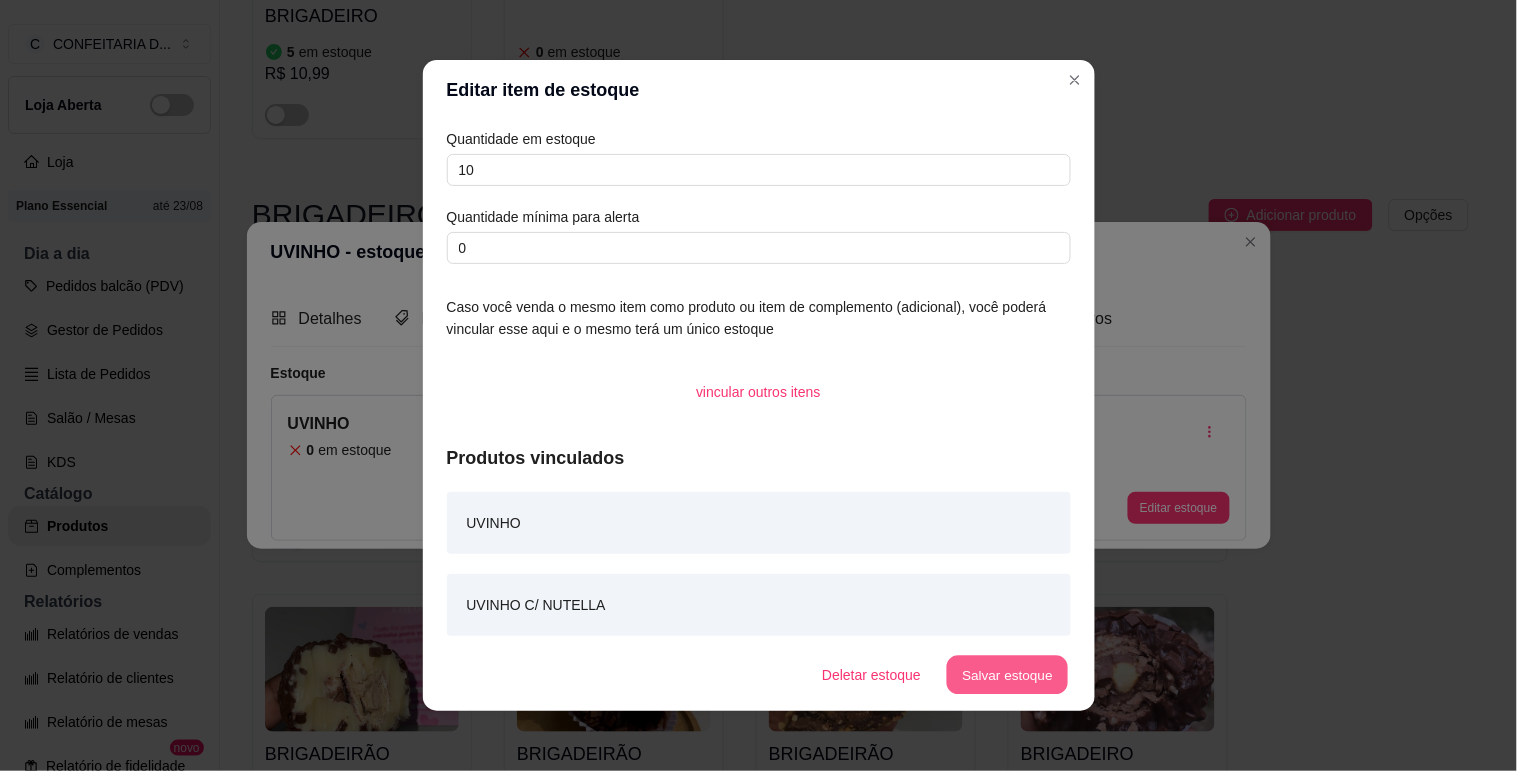click on "Salvar estoque" at bounding box center [1008, 675] 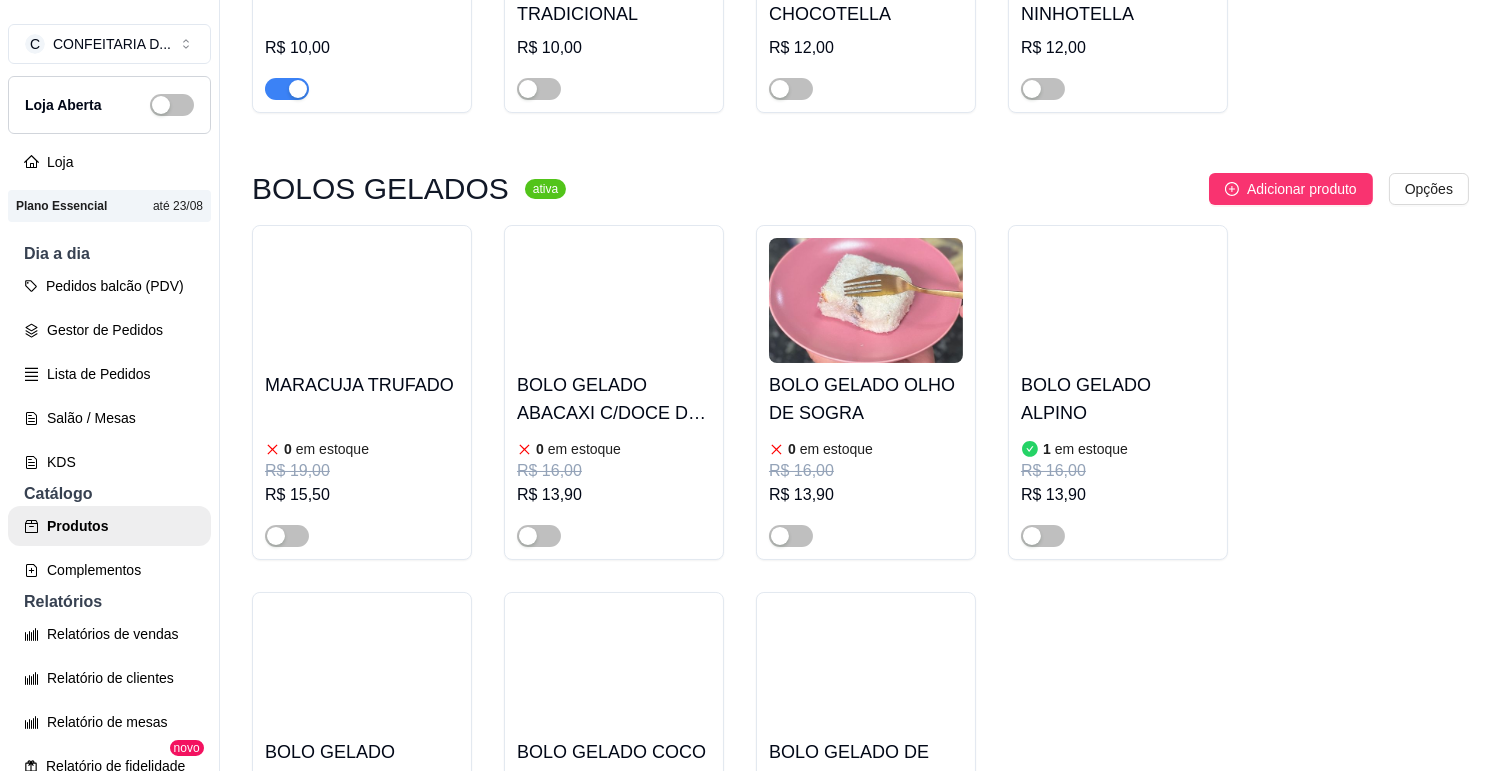 scroll, scrollTop: 16888, scrollLeft: 0, axis: vertical 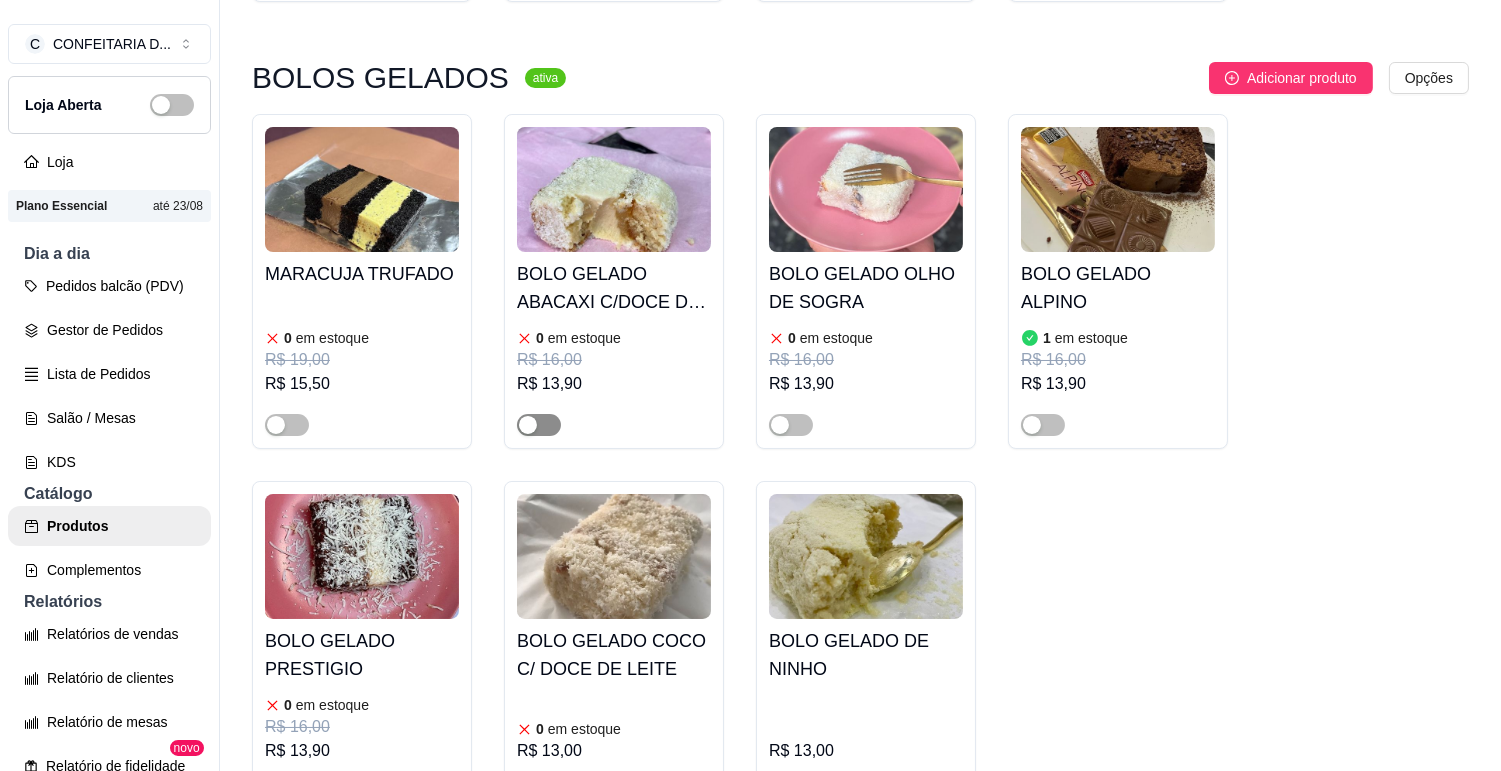click at bounding box center [539, 425] 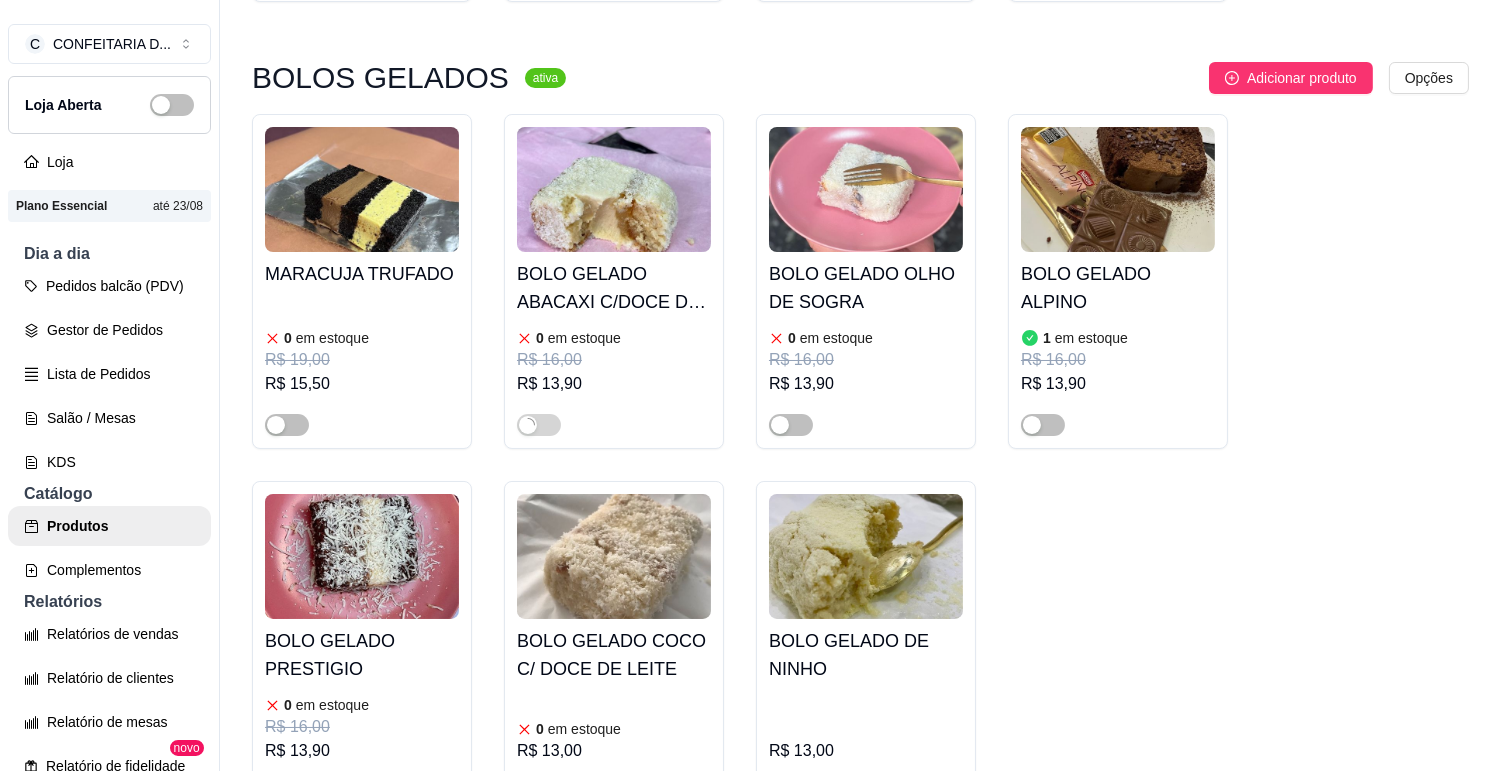 click on "BOLO GELADO ABACAXI C/DOCE DE LEITE" at bounding box center (614, 288) 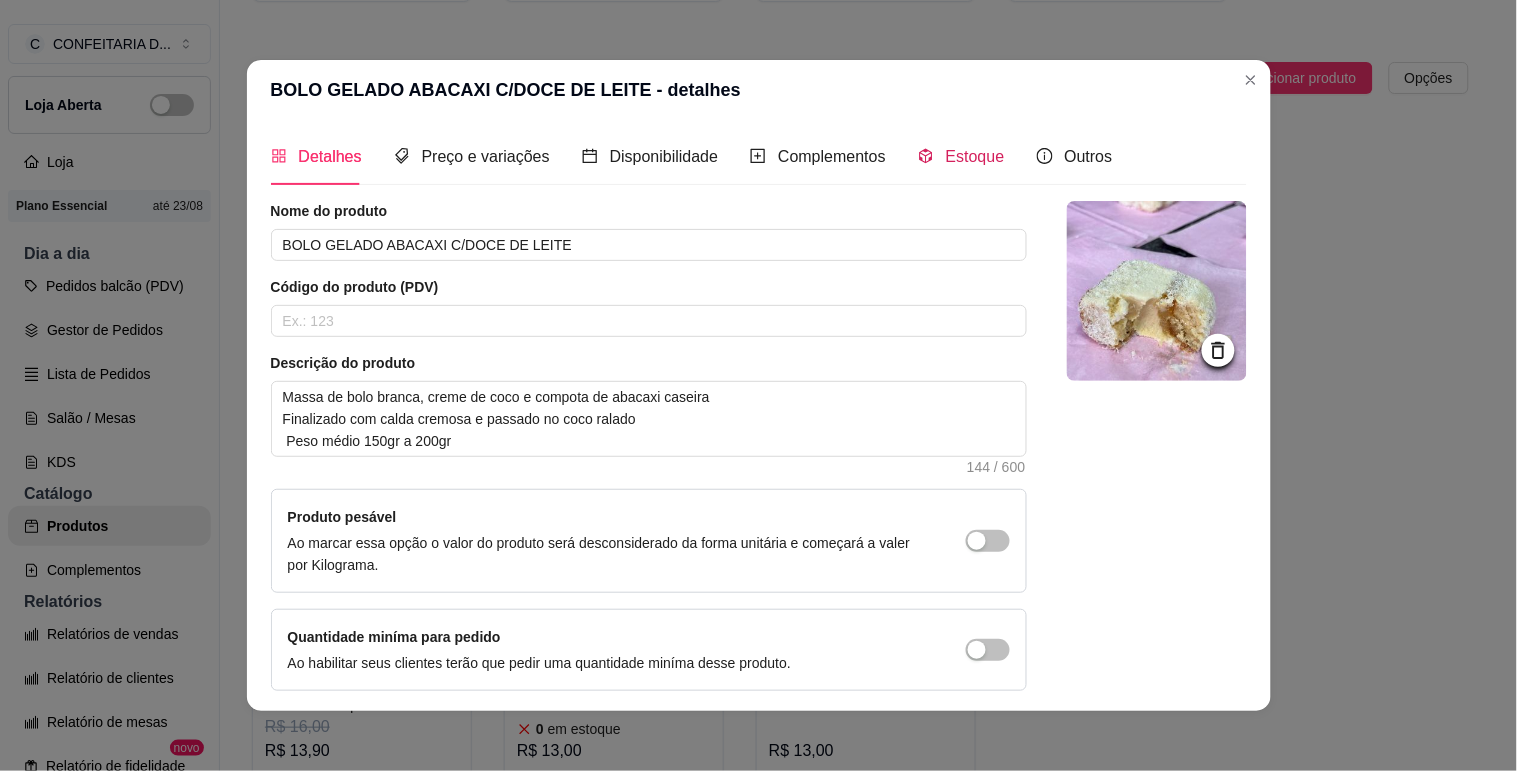 click on "Estoque" at bounding box center [975, 156] 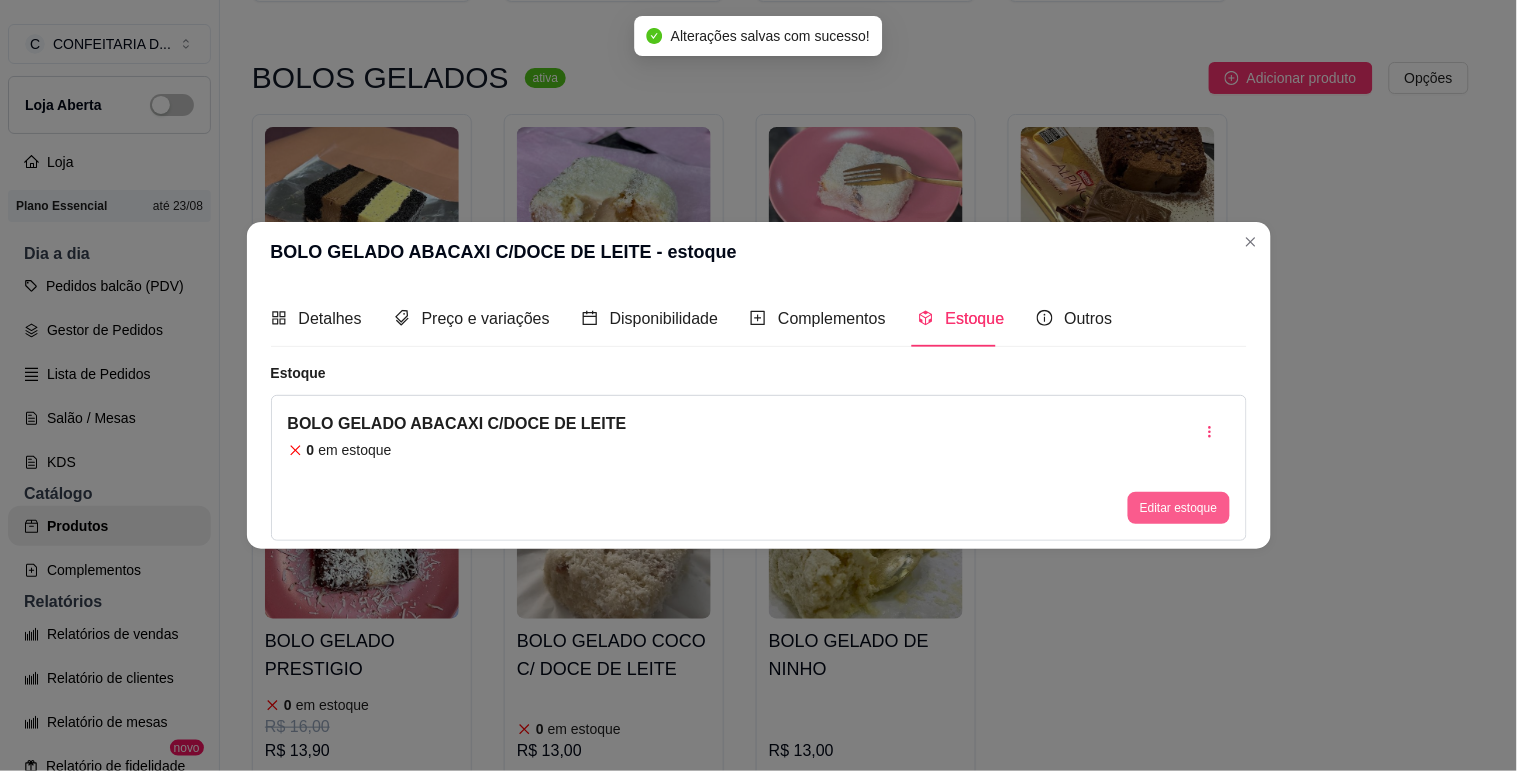 click on "Editar estoque" at bounding box center [1178, 508] 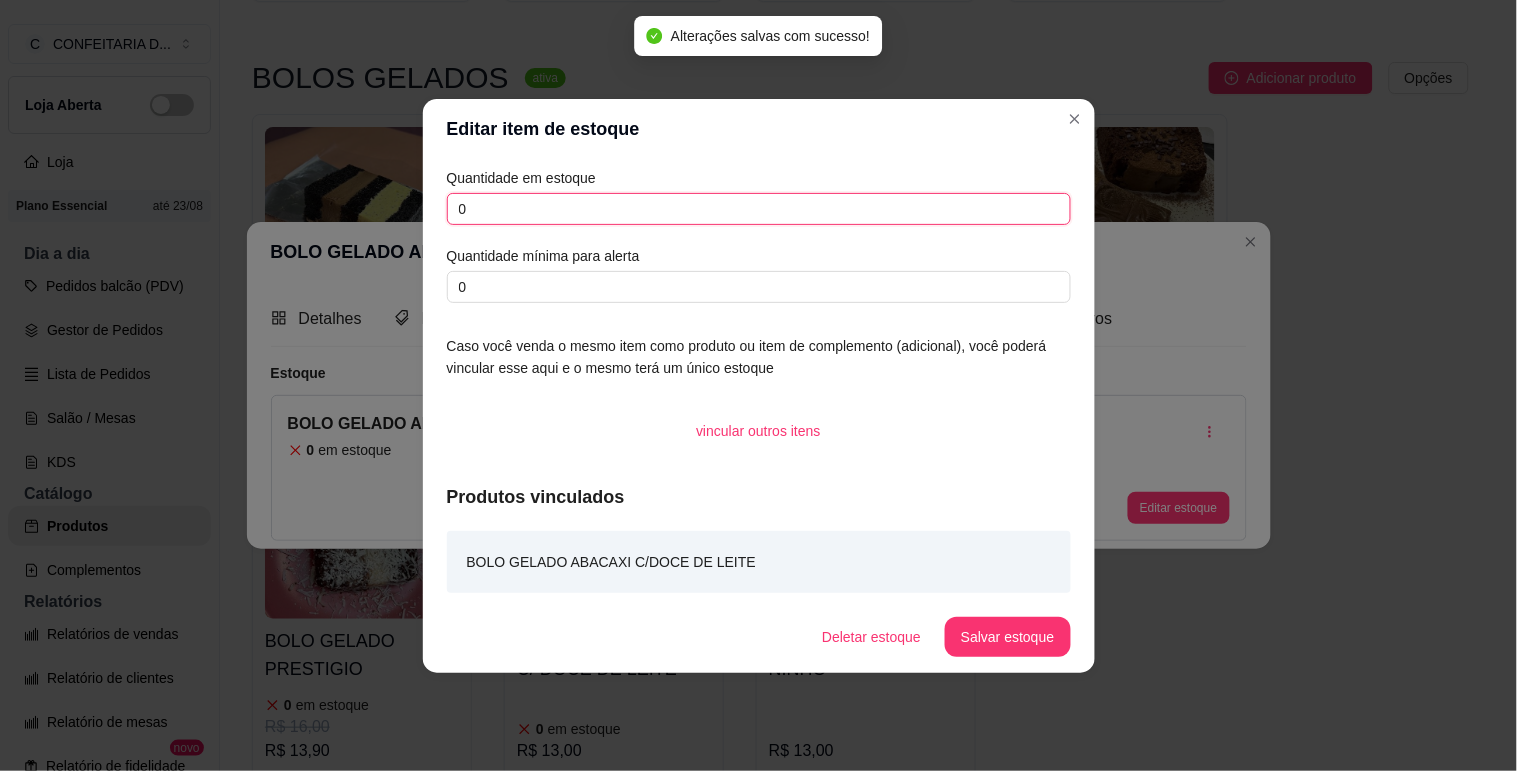 click on "0" at bounding box center [759, 209] 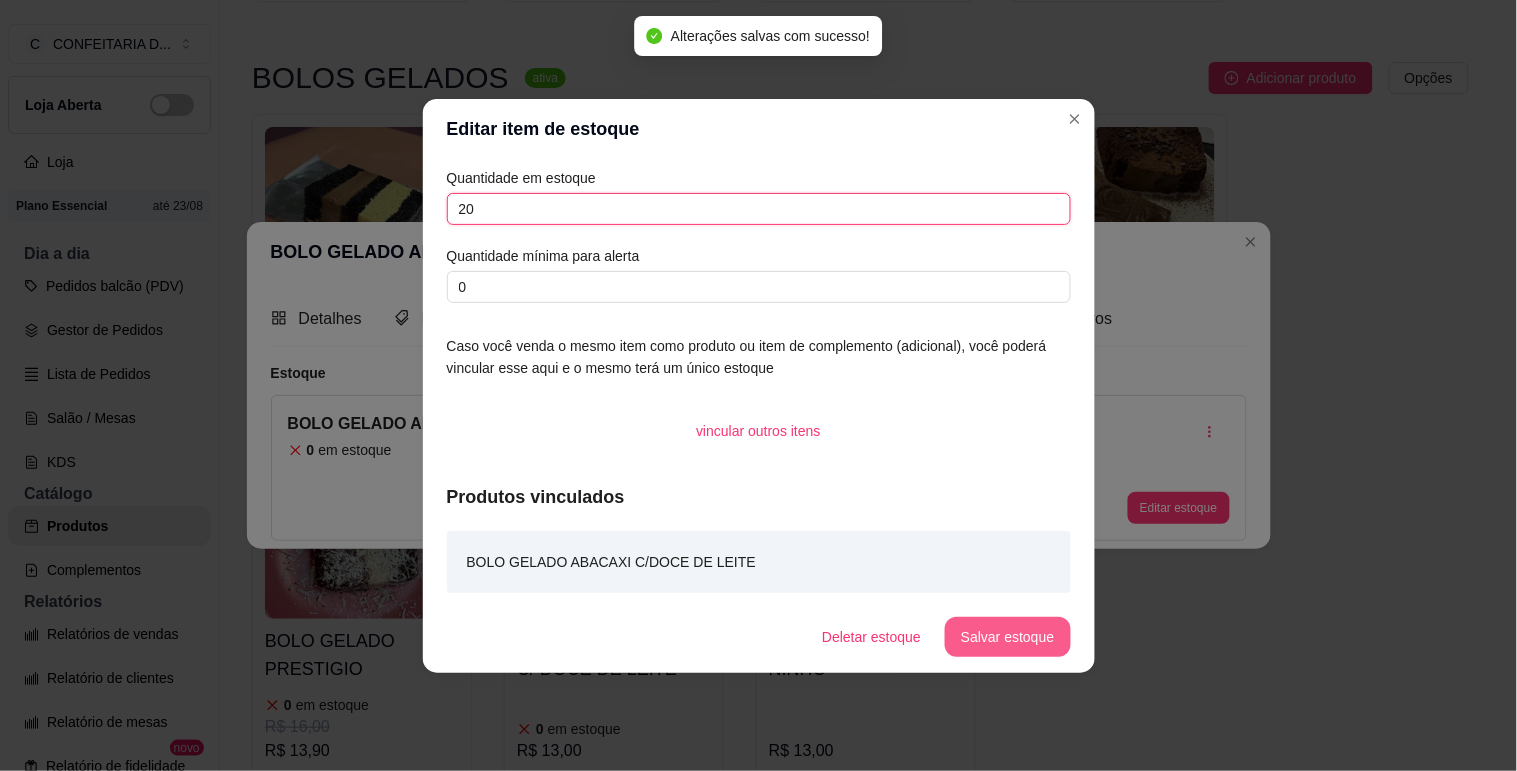 type on "20" 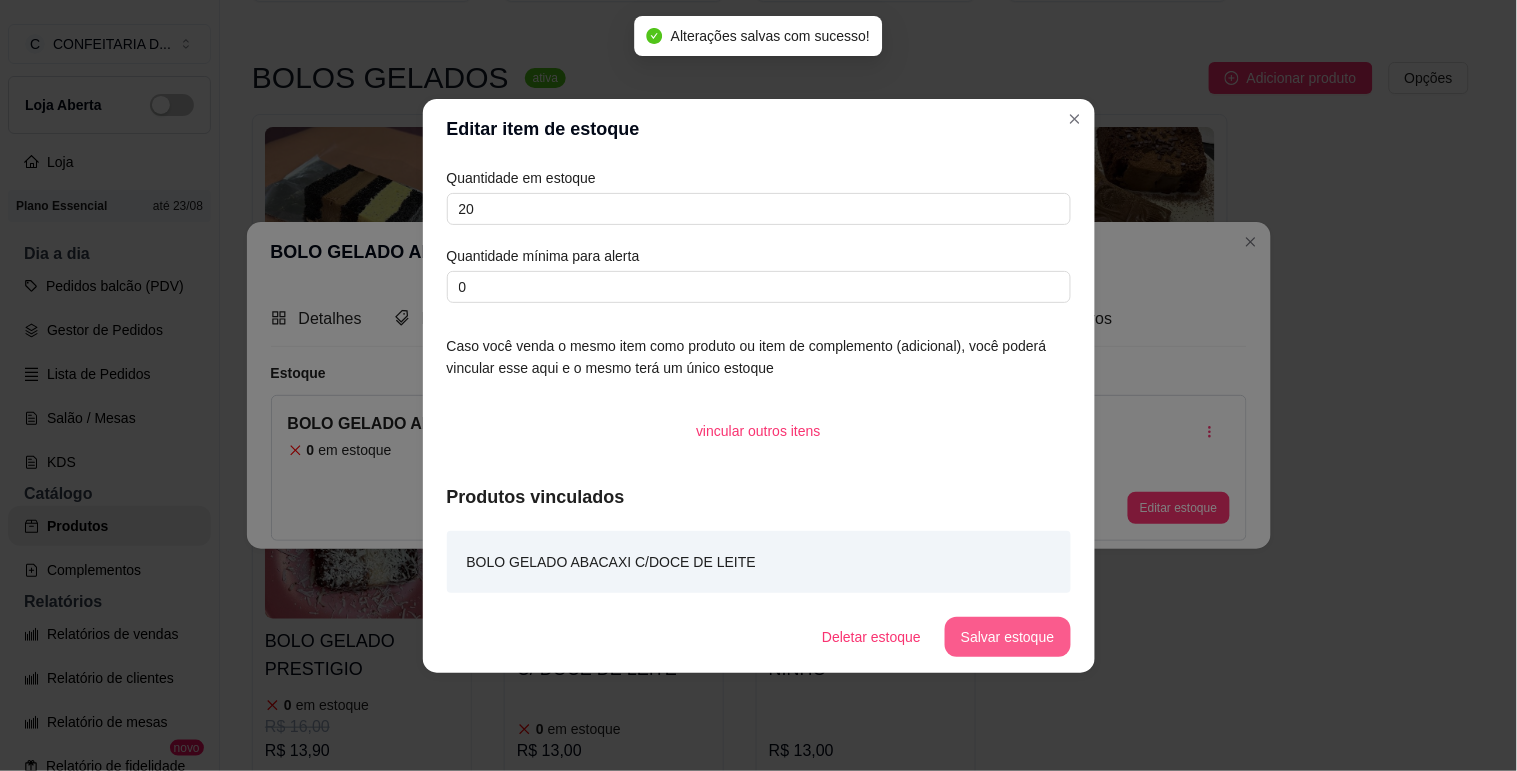 click on "Salvar estoque" at bounding box center (1007, 637) 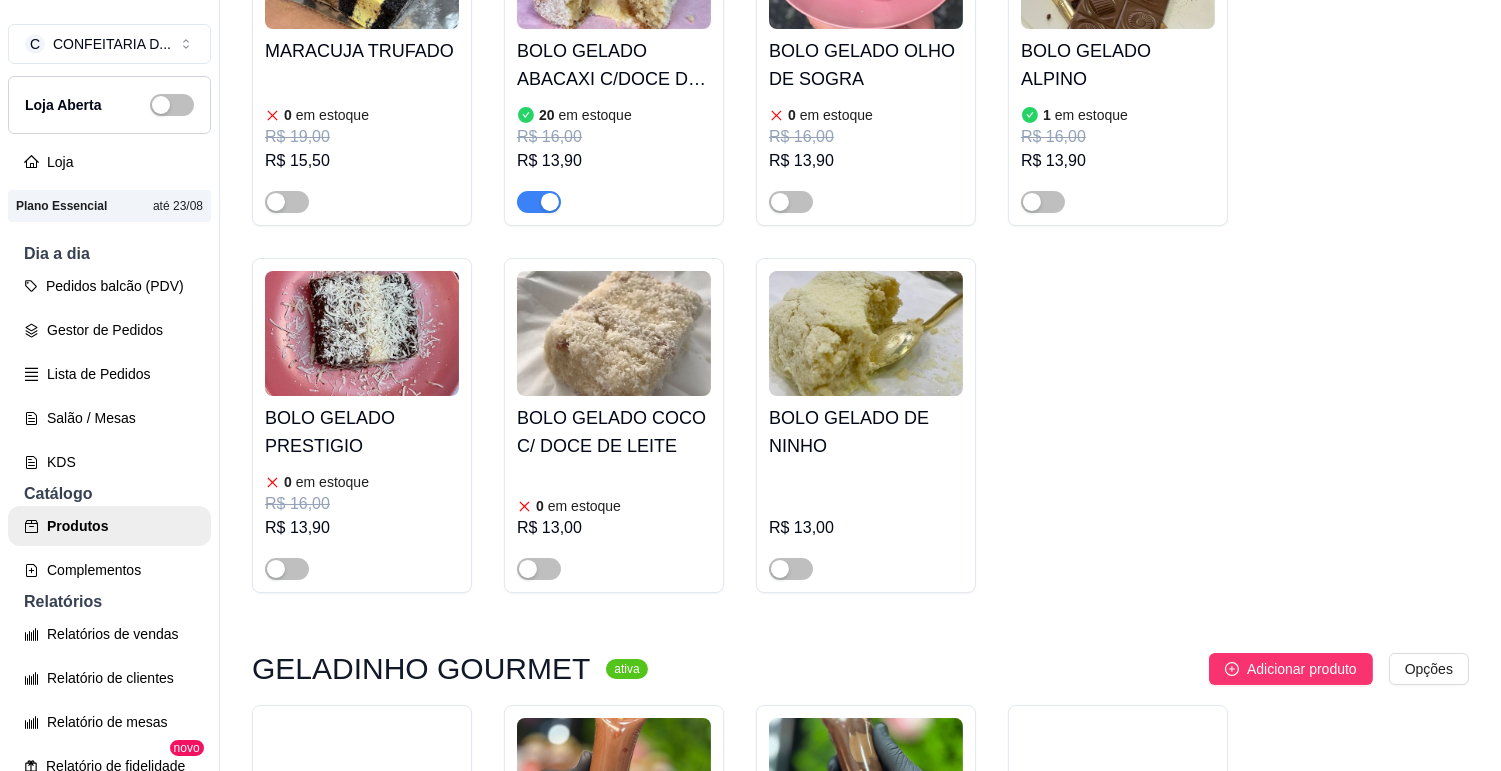 scroll, scrollTop: 16888, scrollLeft: 0, axis: vertical 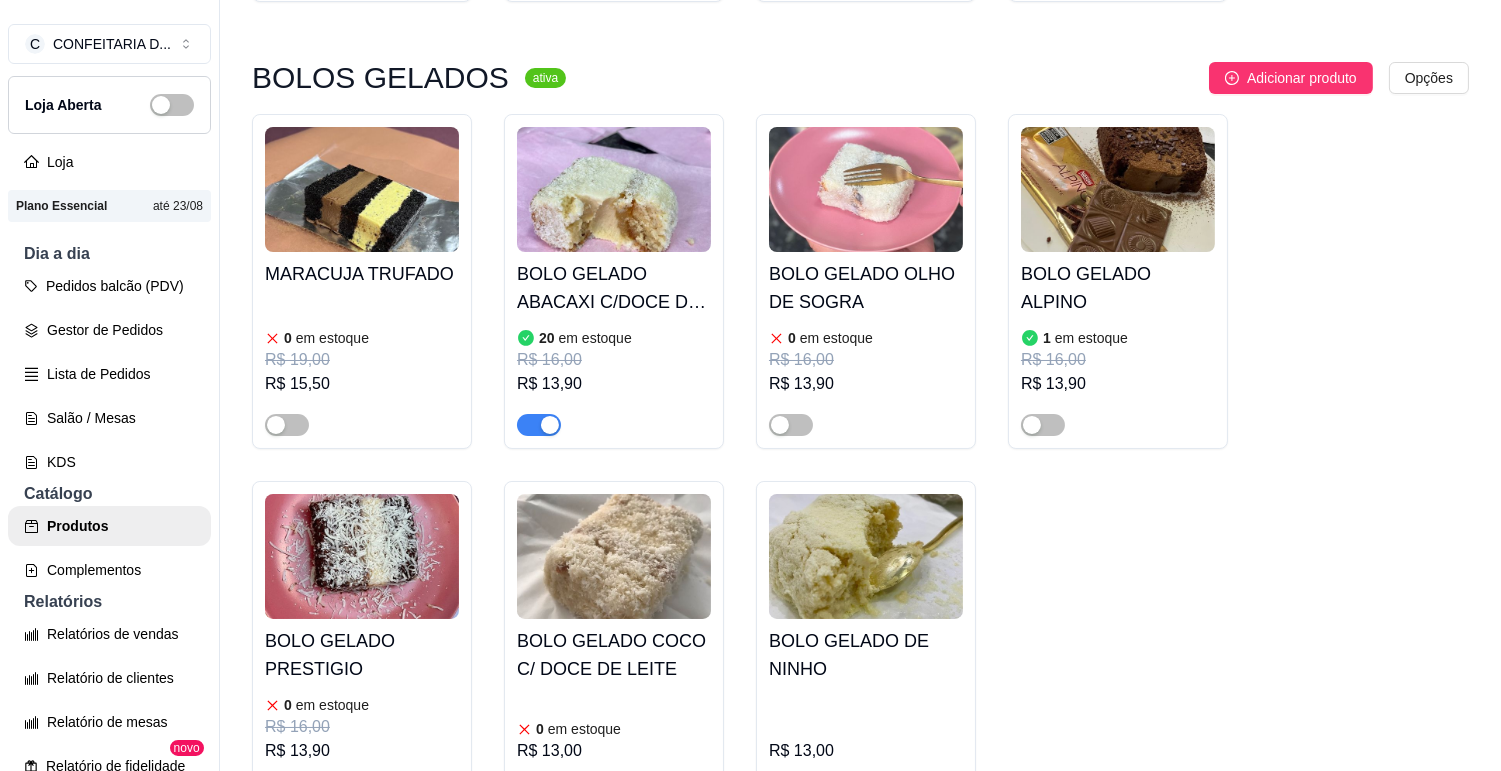 click on "BOLO GELADO ALPINO" at bounding box center [1118, 288] 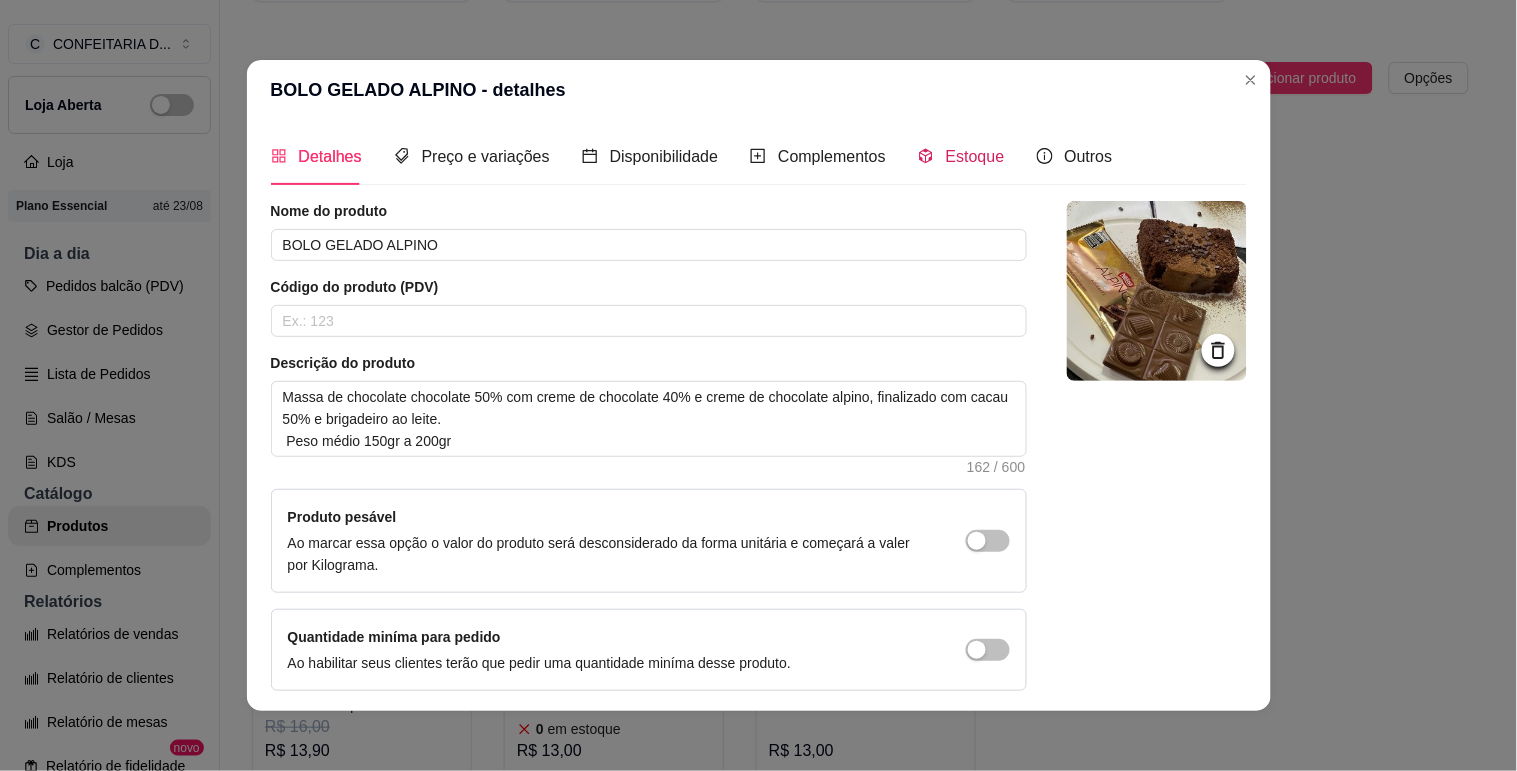 click on "Estoque" at bounding box center (975, 156) 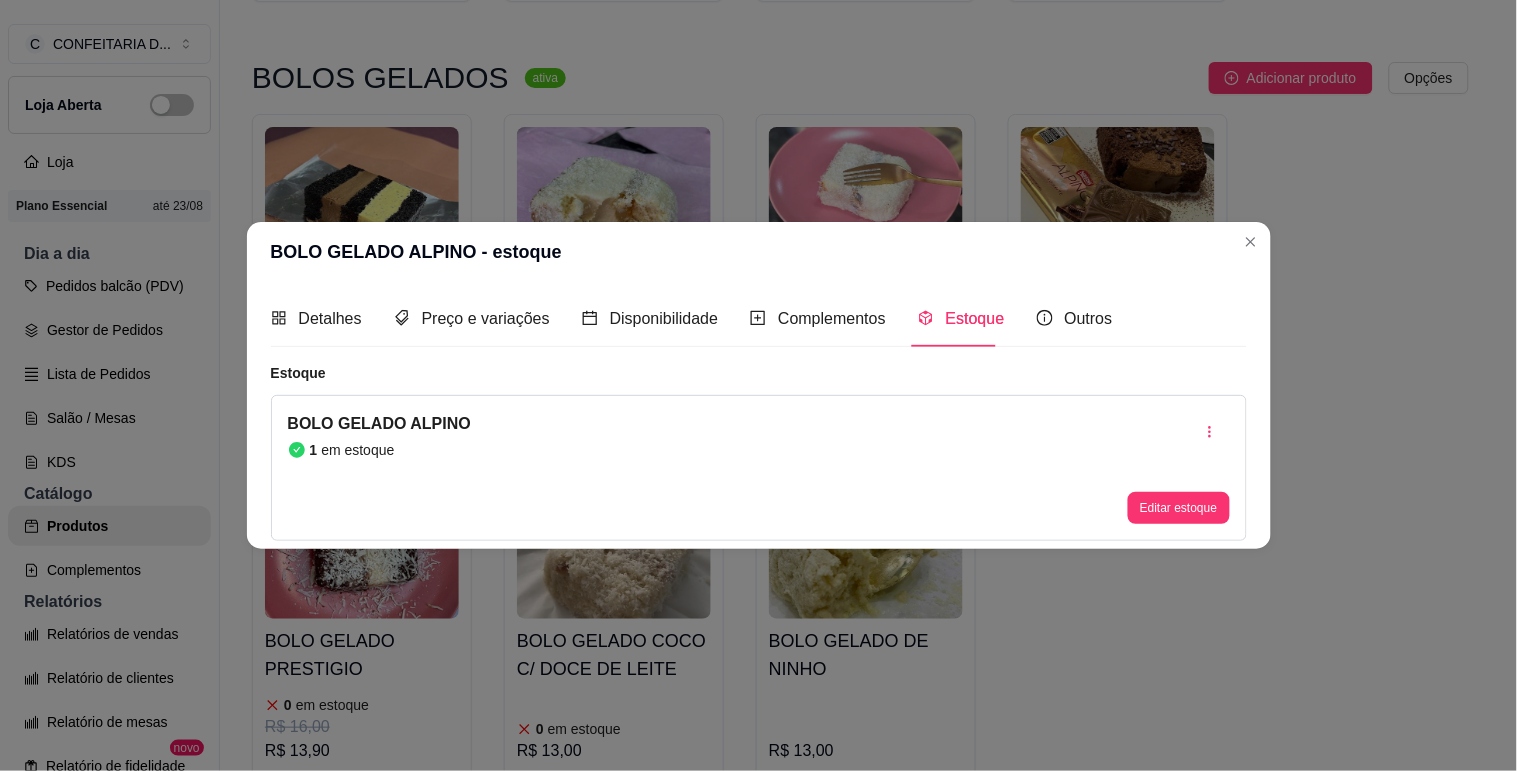 drag, startPoint x: 1192, startPoint y: 486, endPoint x: 1187, endPoint y: 498, distance: 13 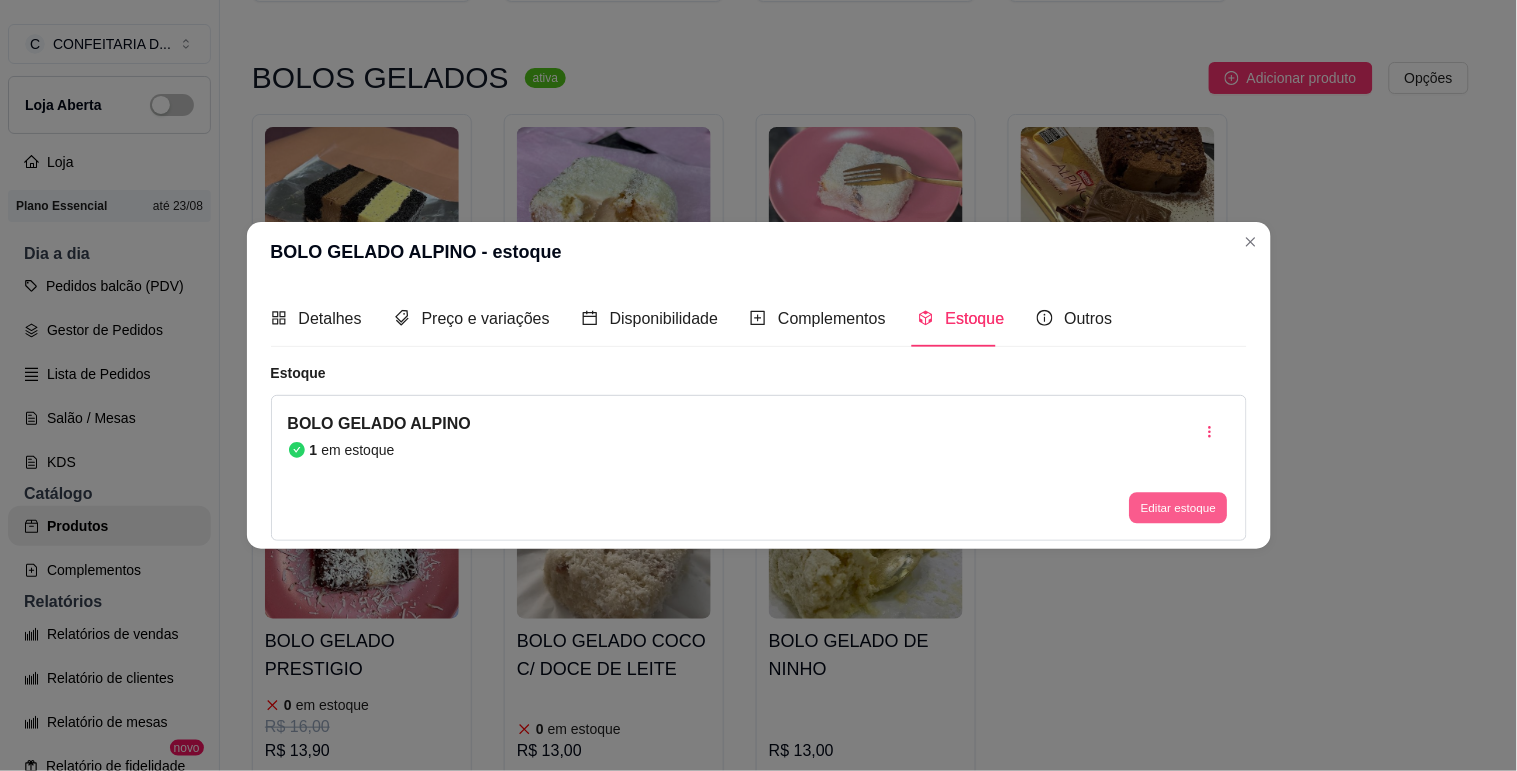 click on "Editar estoque" at bounding box center [1179, 508] 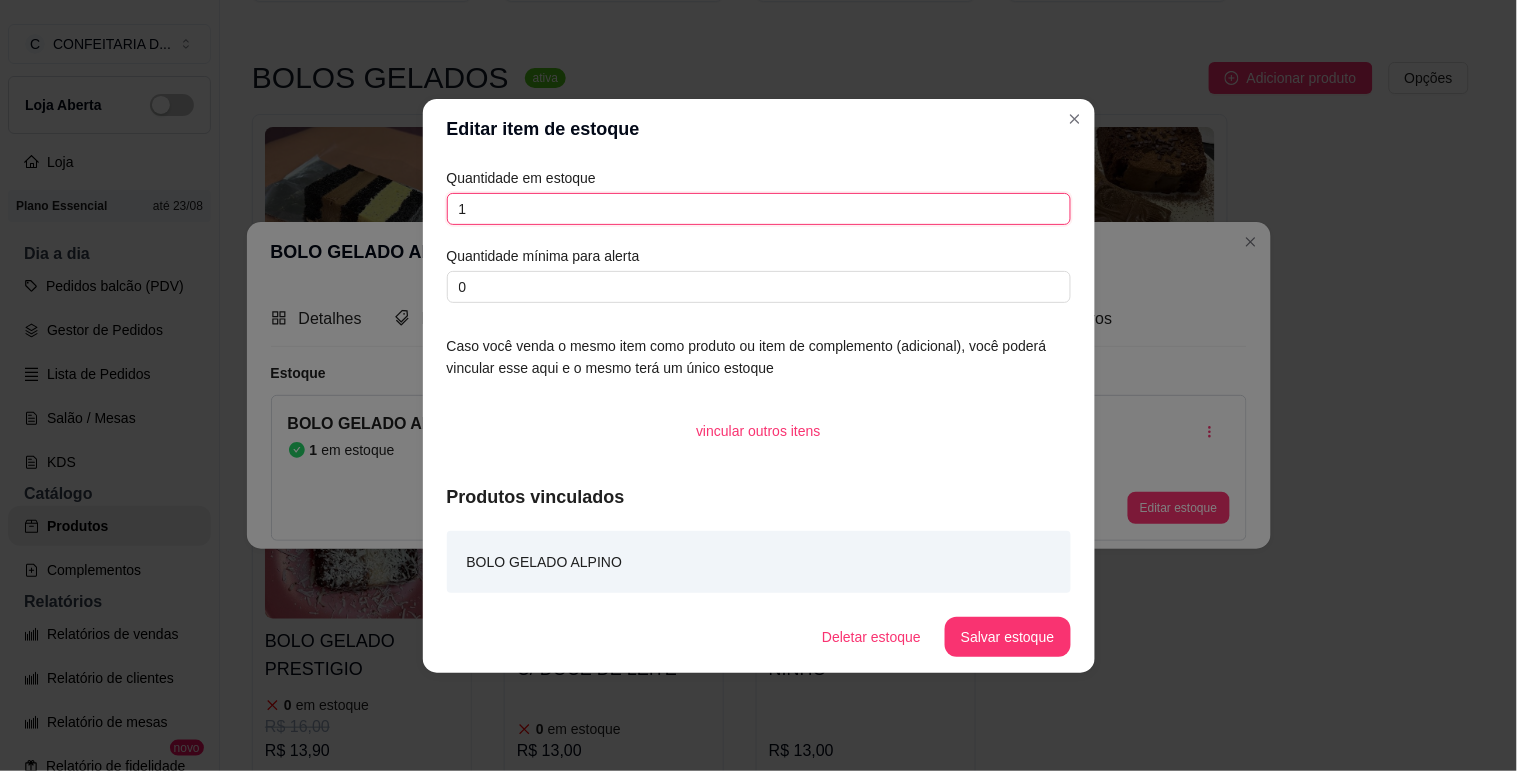 click on "1" at bounding box center (759, 209) 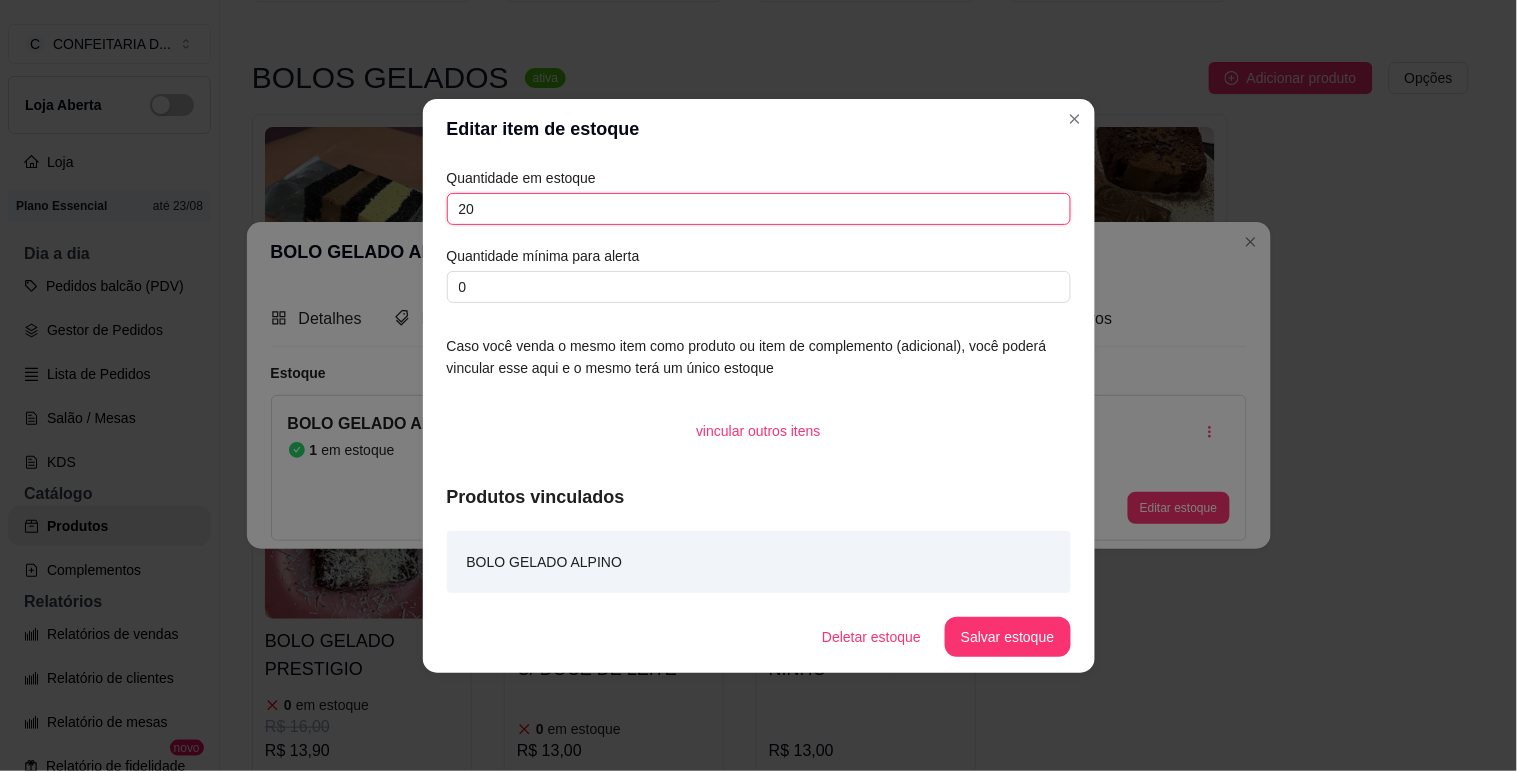 type on "20" 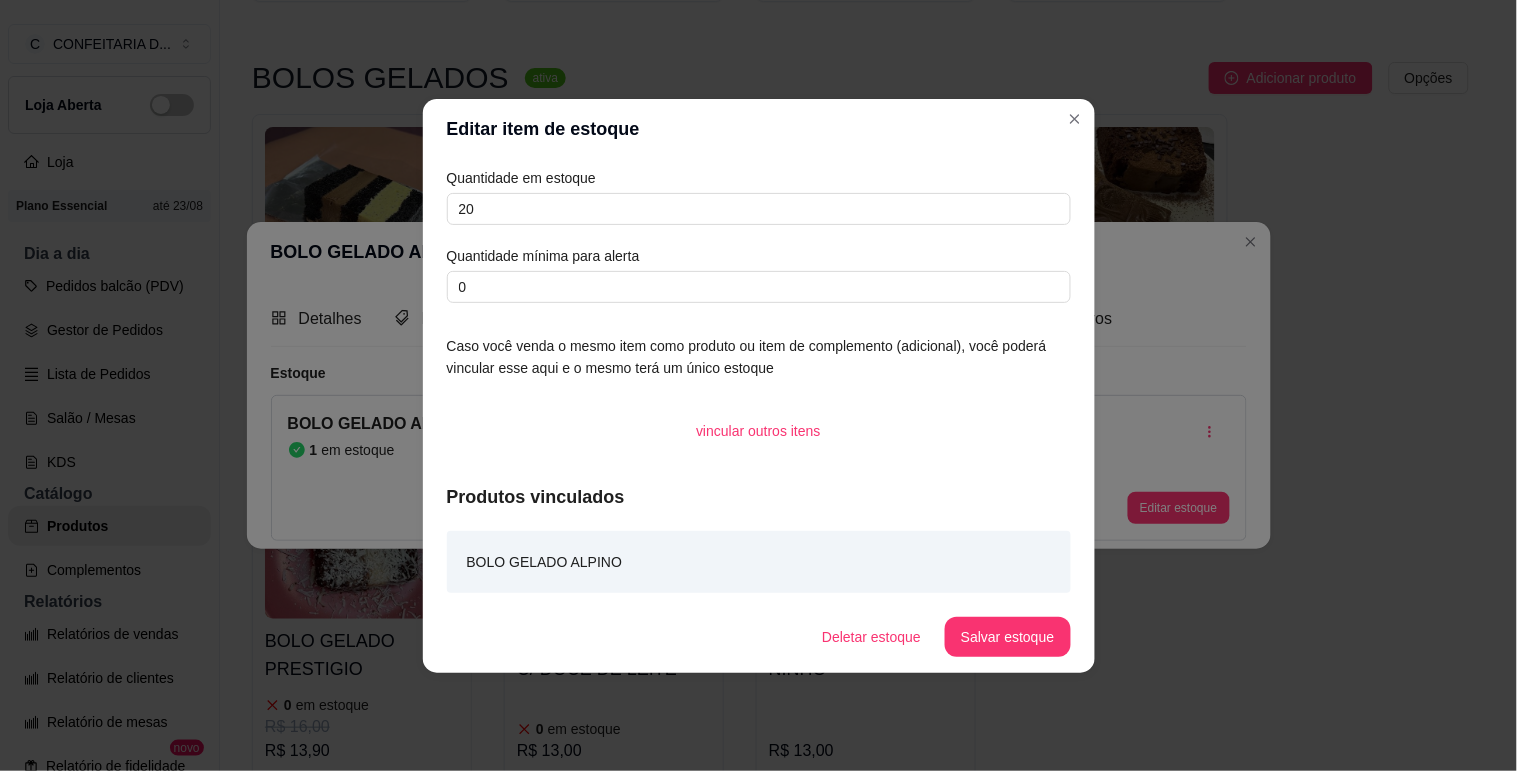 click on "Salvar estoque" at bounding box center (1007, 637) 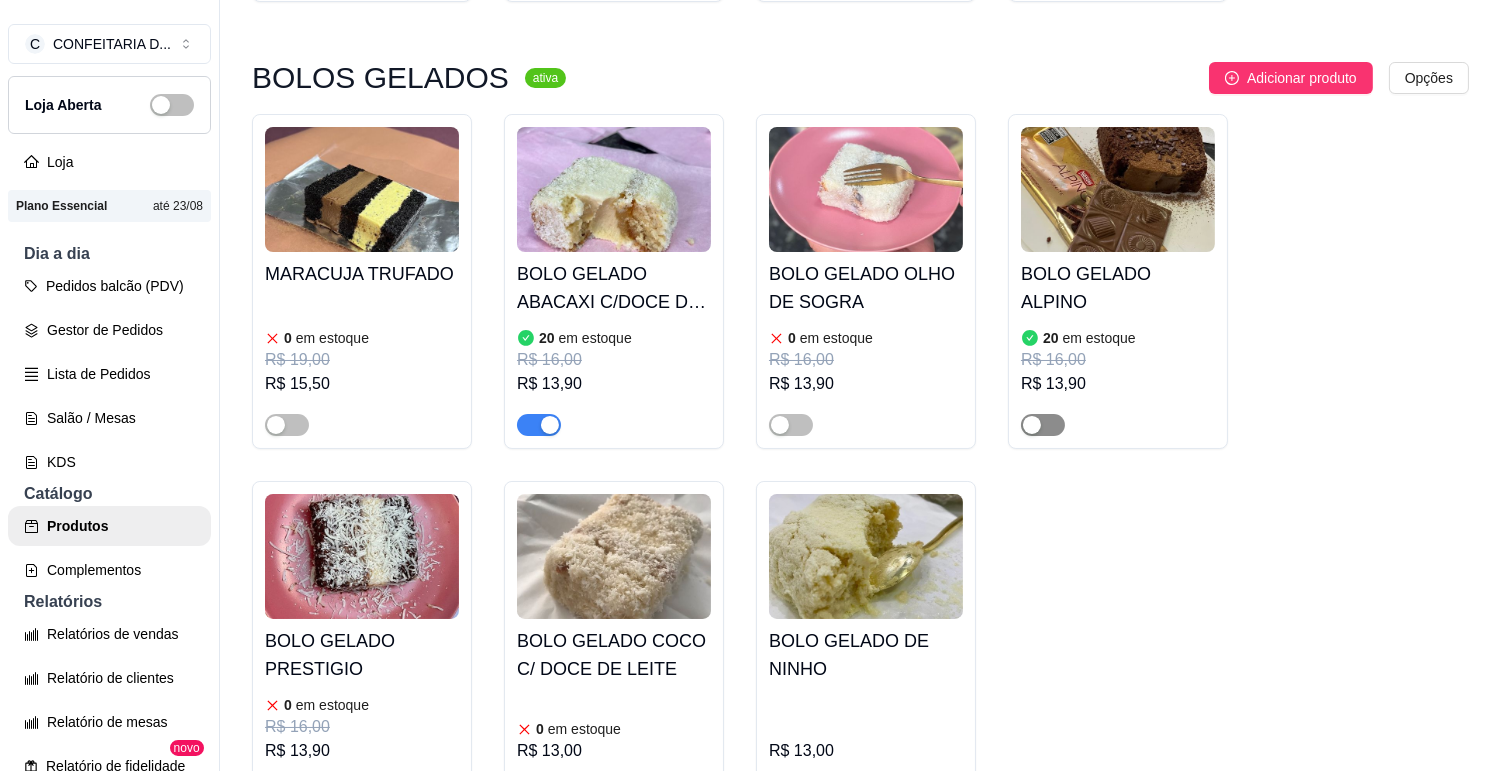 click at bounding box center (1043, 425) 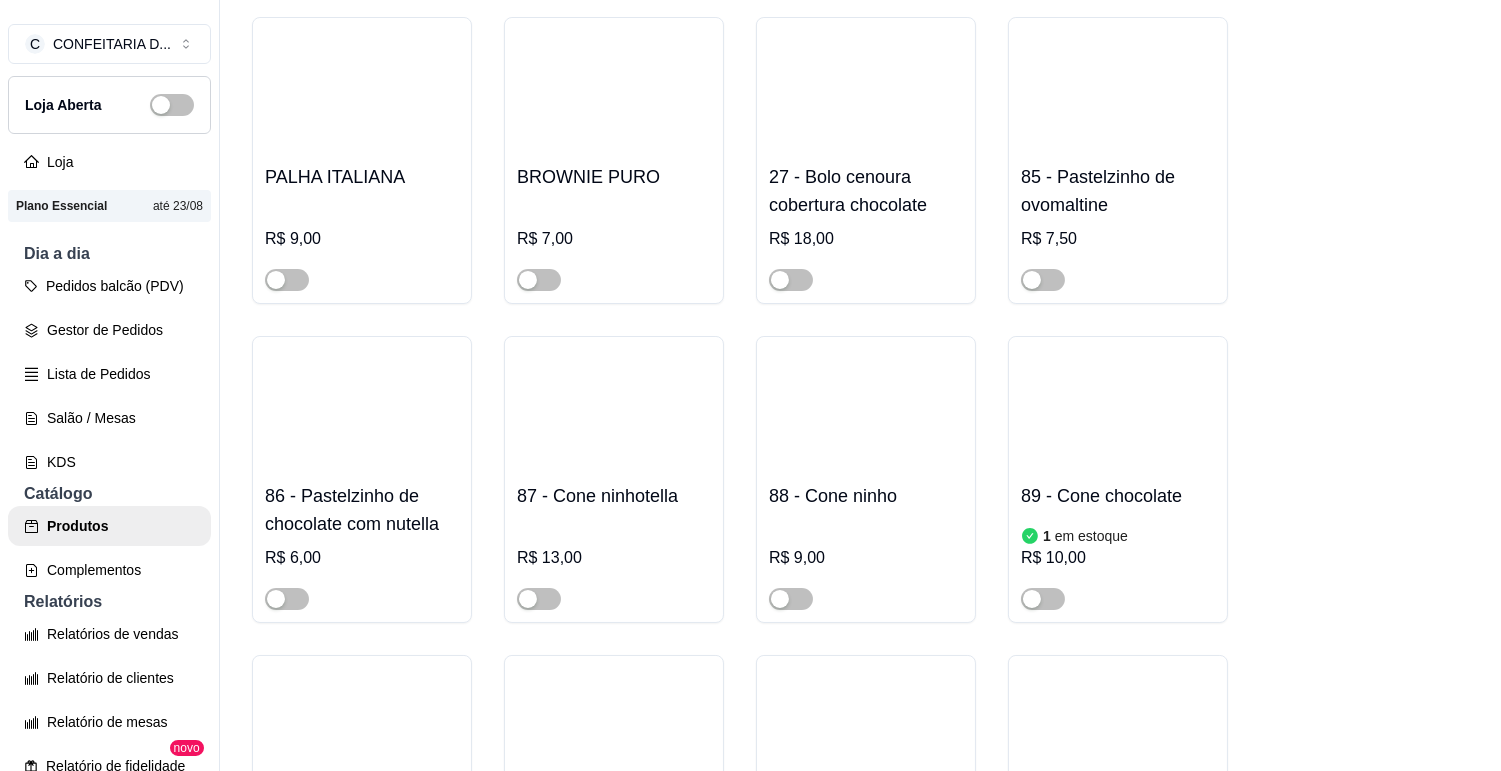 scroll, scrollTop: 12222, scrollLeft: 0, axis: vertical 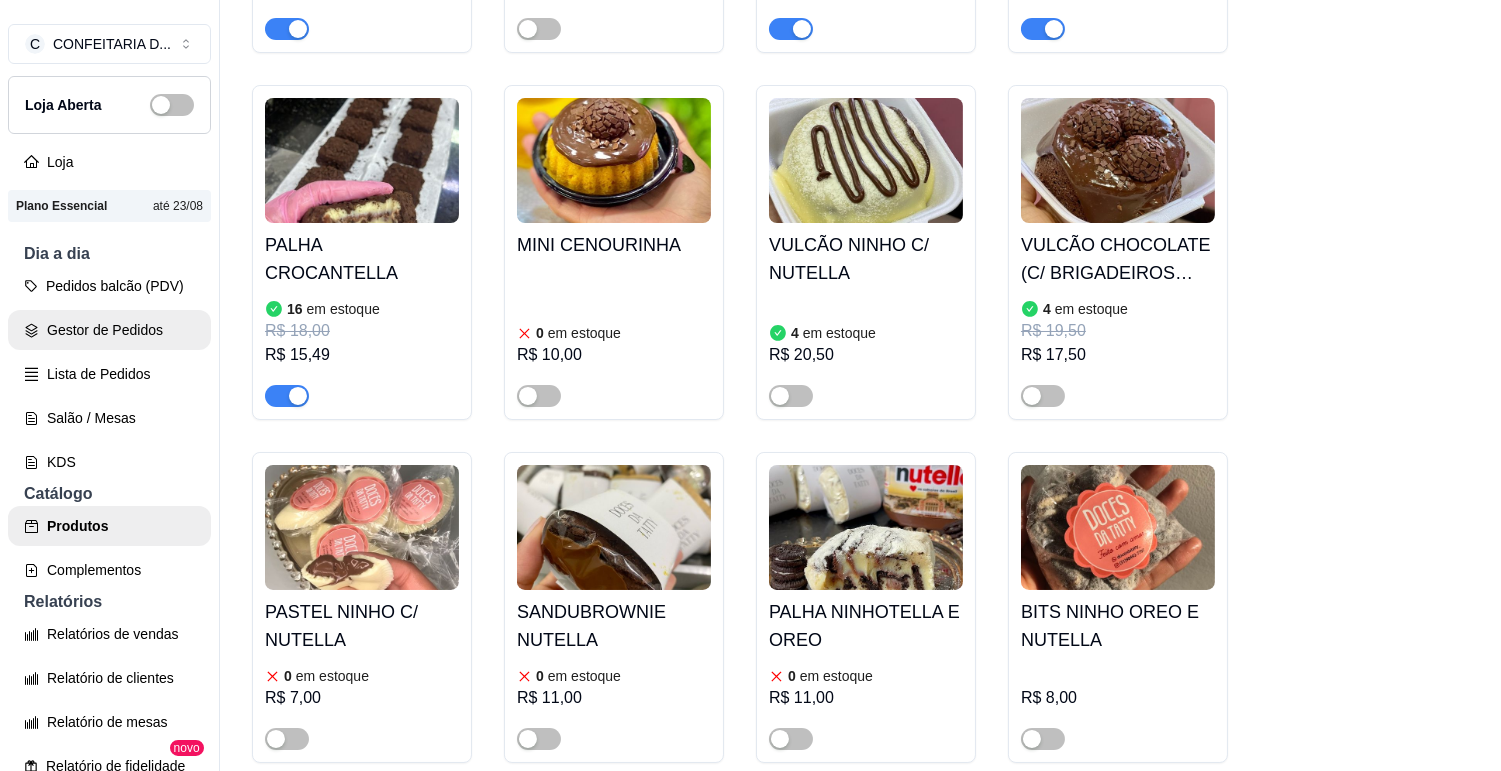 click on "Gestor de Pedidos" at bounding box center [109, 330] 